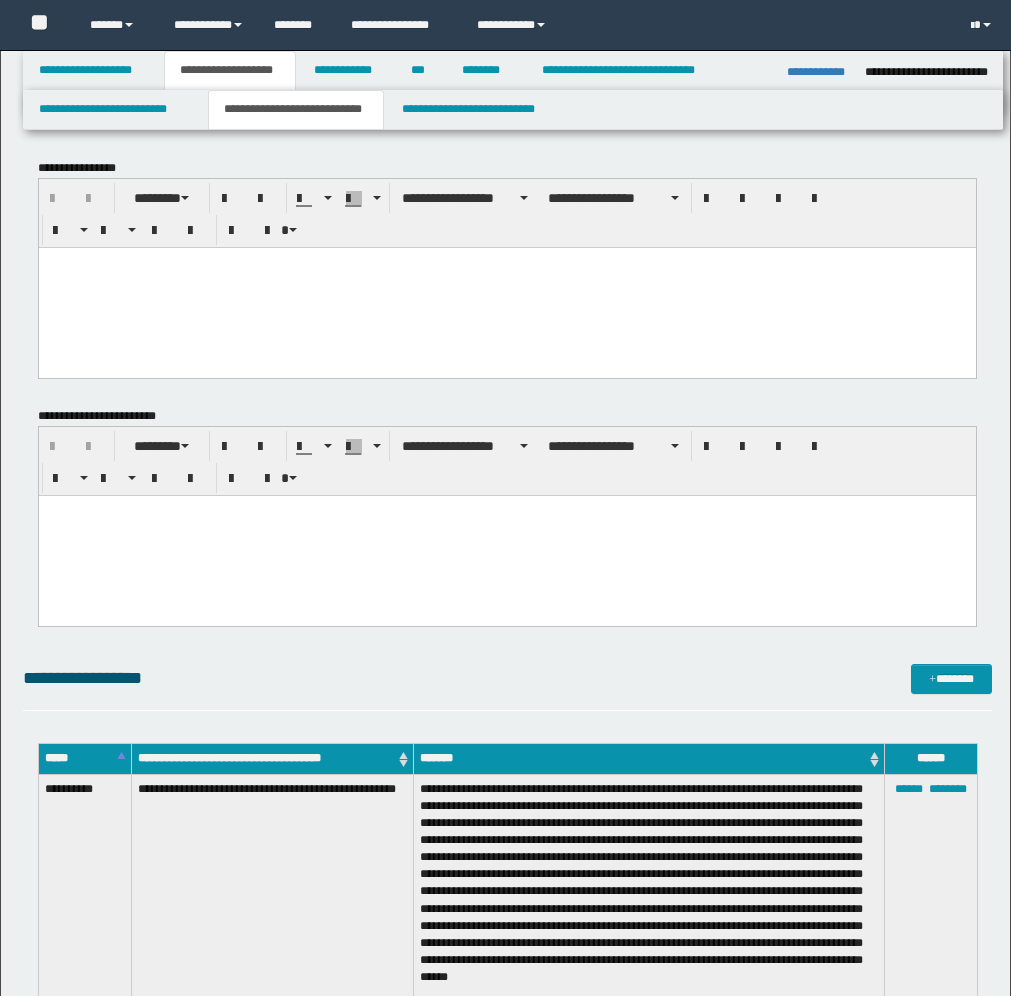 scroll, scrollTop: 1750, scrollLeft: 0, axis: vertical 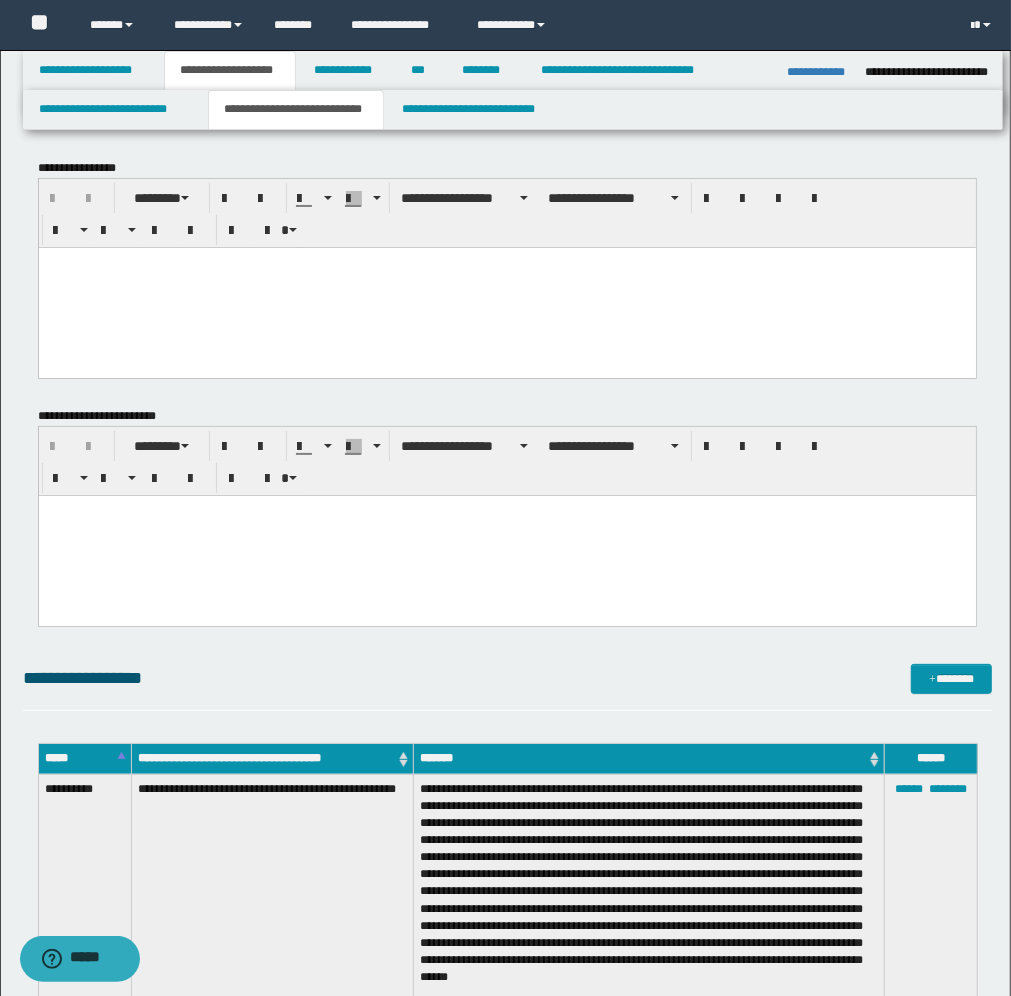 click at bounding box center (506, 536) 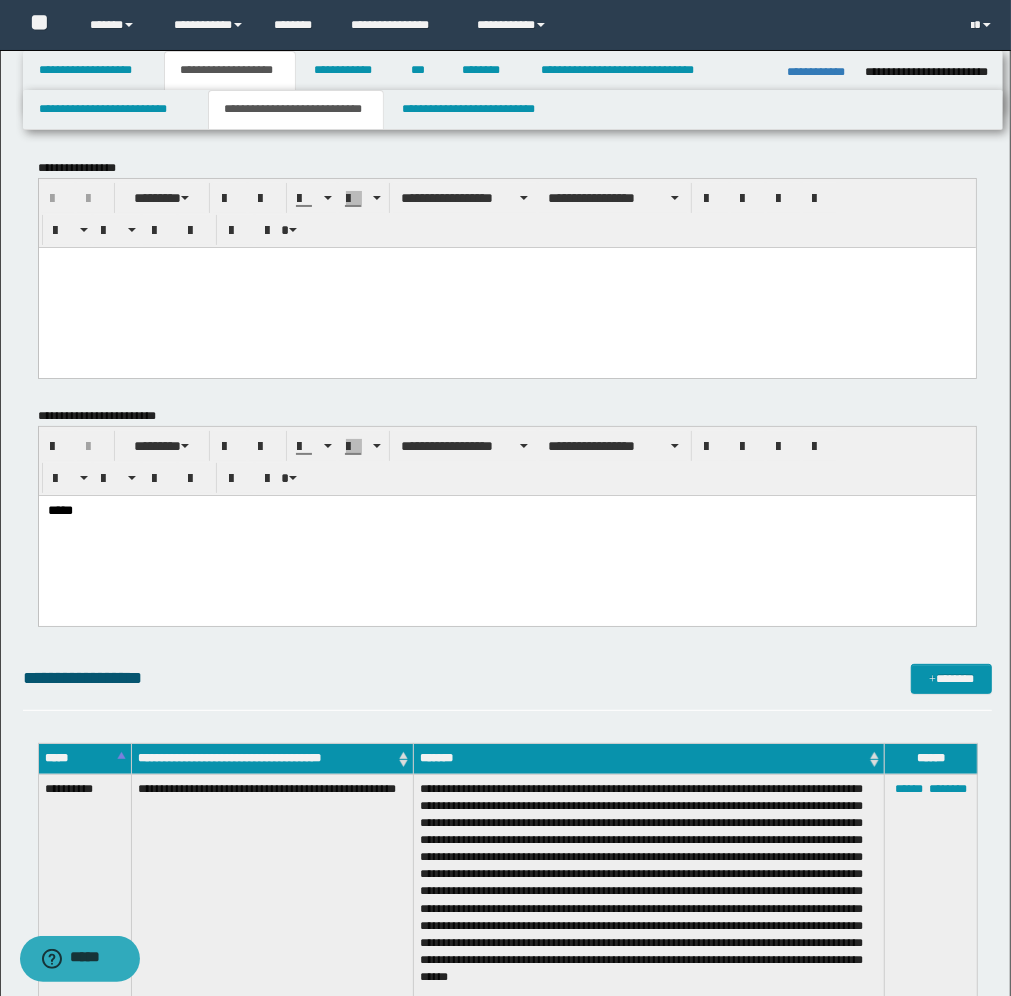 click on "*****" at bounding box center (506, 536) 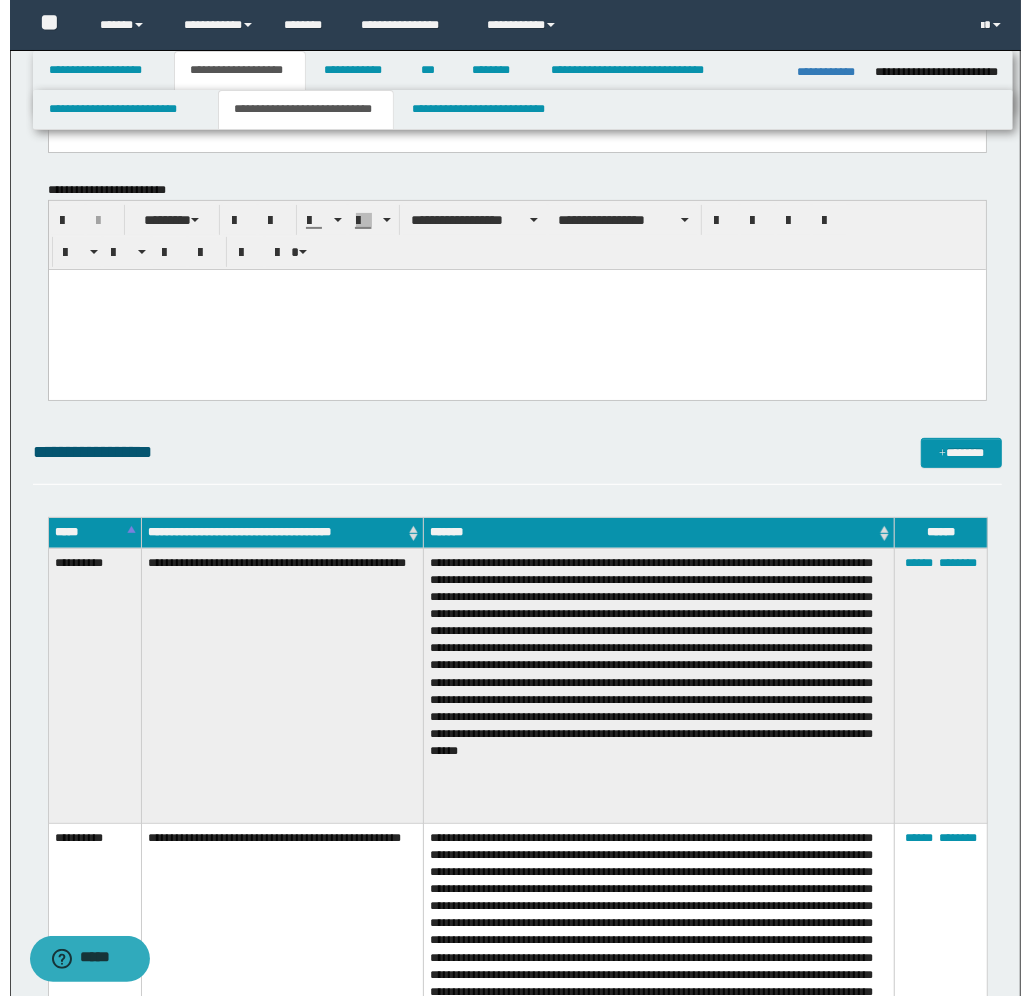 scroll, scrollTop: 250, scrollLeft: 0, axis: vertical 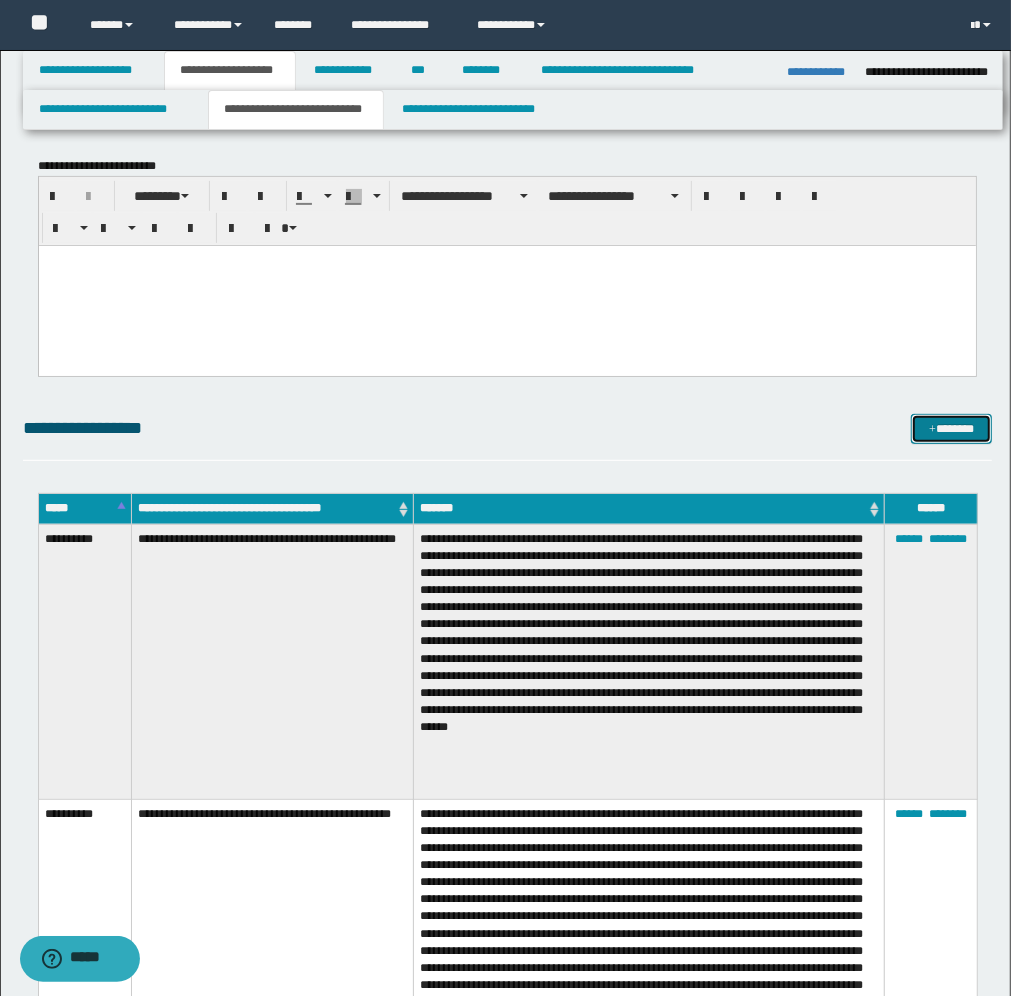 click on "*******" at bounding box center [951, 429] 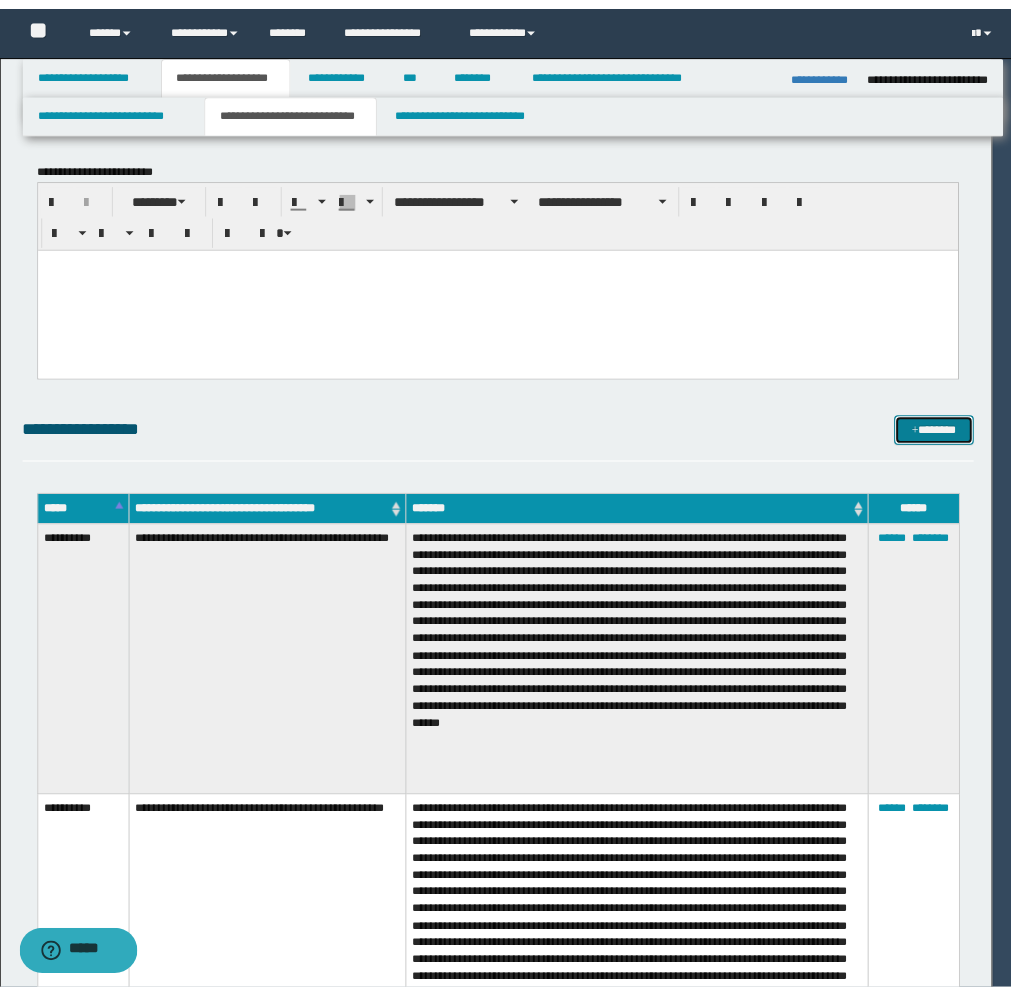 scroll, scrollTop: 0, scrollLeft: 0, axis: both 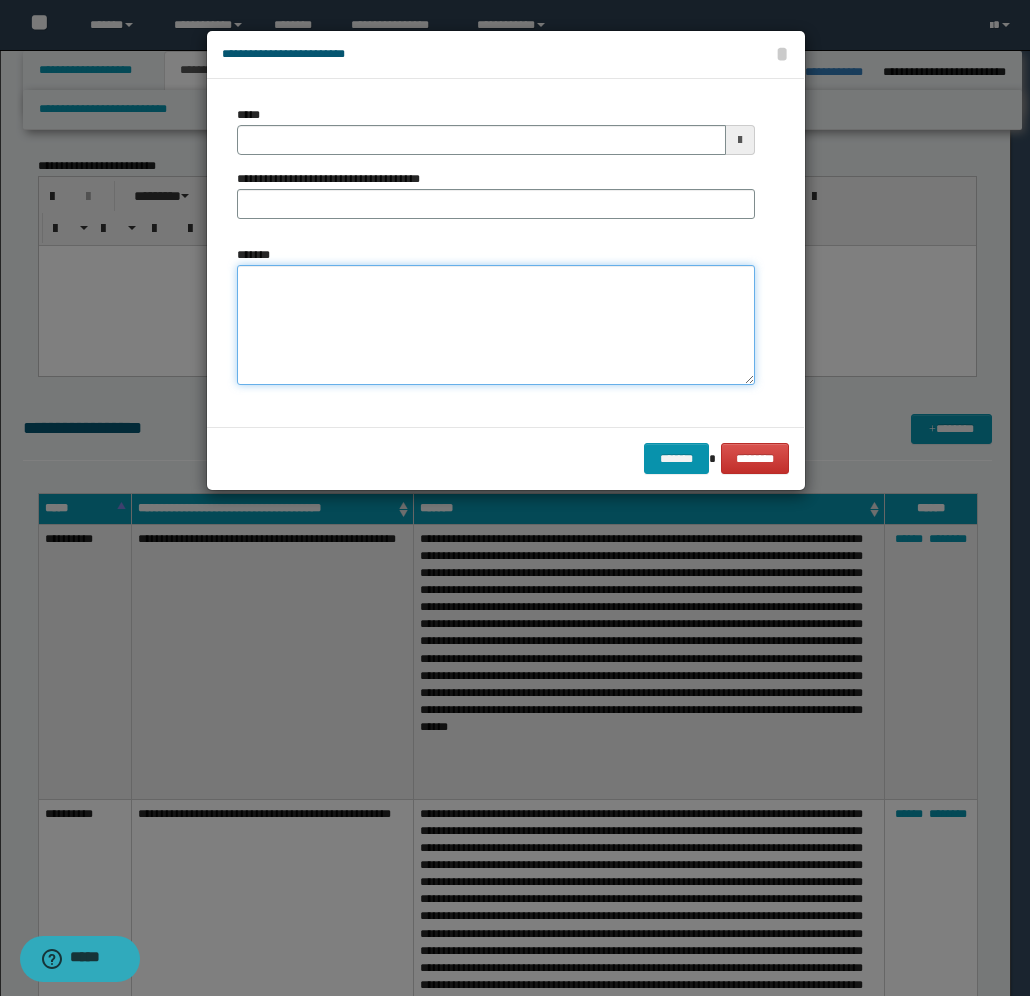 click on "*******" at bounding box center (496, 325) 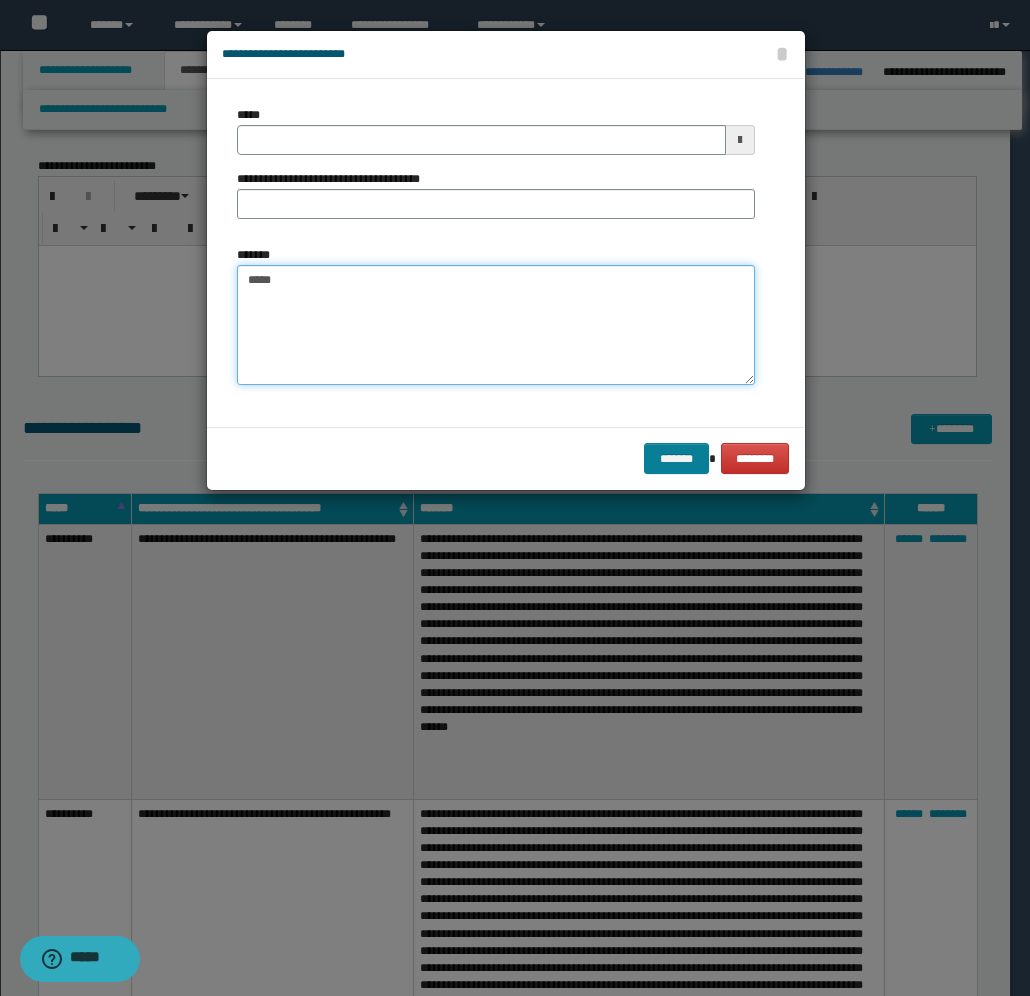 type on "*****" 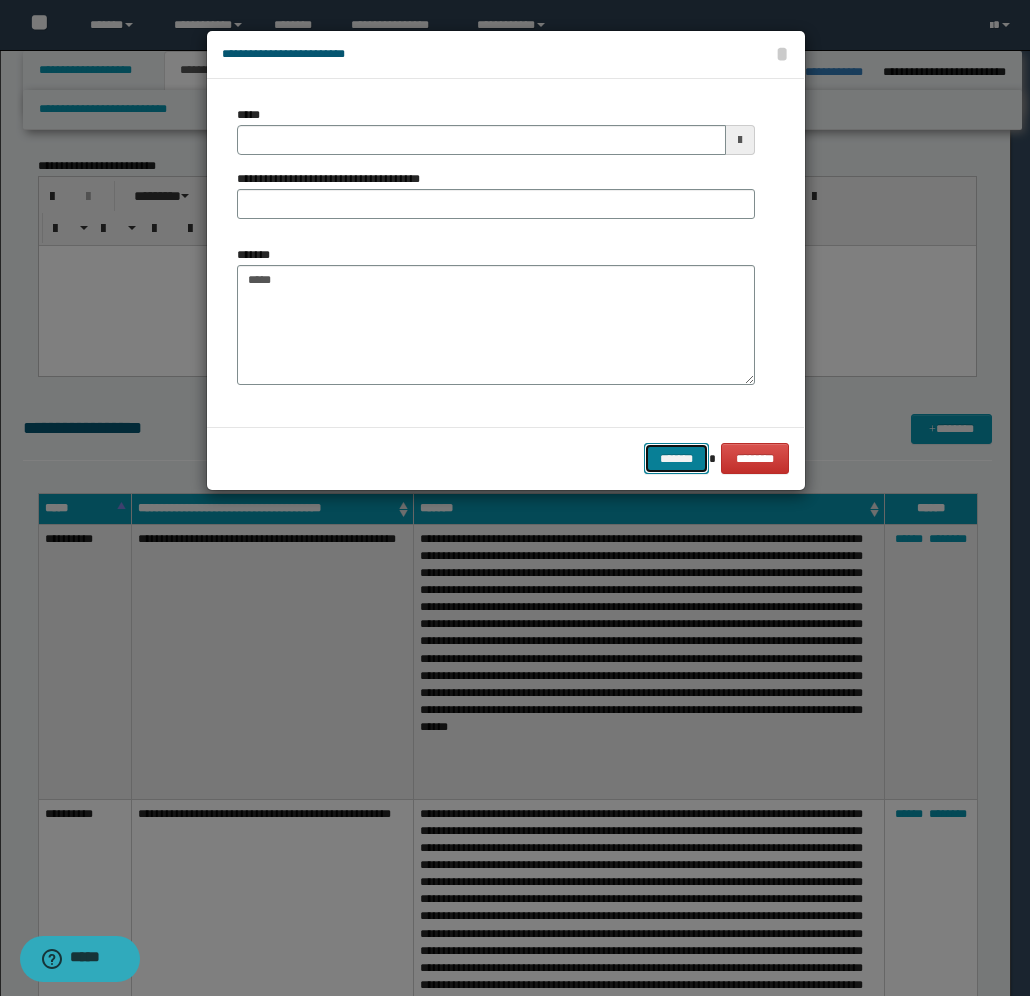 click on "*******" at bounding box center (676, 458) 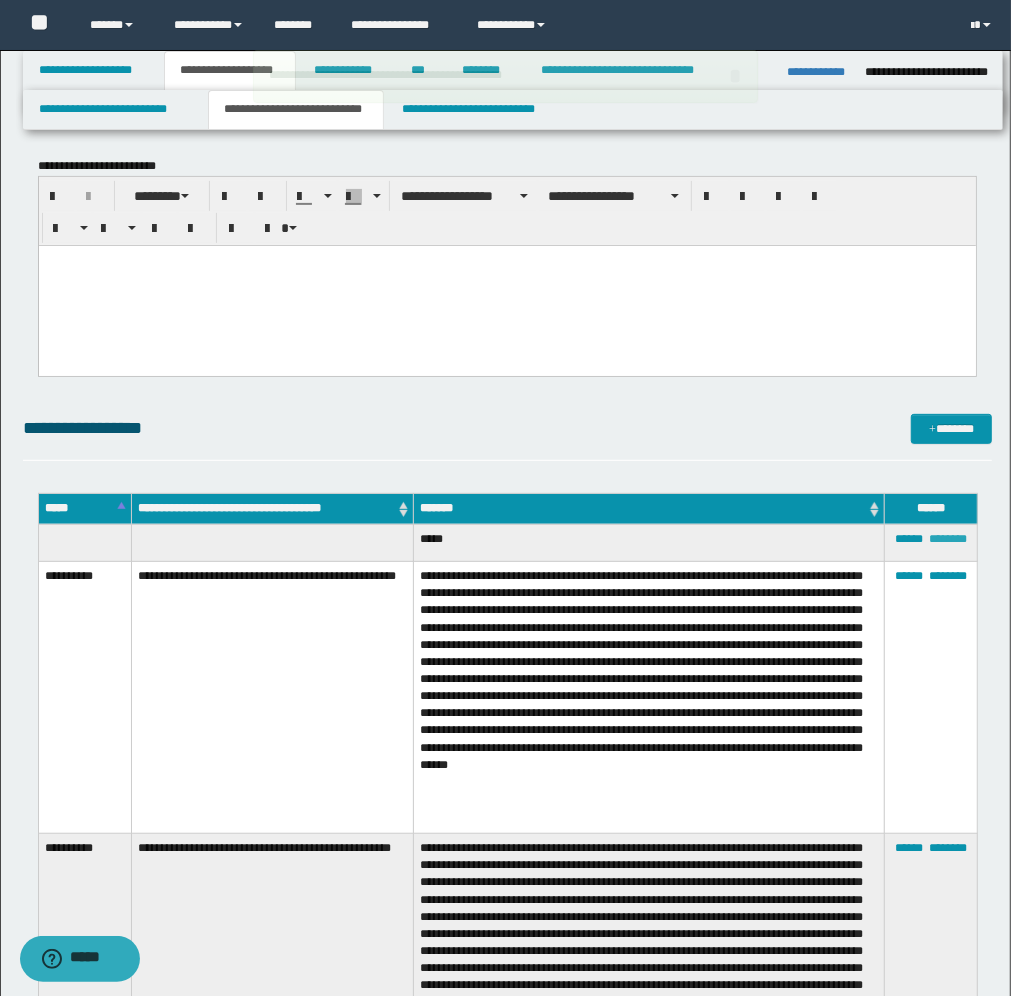 click on "********" at bounding box center [948, 539] 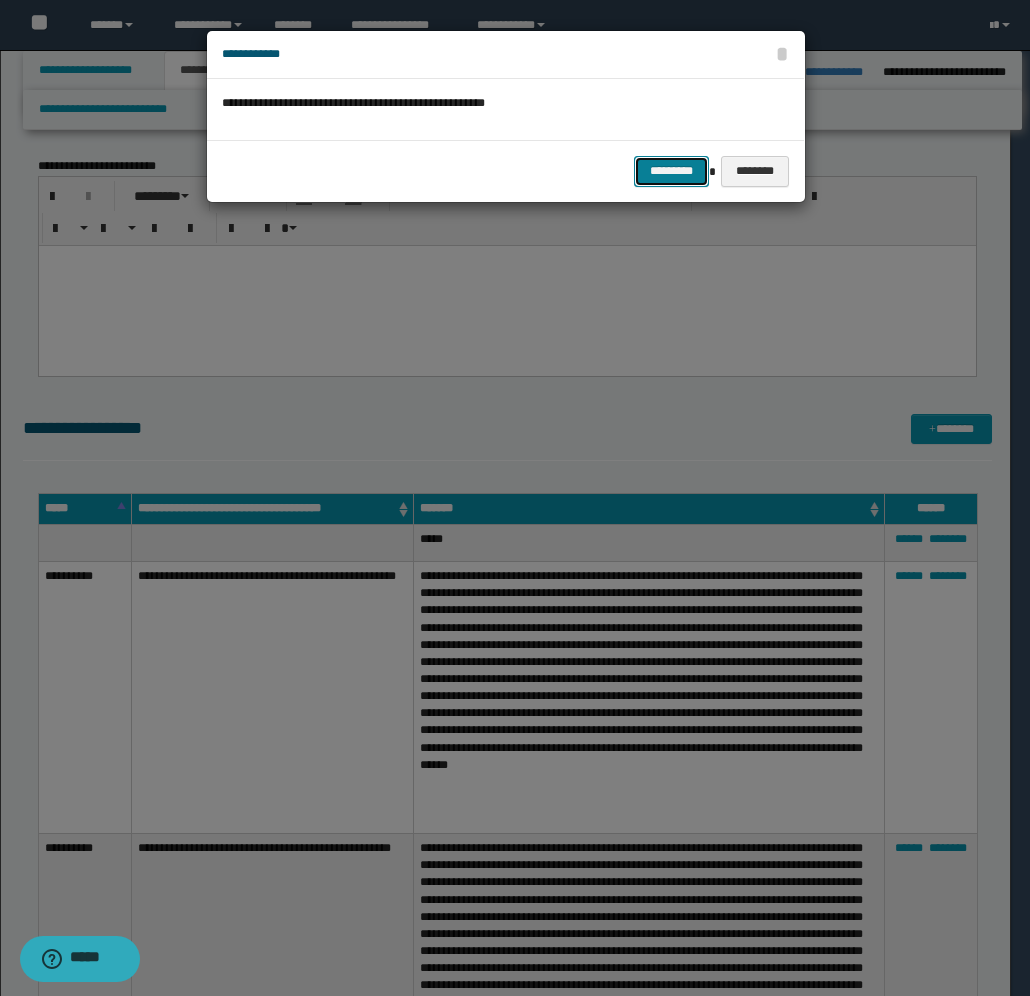 click on "*********" at bounding box center (671, 171) 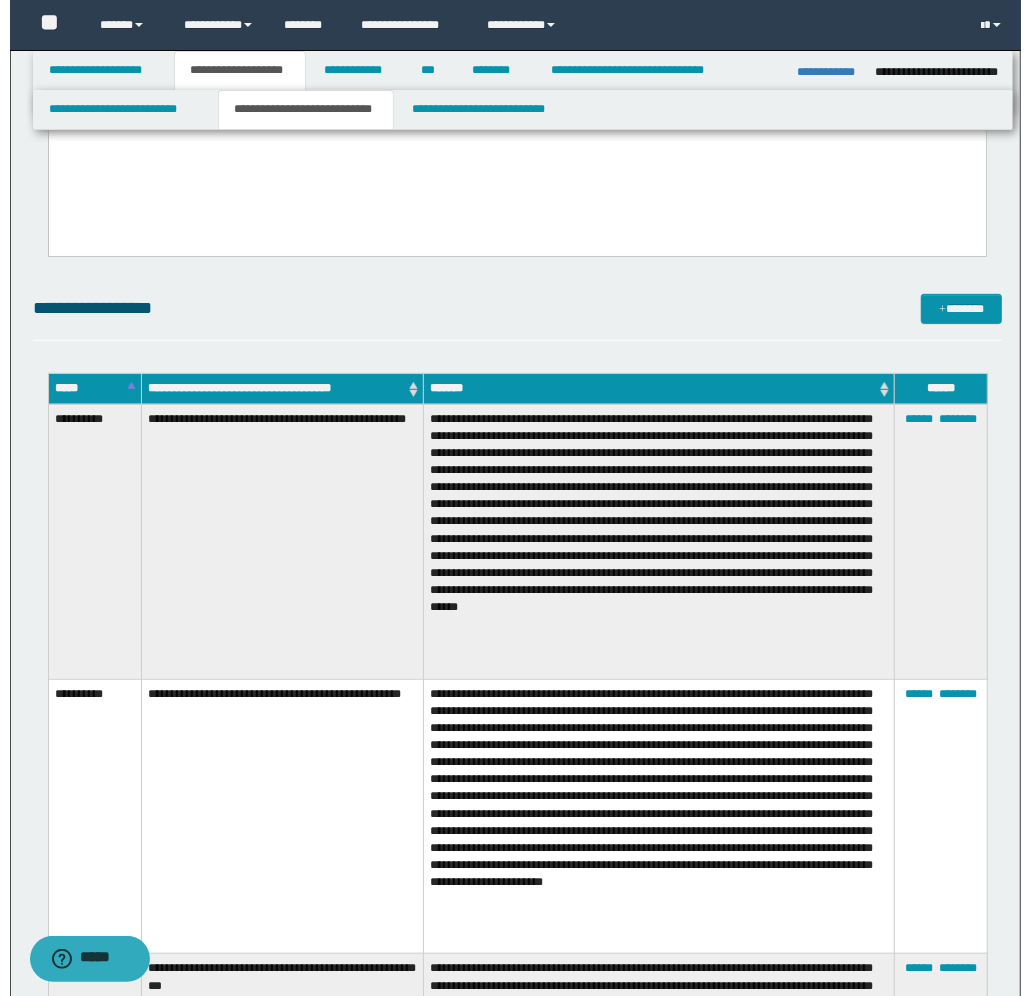 scroll, scrollTop: 375, scrollLeft: 0, axis: vertical 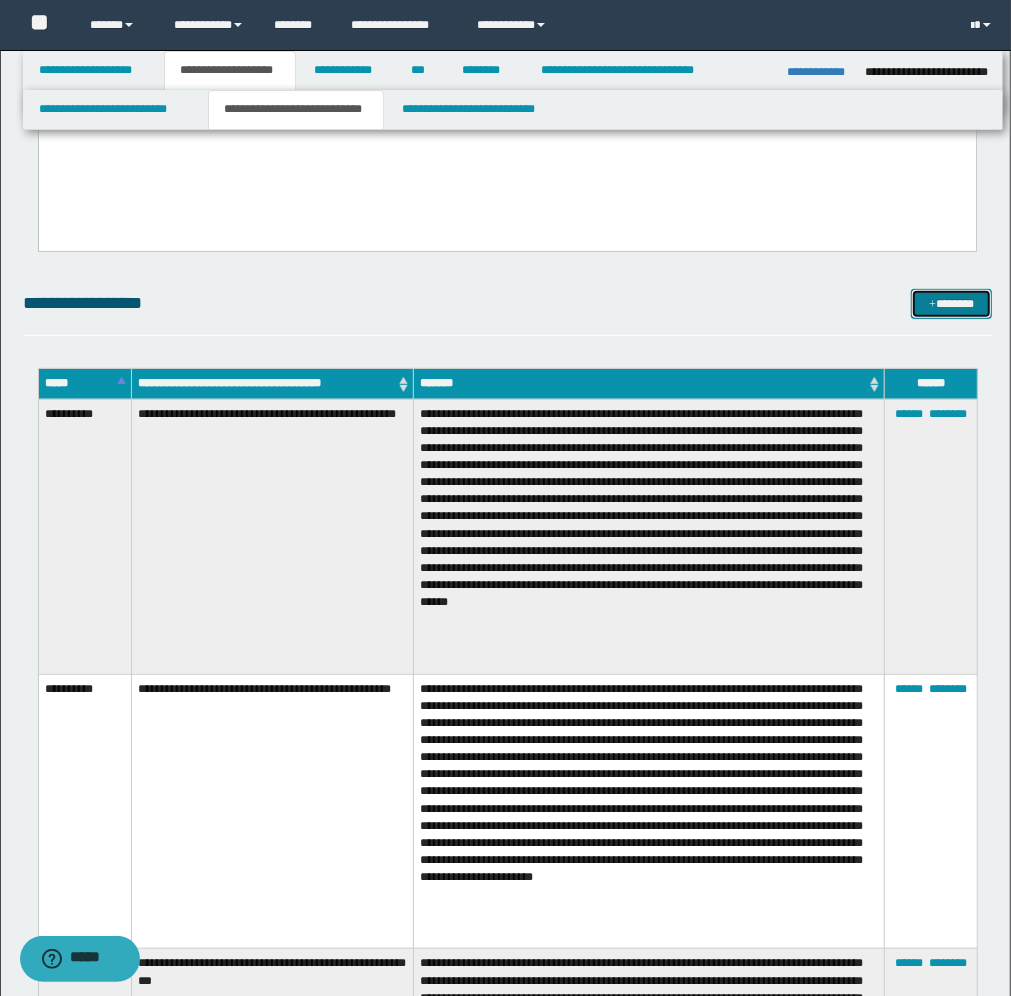 click on "*******" at bounding box center (951, 304) 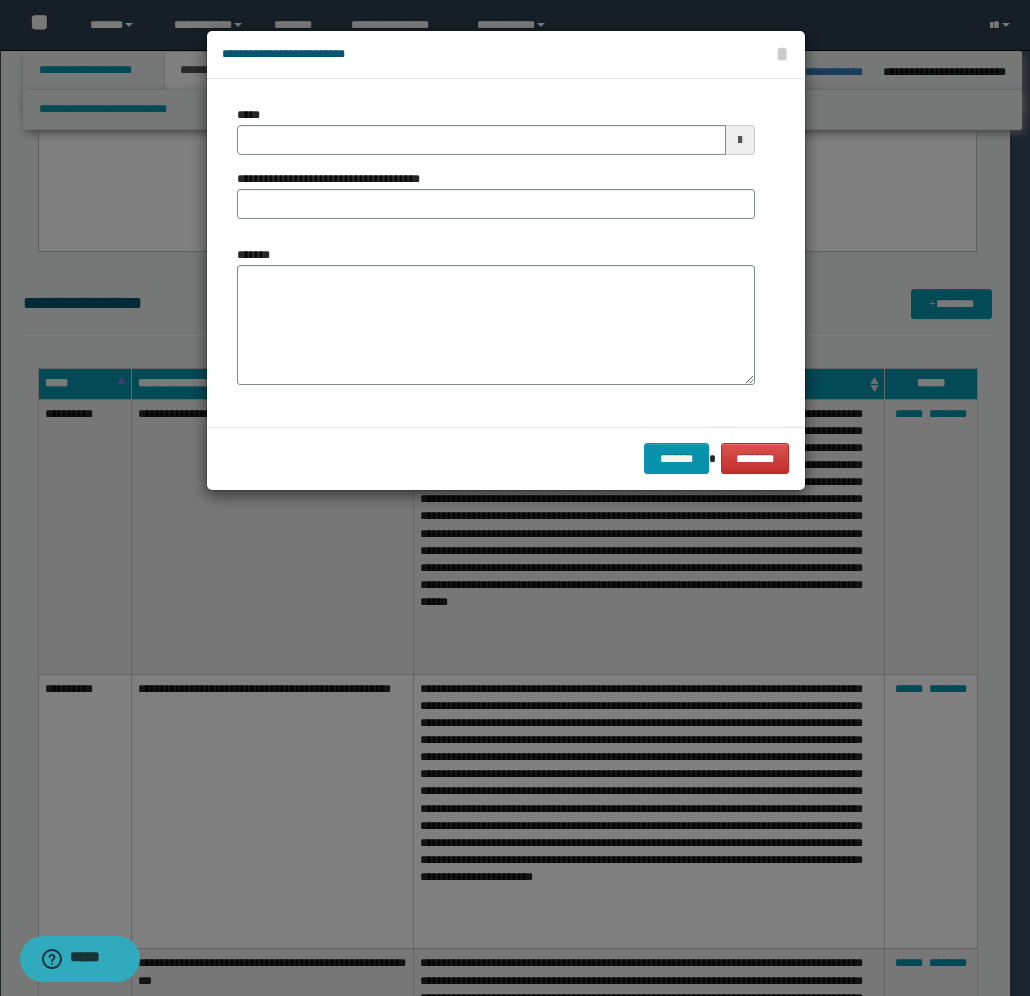 click at bounding box center (740, 140) 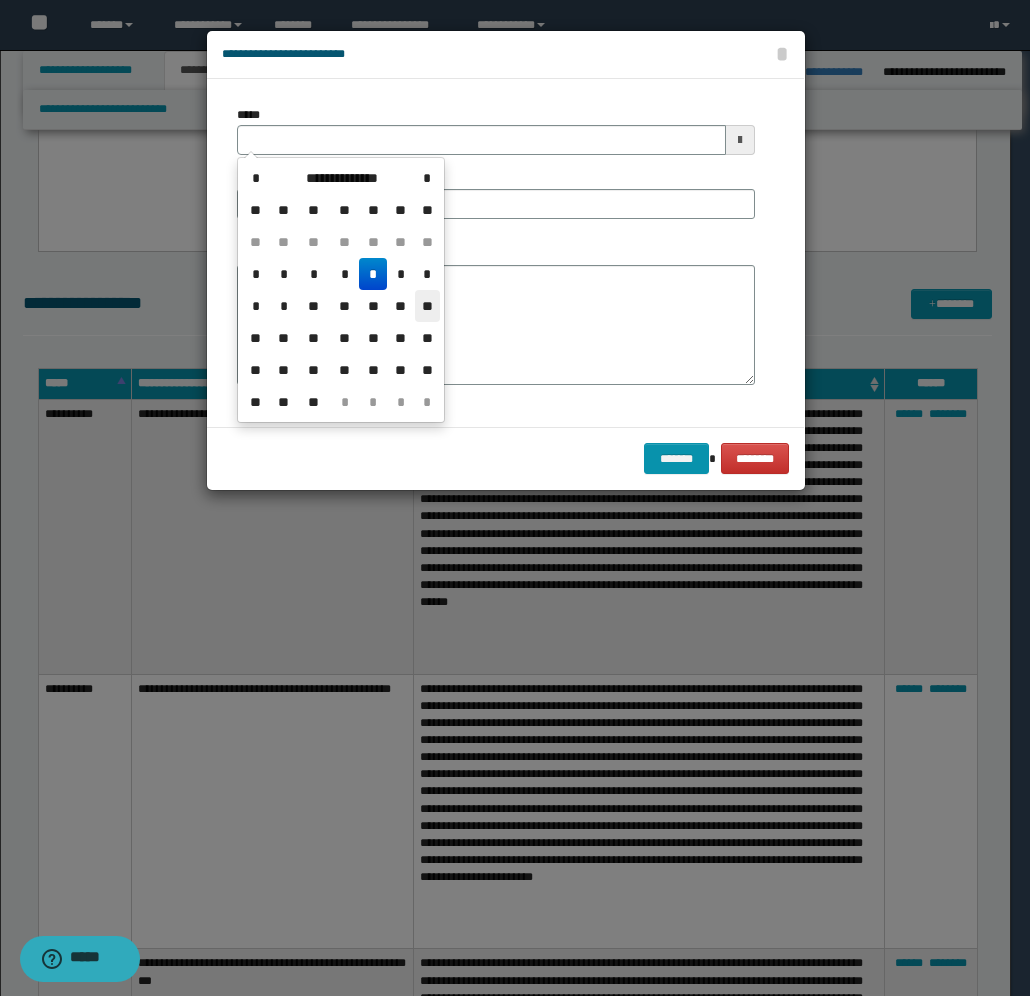 click on "**" at bounding box center [427, 306] 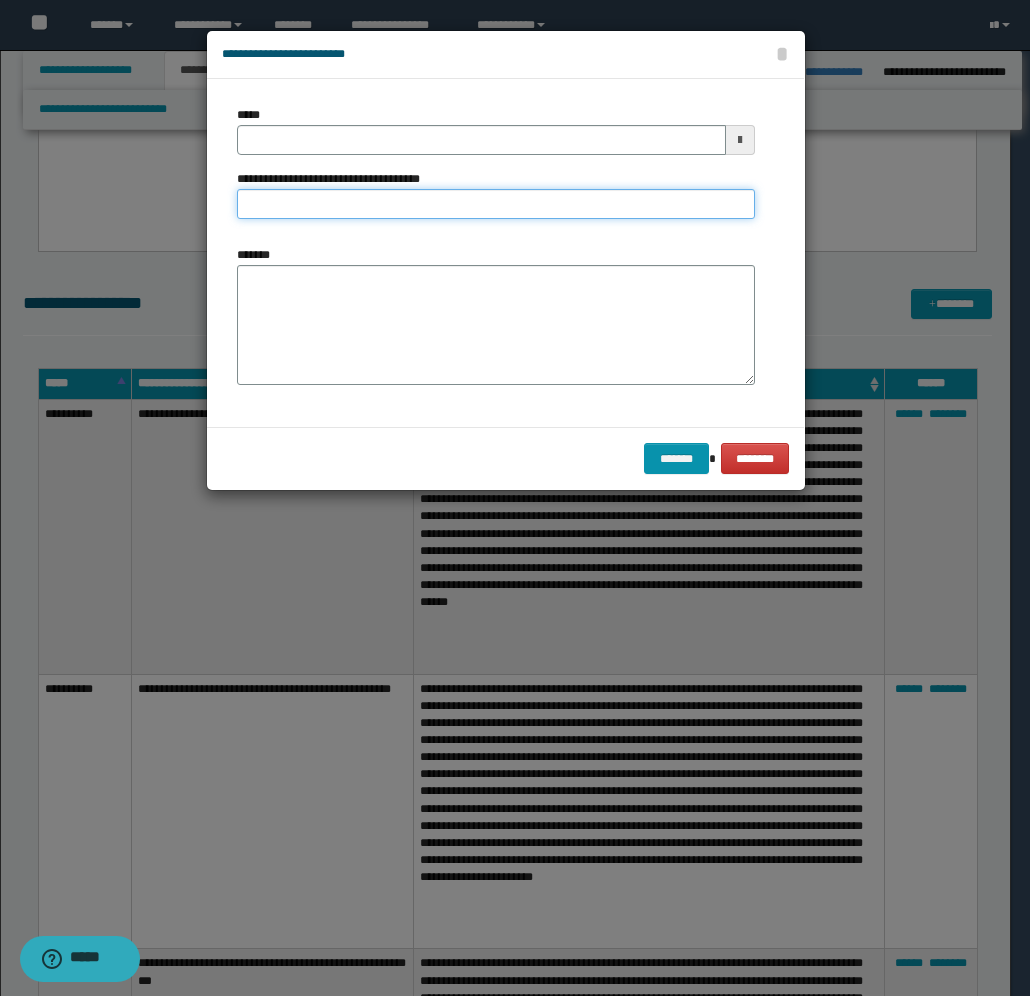 click on "**********" at bounding box center (496, 204) 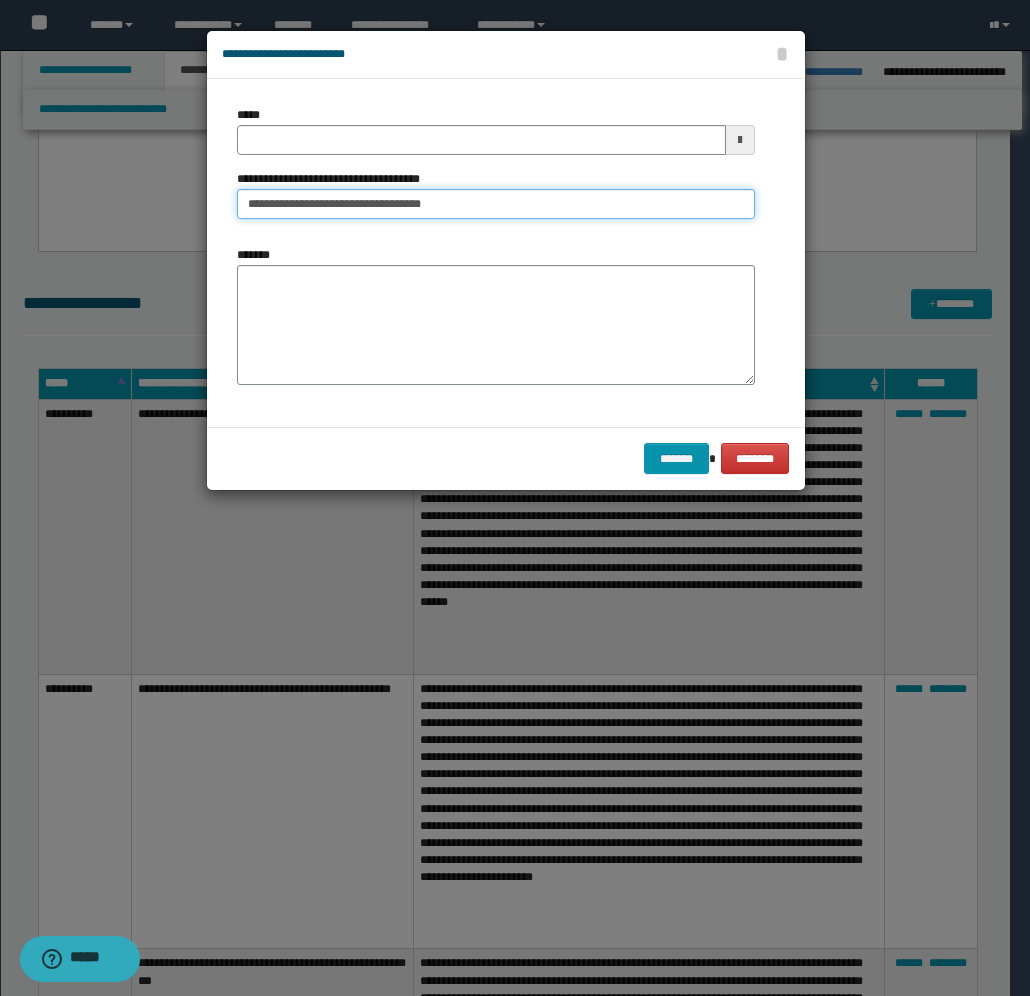 type on "**********" 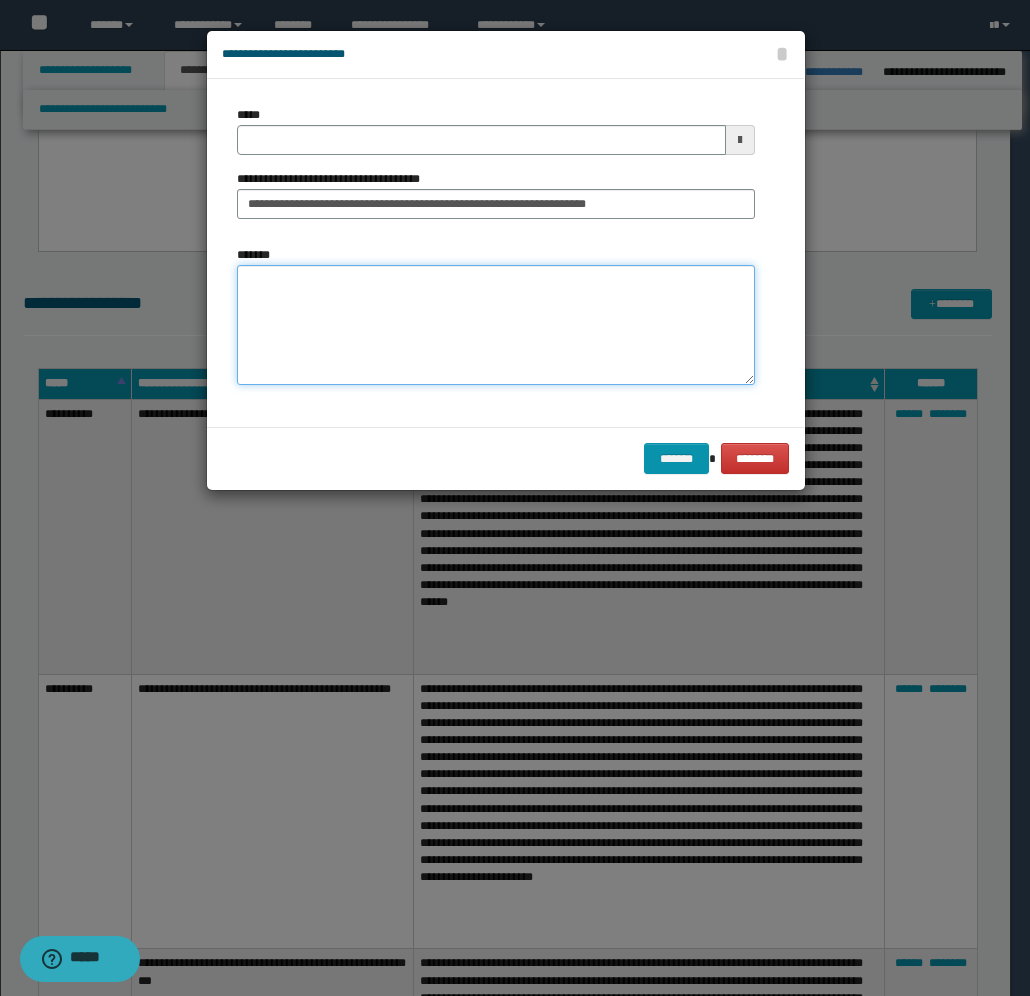 click on "*******" at bounding box center [496, 325] 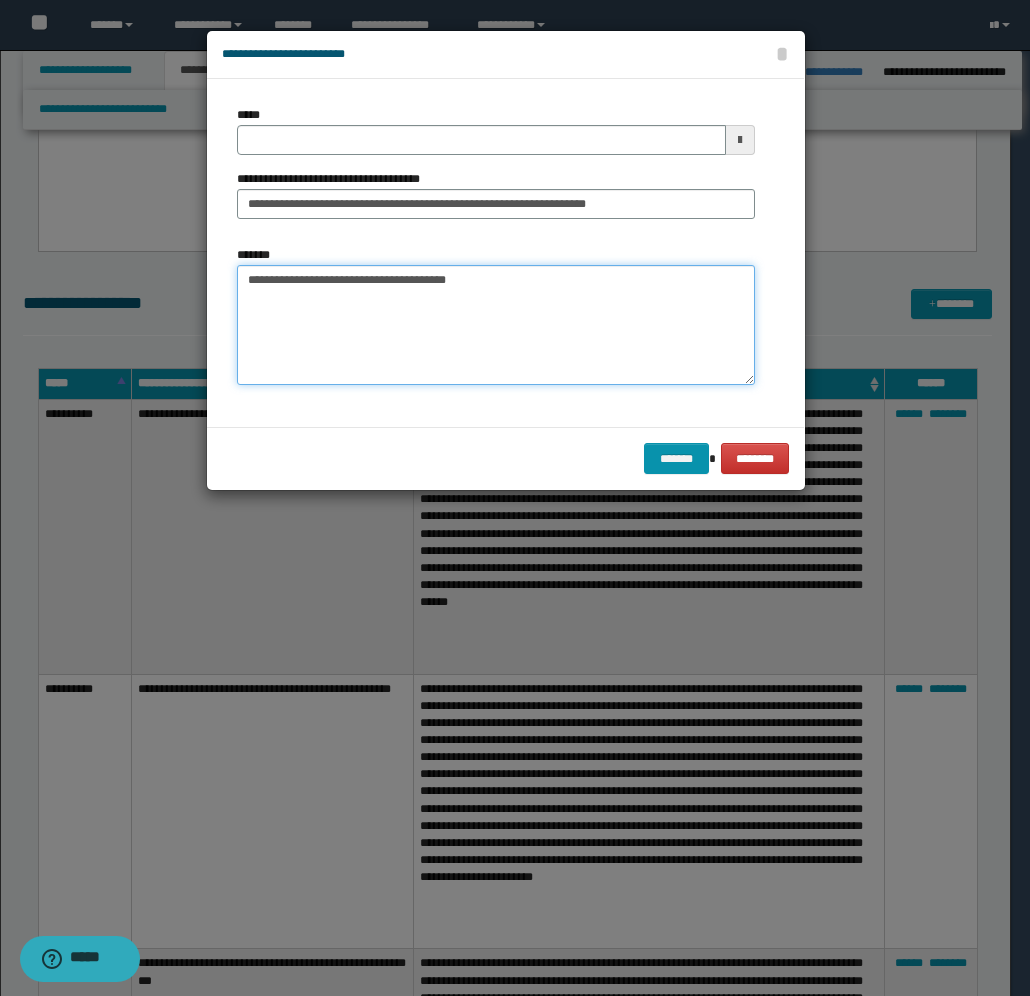 click on "**********" at bounding box center (496, 325) 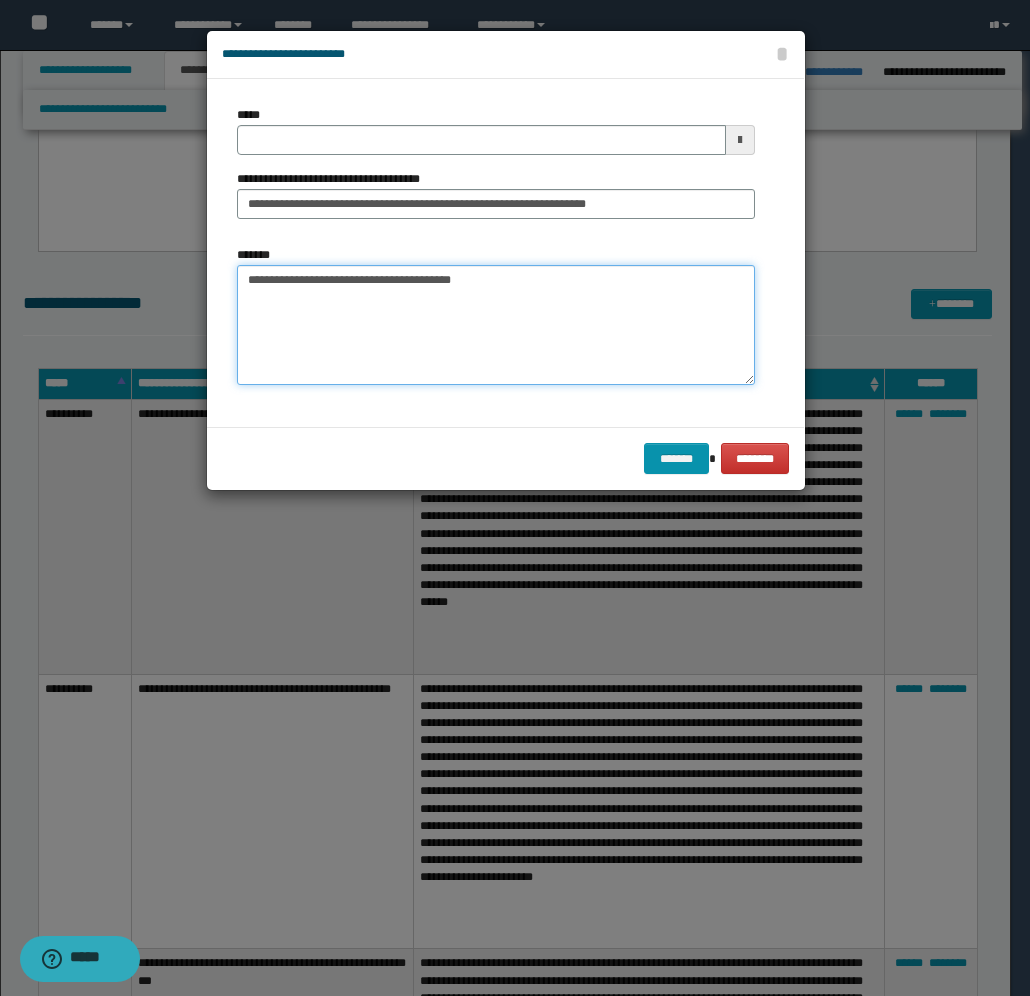 paste on "**********" 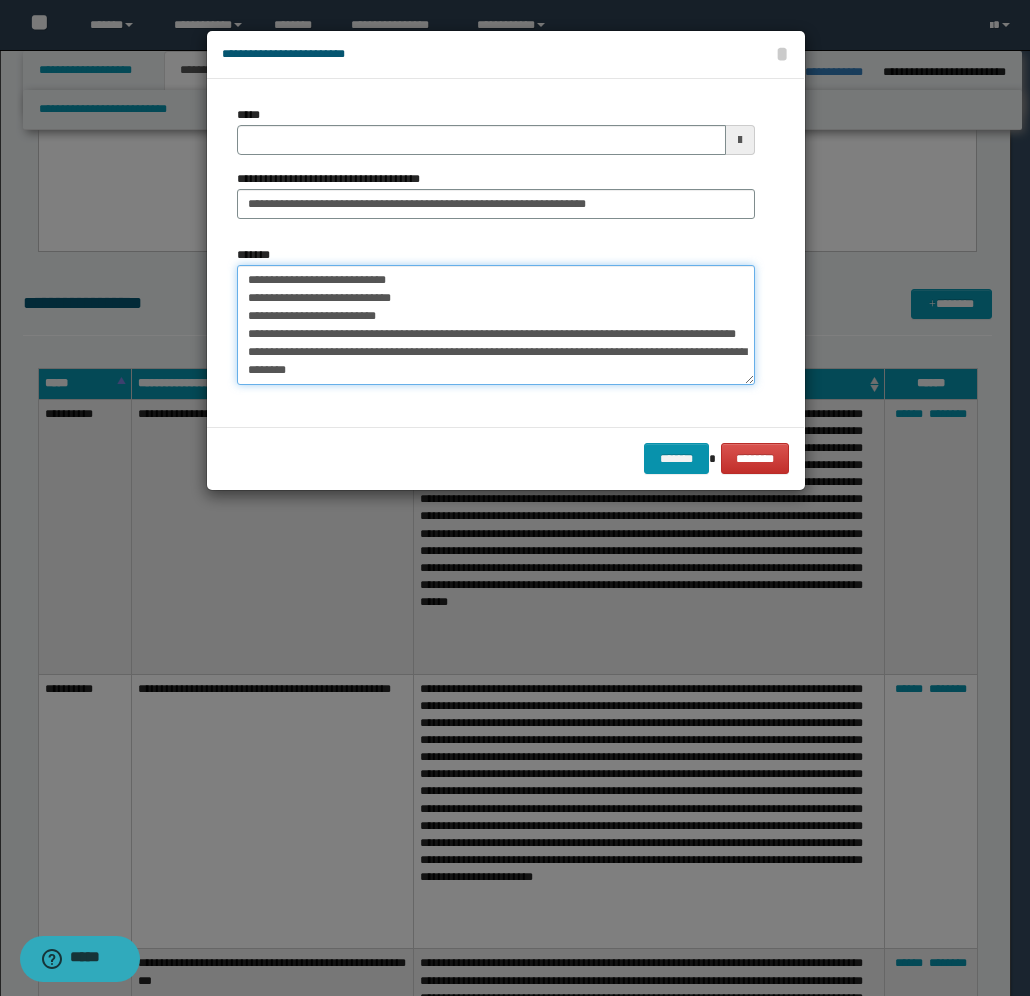 scroll, scrollTop: 0, scrollLeft: 0, axis: both 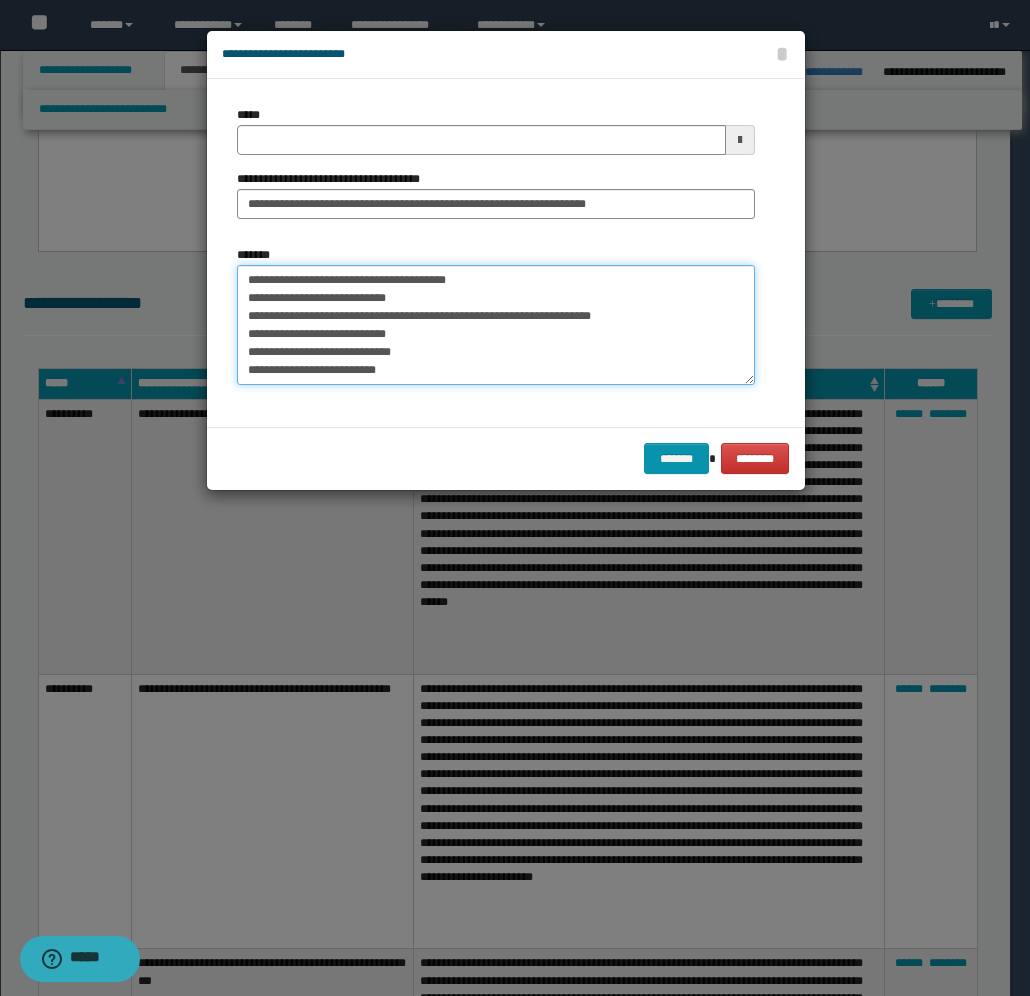 click on "**********" at bounding box center [496, 325] 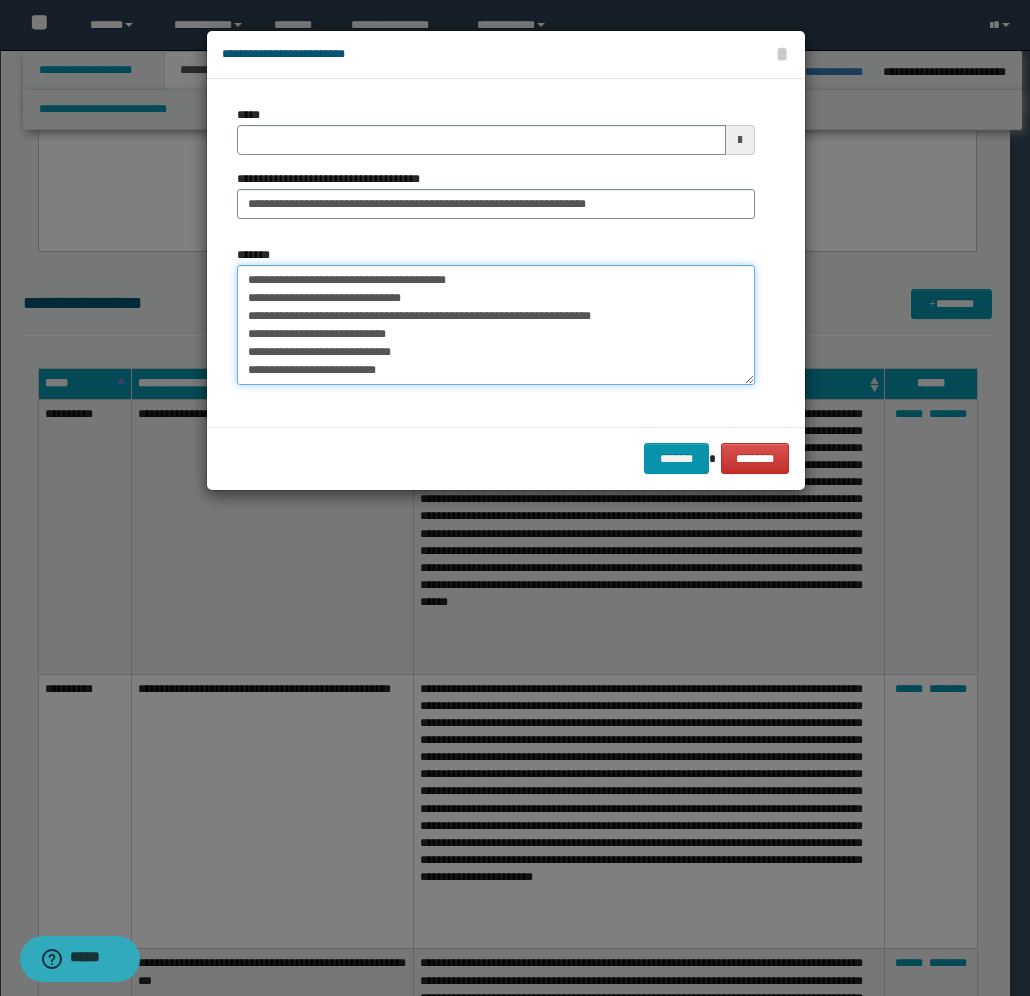 click on "**********" at bounding box center (496, 325) 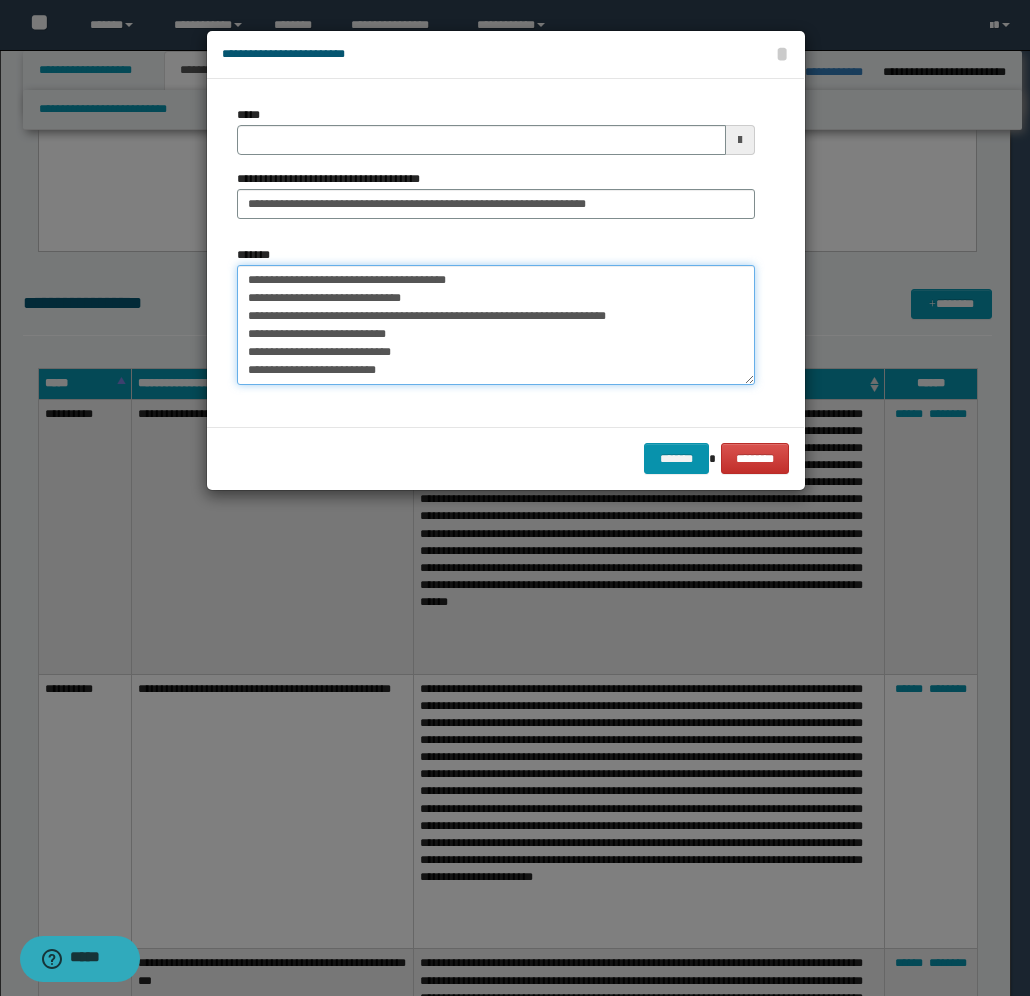 click on "**********" at bounding box center [496, 325] 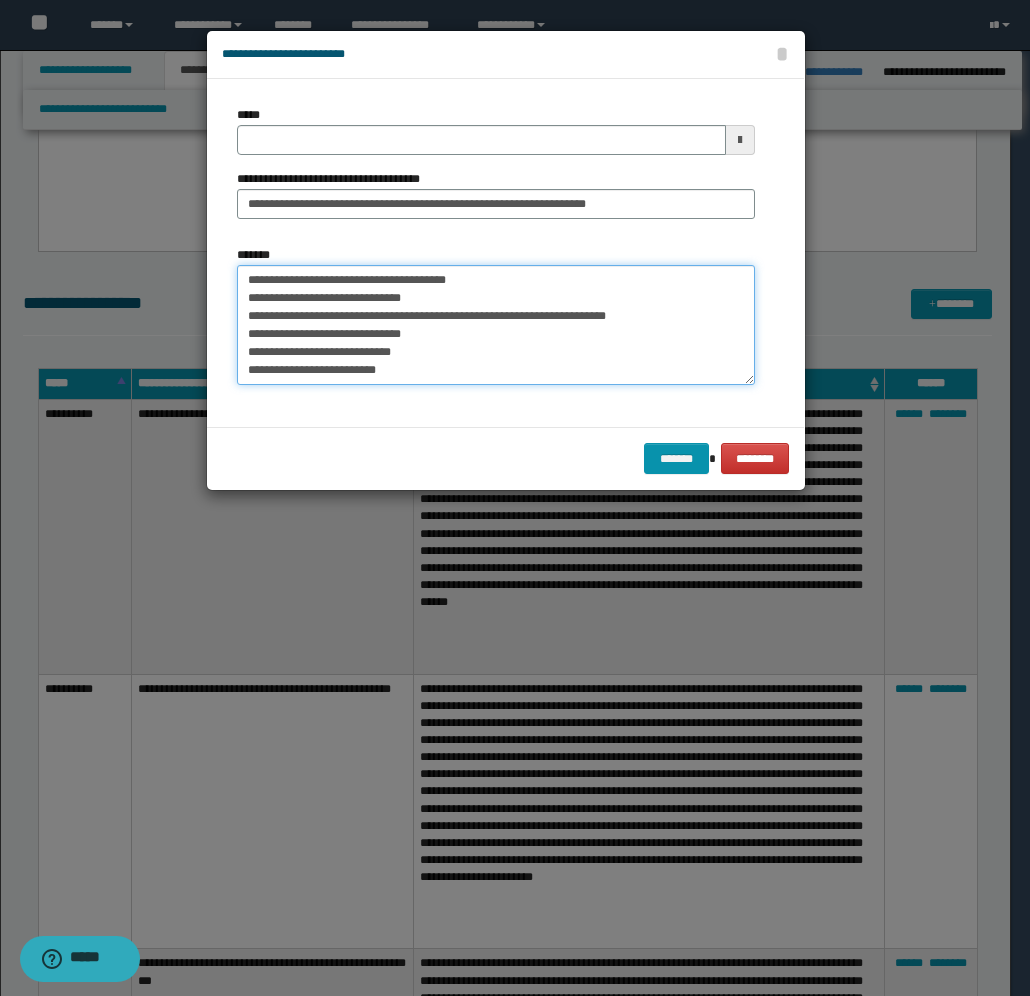 click on "**********" at bounding box center (496, 325) 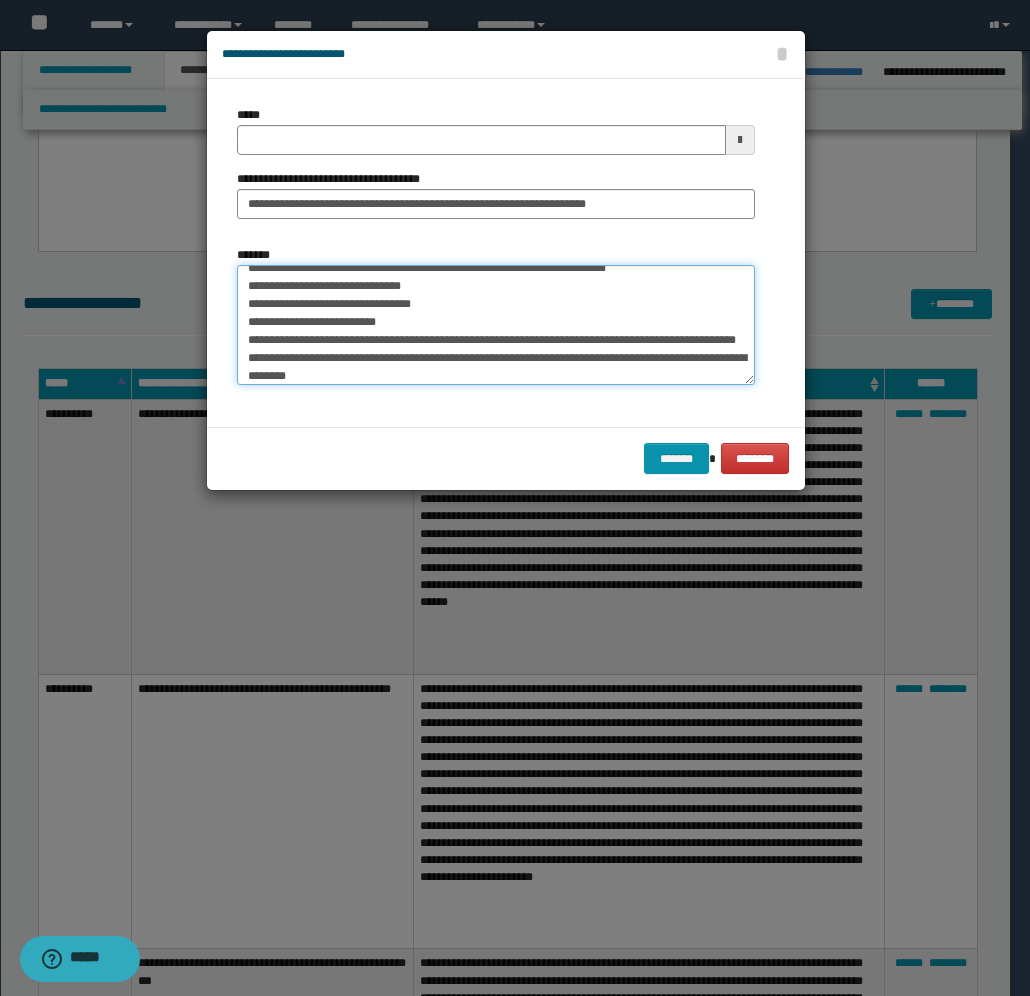 scroll, scrollTop: 50, scrollLeft: 0, axis: vertical 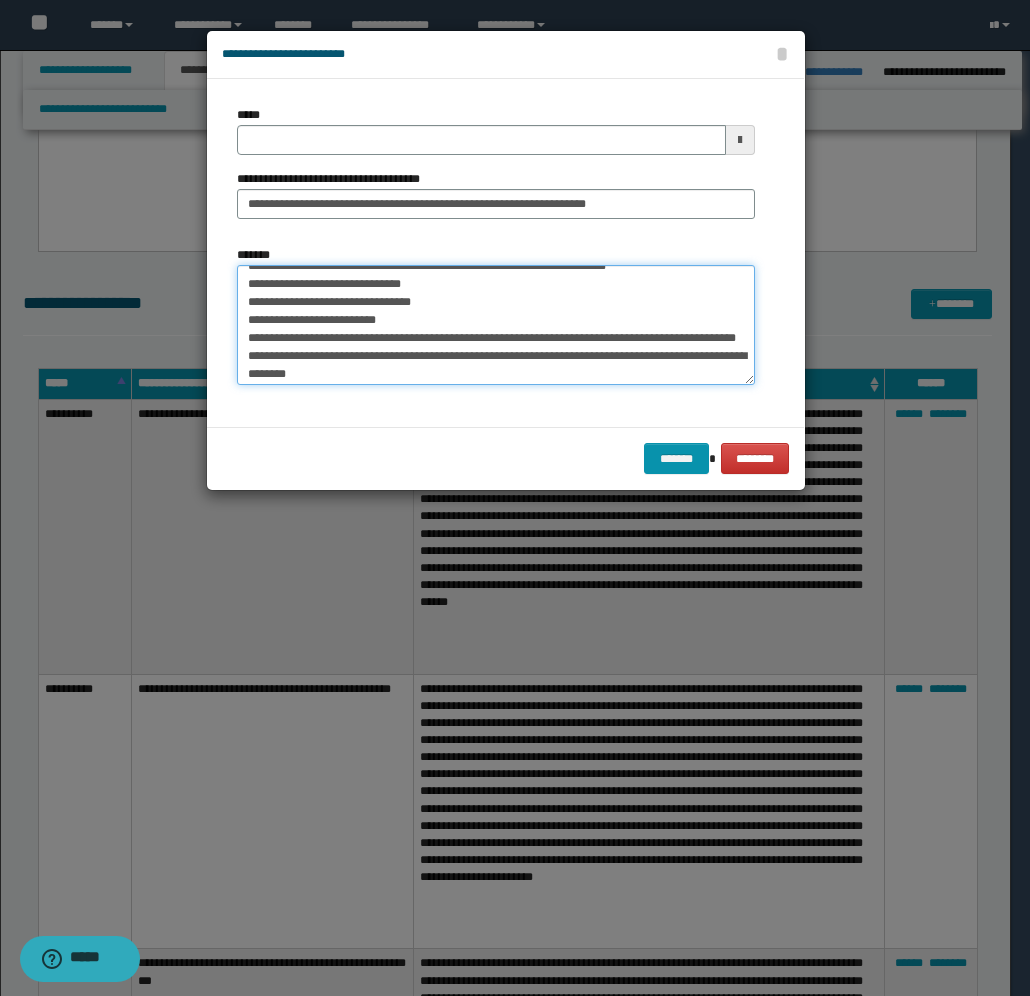 click on "**********" at bounding box center (496, 325) 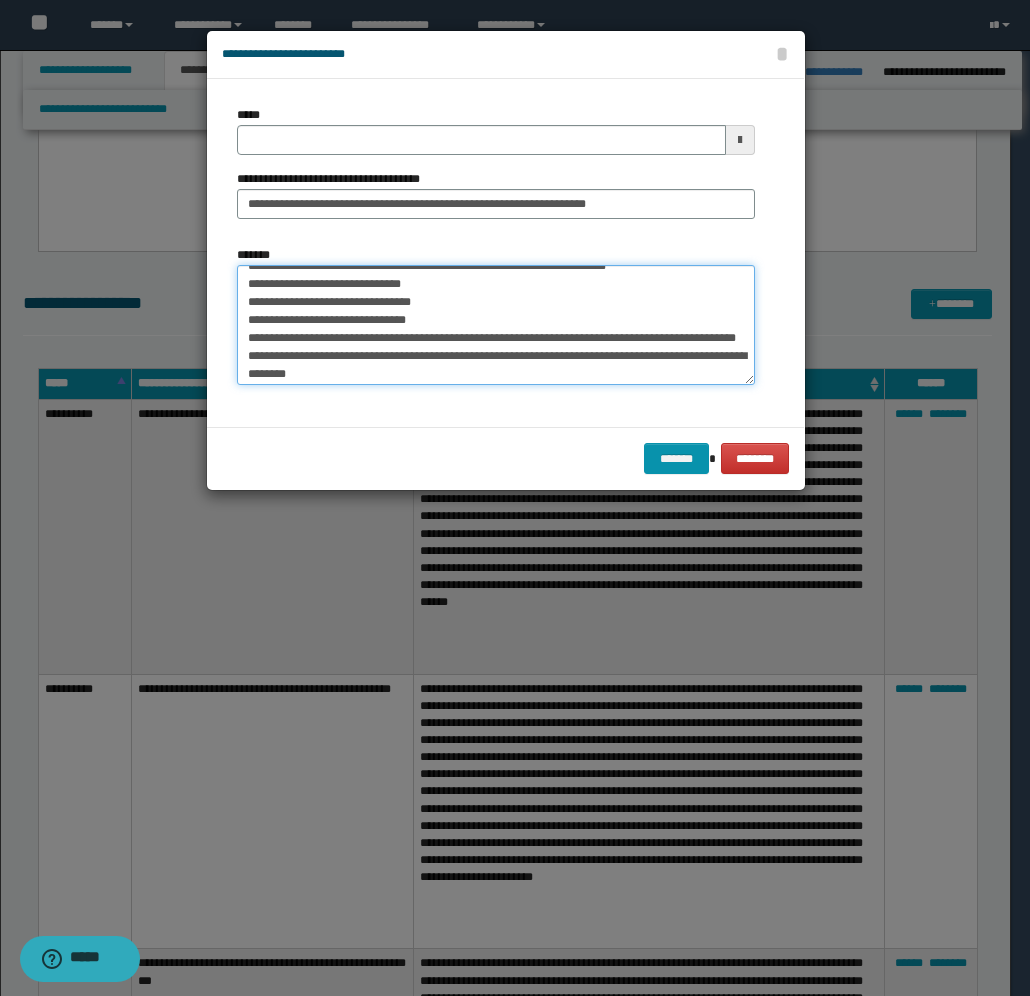 click on "**********" at bounding box center [496, 325] 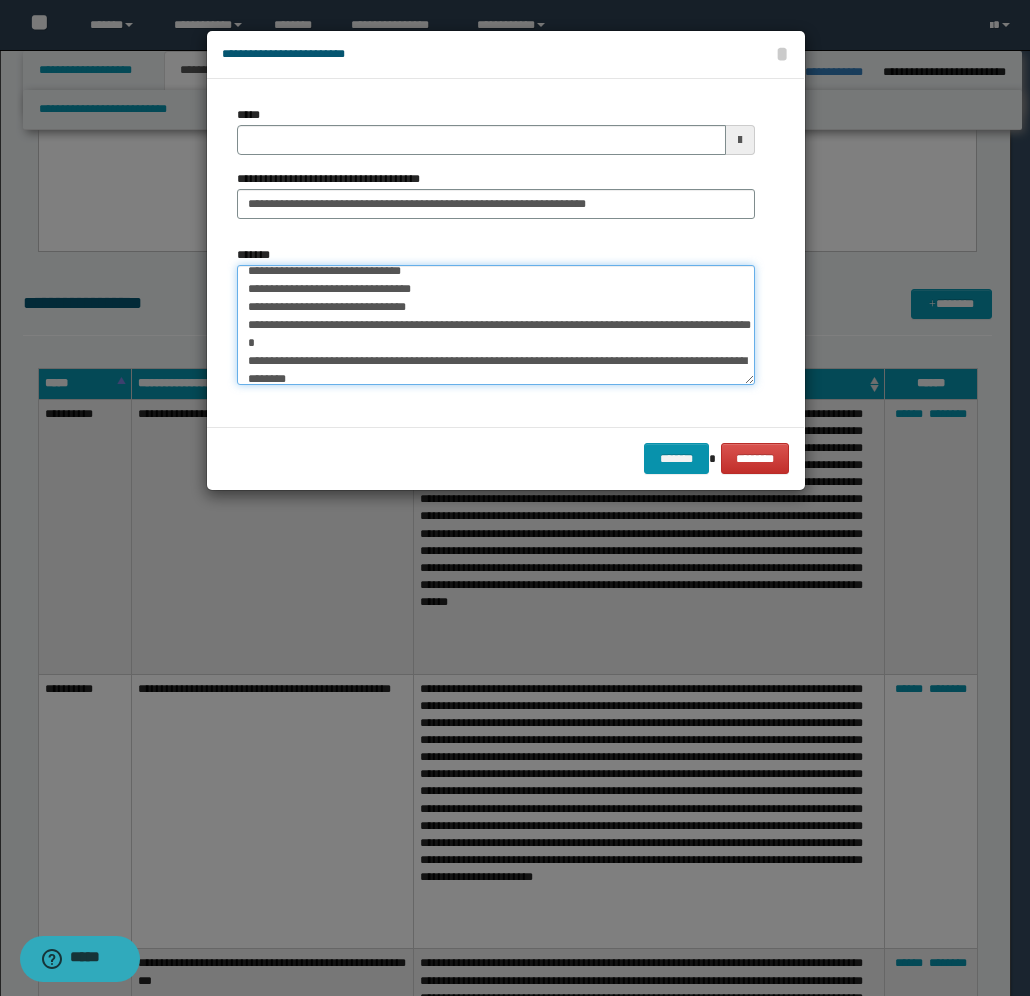 scroll, scrollTop: 72, scrollLeft: 0, axis: vertical 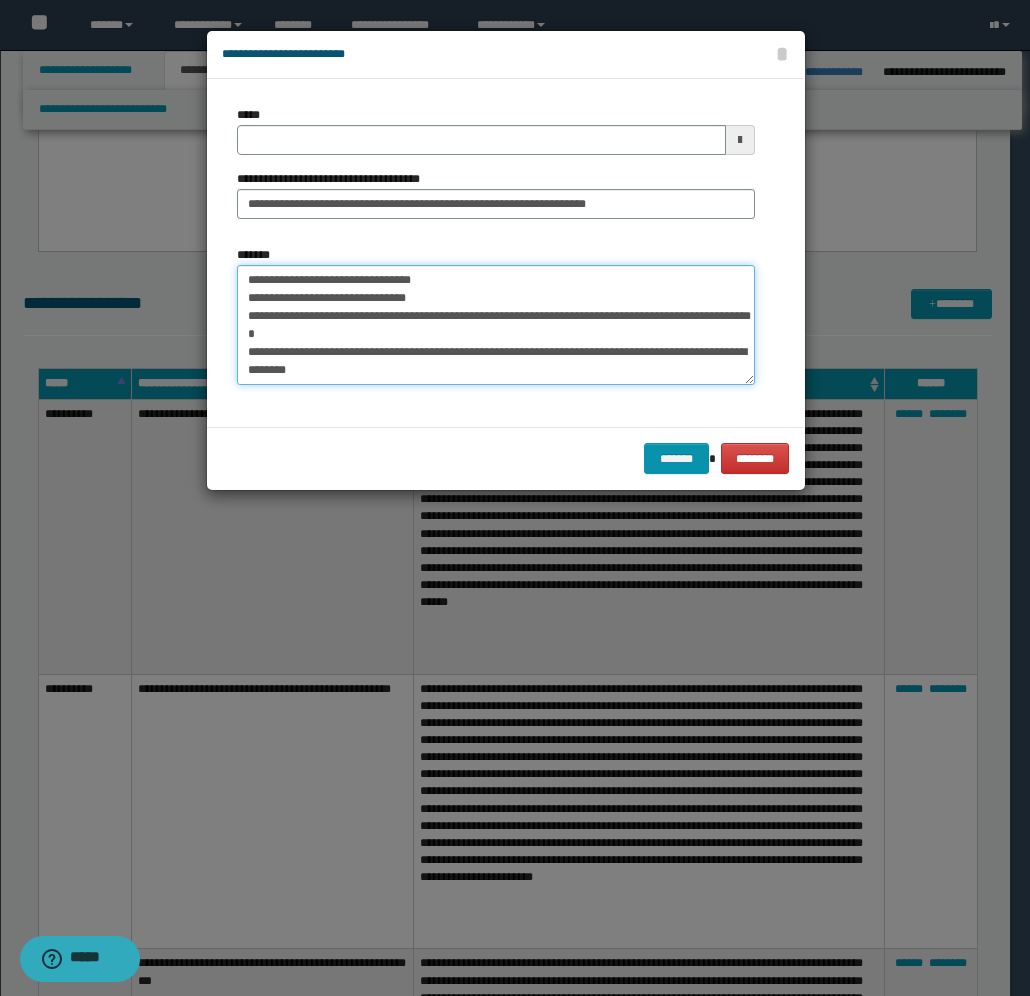 click on "**********" at bounding box center (496, 325) 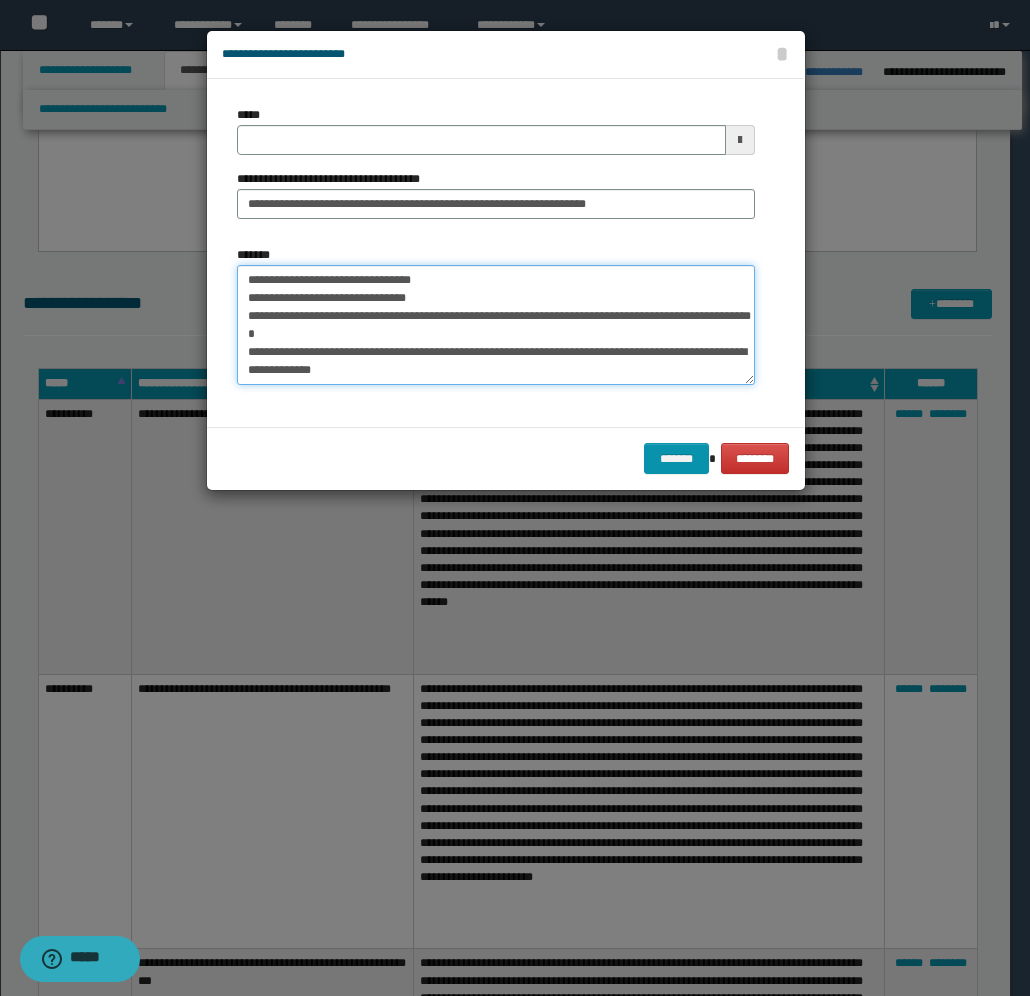 scroll, scrollTop: 83, scrollLeft: 0, axis: vertical 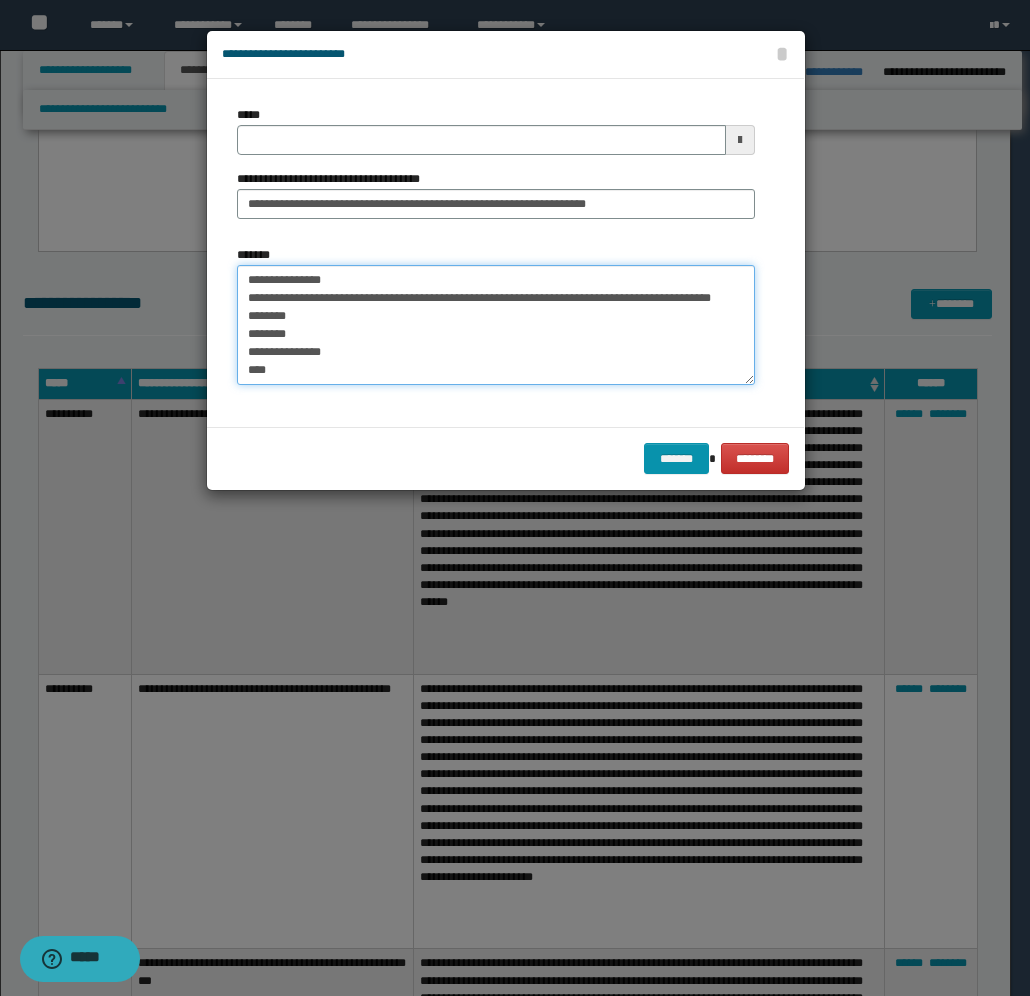 click on "**********" at bounding box center [496, 325] 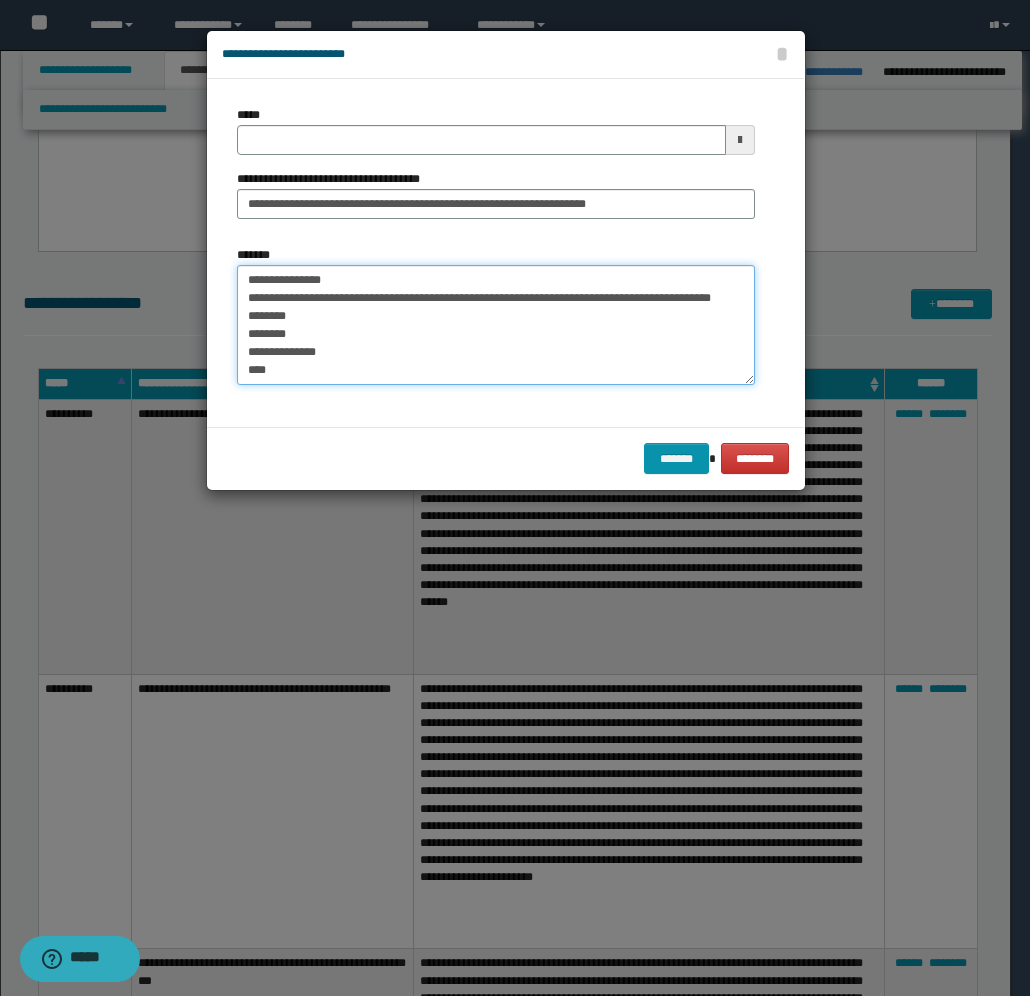 click on "**********" at bounding box center (496, 325) 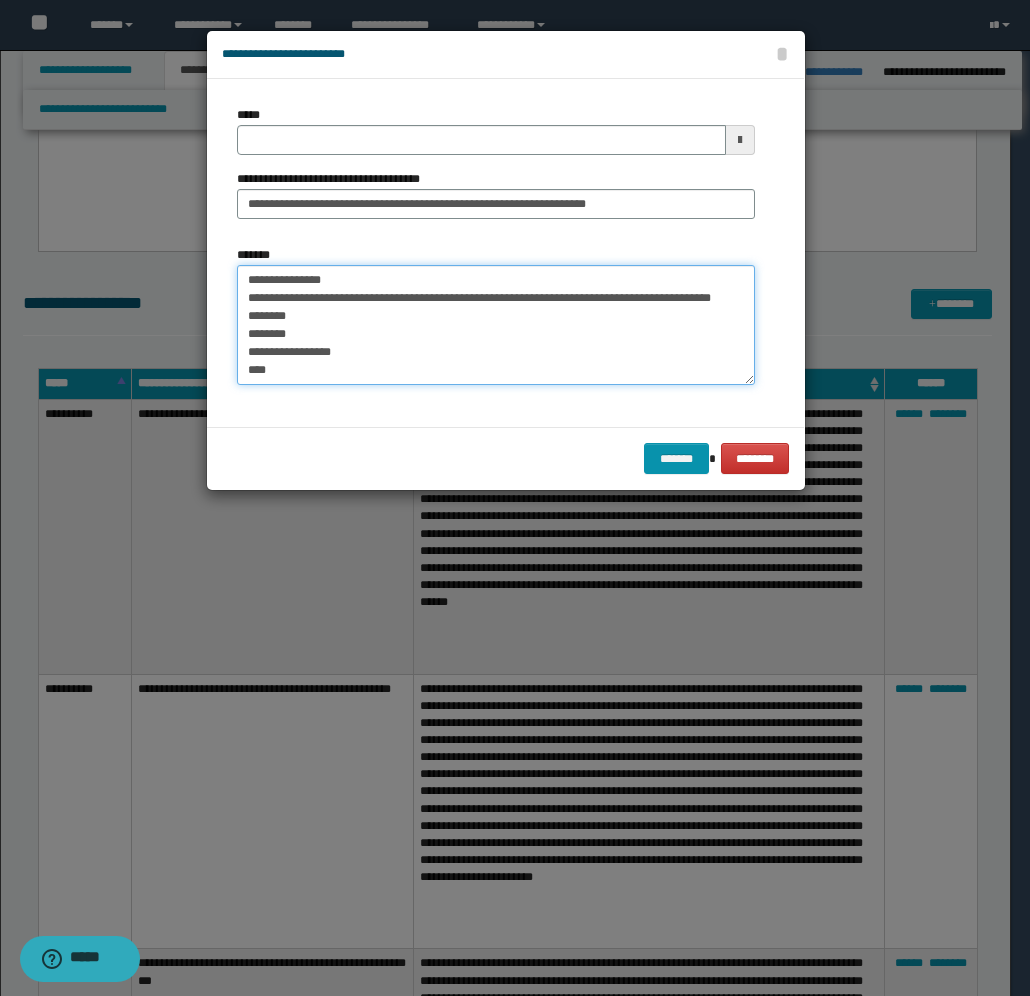 click on "**********" at bounding box center [496, 325] 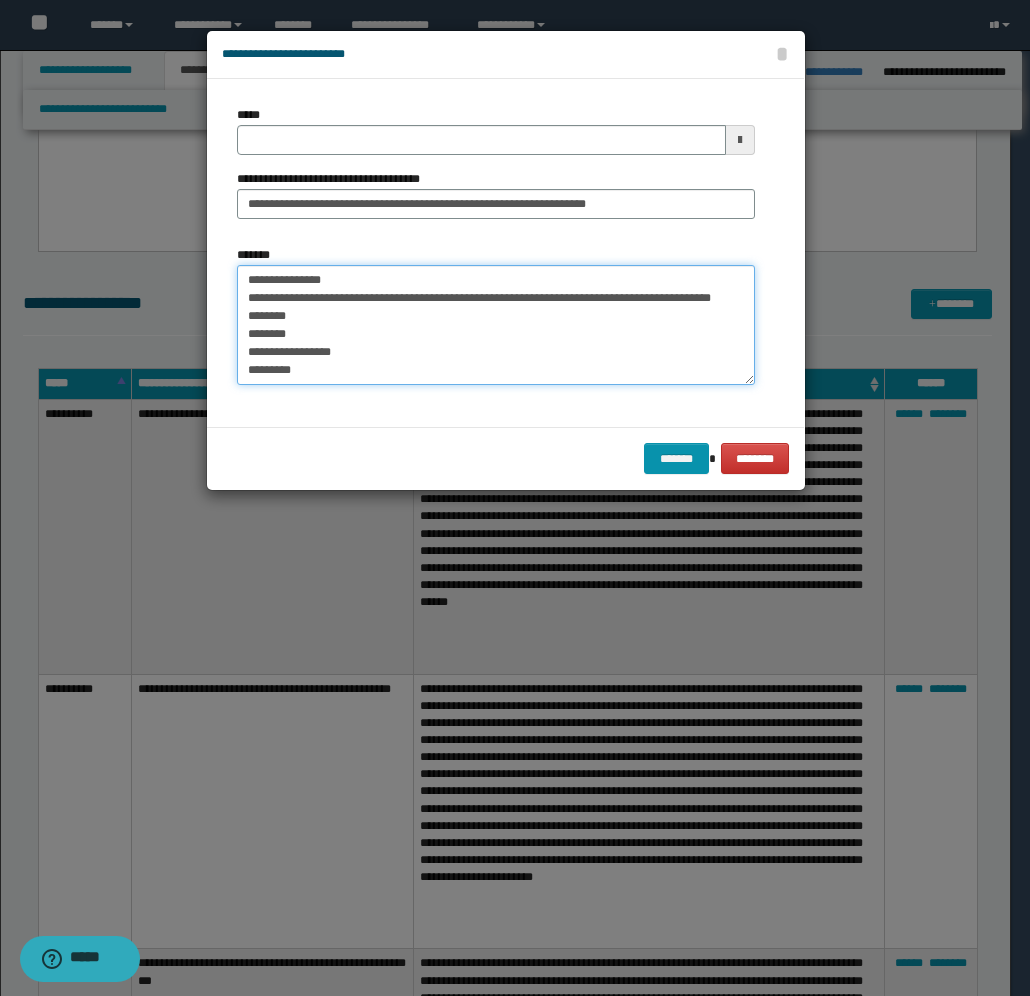 click on "**********" at bounding box center (496, 325) 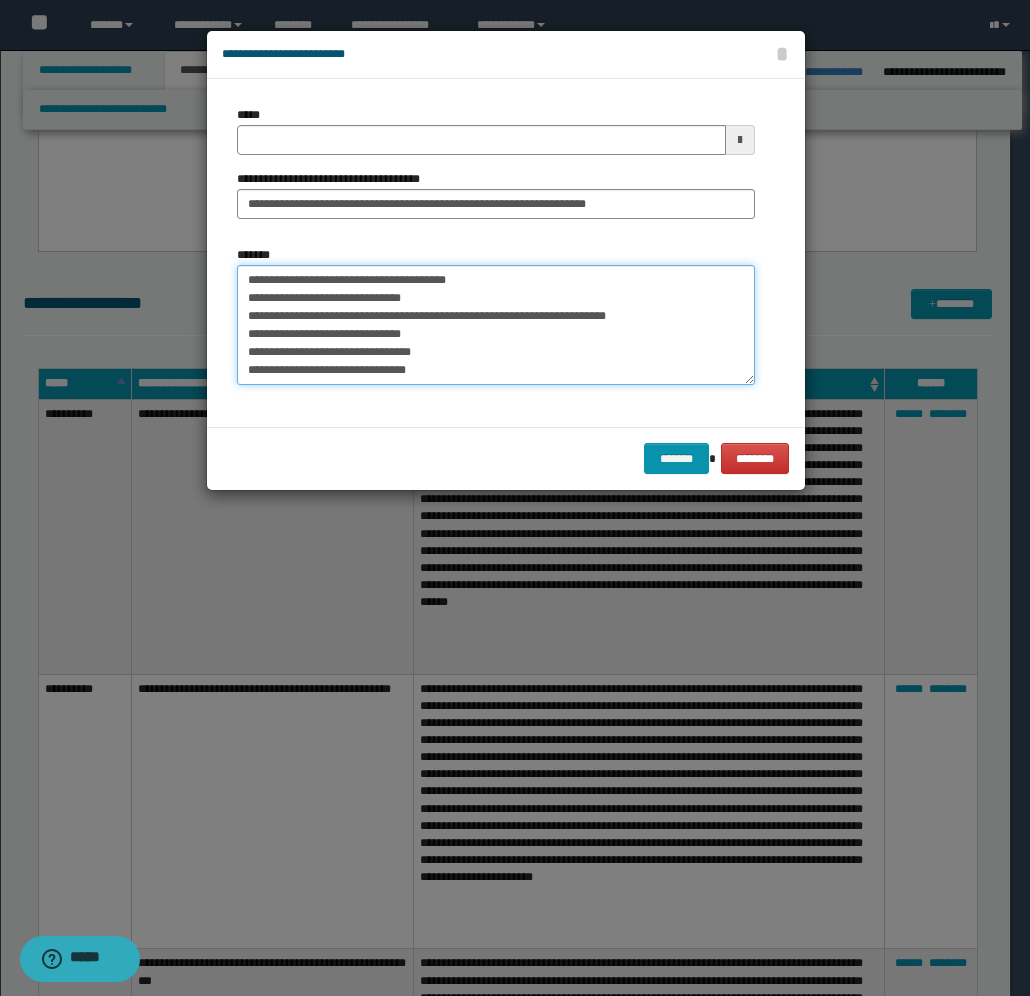 scroll, scrollTop: 125, scrollLeft: 0, axis: vertical 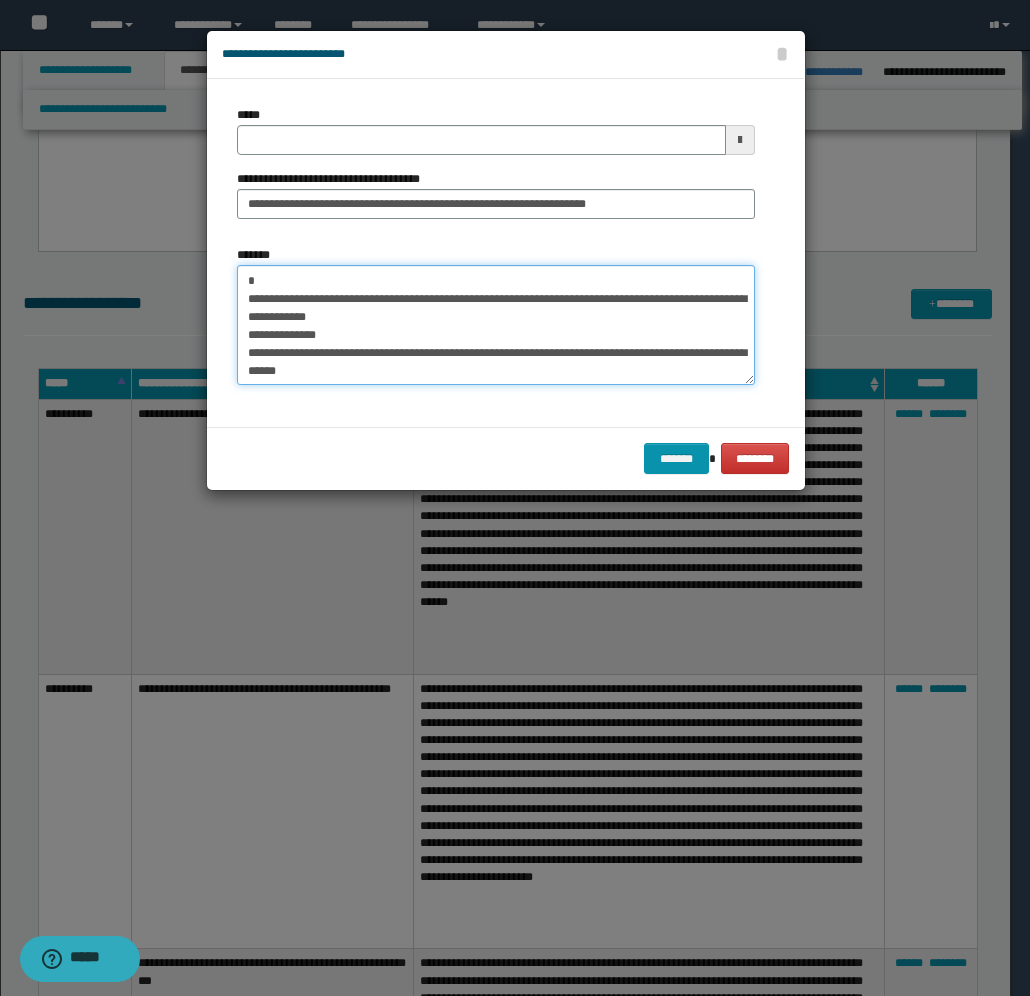 click on "**********" at bounding box center (496, 325) 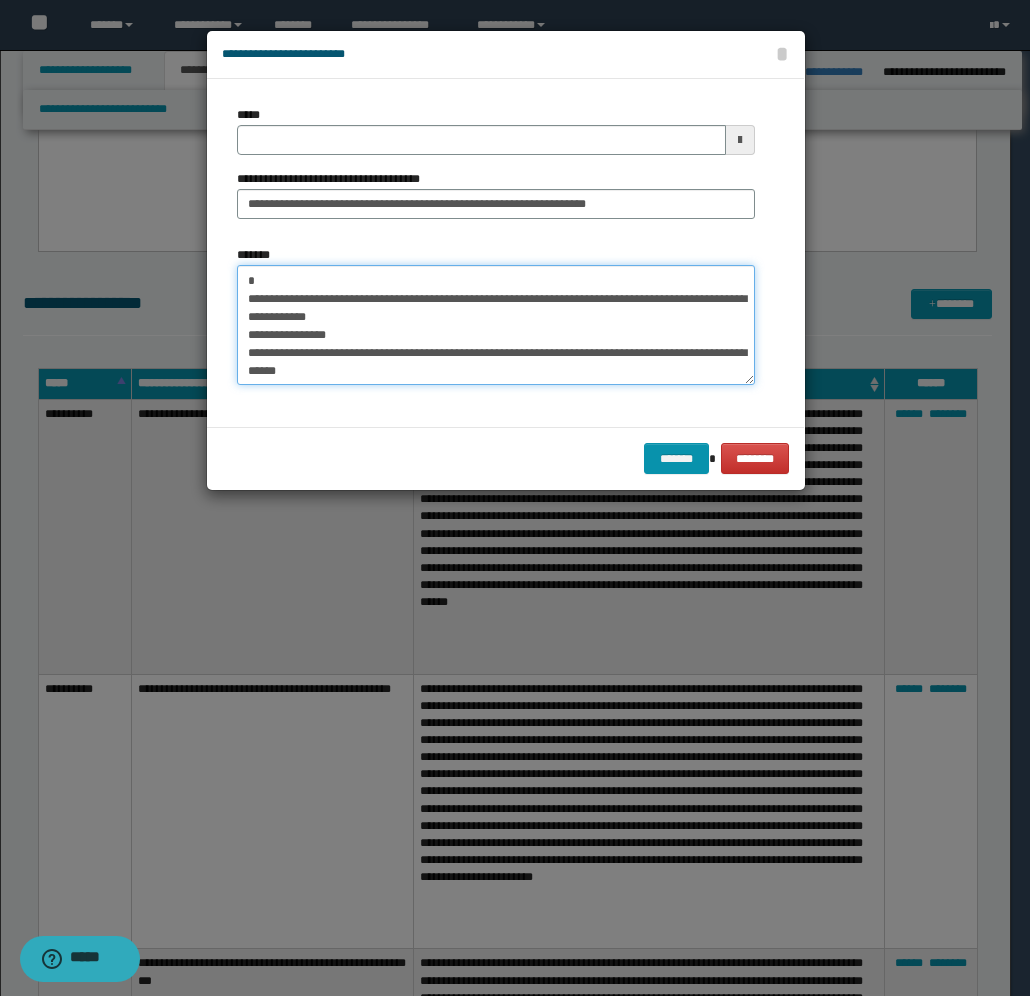 click on "**********" at bounding box center [496, 325] 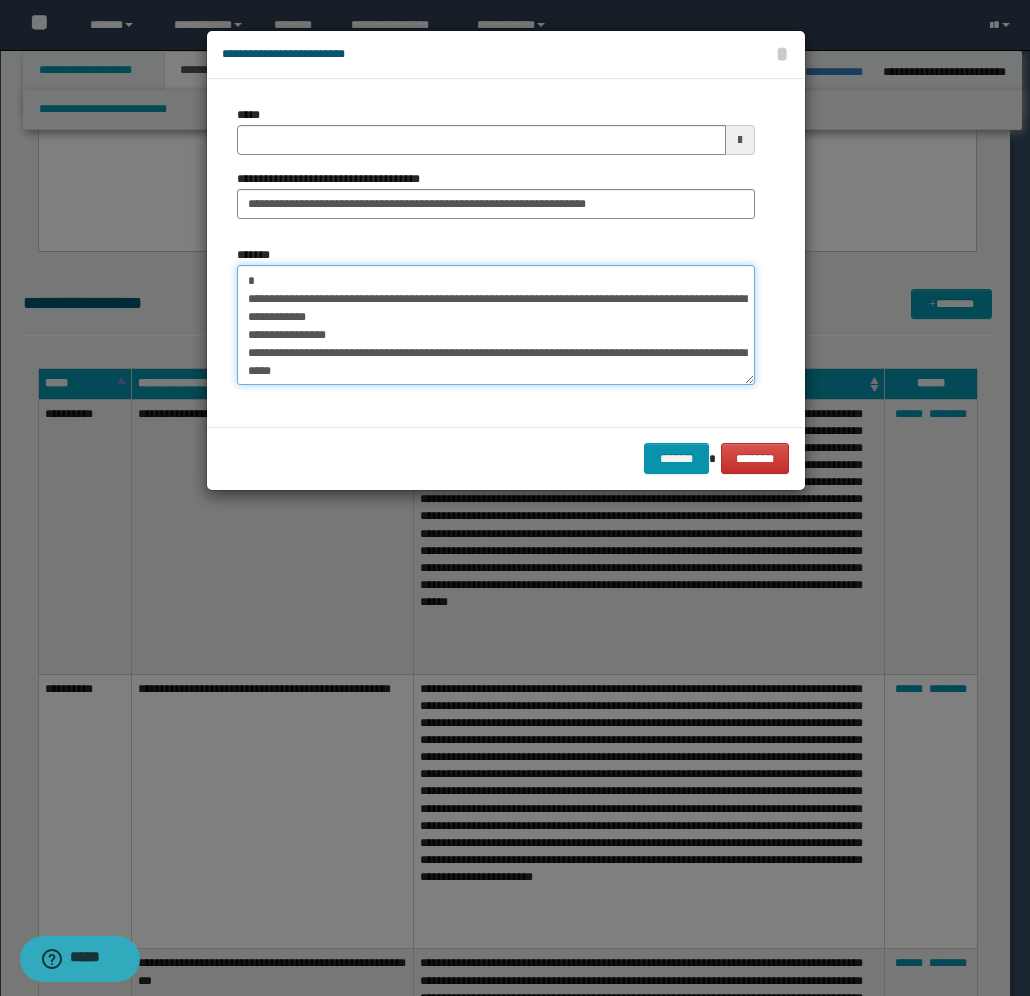 click on "**********" at bounding box center (496, 325) 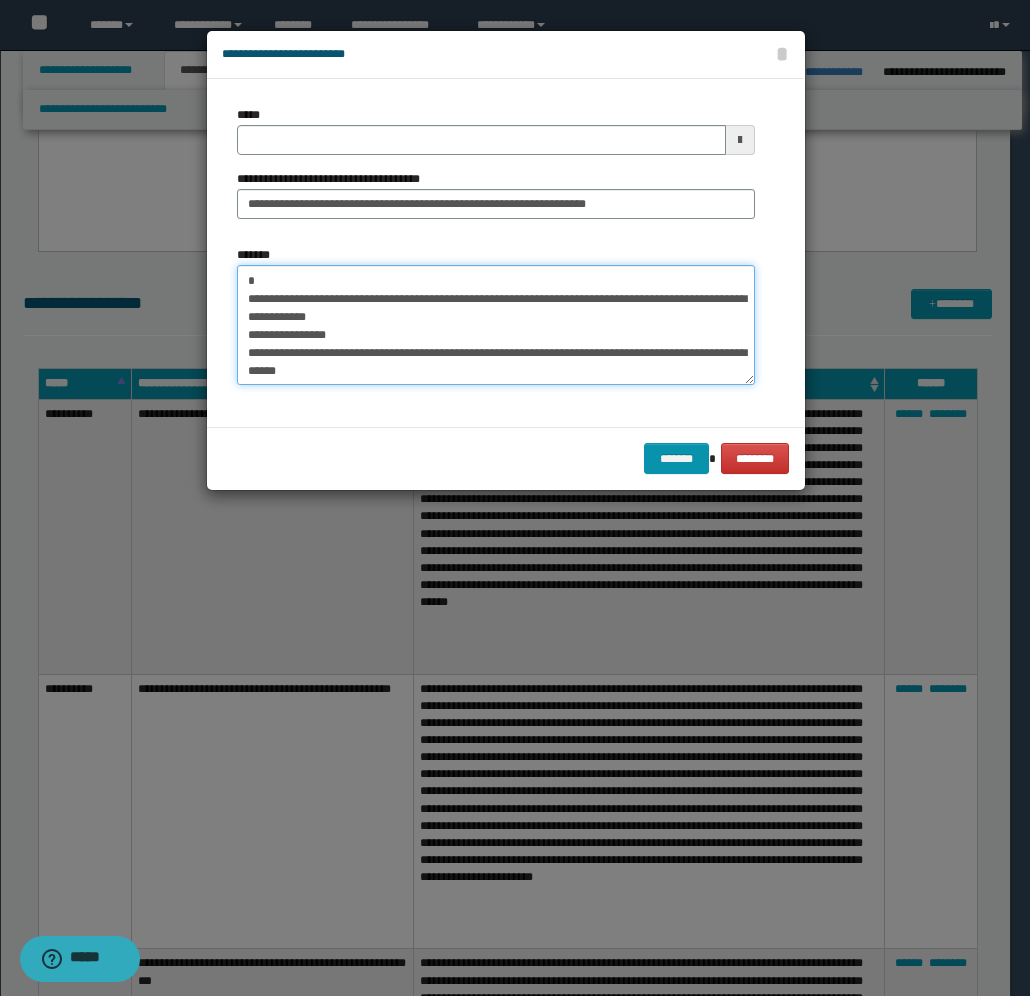 scroll, scrollTop: 175, scrollLeft: 0, axis: vertical 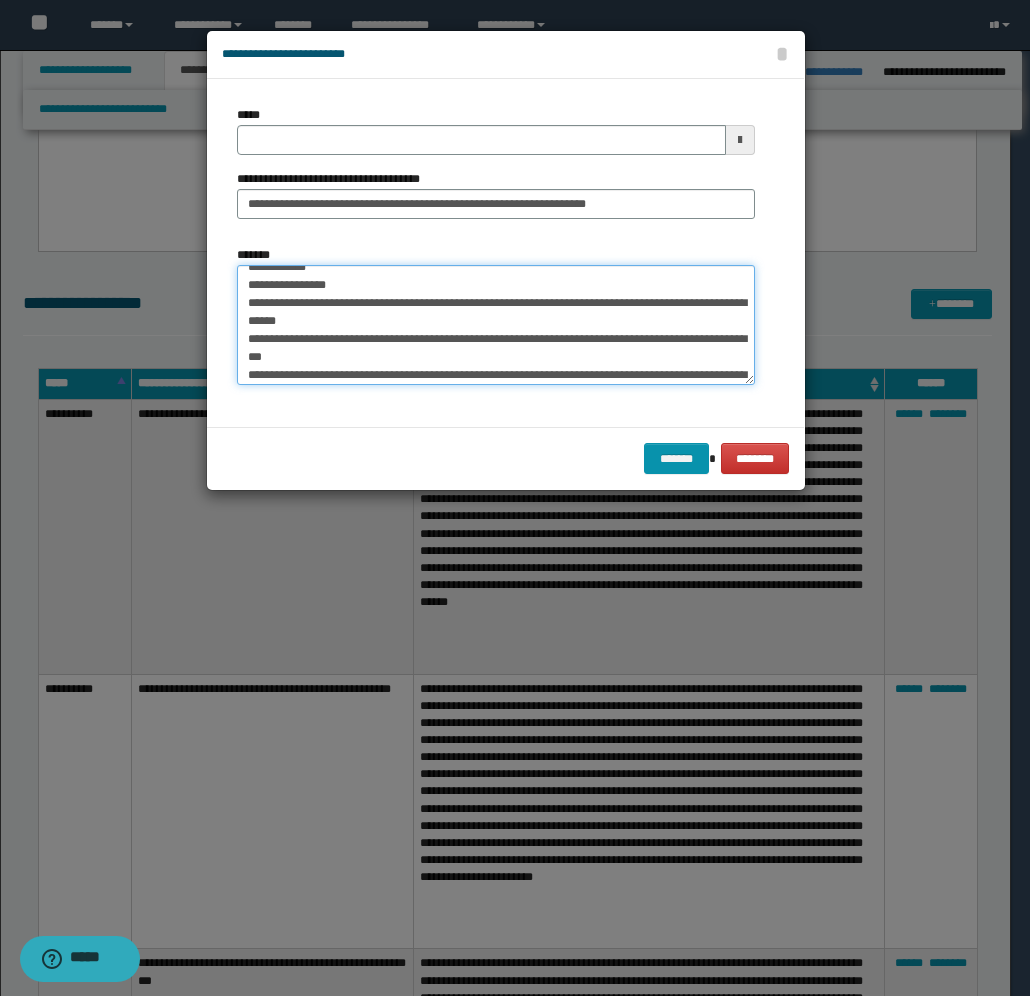 click on "**********" at bounding box center [496, 325] 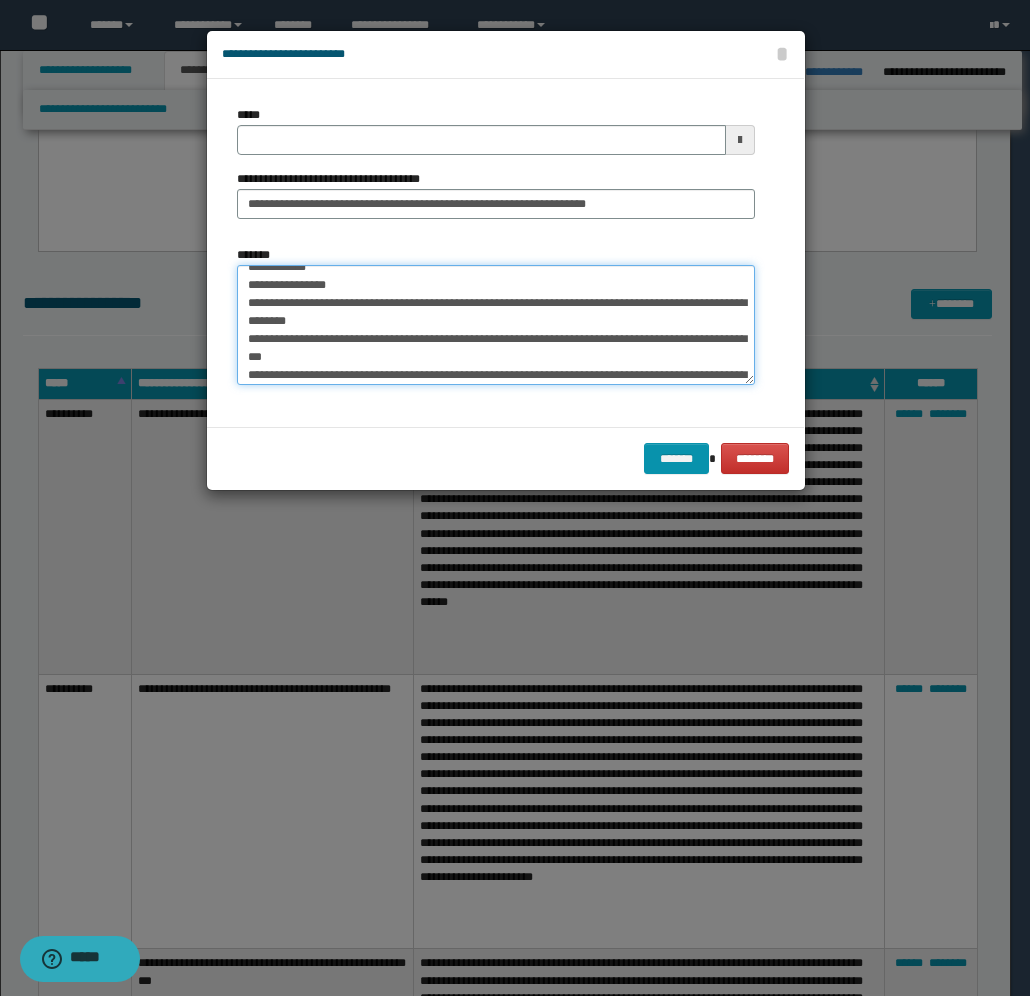click on "**********" at bounding box center (496, 325) 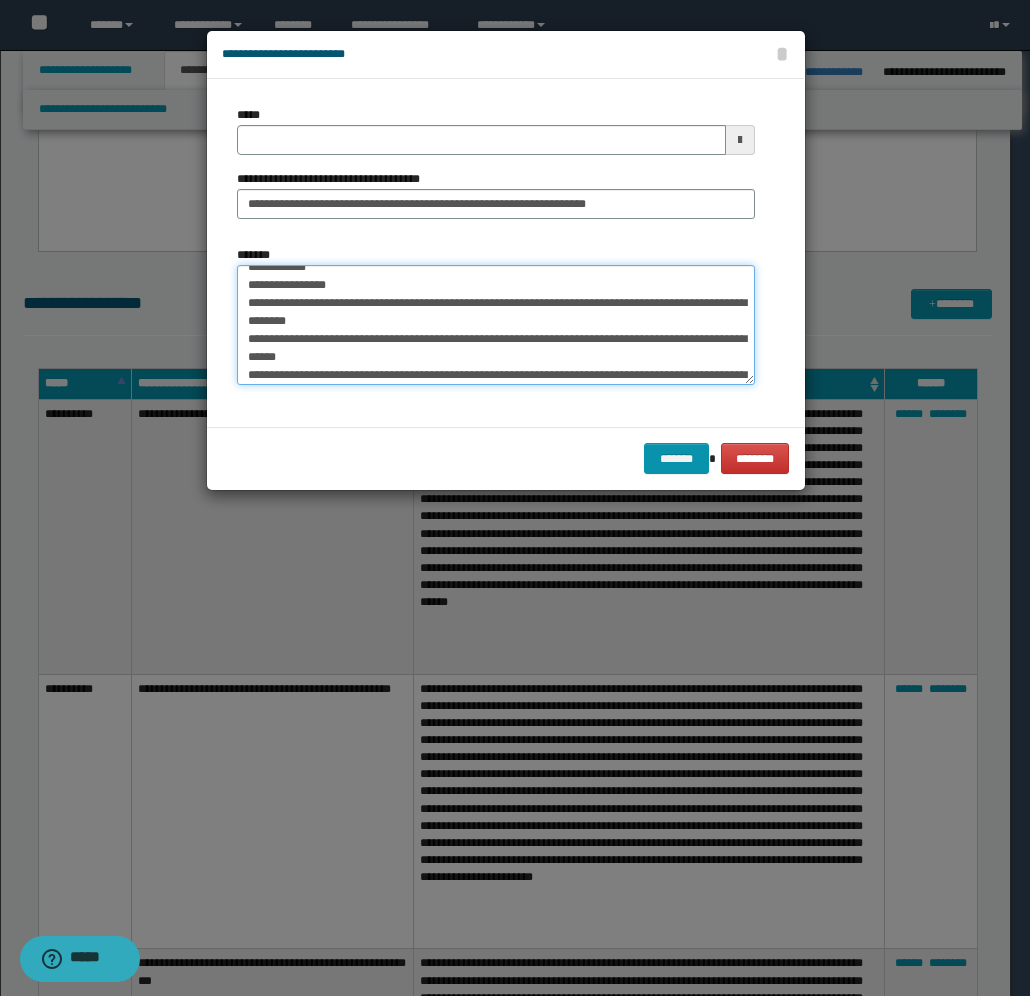 scroll, scrollTop: 225, scrollLeft: 0, axis: vertical 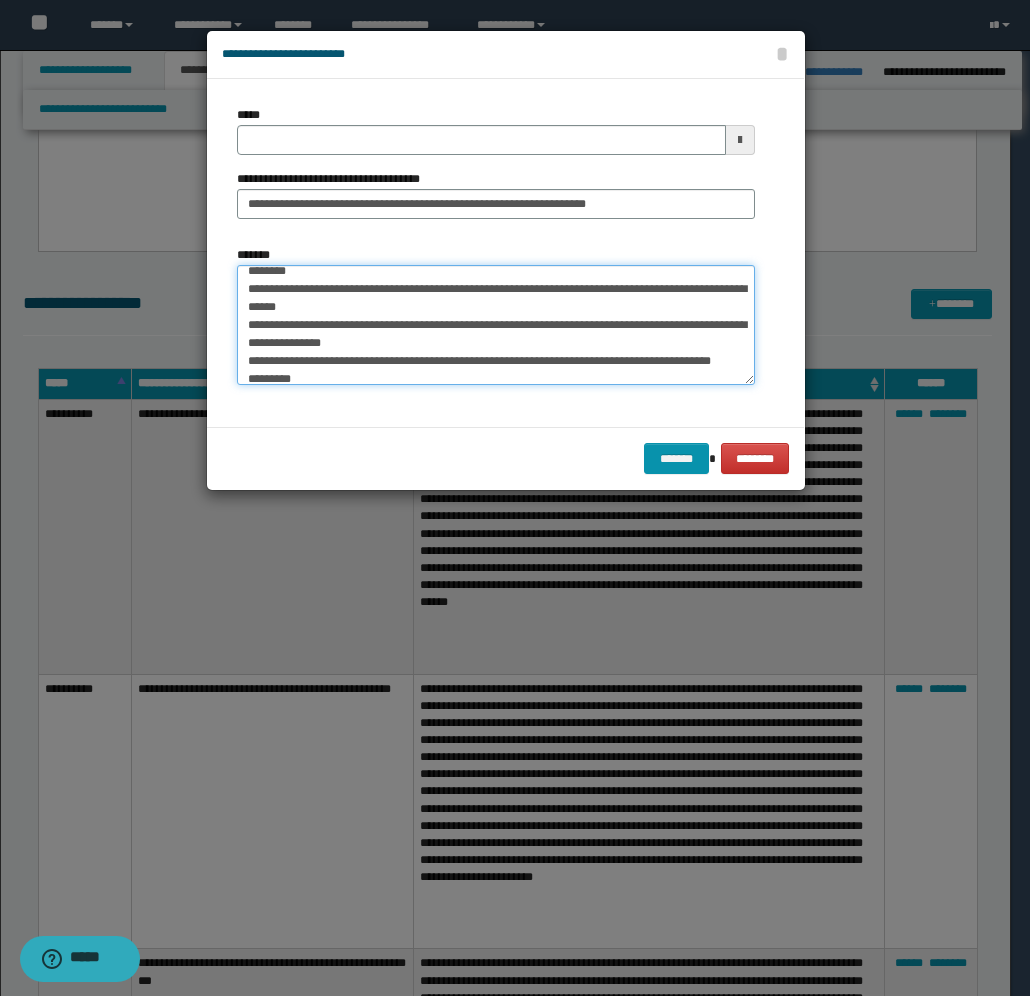 click on "**********" at bounding box center [496, 325] 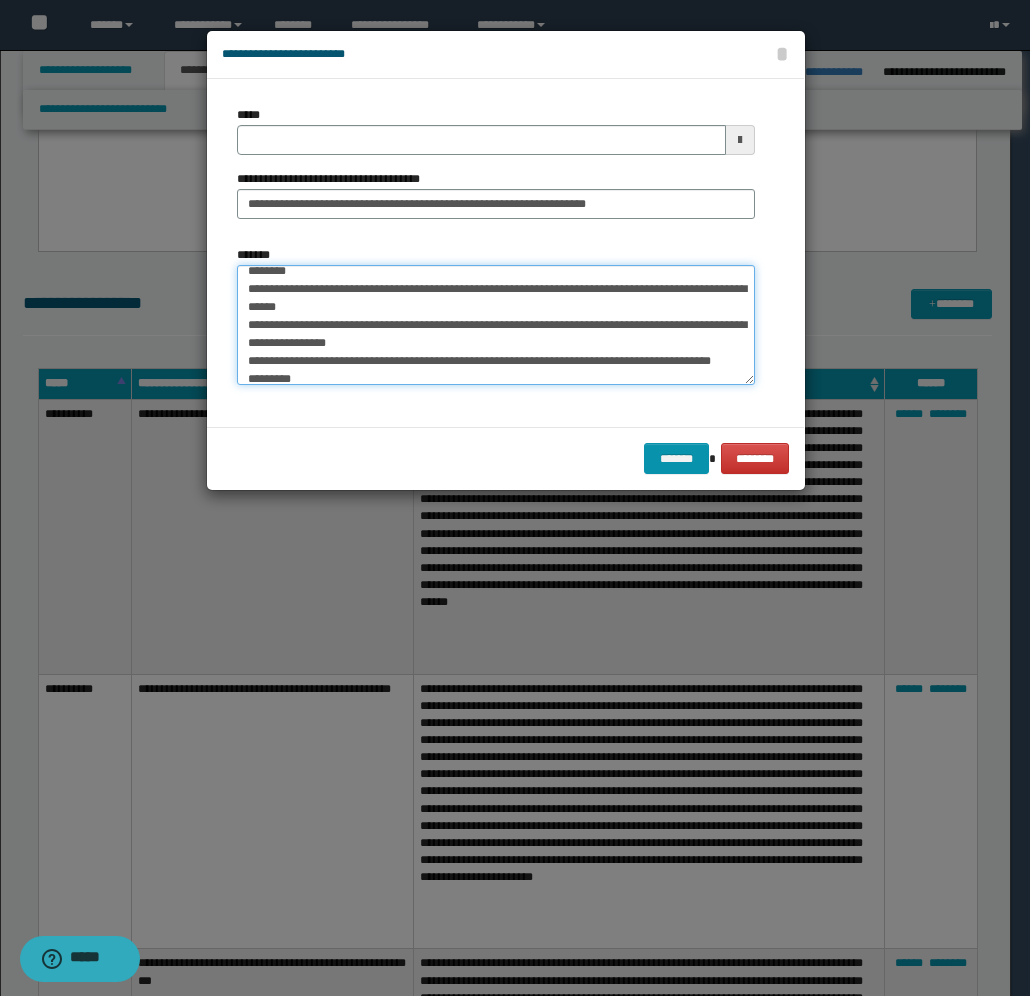 click on "**********" at bounding box center (496, 325) 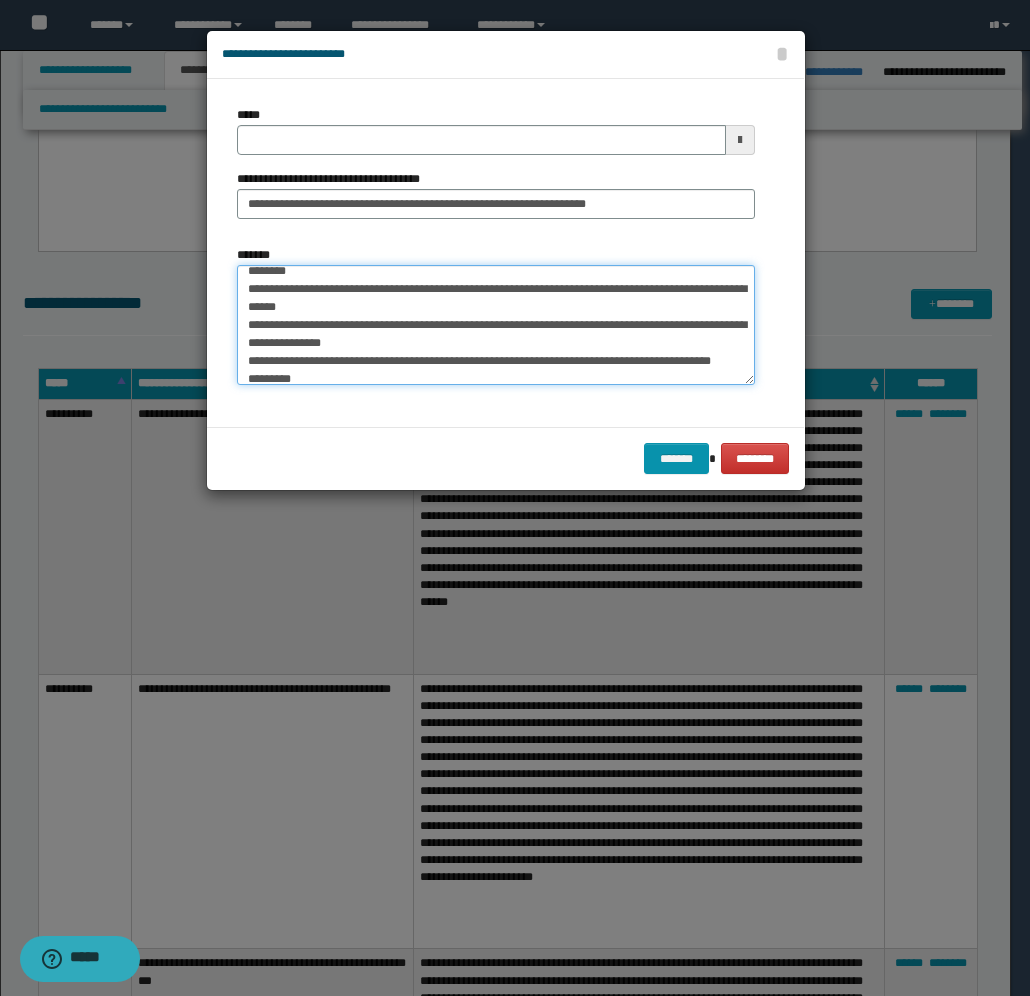 click on "**********" at bounding box center [496, 325] 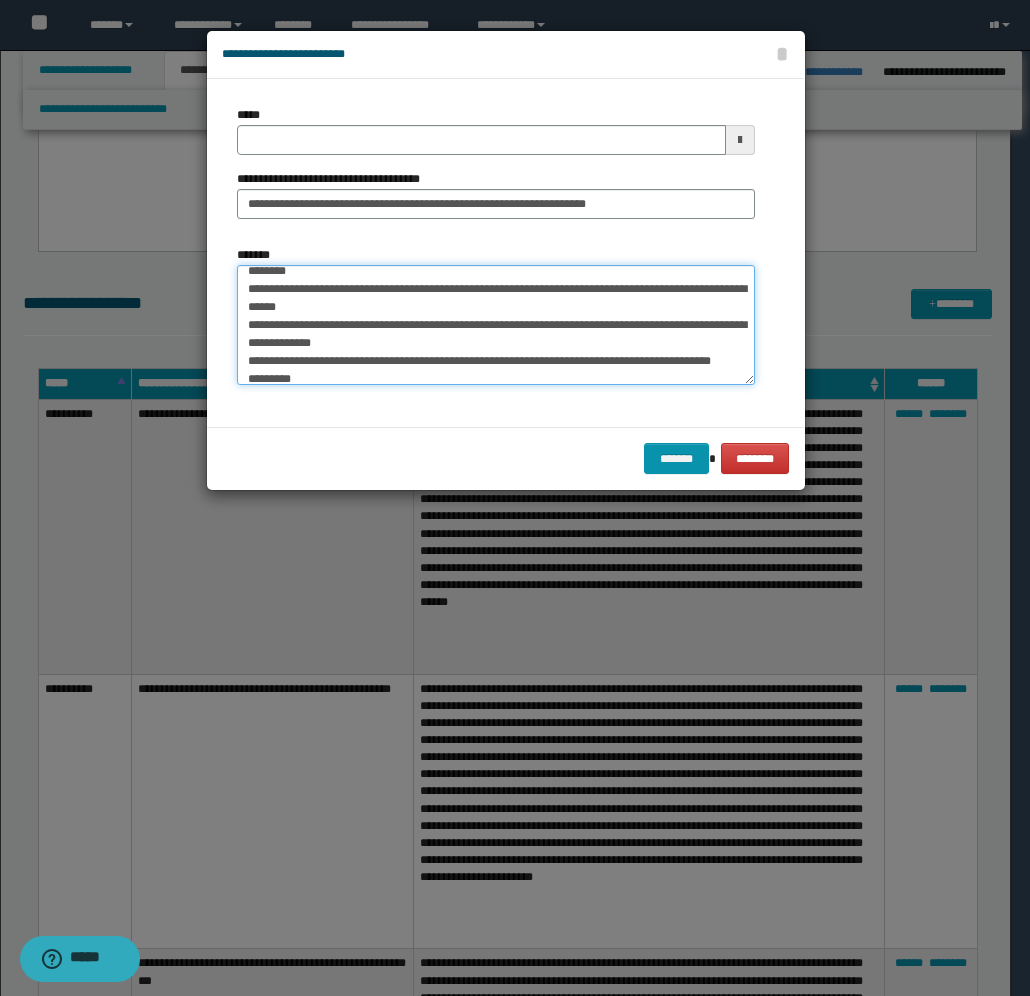 click on "**********" at bounding box center (496, 325) 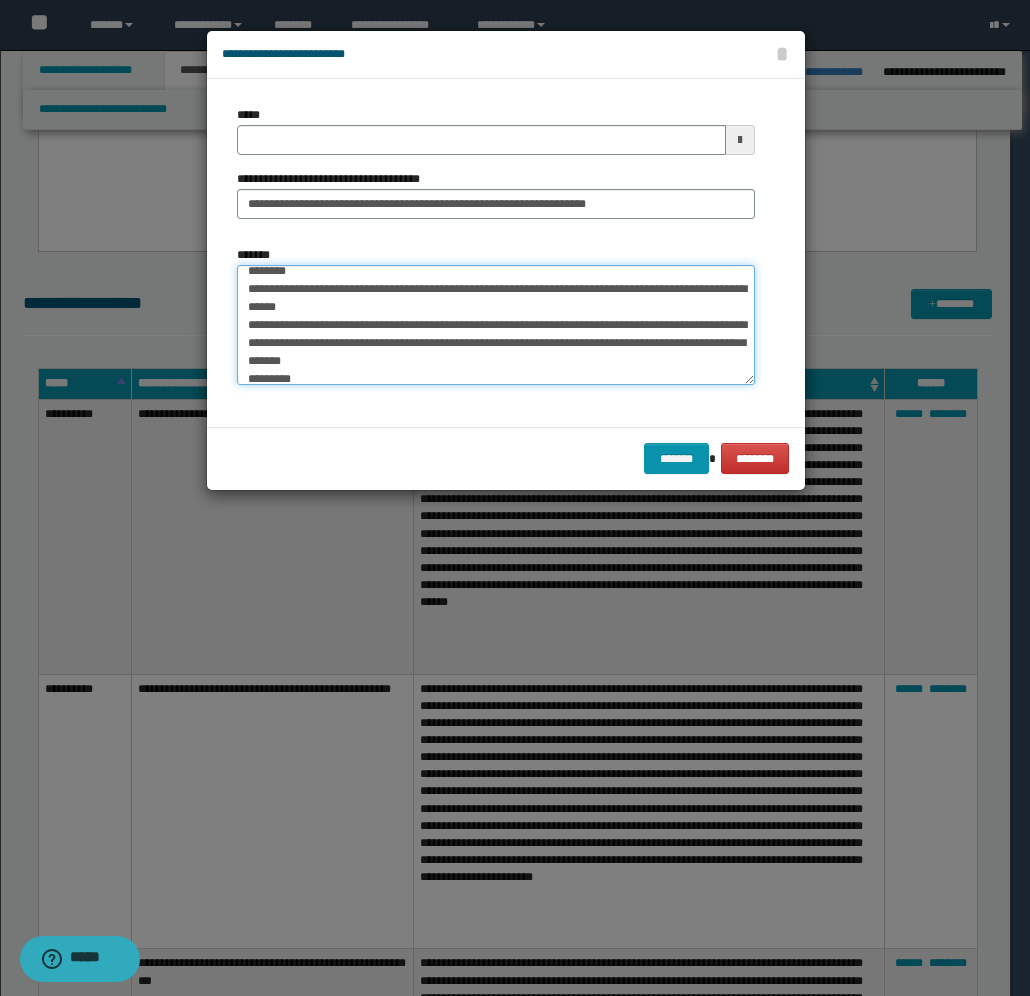 click on "**********" at bounding box center [496, 325] 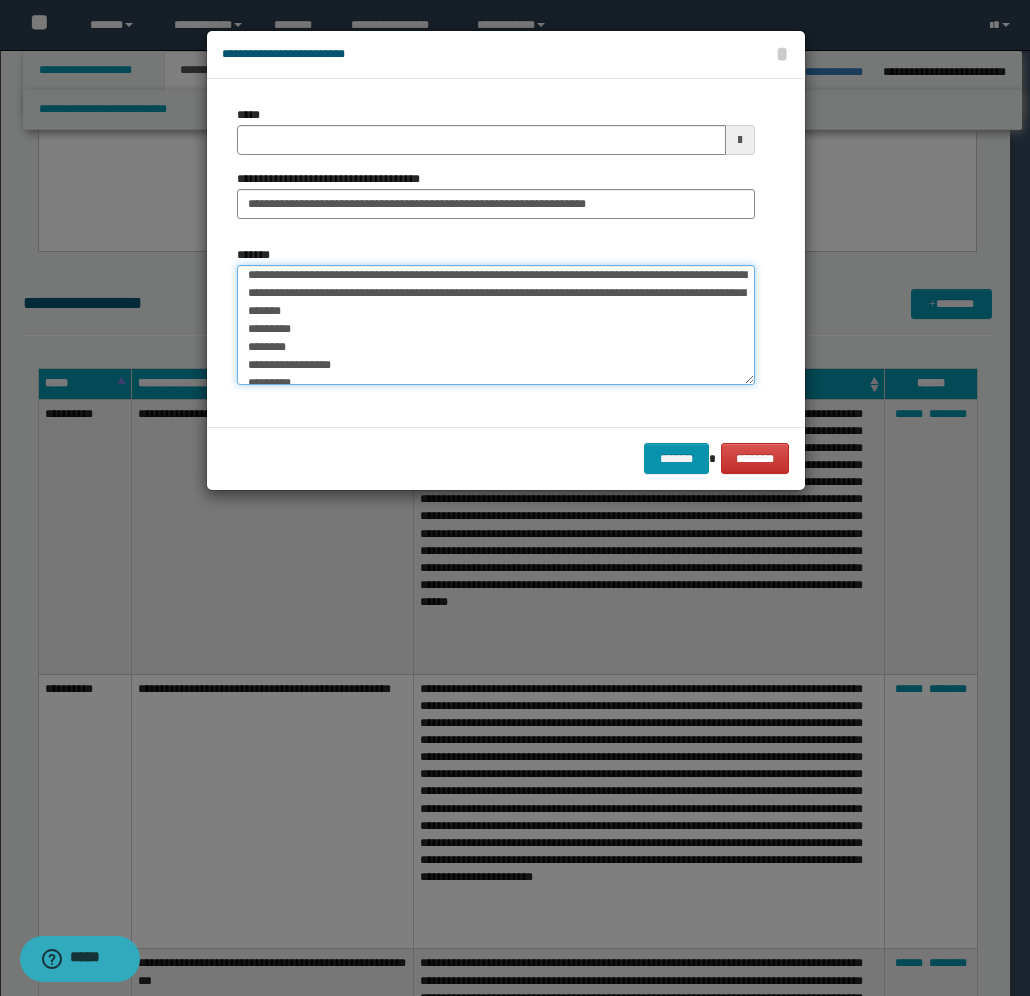 click on "**********" at bounding box center (496, 325) 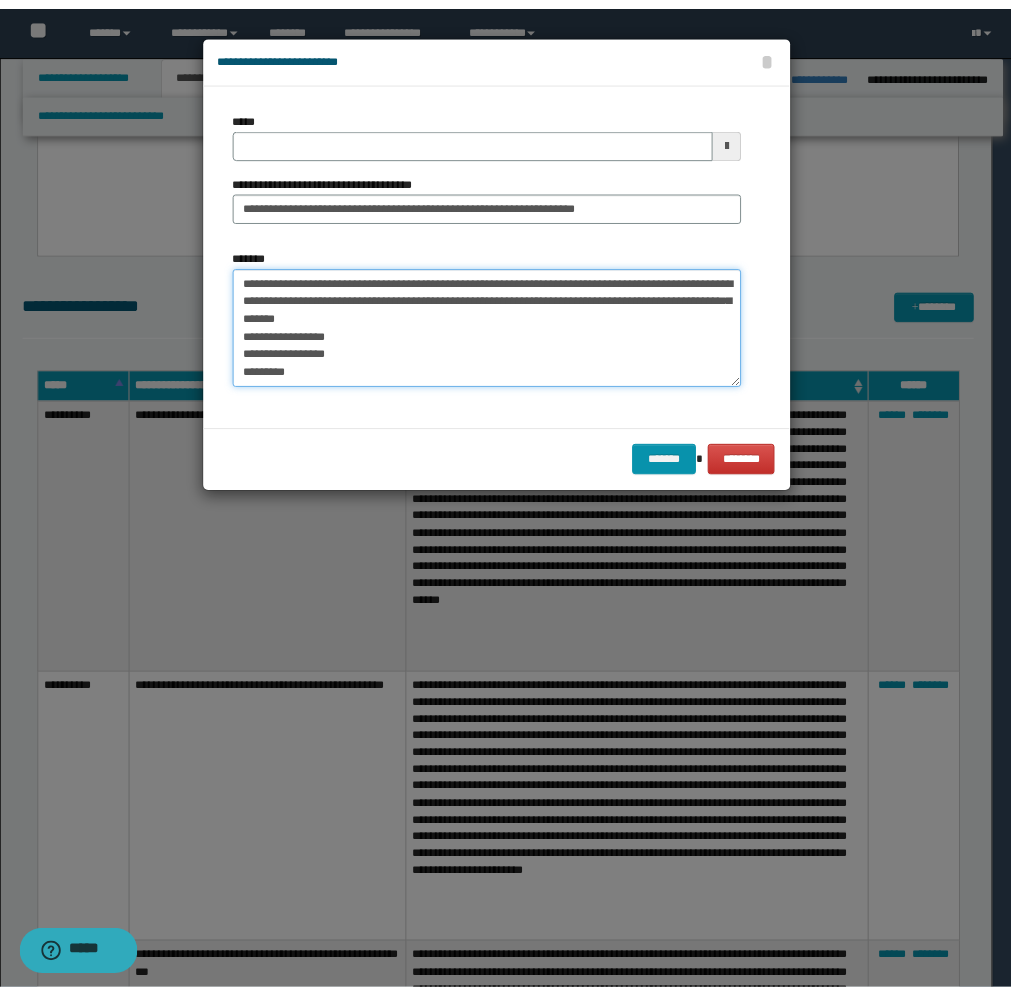 scroll, scrollTop: 270, scrollLeft: 0, axis: vertical 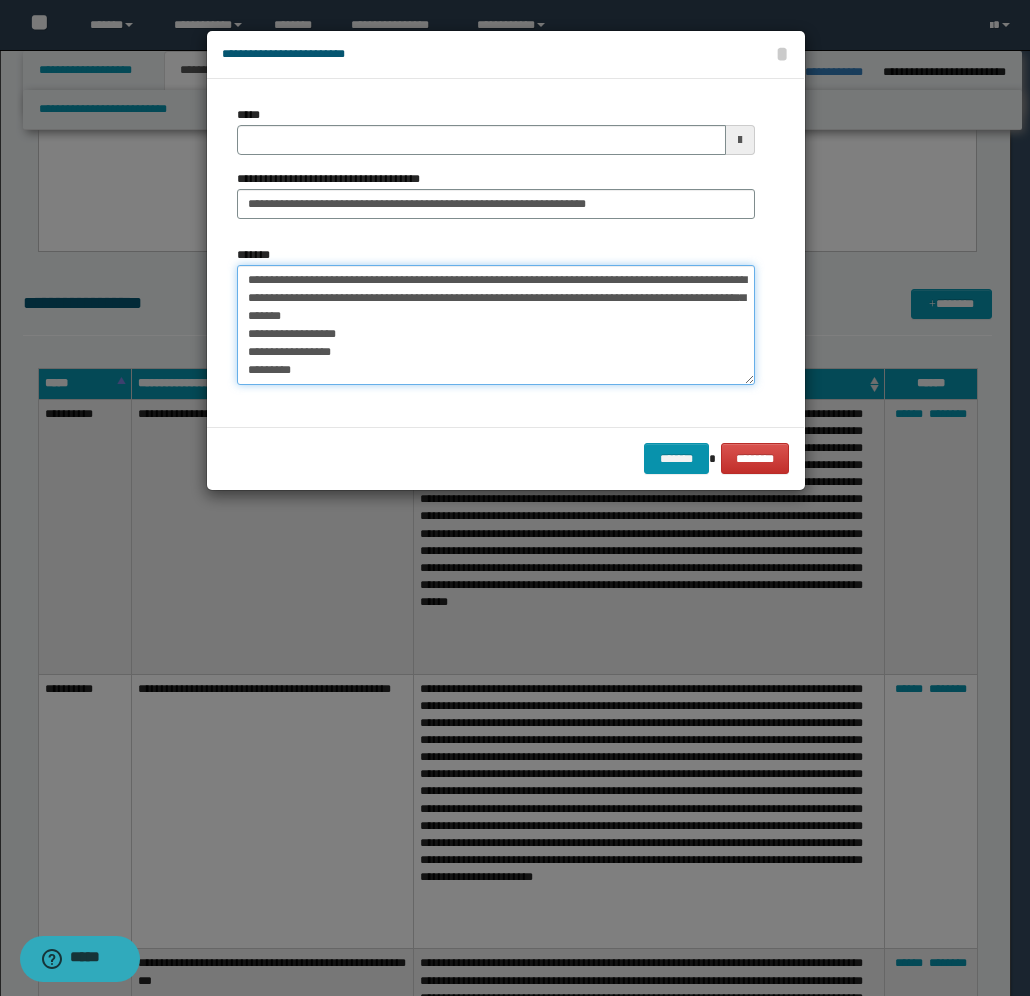 click on "**********" at bounding box center [496, 325] 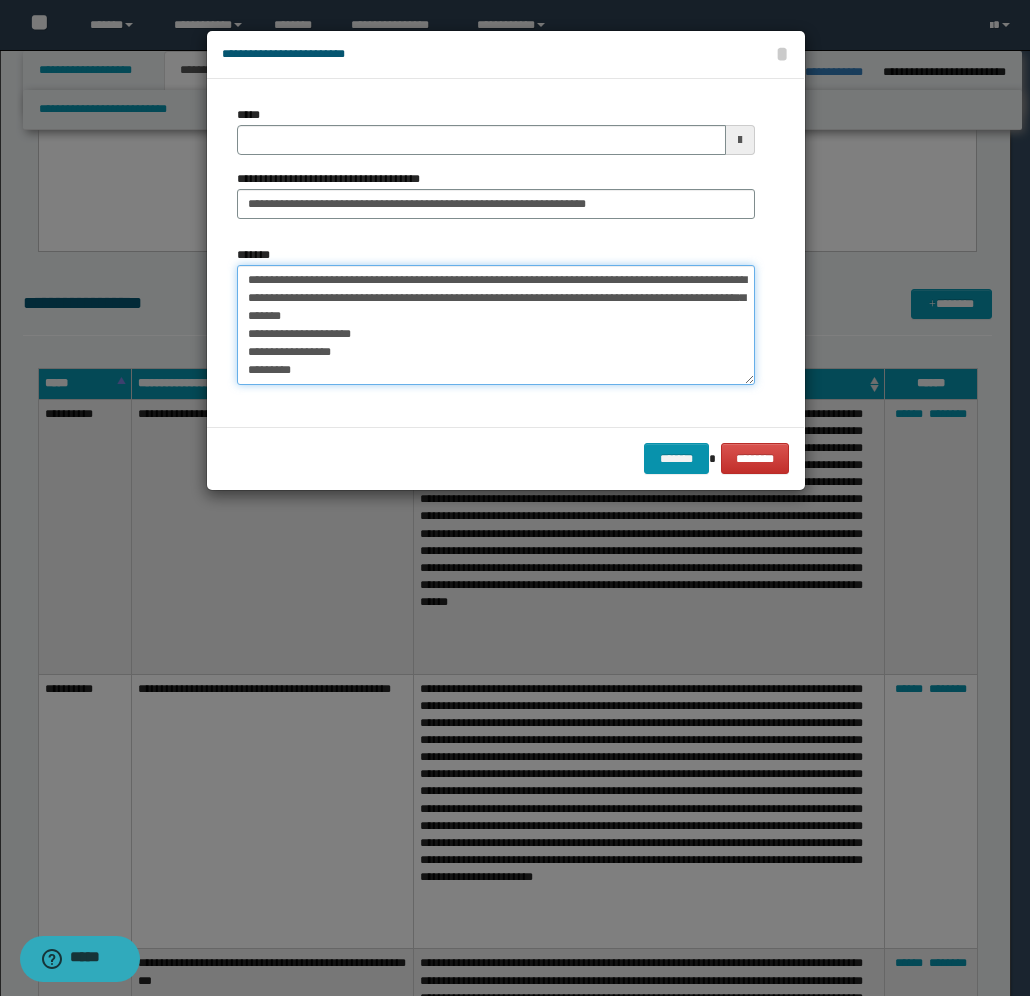 click on "**********" at bounding box center [496, 325] 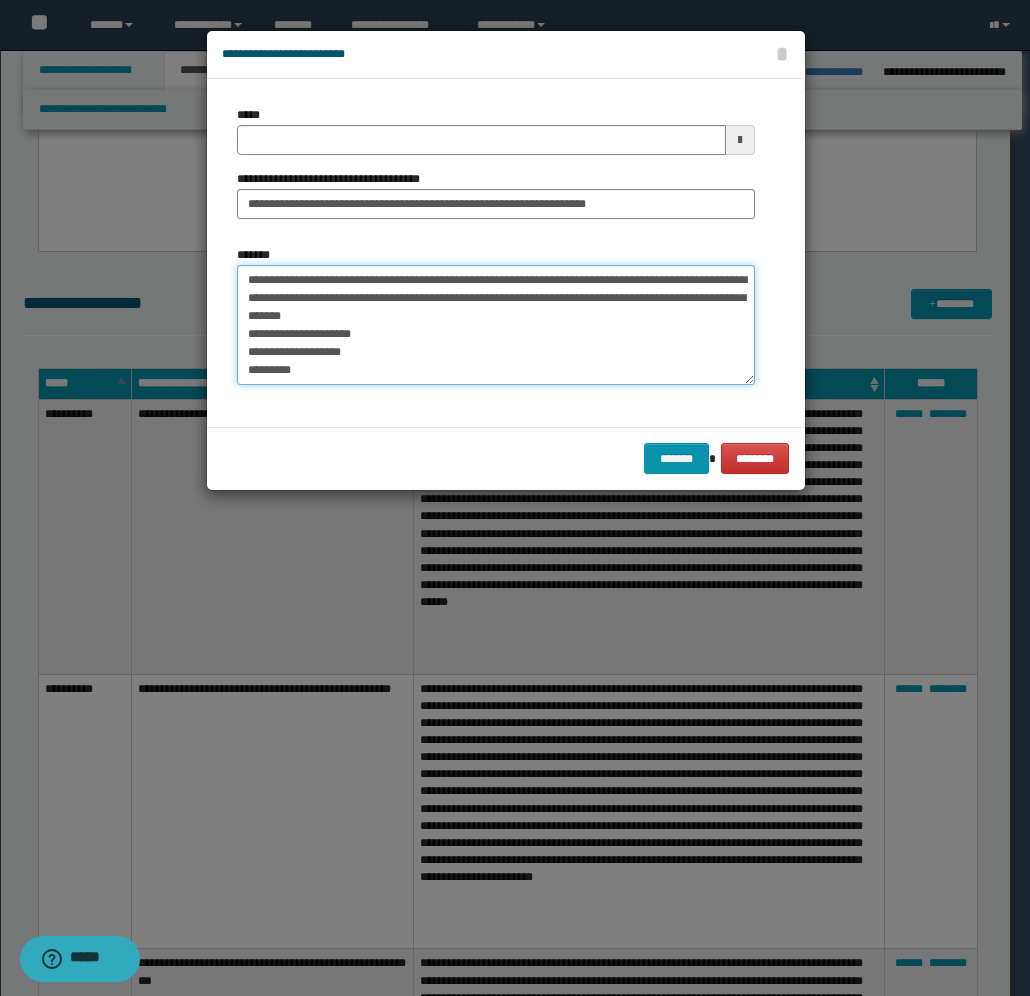 click on "**********" at bounding box center (496, 325) 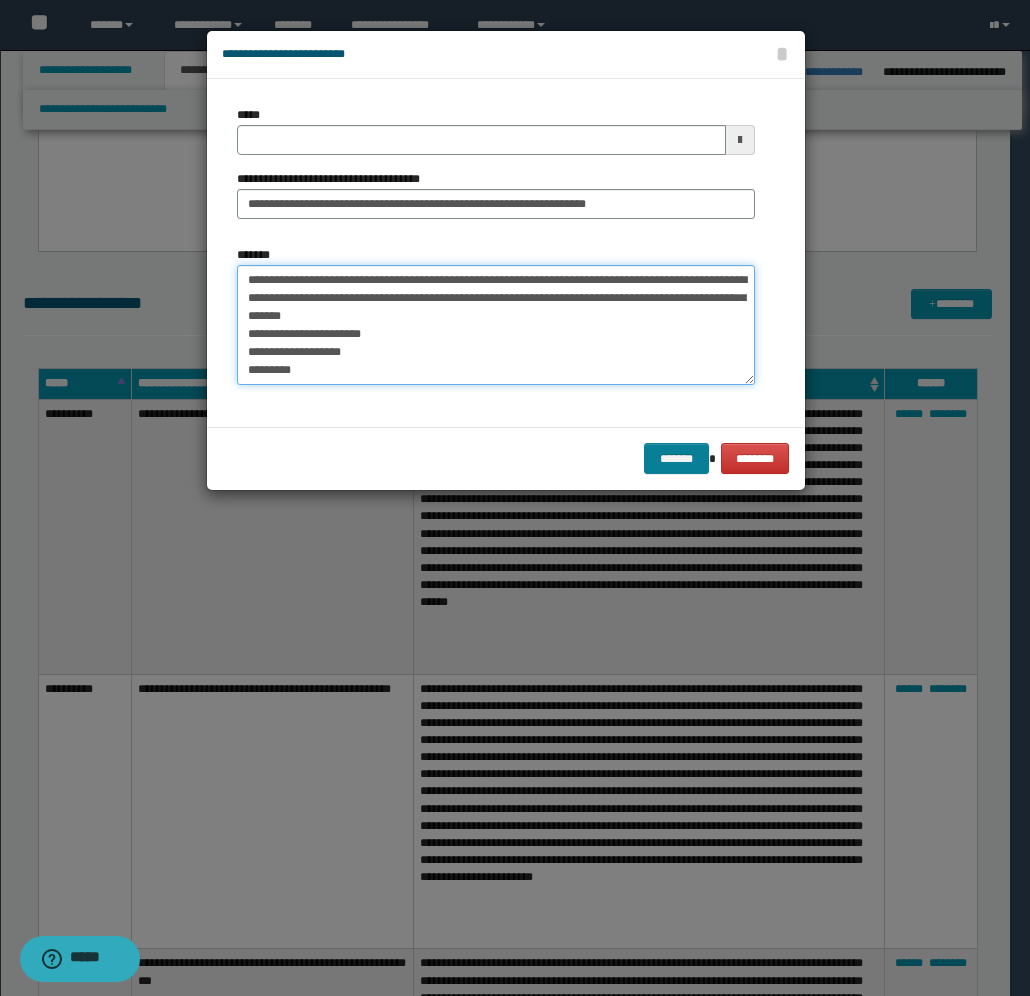 type on "**********" 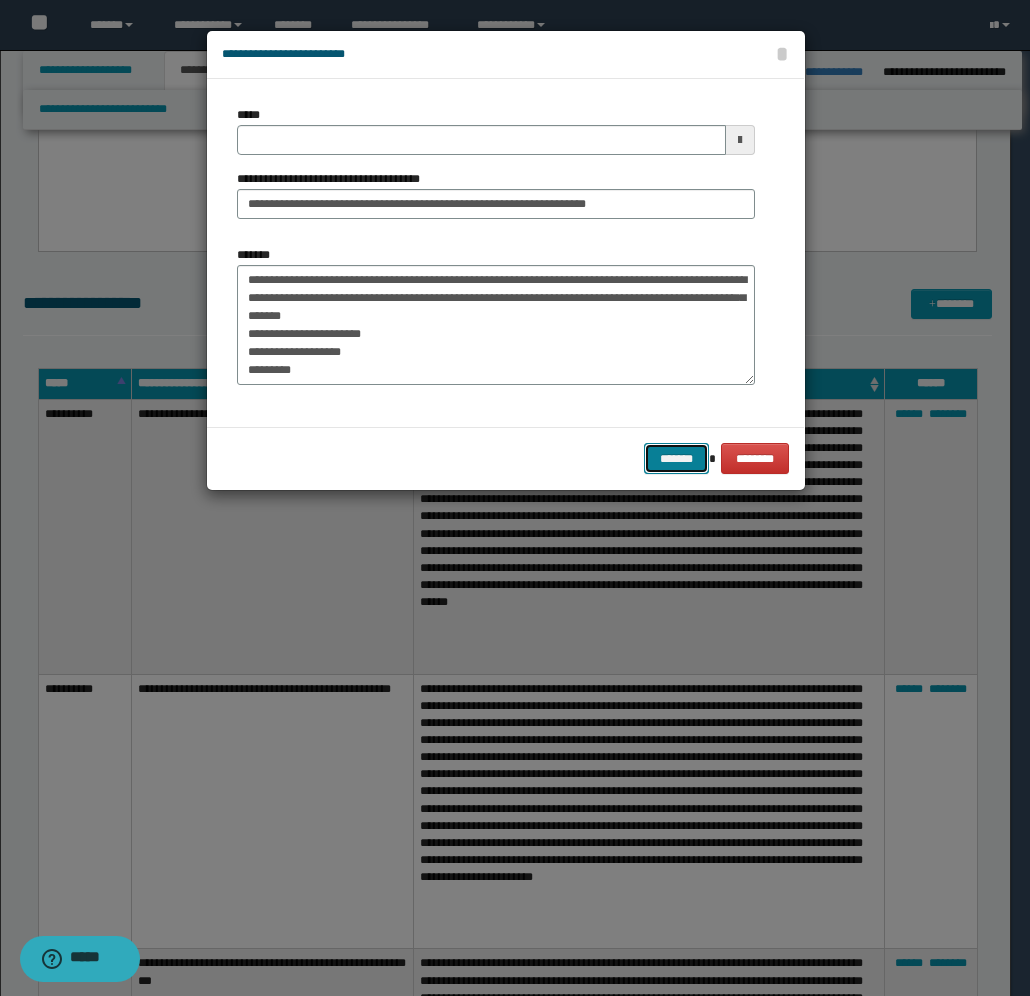 click on "*******" at bounding box center [676, 458] 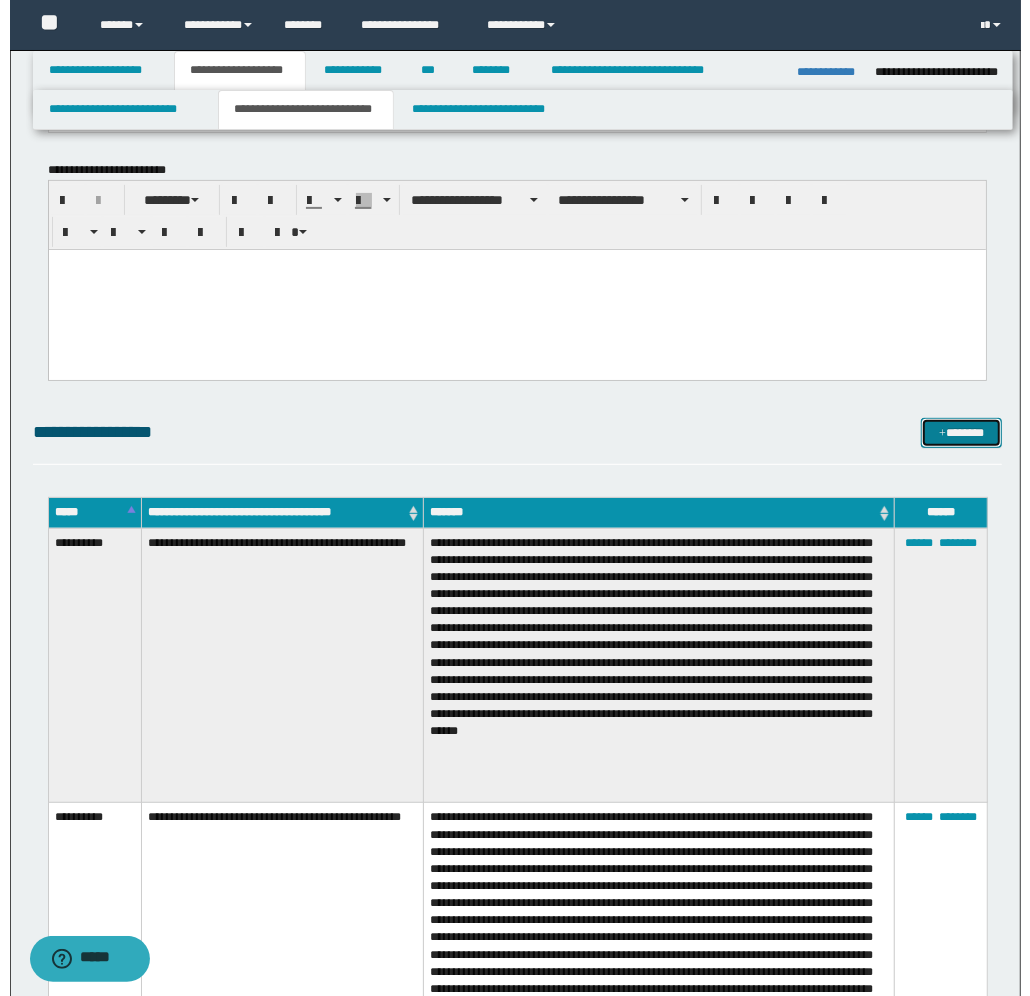 scroll, scrollTop: 250, scrollLeft: 0, axis: vertical 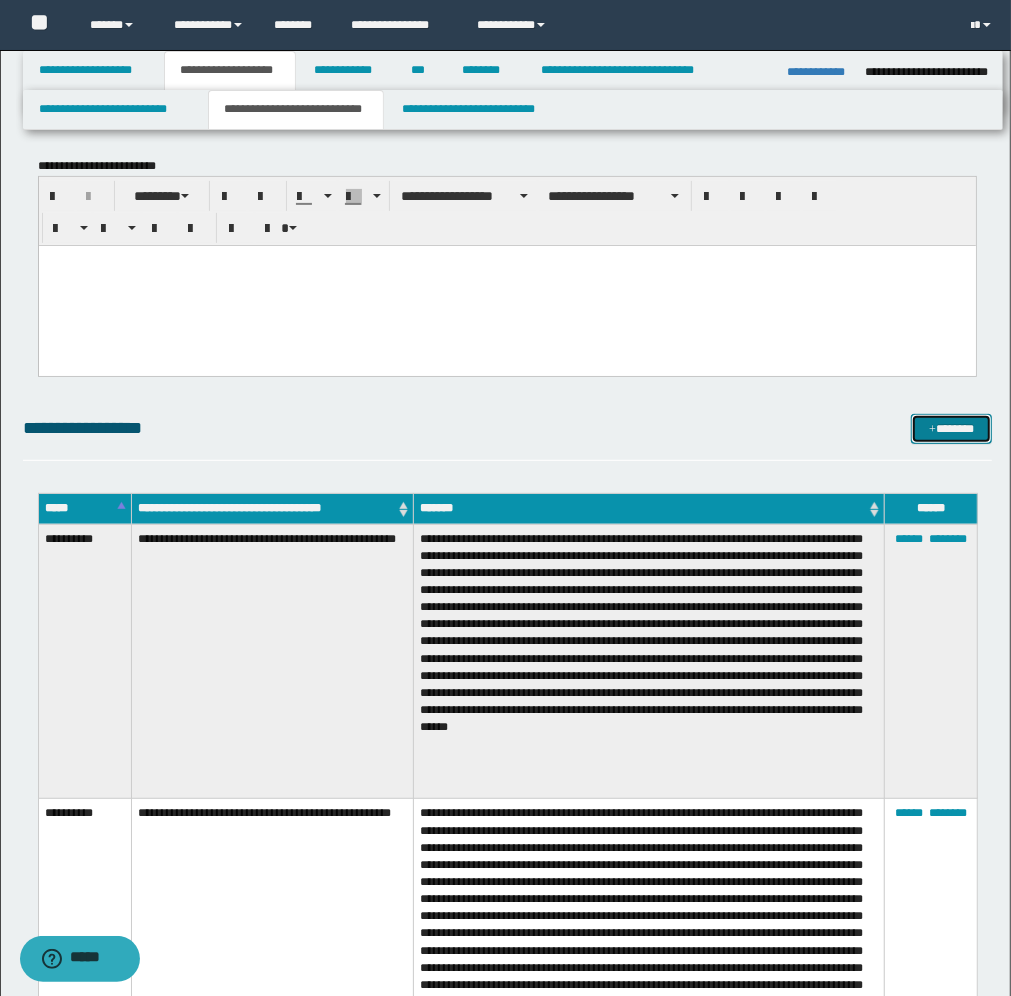 click on "*******" at bounding box center [951, 429] 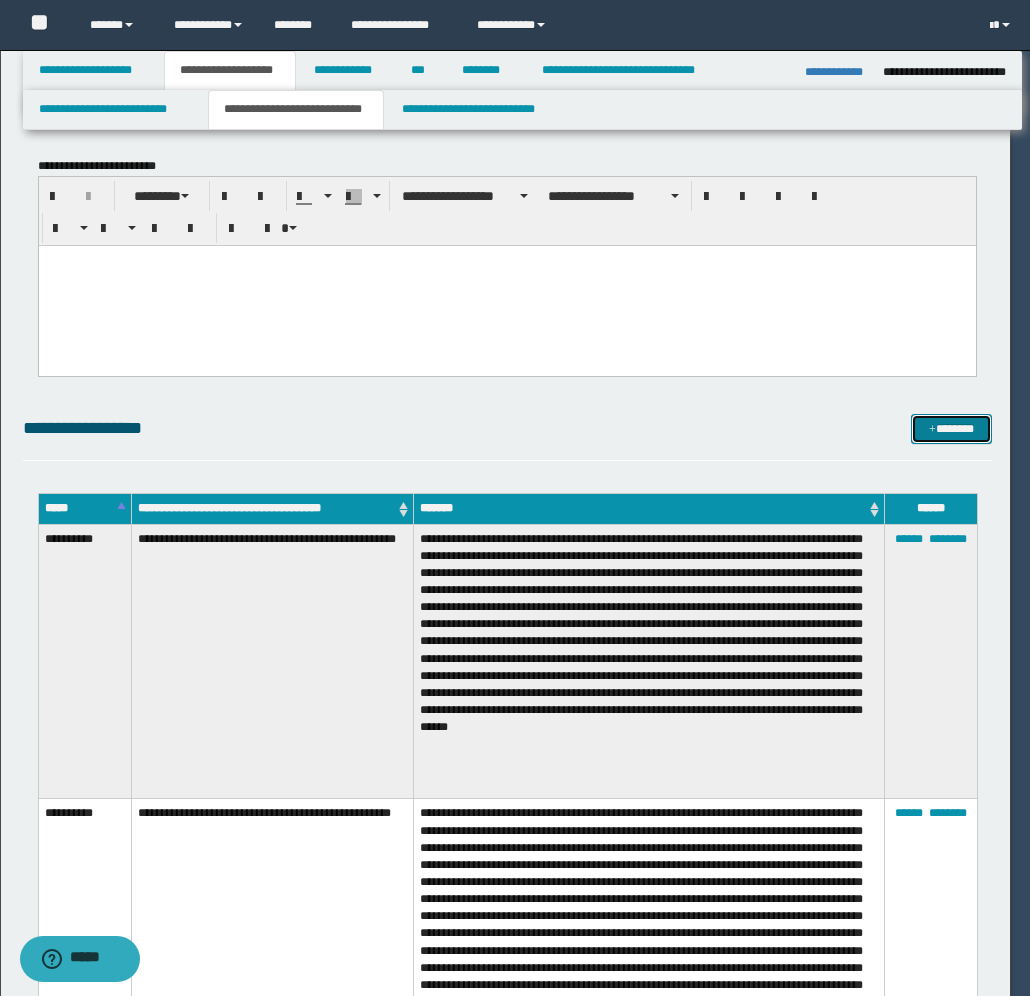 scroll, scrollTop: 0, scrollLeft: 0, axis: both 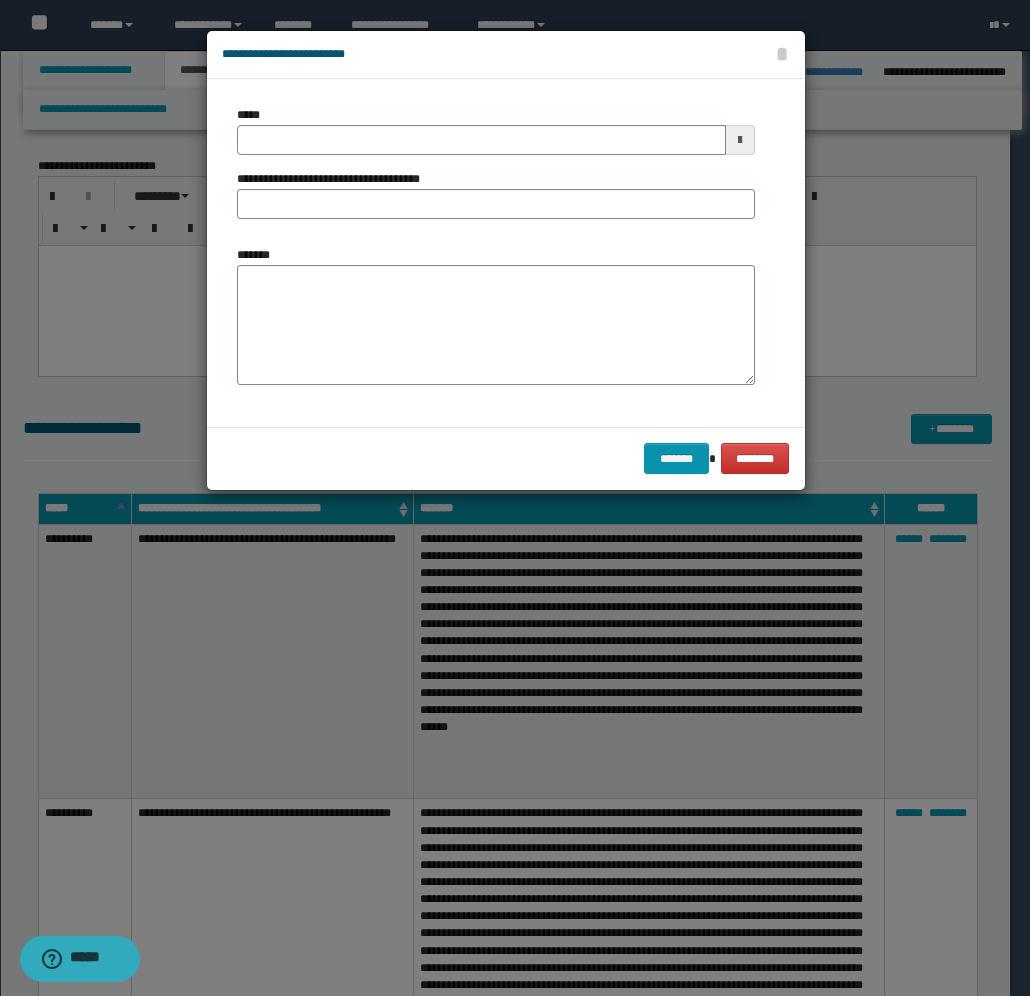 click at bounding box center [740, 140] 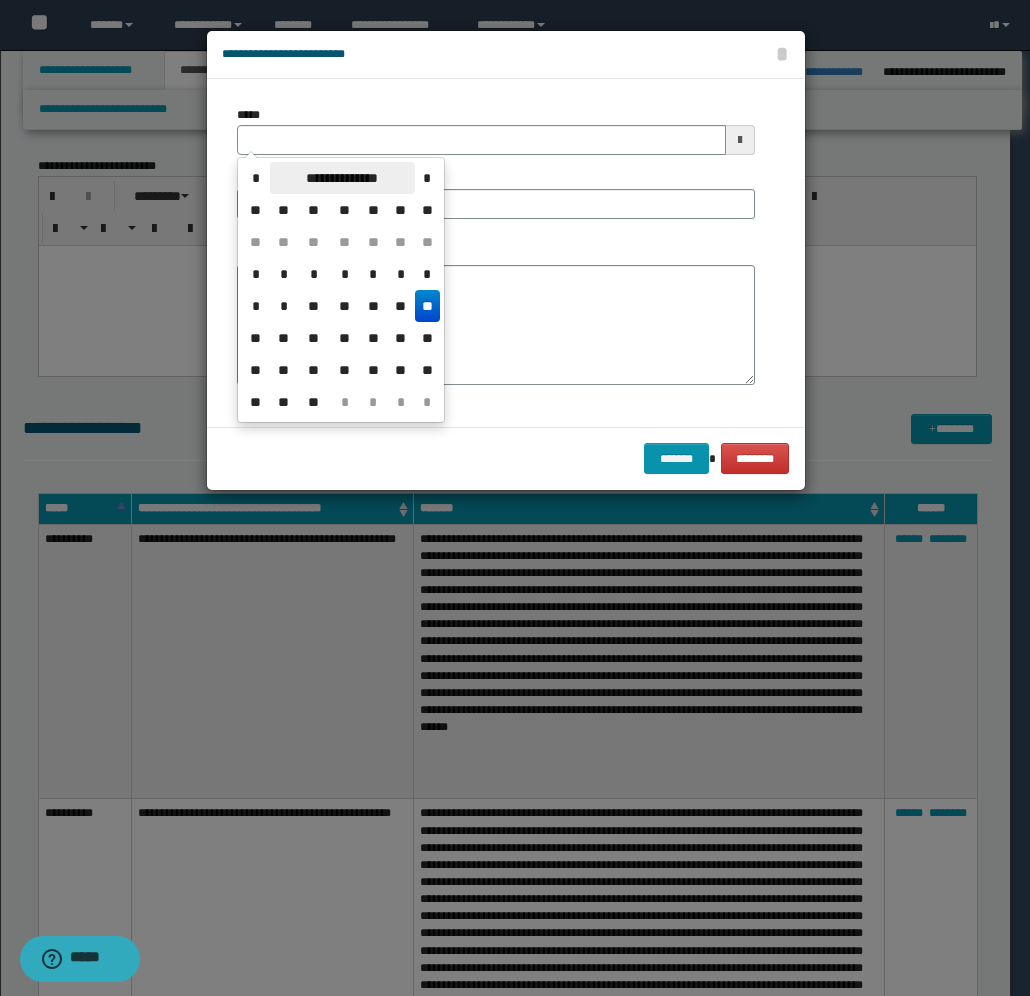 click on "**********" at bounding box center (342, 178) 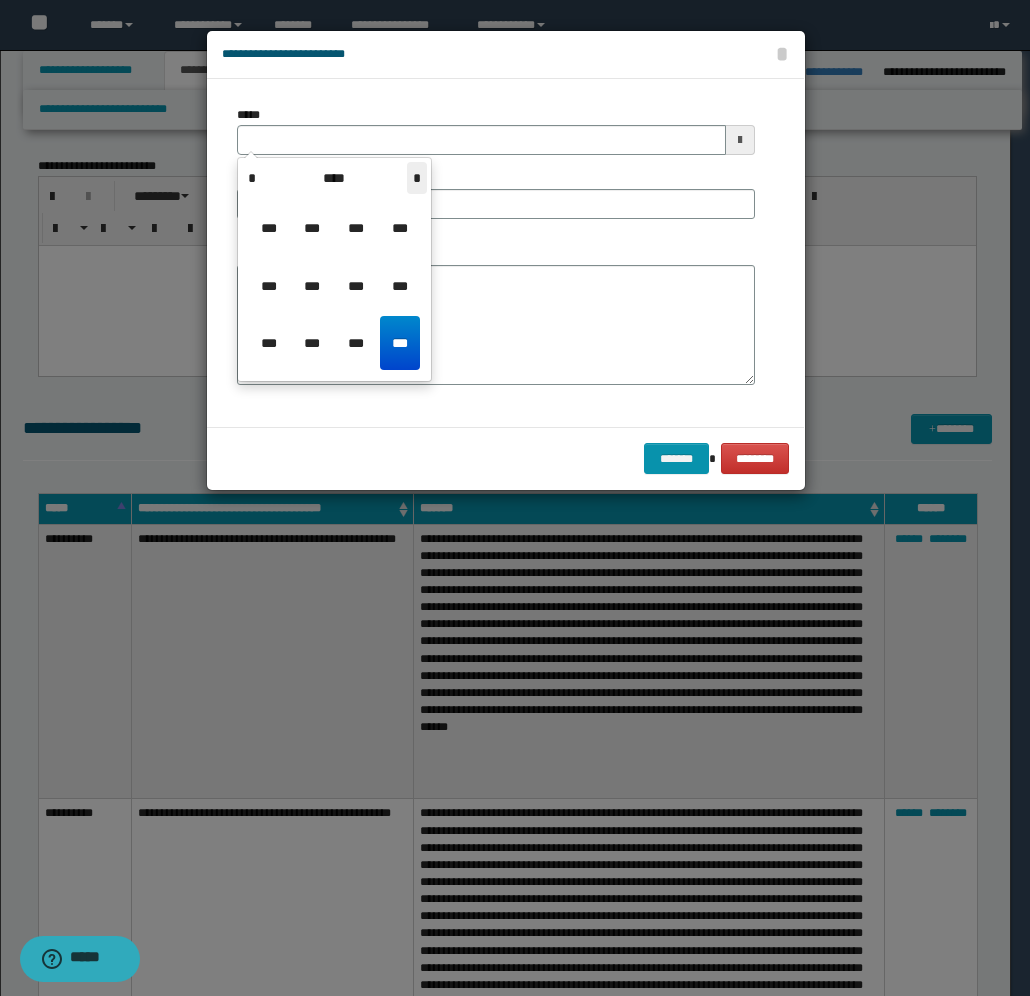 click on "*" at bounding box center [417, 178] 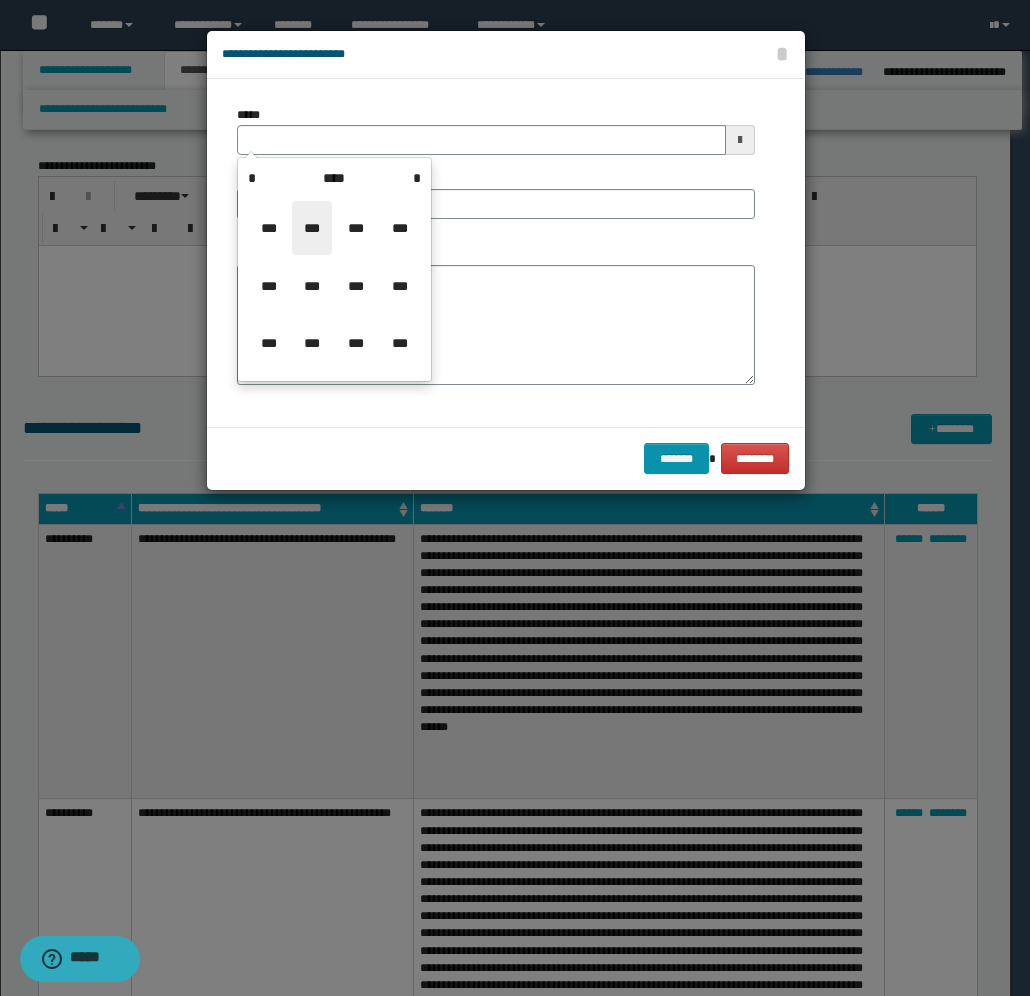 click on "***" at bounding box center [312, 228] 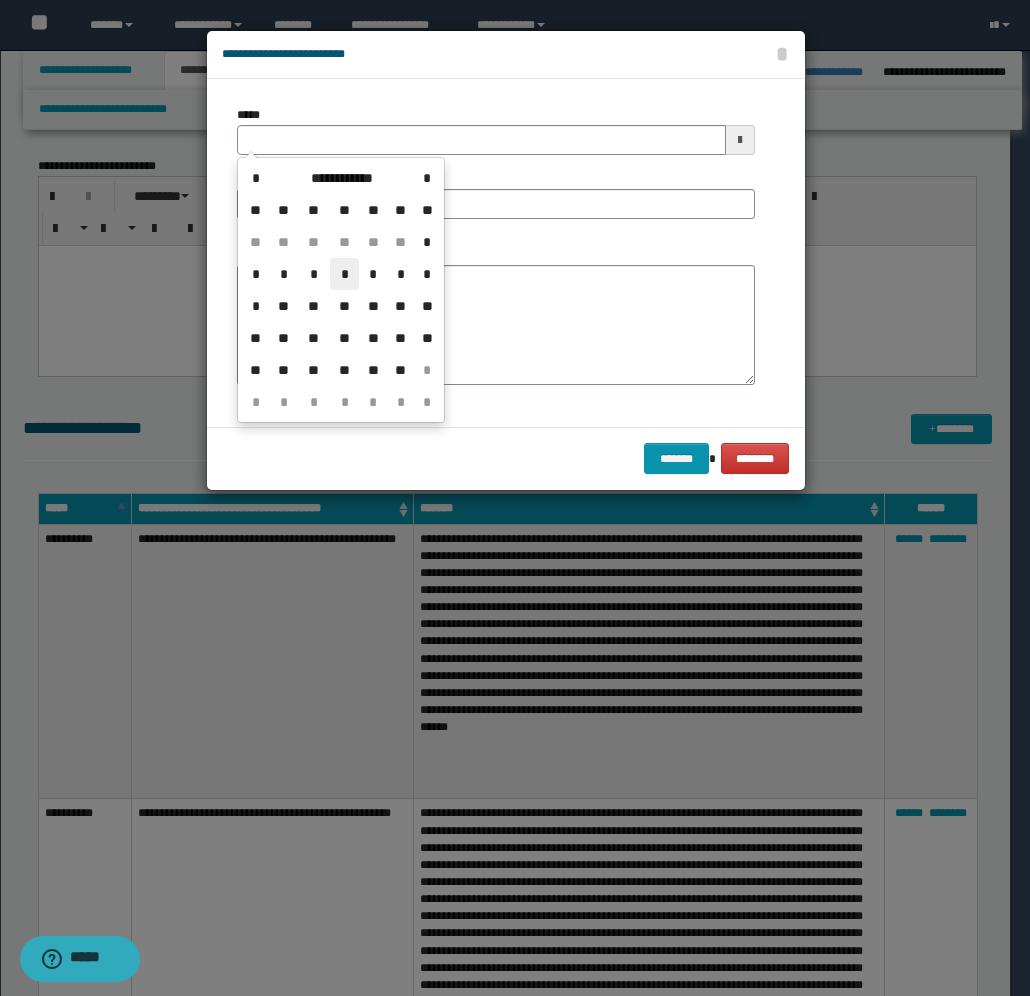 click on "*" at bounding box center [344, 274] 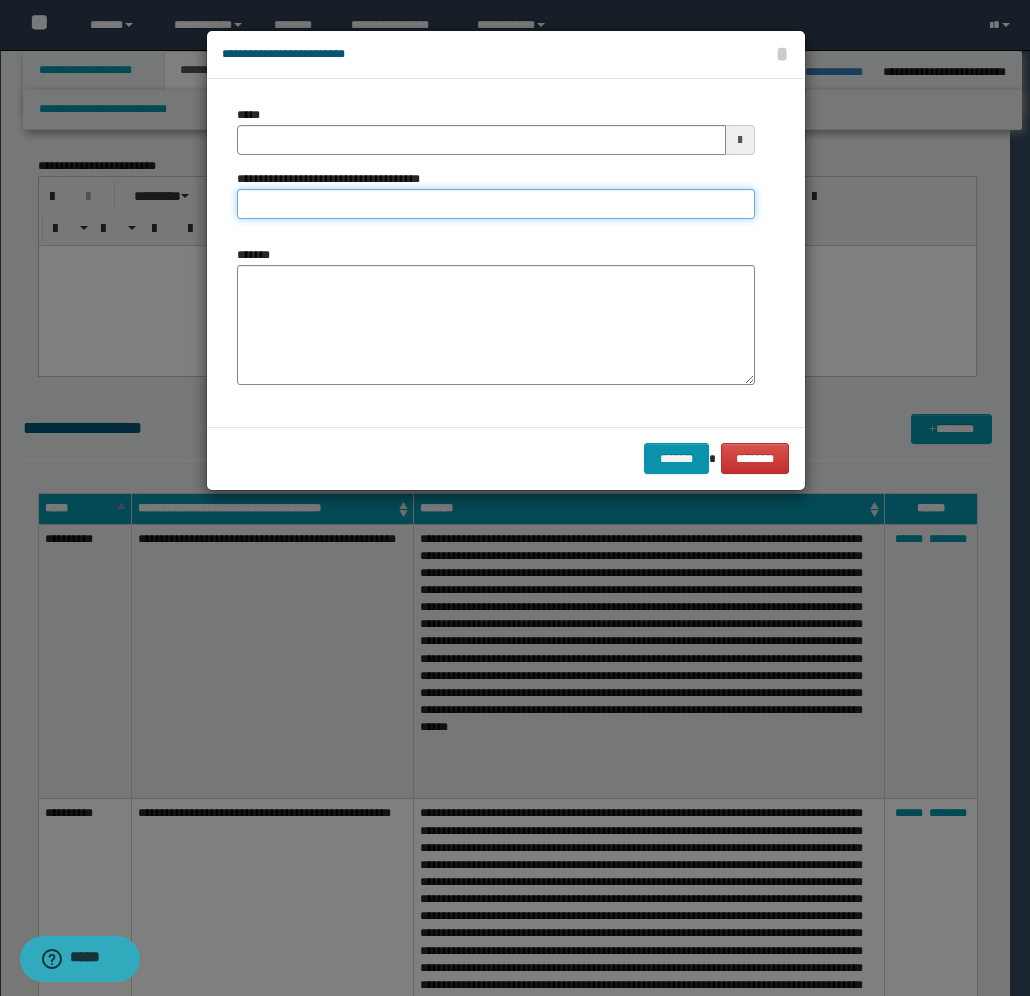 click on "**********" at bounding box center (496, 204) 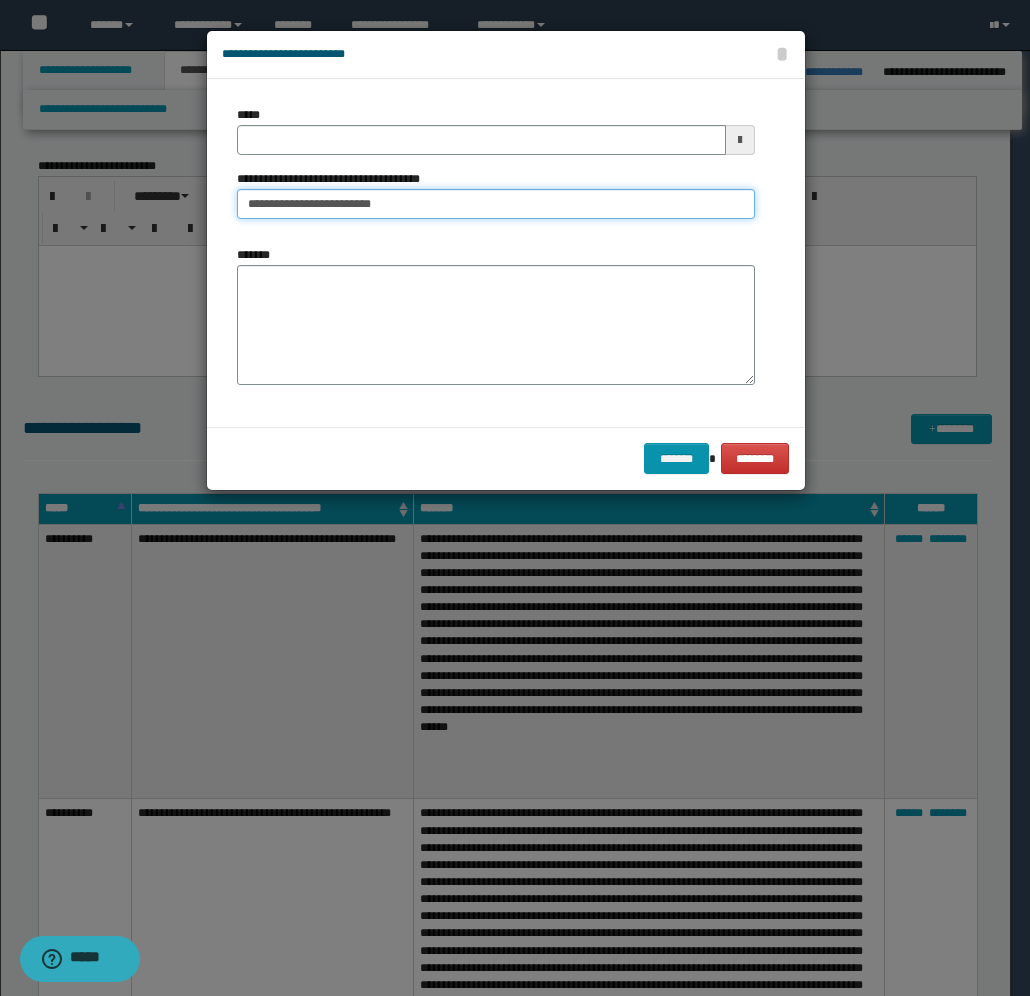 type on "**********" 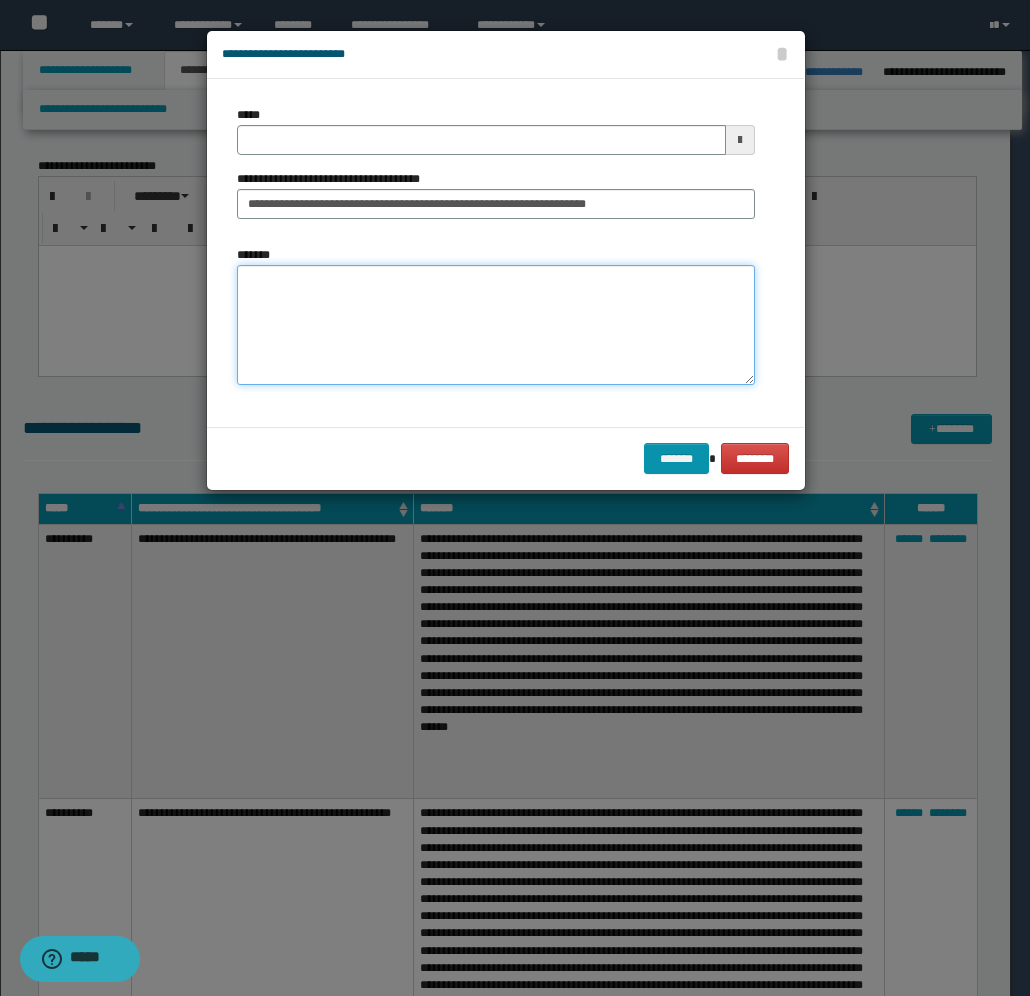 click on "*******" at bounding box center [496, 325] 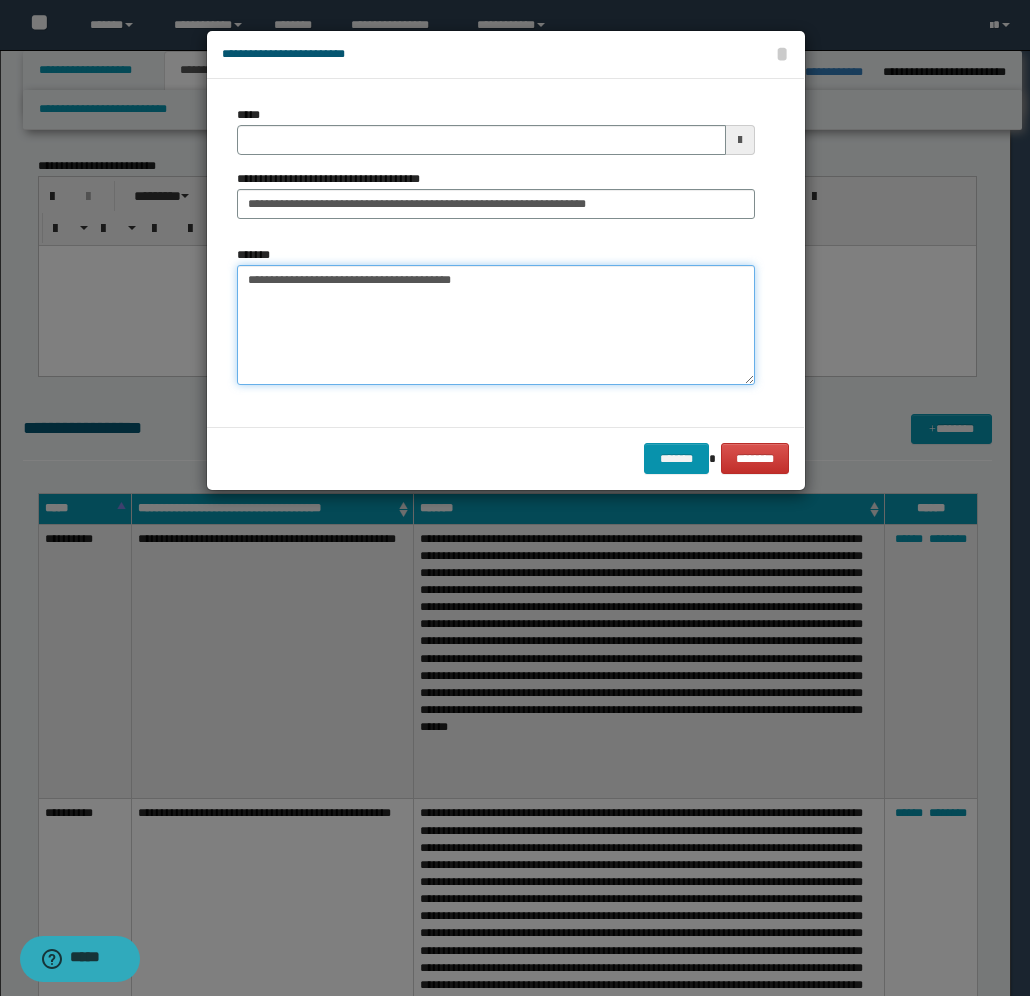 click on "**********" at bounding box center [496, 325] 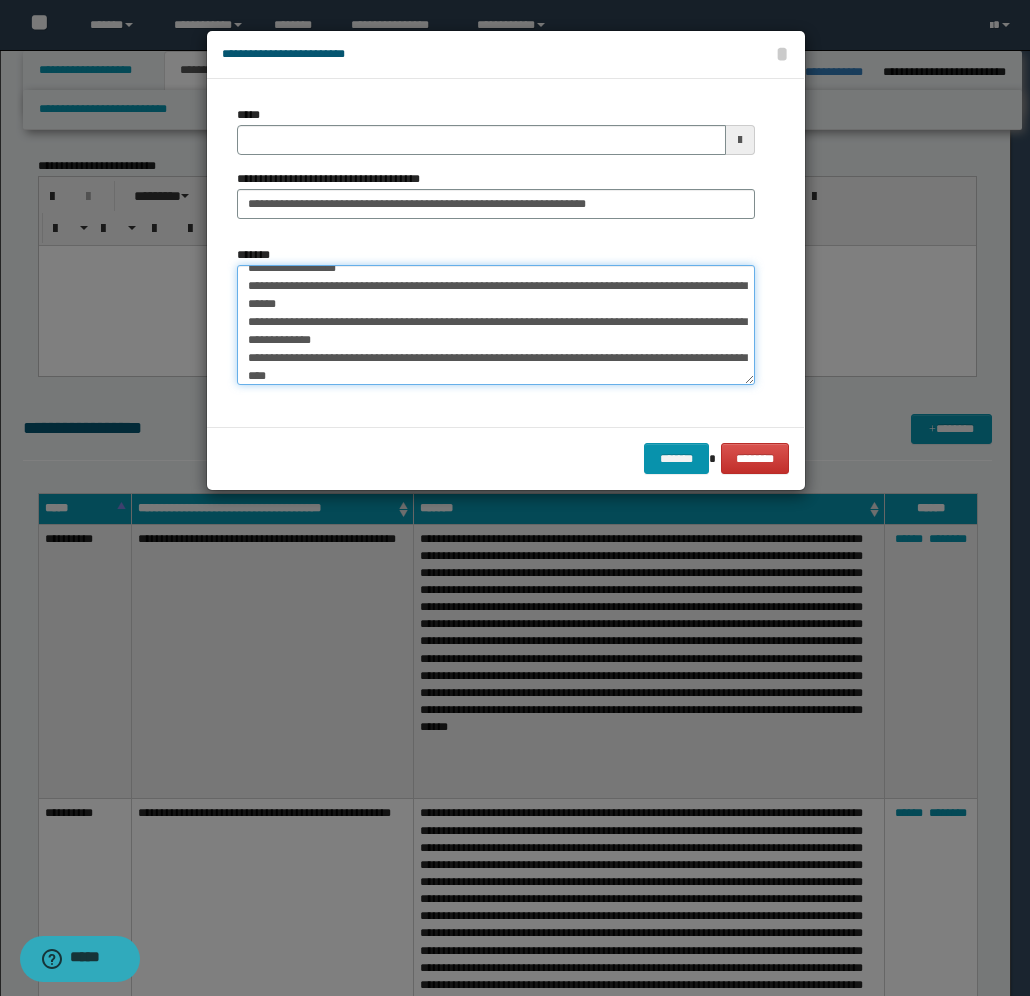 scroll, scrollTop: 0, scrollLeft: 0, axis: both 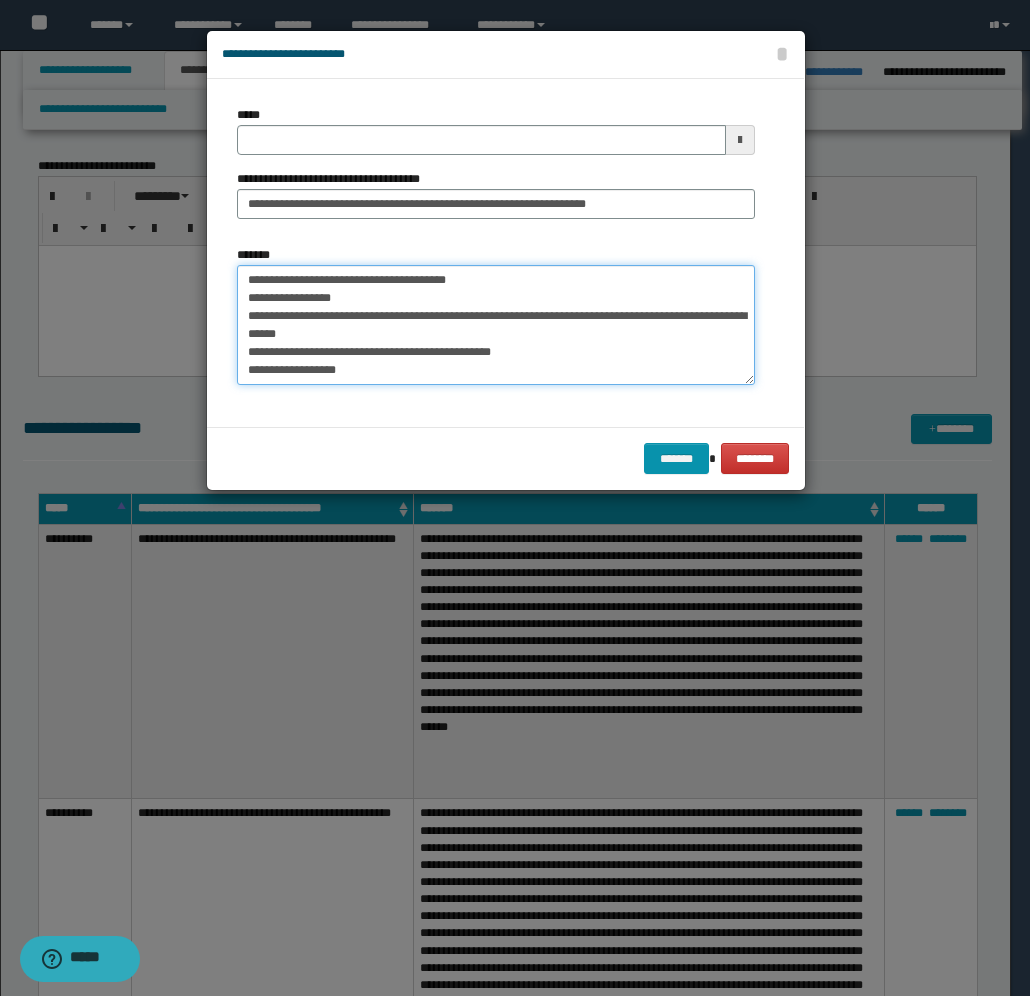 click on "**********" at bounding box center [496, 325] 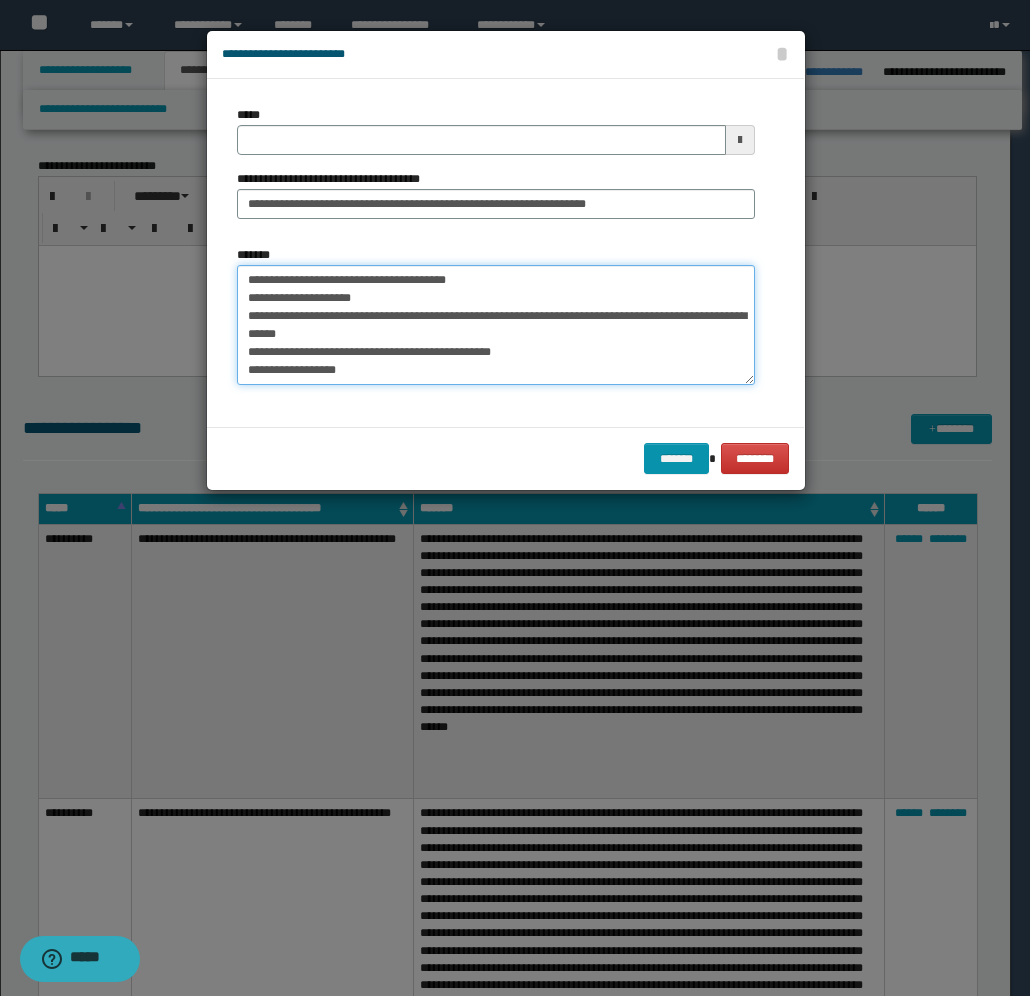 click on "**********" at bounding box center [496, 325] 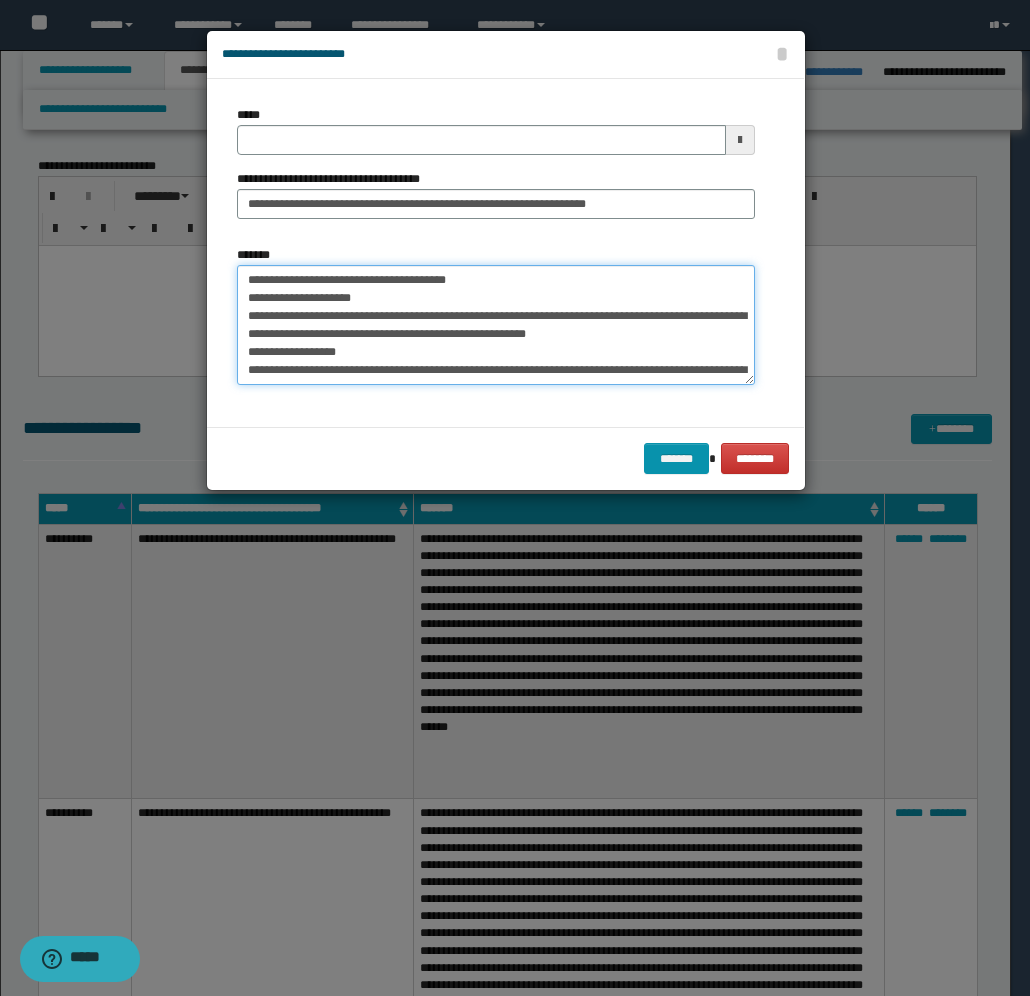 click on "**********" at bounding box center [496, 325] 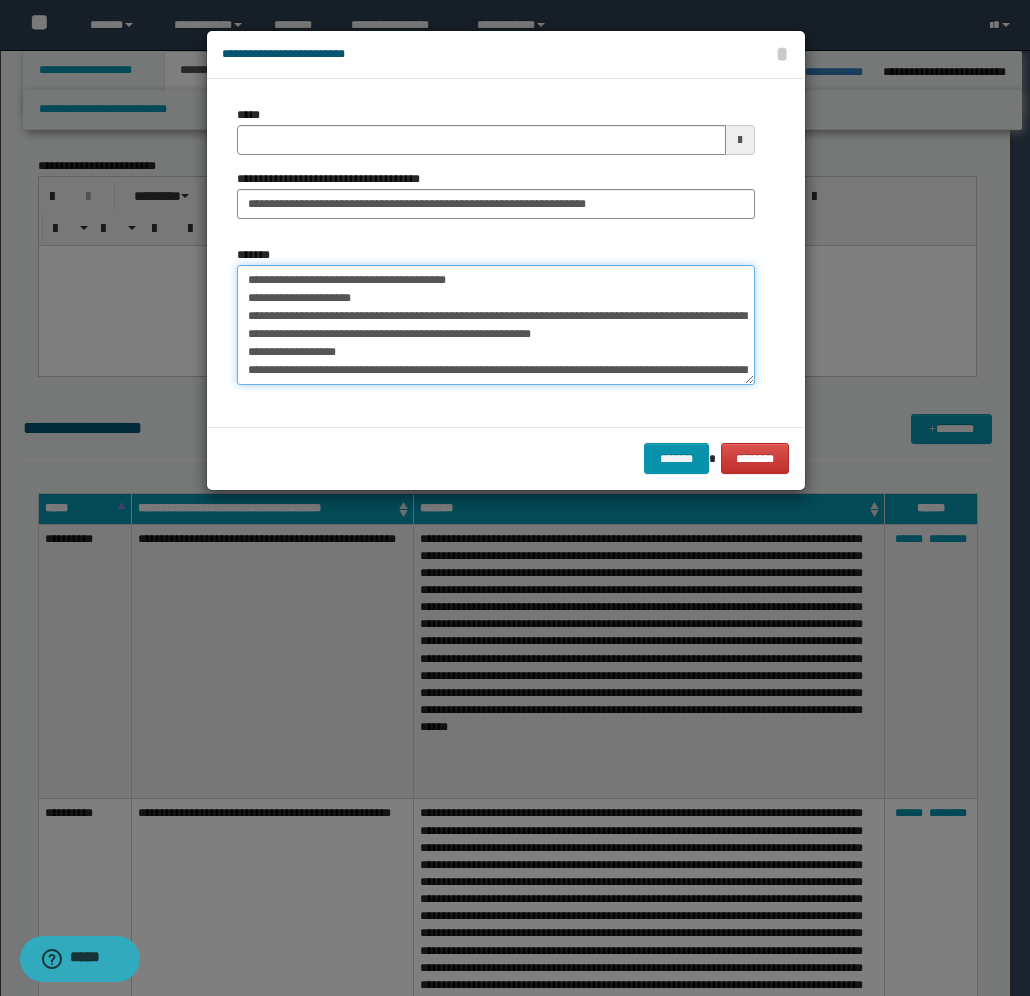 click on "**********" at bounding box center [496, 325] 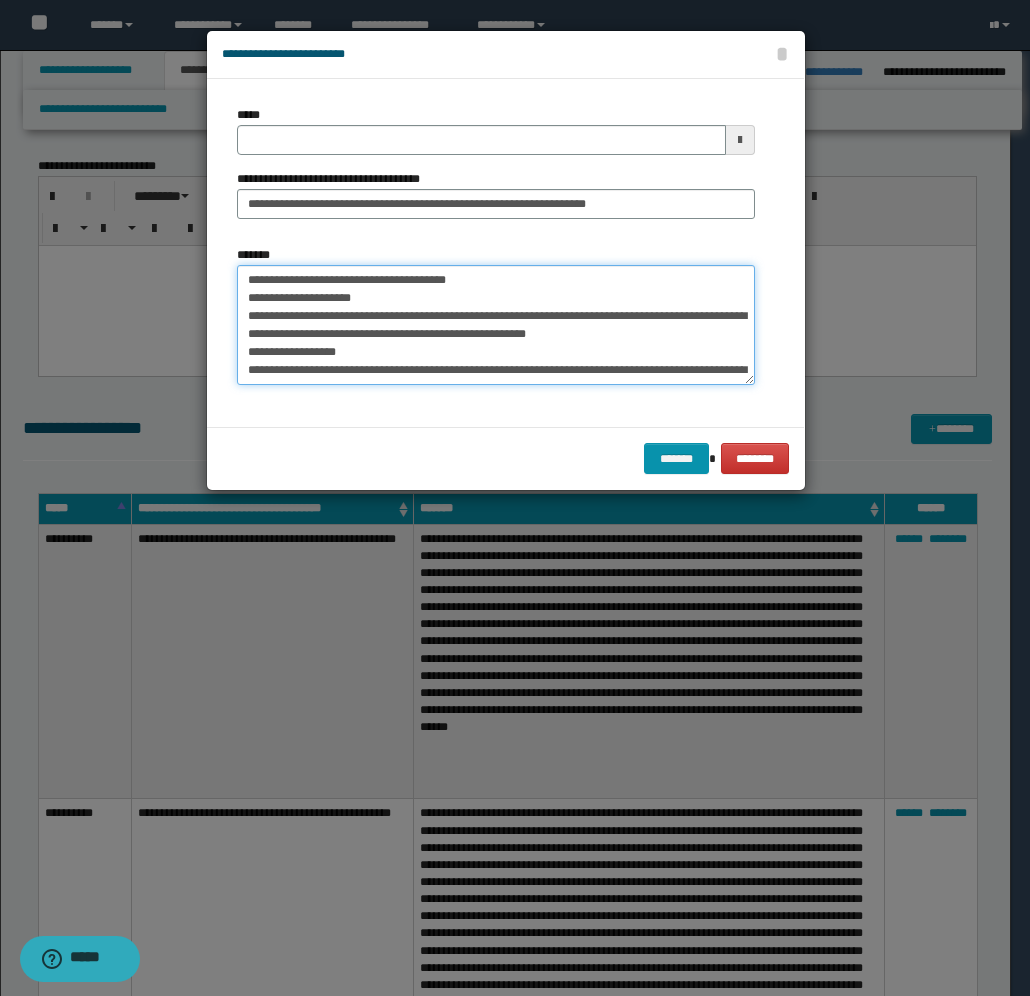 click on "**********" at bounding box center [496, 325] 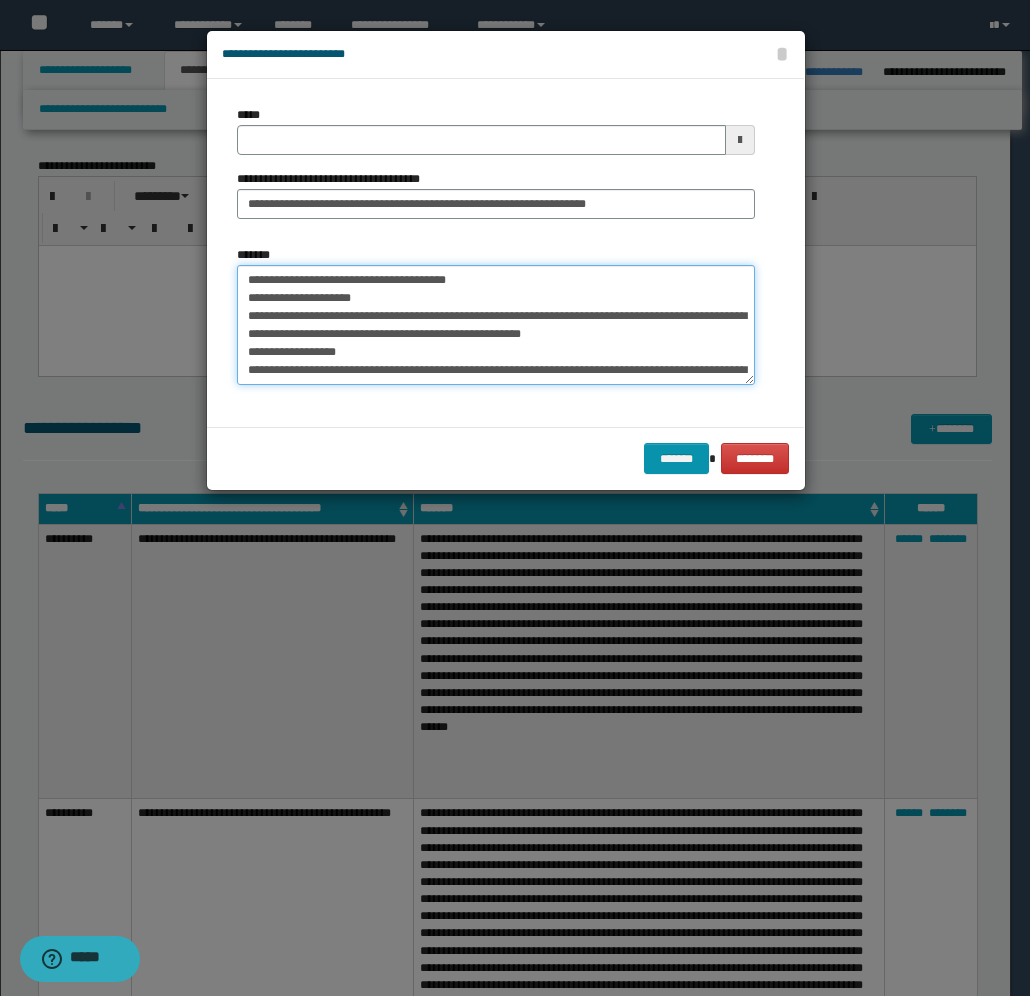 click on "**********" at bounding box center [496, 325] 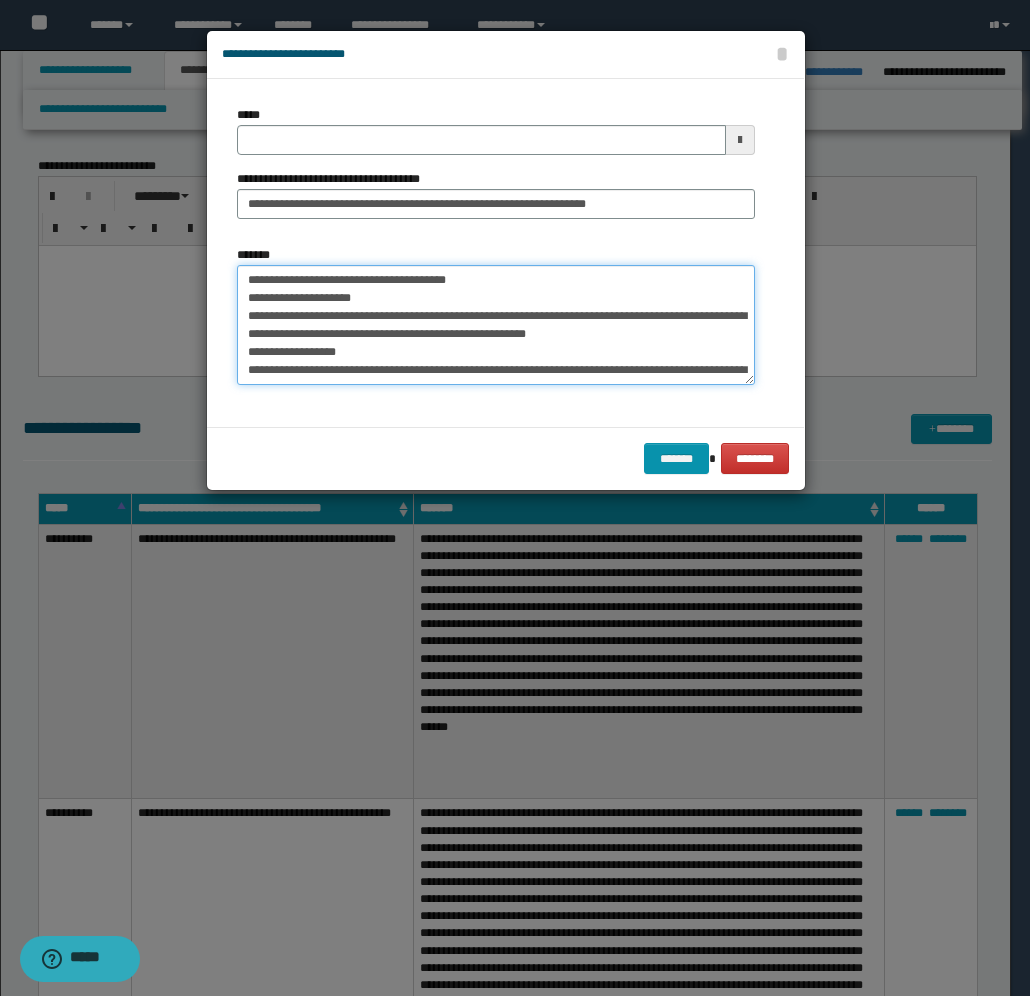 click on "**********" at bounding box center (496, 325) 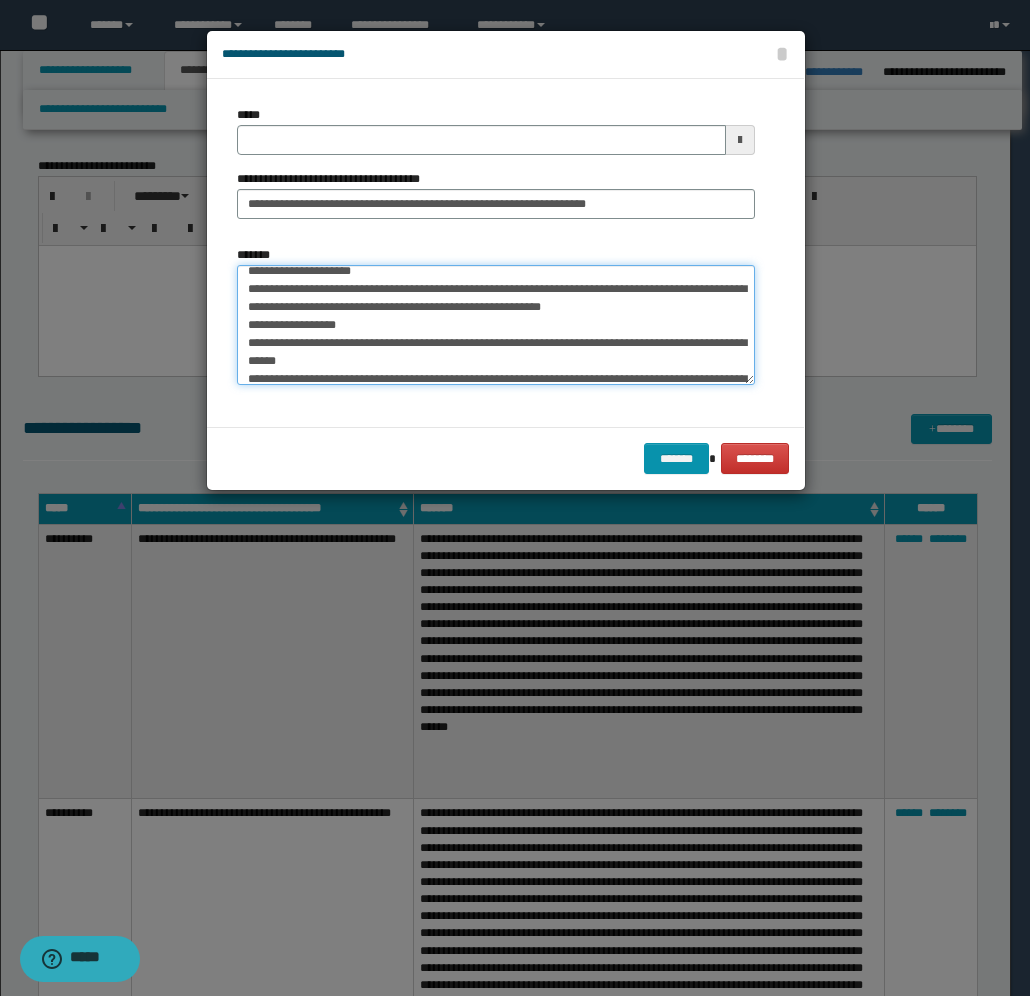 scroll, scrollTop: 50, scrollLeft: 0, axis: vertical 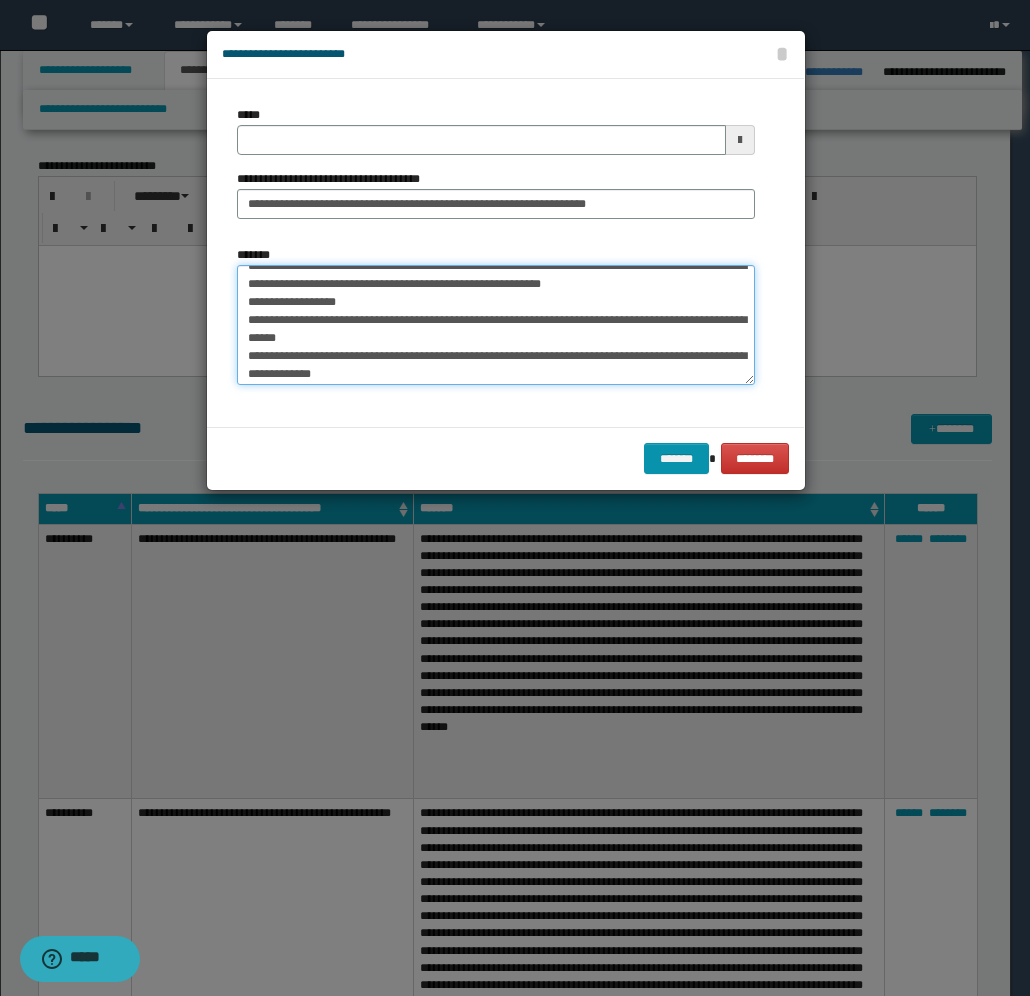 click on "**********" at bounding box center (496, 325) 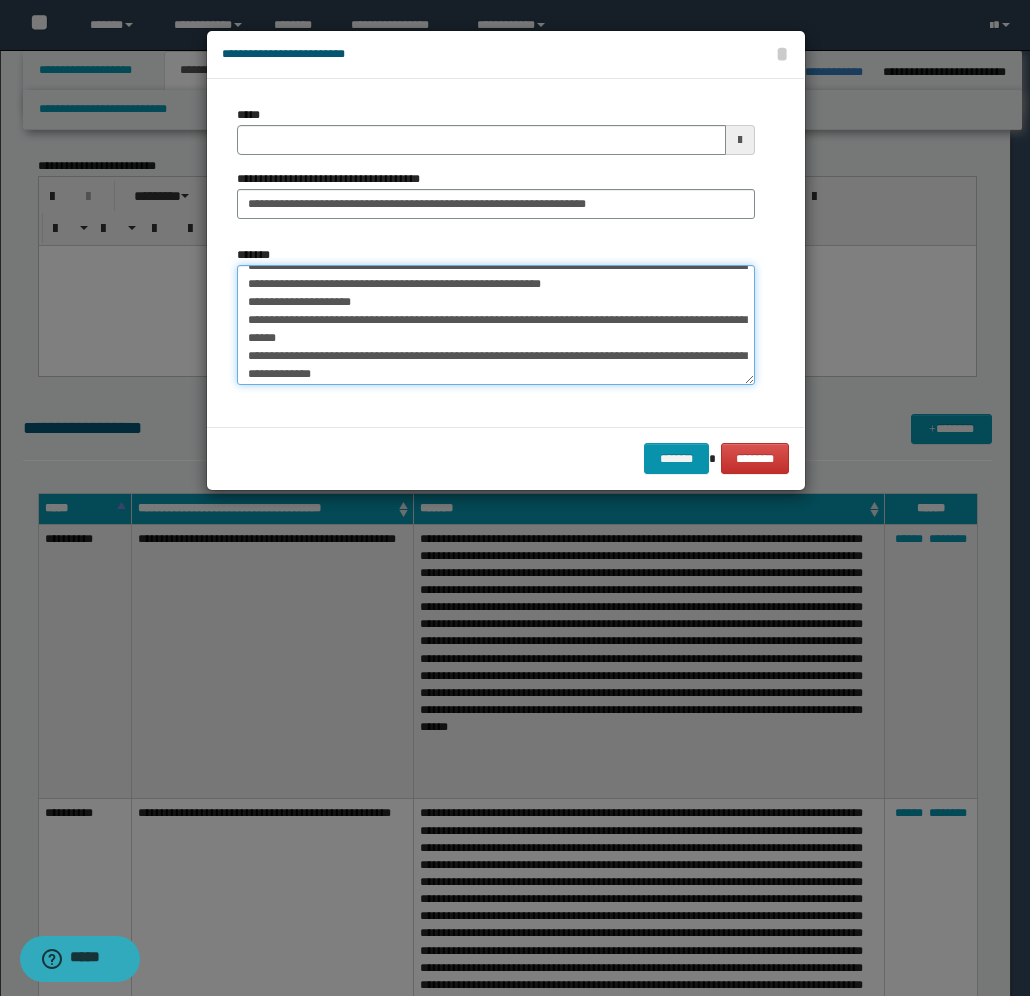 click on "**********" at bounding box center (496, 325) 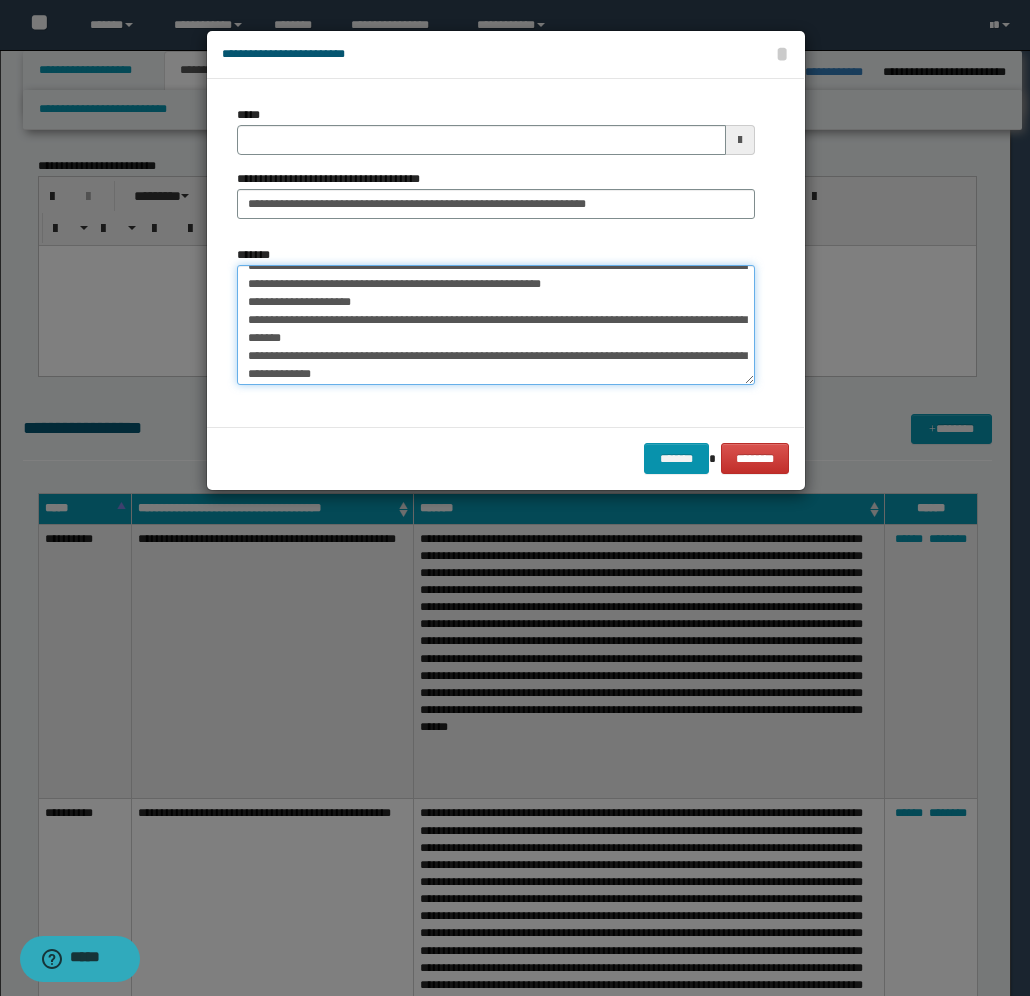 click on "**********" at bounding box center (496, 325) 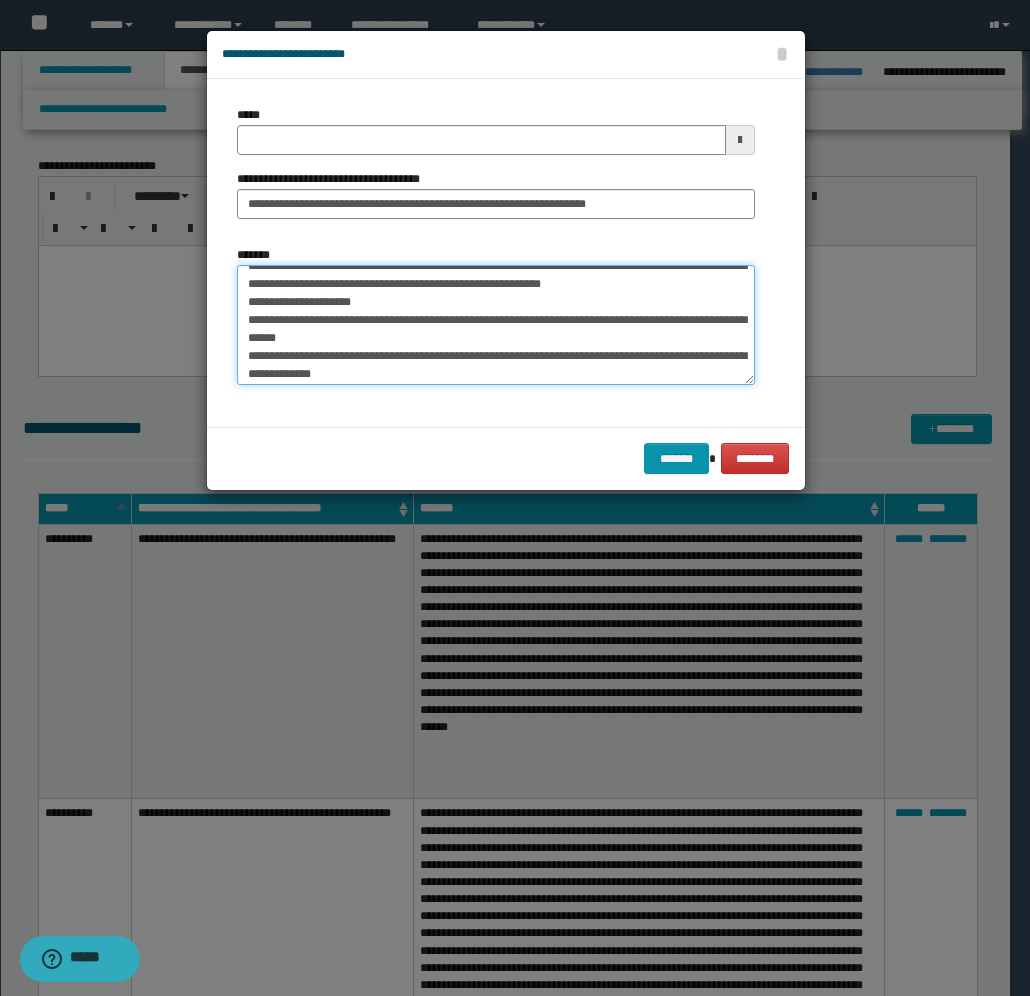 click on "**********" at bounding box center (496, 325) 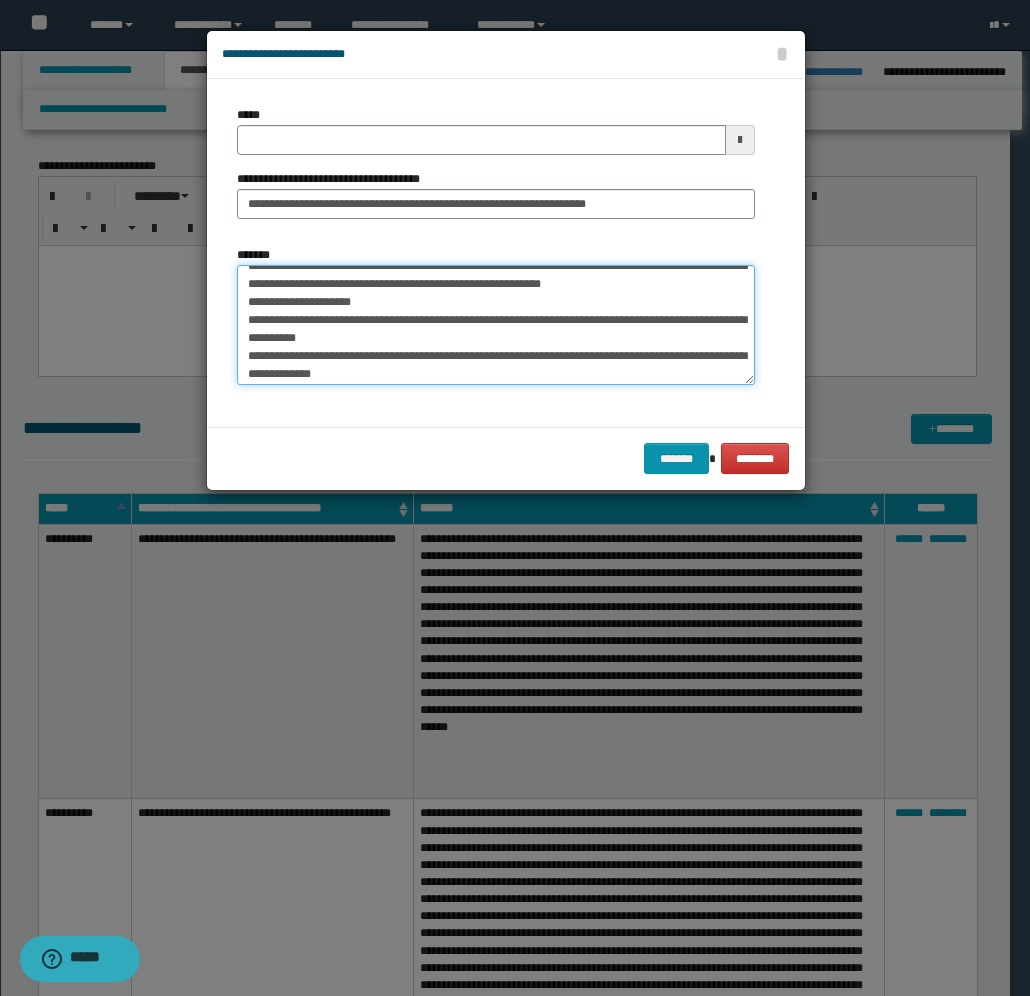 scroll, scrollTop: 100, scrollLeft: 0, axis: vertical 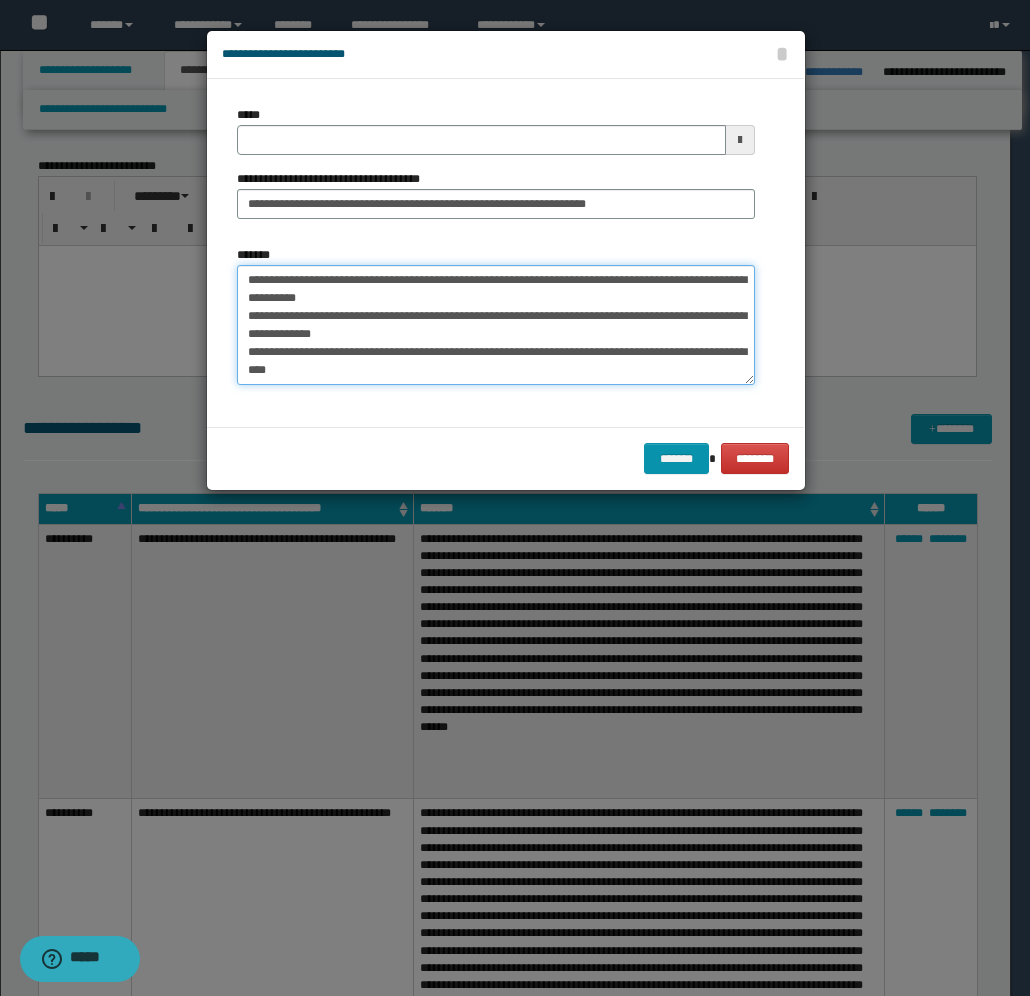 click on "**********" at bounding box center (496, 325) 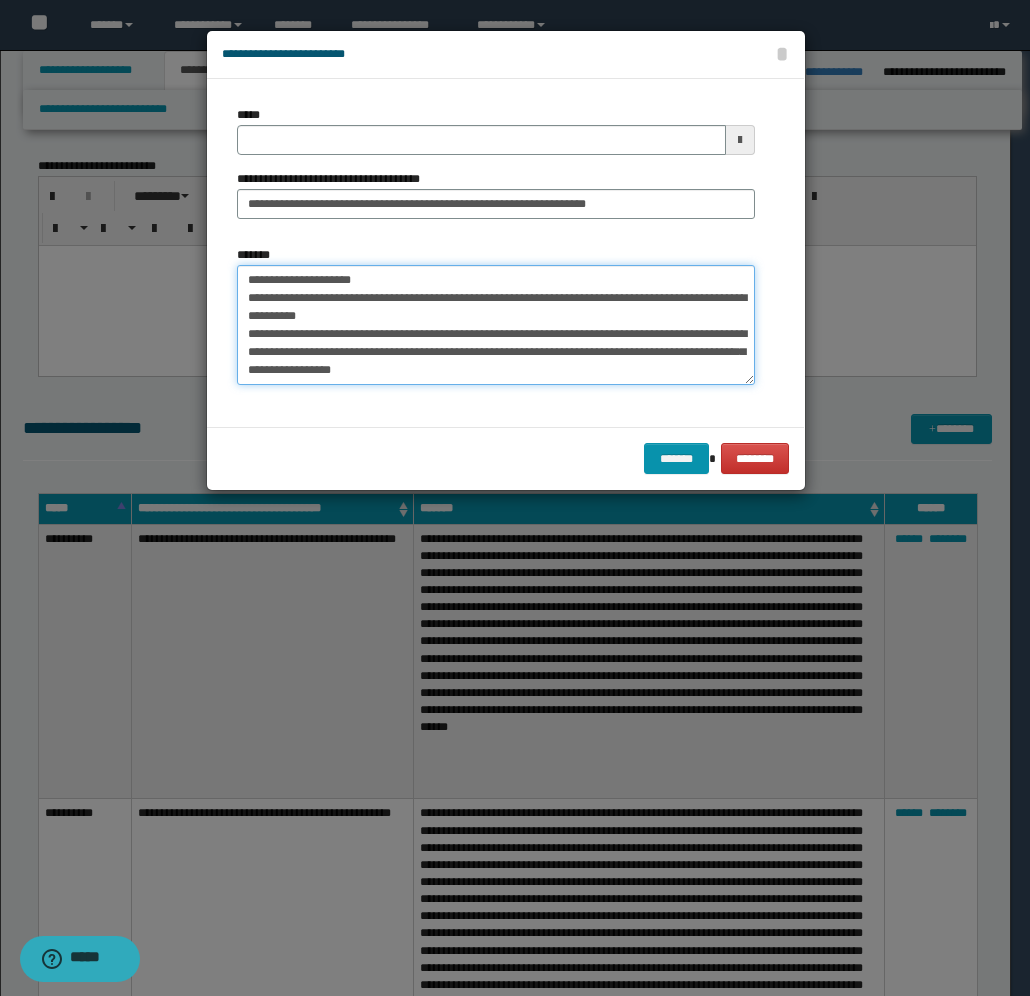 scroll, scrollTop: 90, scrollLeft: 0, axis: vertical 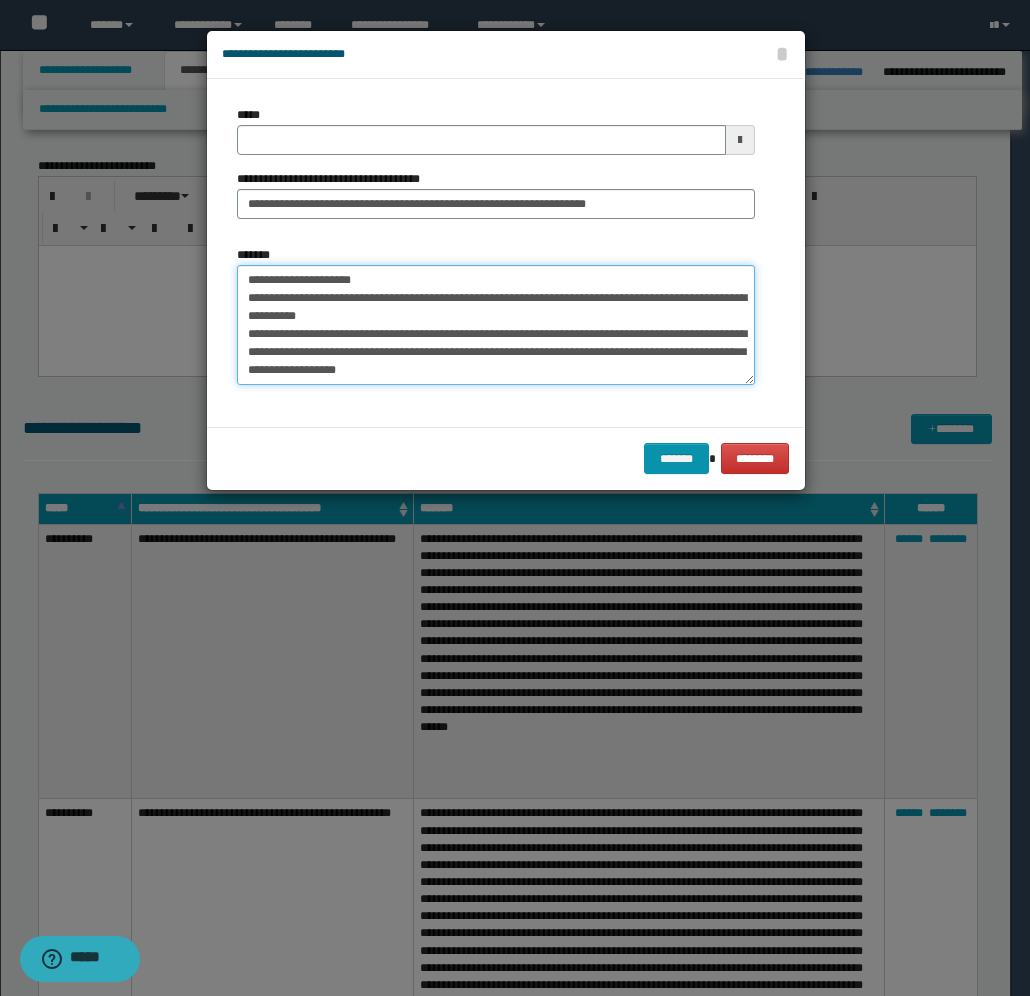 click on "**********" at bounding box center (496, 325) 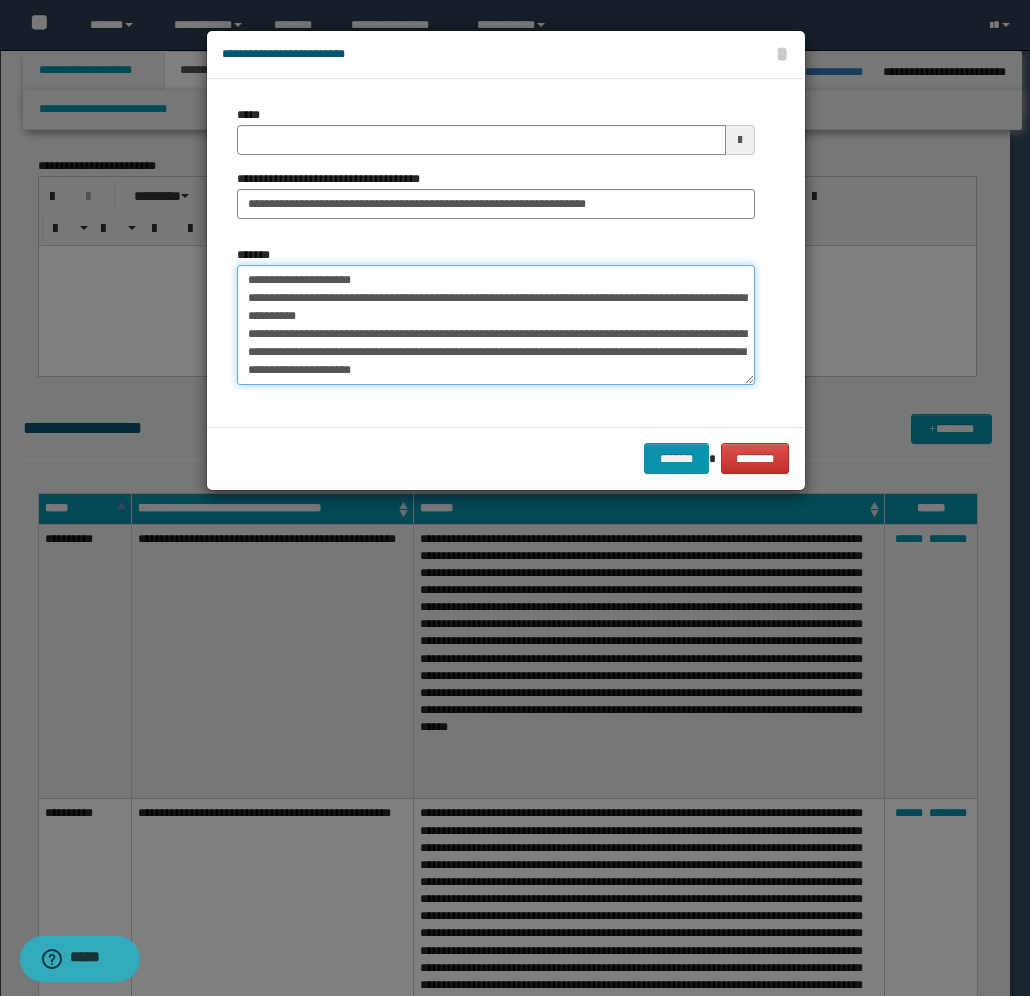 click on "**********" at bounding box center [496, 325] 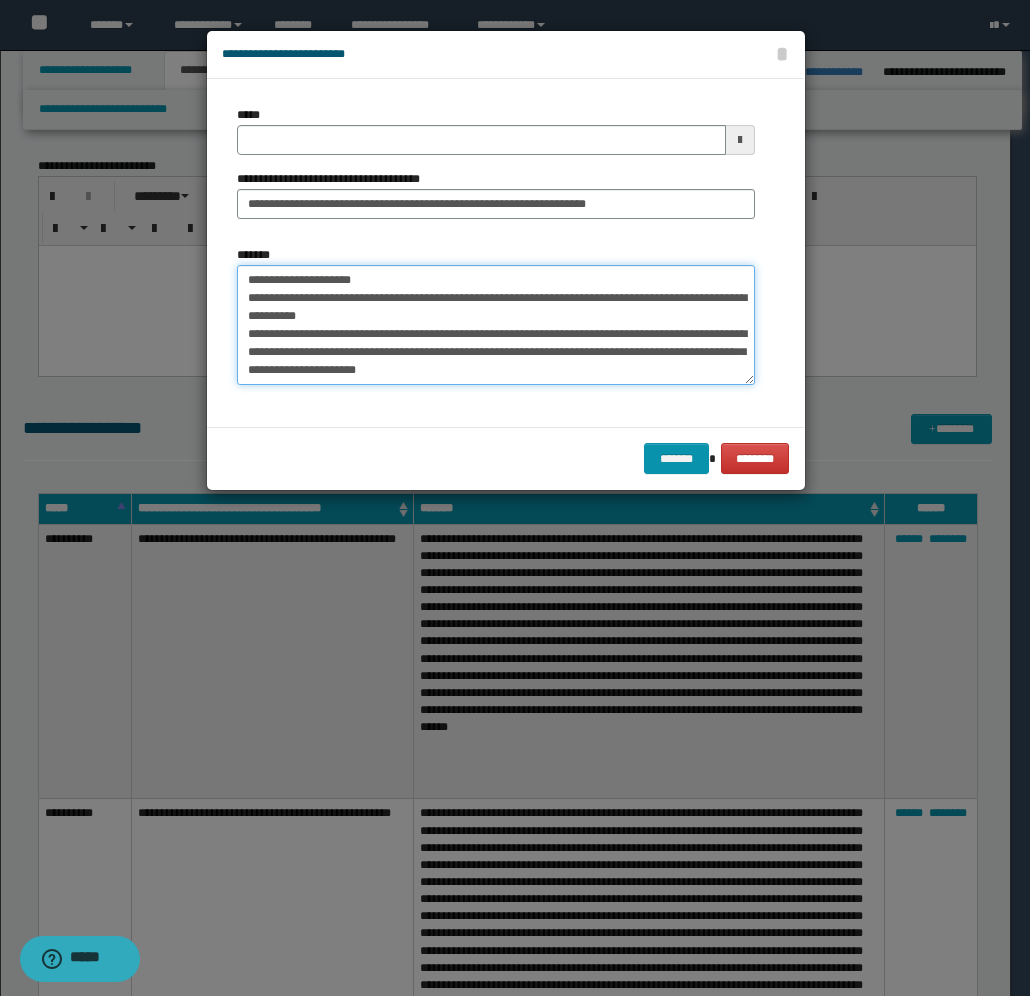 scroll, scrollTop: 102, scrollLeft: 0, axis: vertical 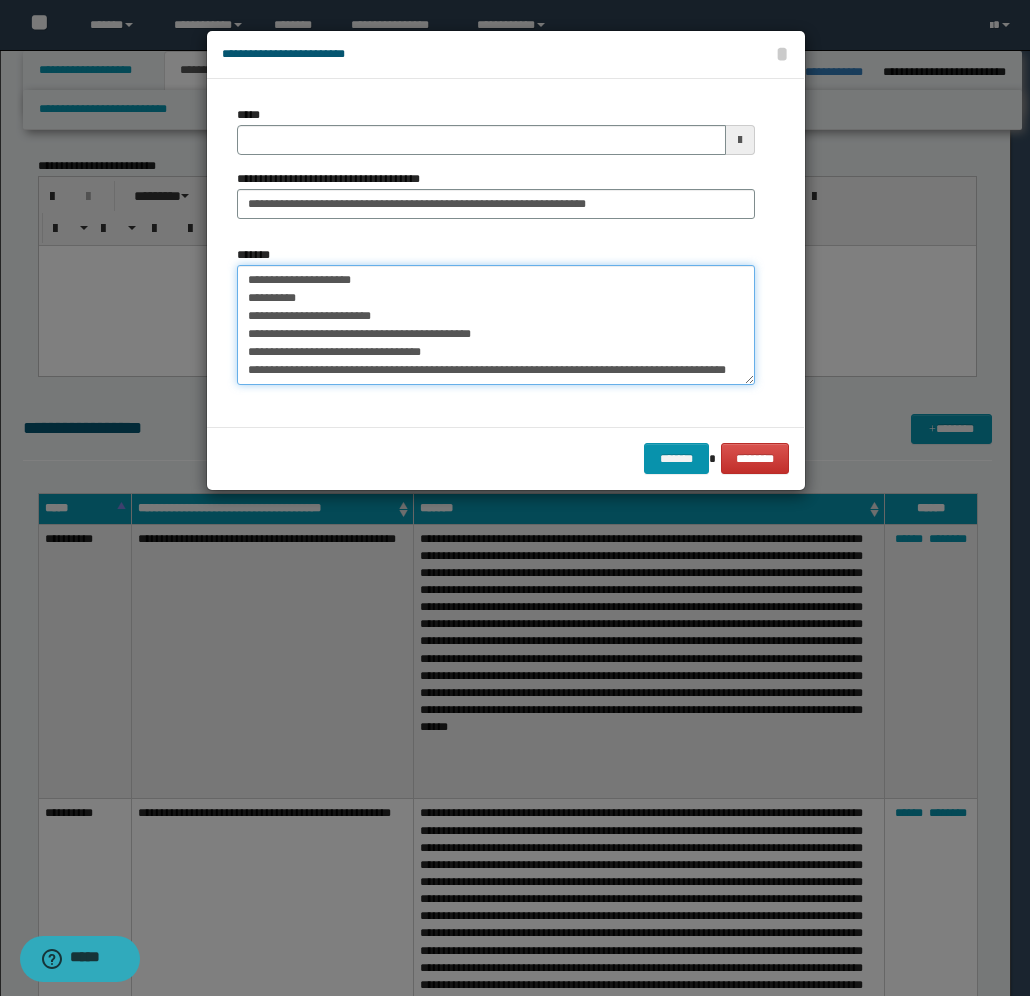 click on "**********" at bounding box center (496, 325) 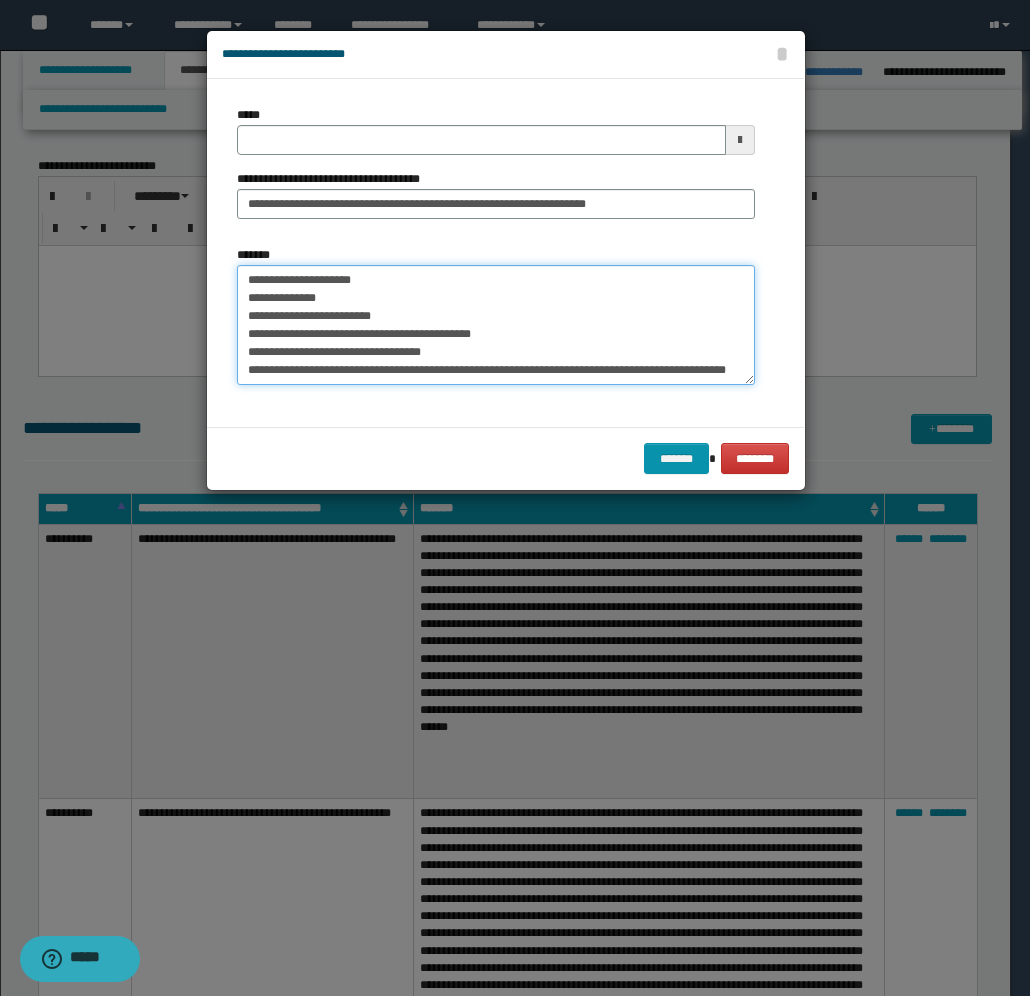click on "**********" at bounding box center (496, 325) 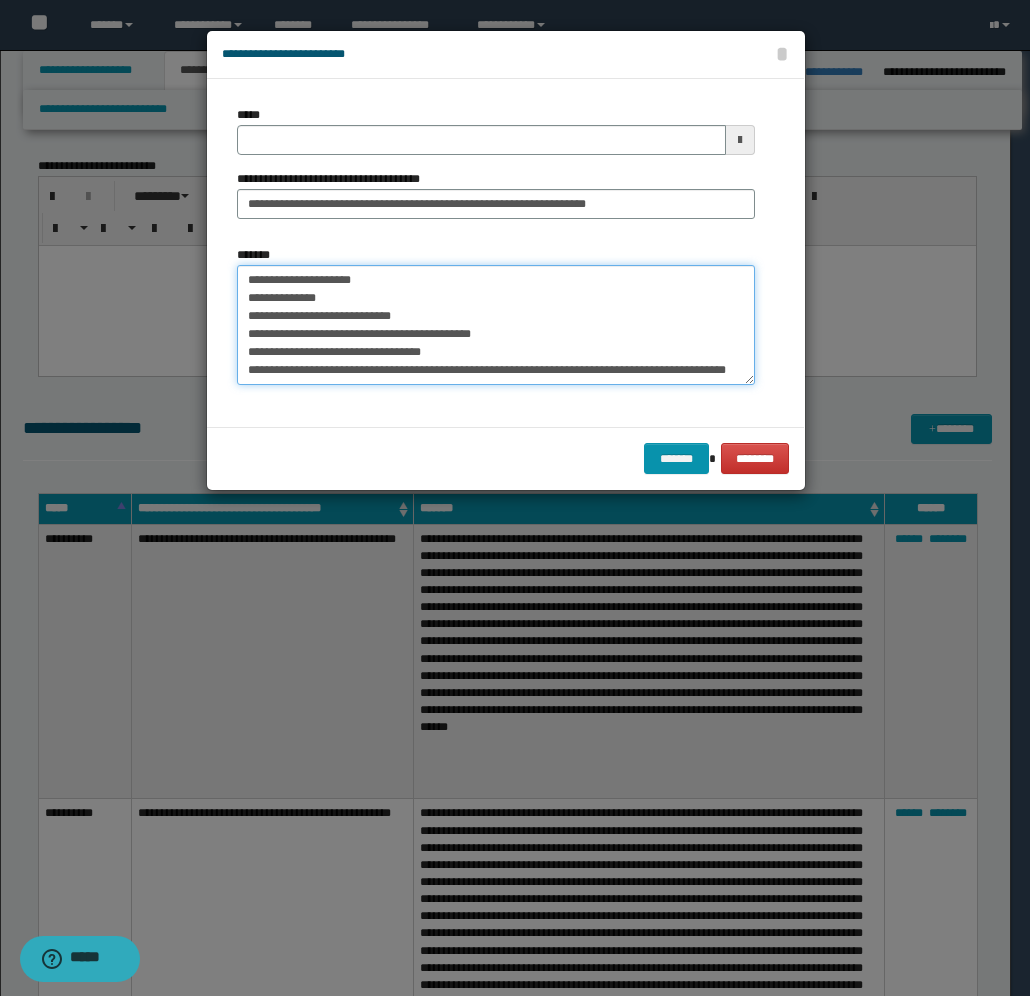 click on "**********" at bounding box center [496, 325] 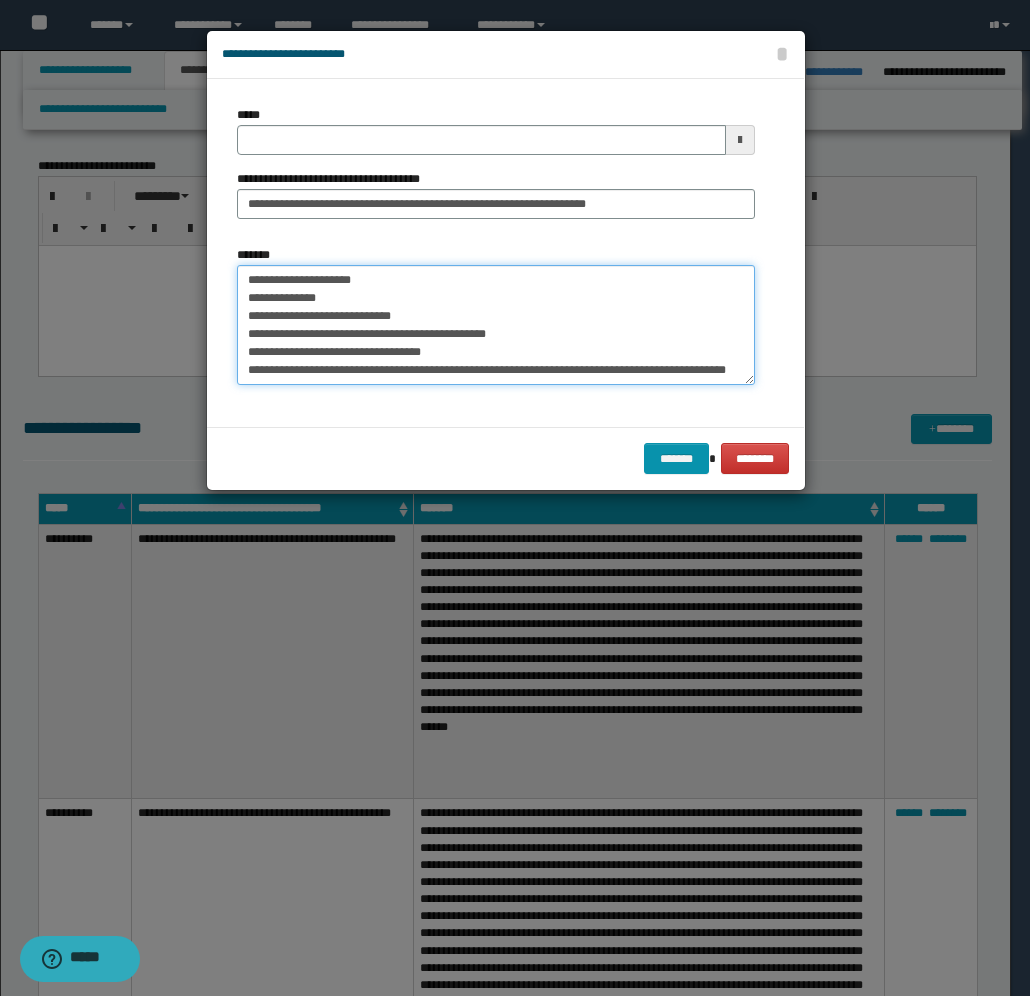 click on "**********" at bounding box center [496, 325] 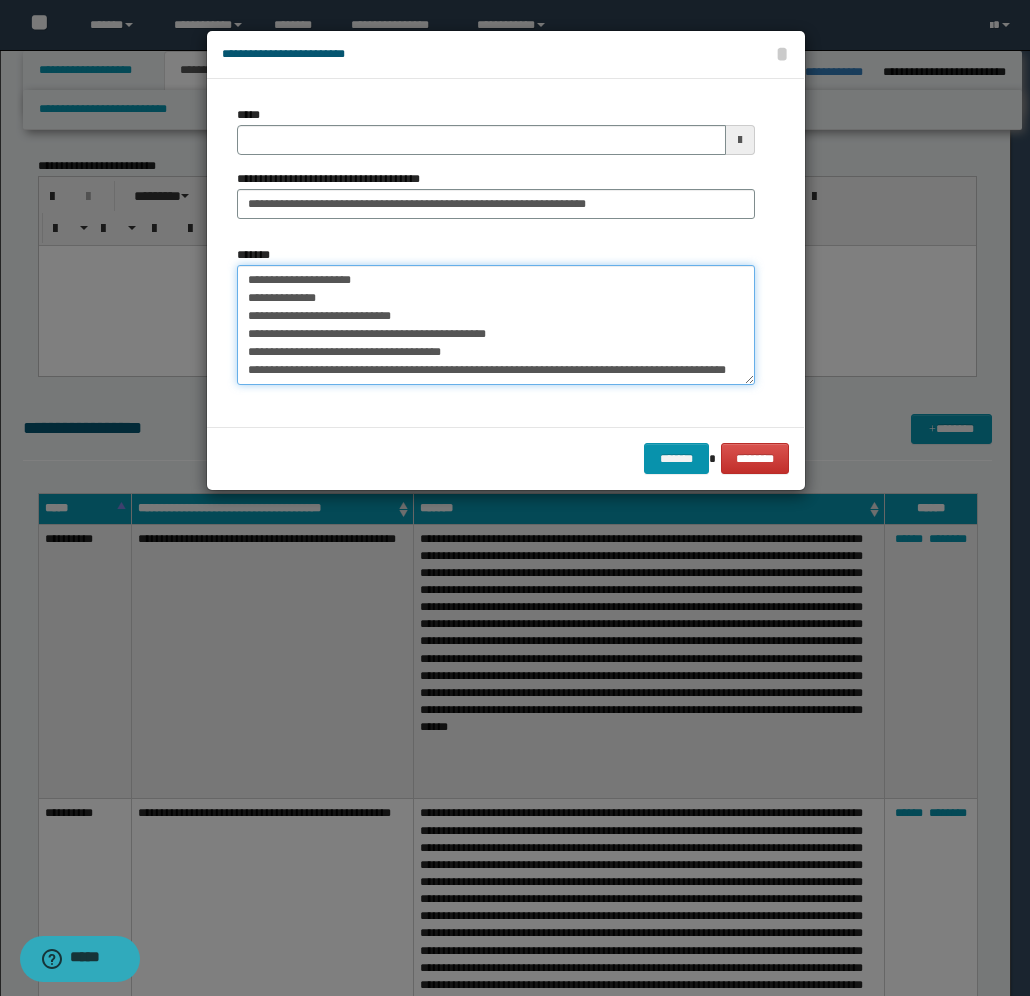 click on "**********" at bounding box center [496, 325] 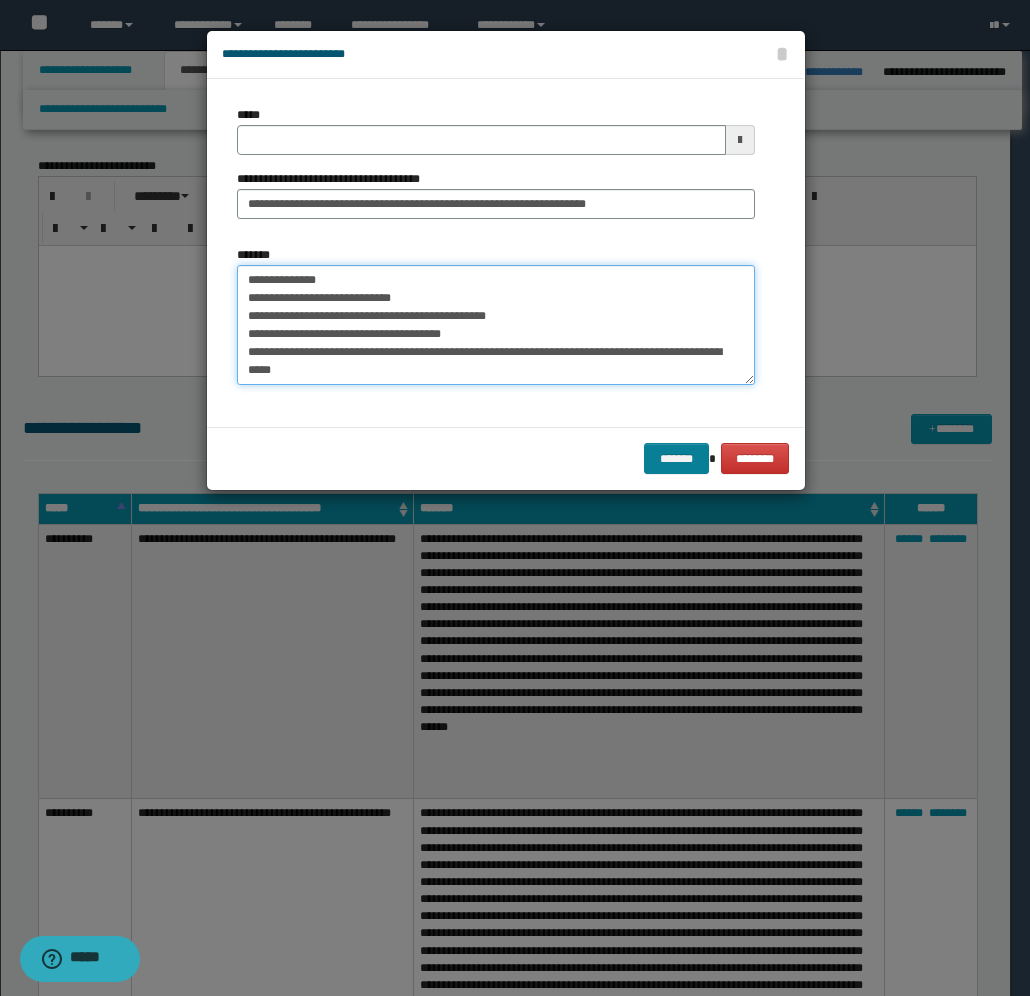 type on "**********" 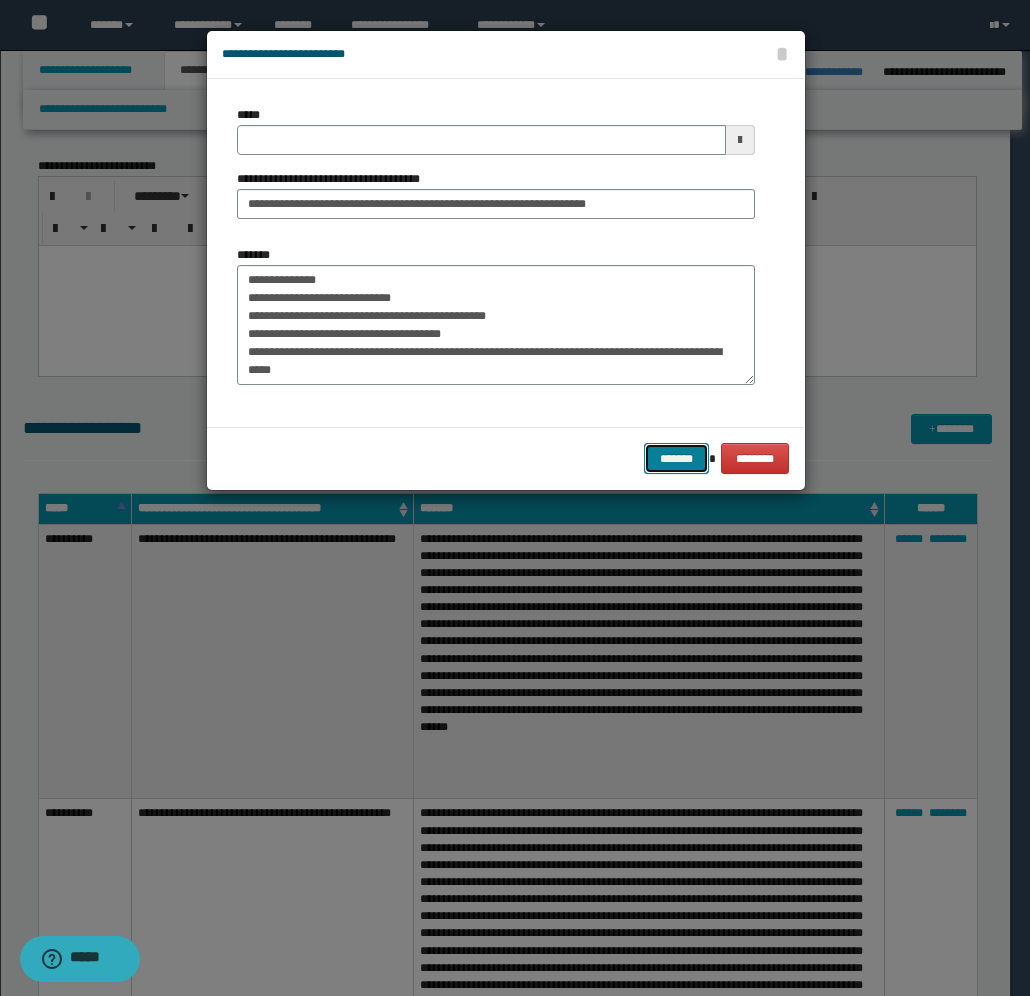 click on "*******" at bounding box center [676, 458] 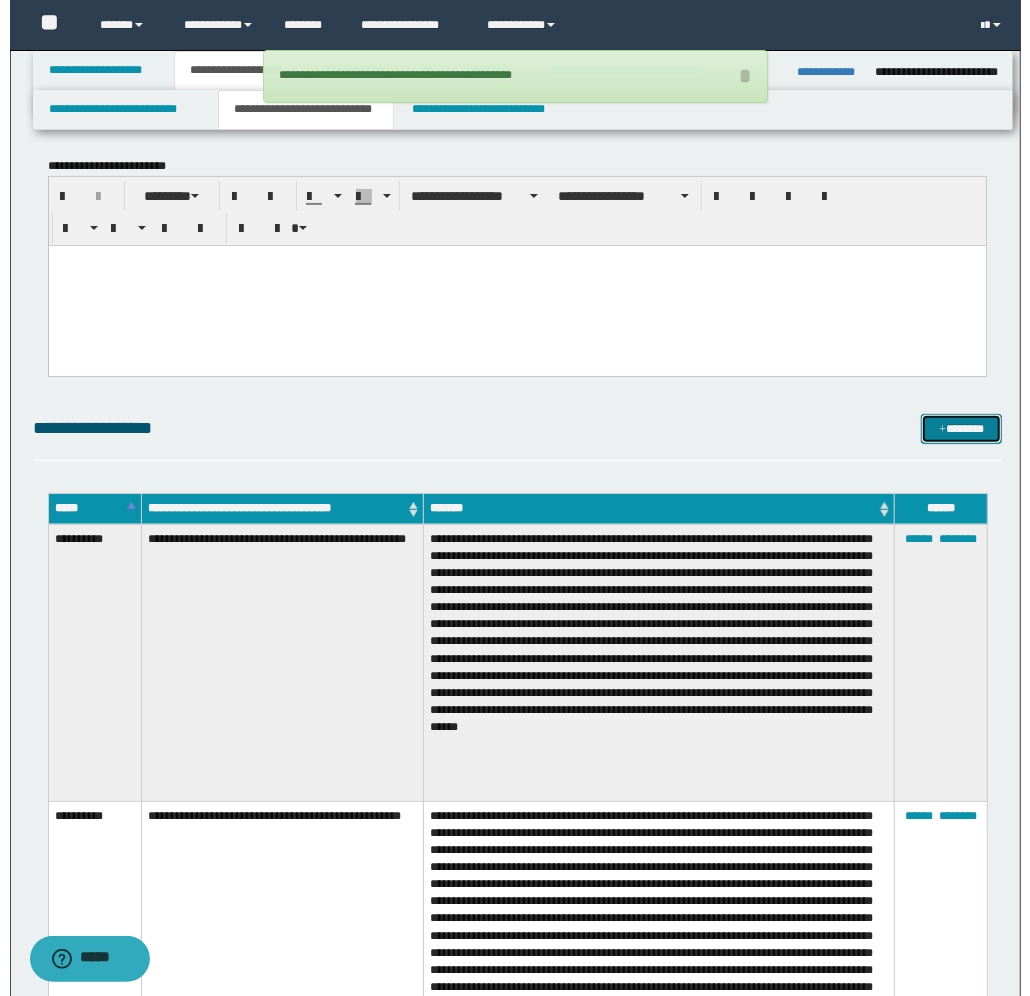 scroll, scrollTop: 1125, scrollLeft: 0, axis: vertical 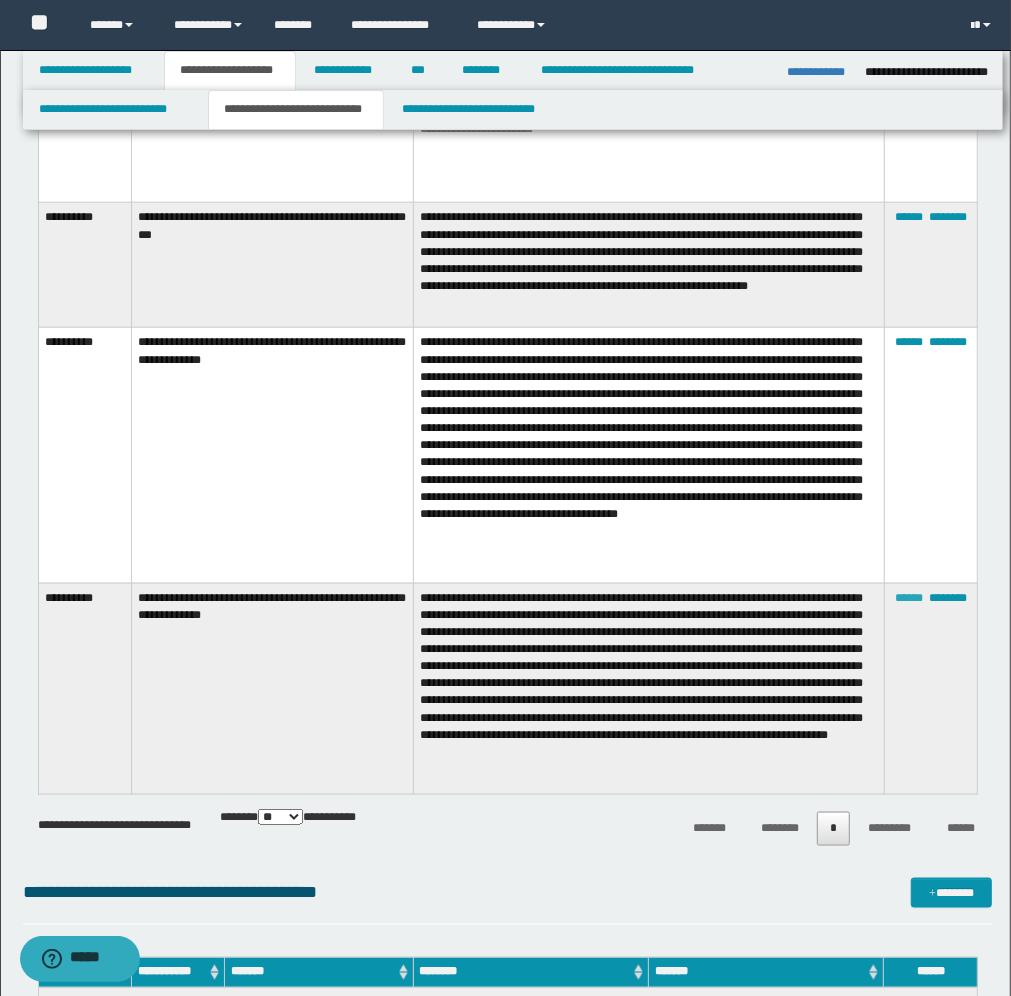 click on "******" at bounding box center [909, 598] 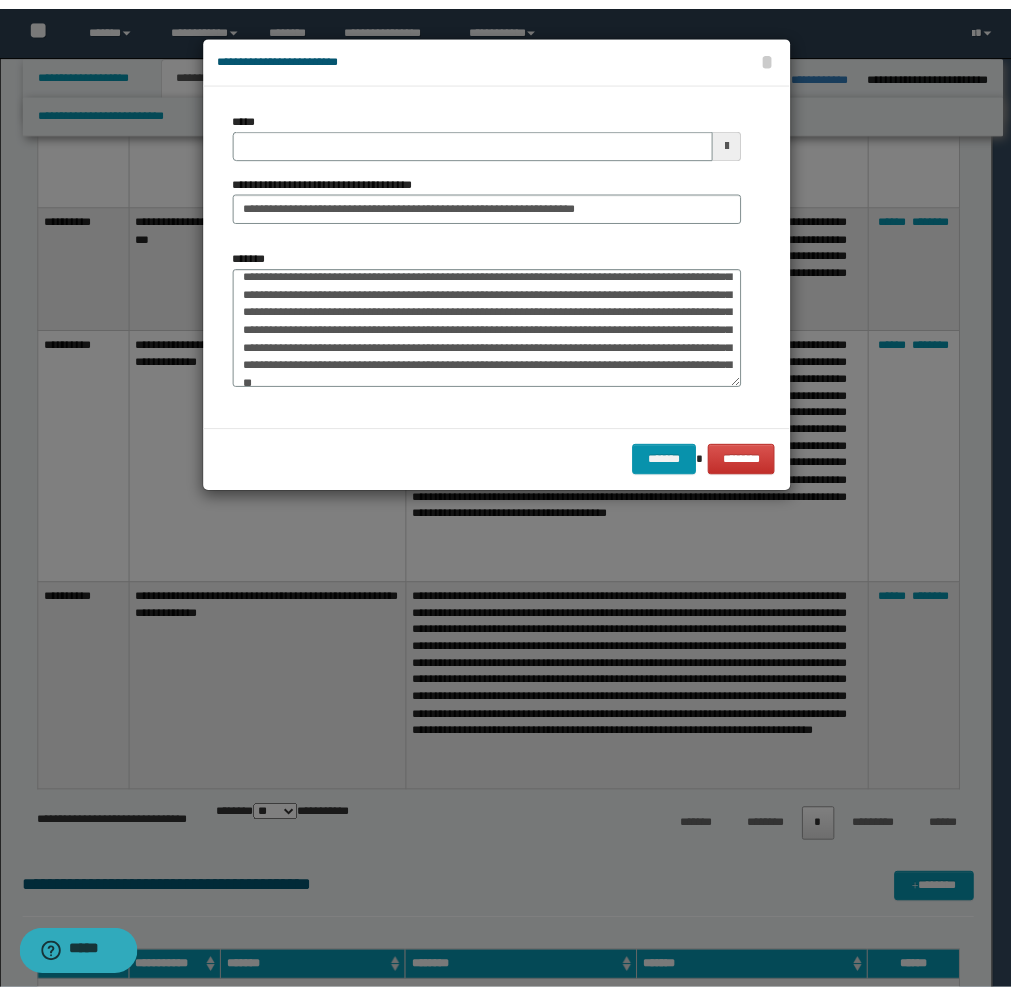 scroll, scrollTop: 0, scrollLeft: 0, axis: both 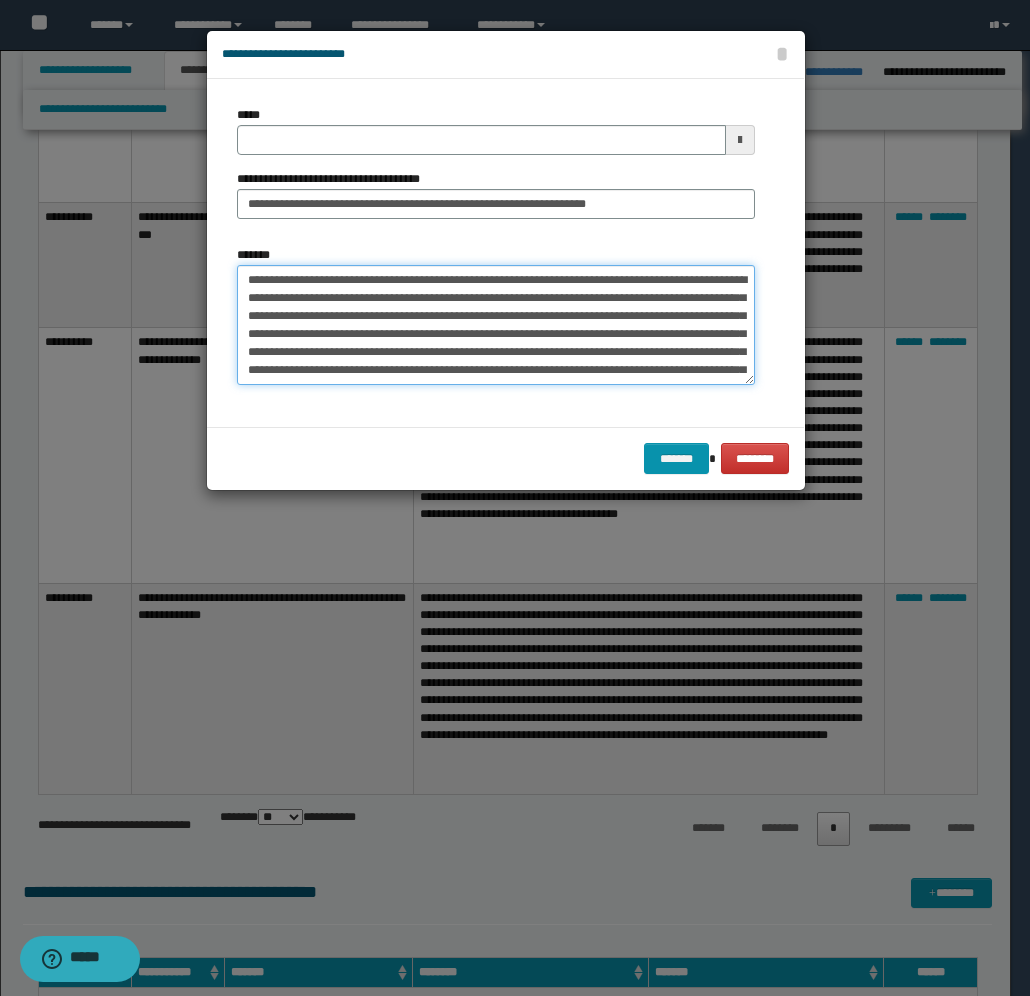 click on "**********" at bounding box center [496, 325] 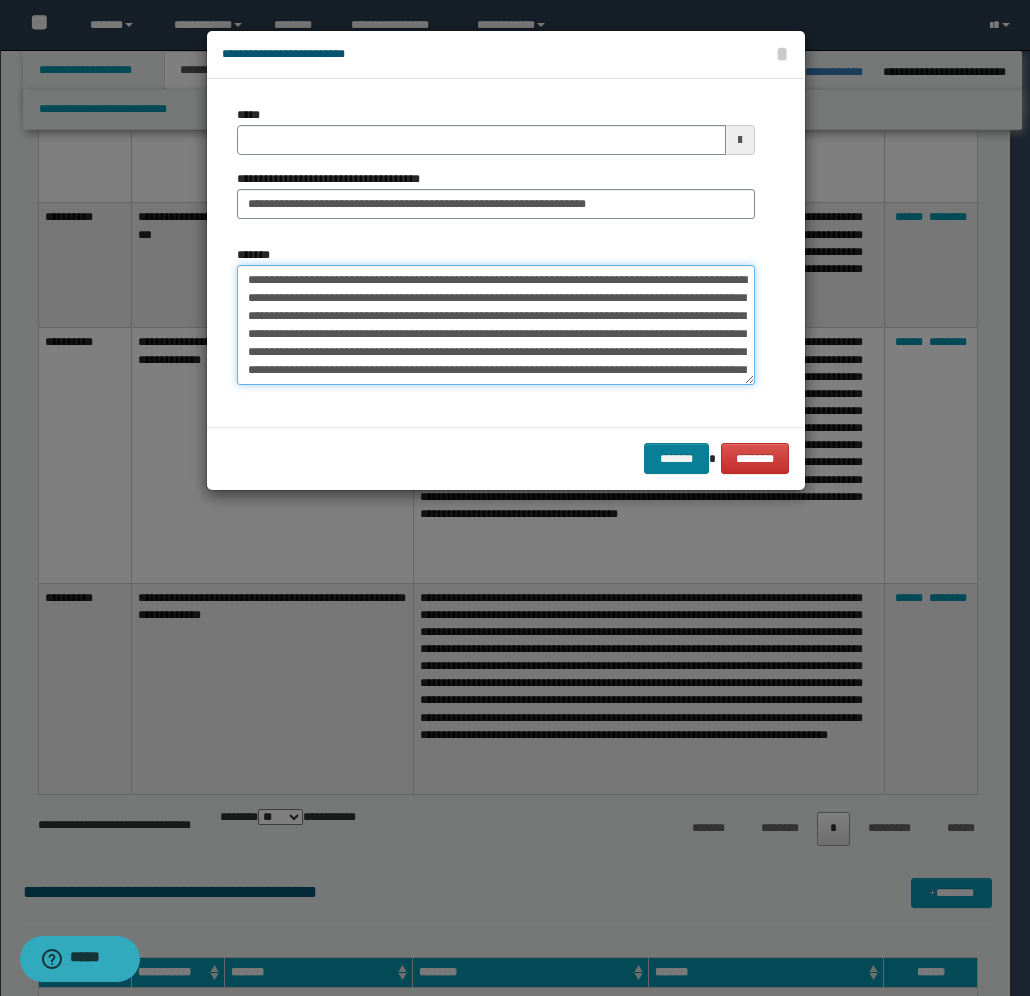 type on "**********" 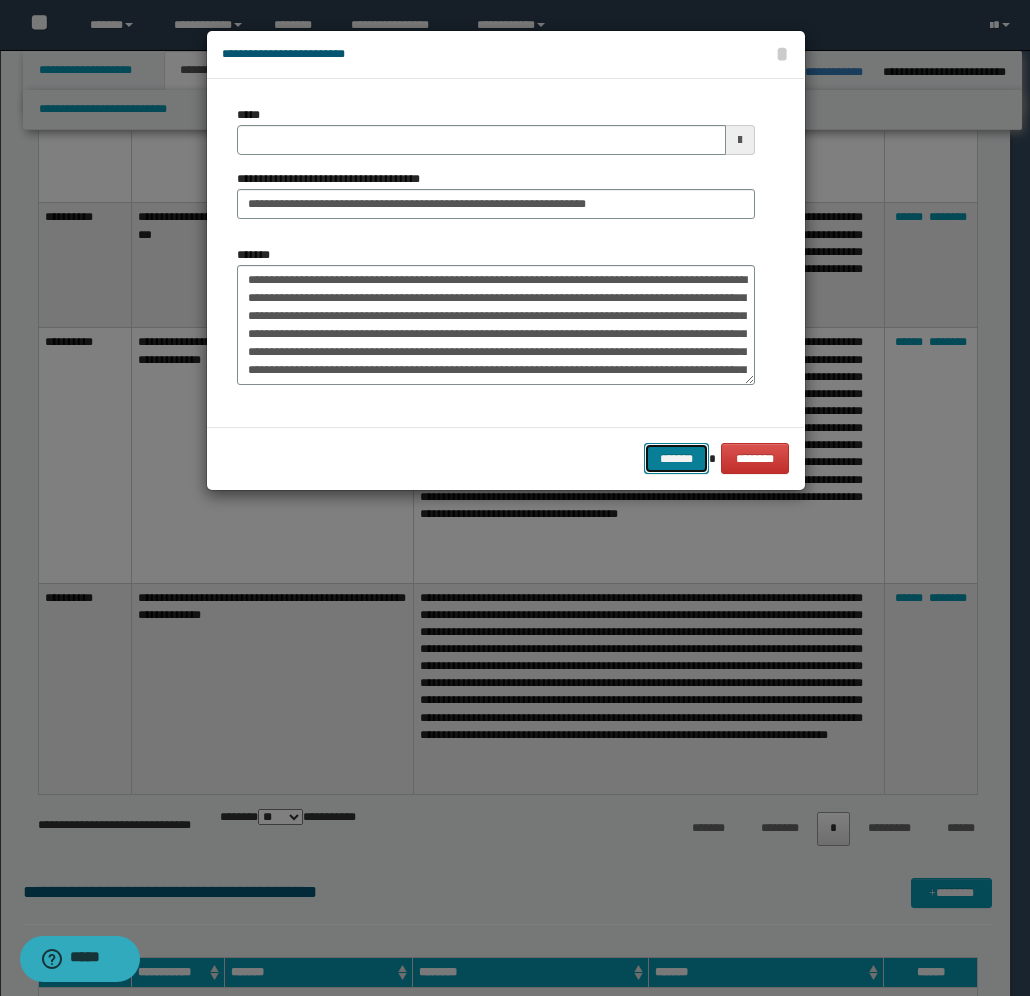 click on "*******" at bounding box center [676, 458] 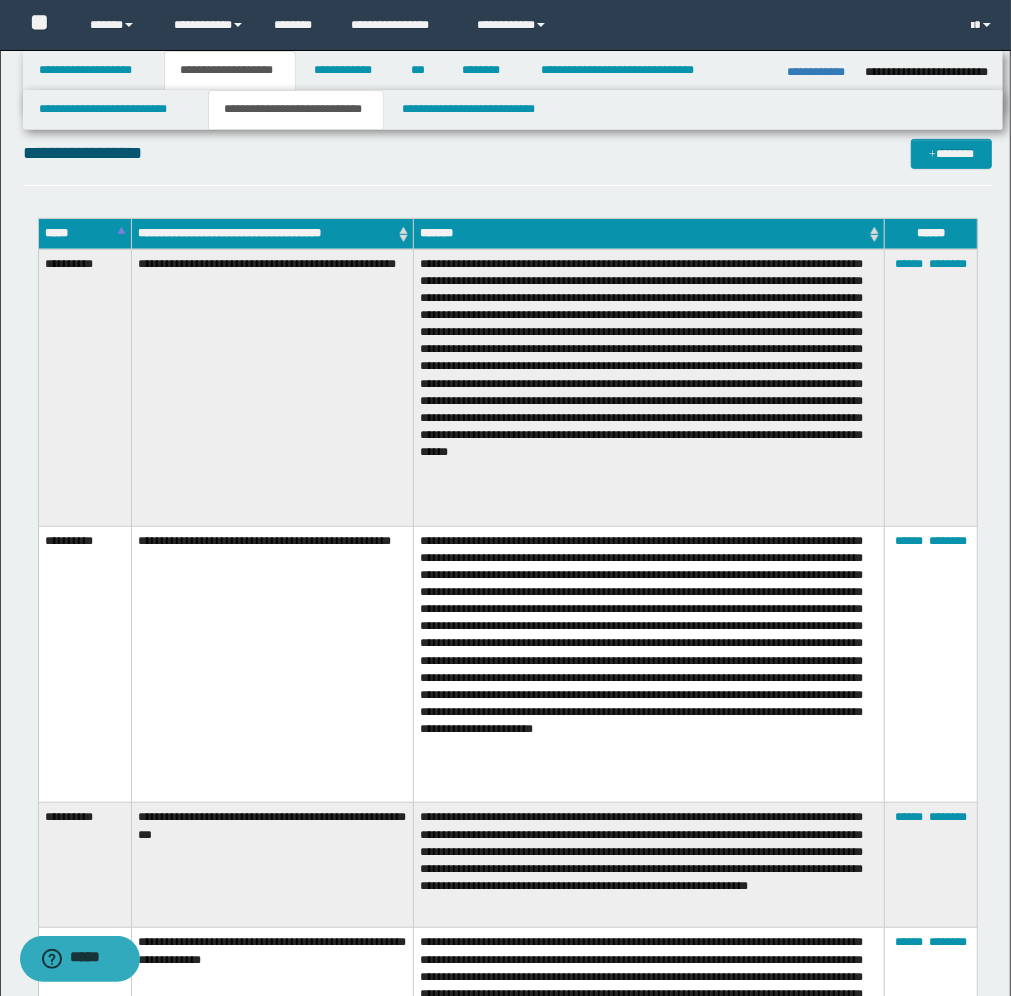 scroll, scrollTop: 375, scrollLeft: 0, axis: vertical 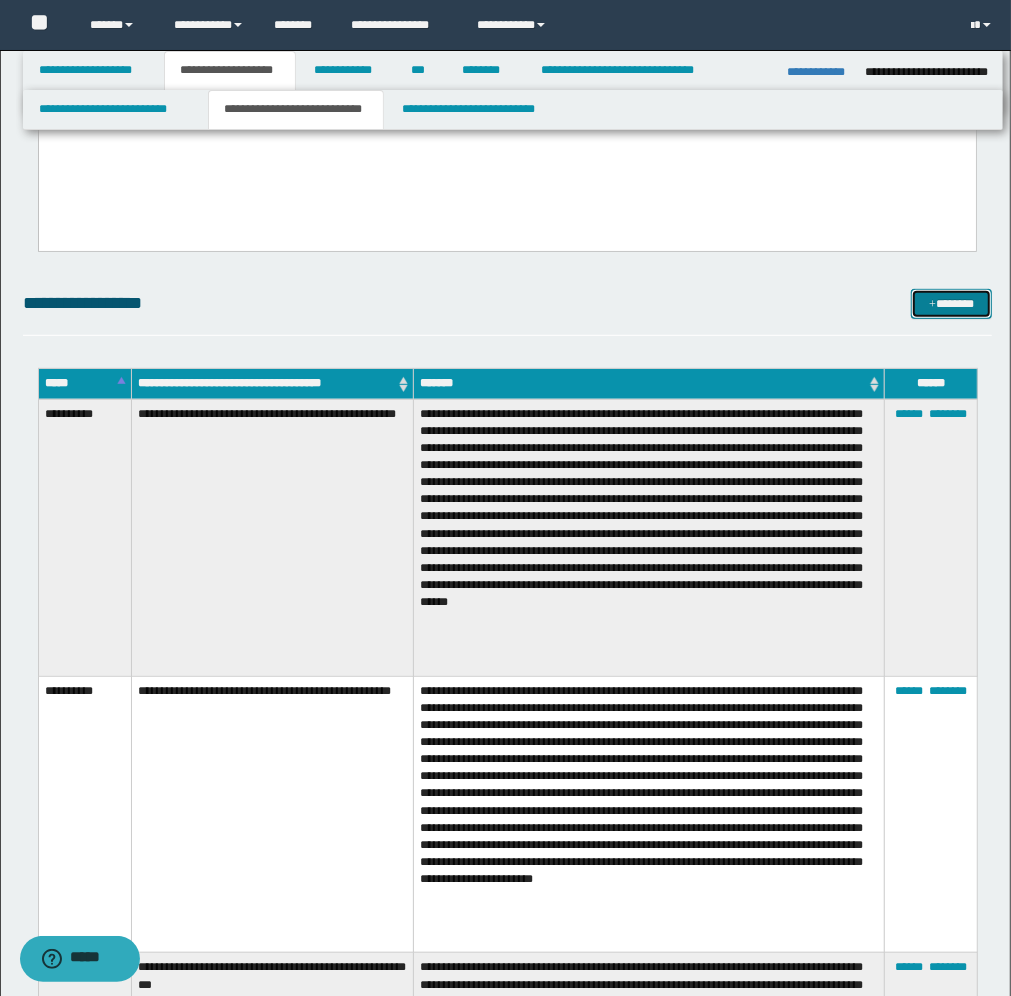click on "*******" at bounding box center (951, 304) 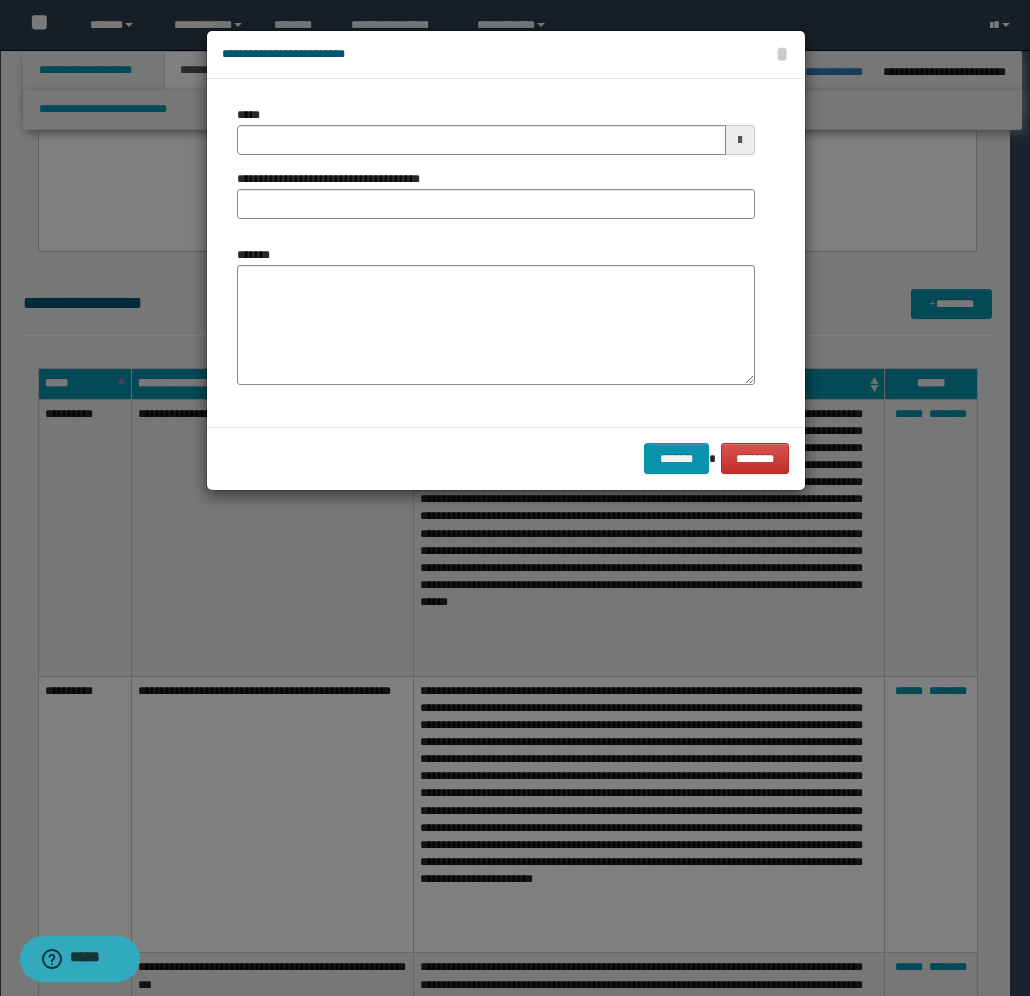 click at bounding box center [740, 140] 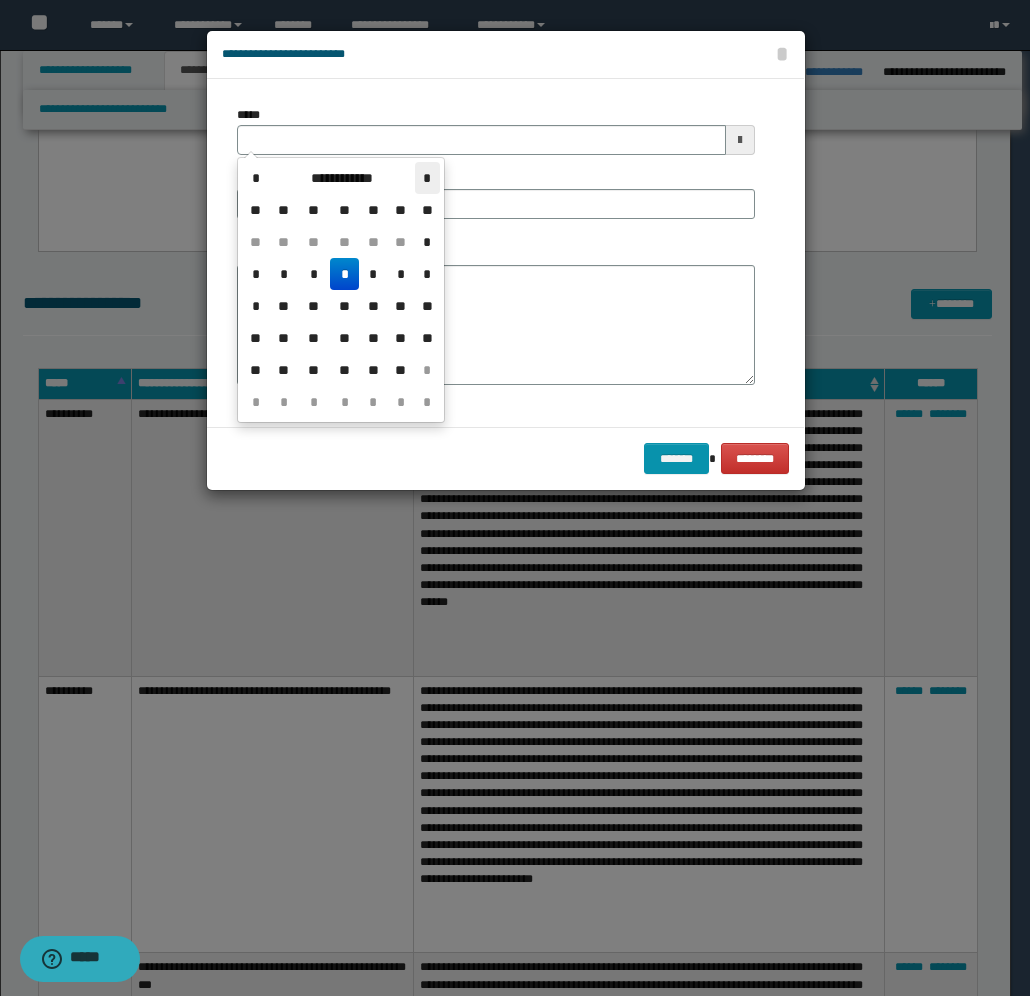 click on "*" at bounding box center [427, 178] 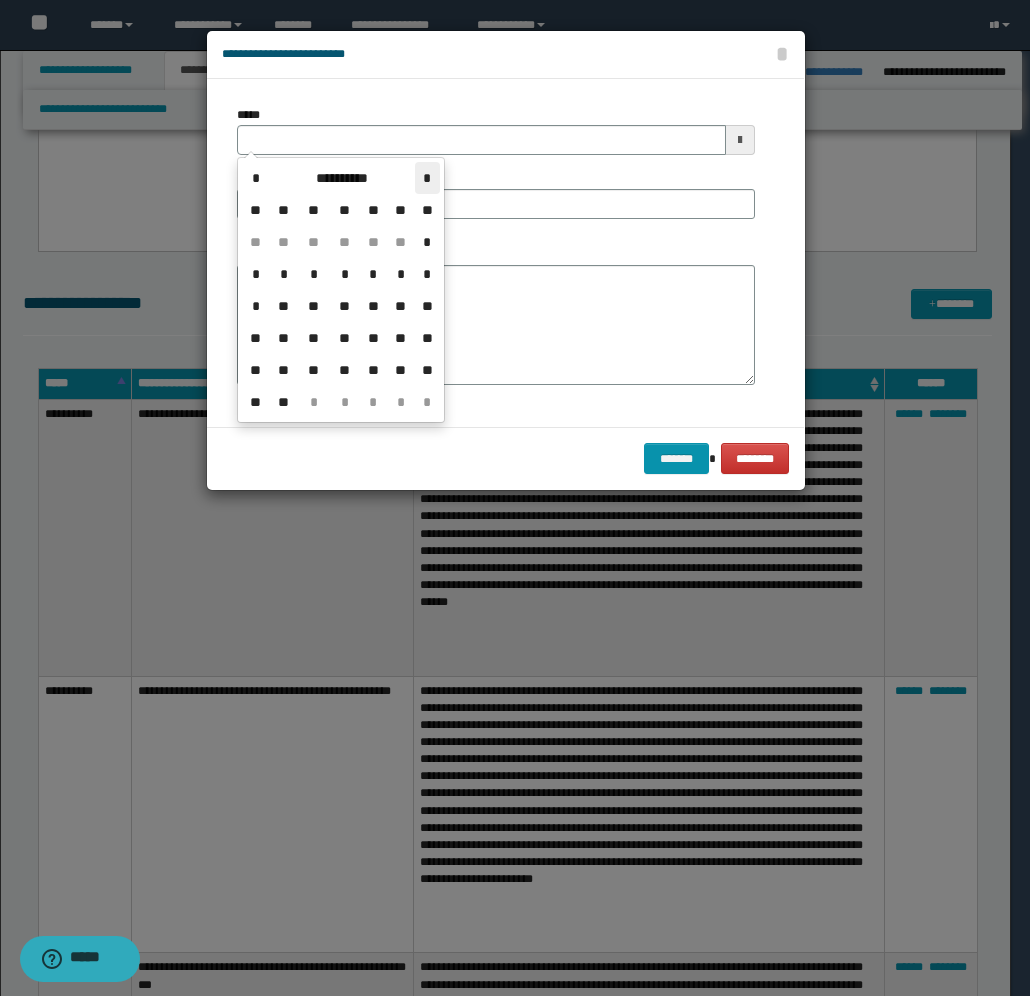 click on "*" at bounding box center (427, 178) 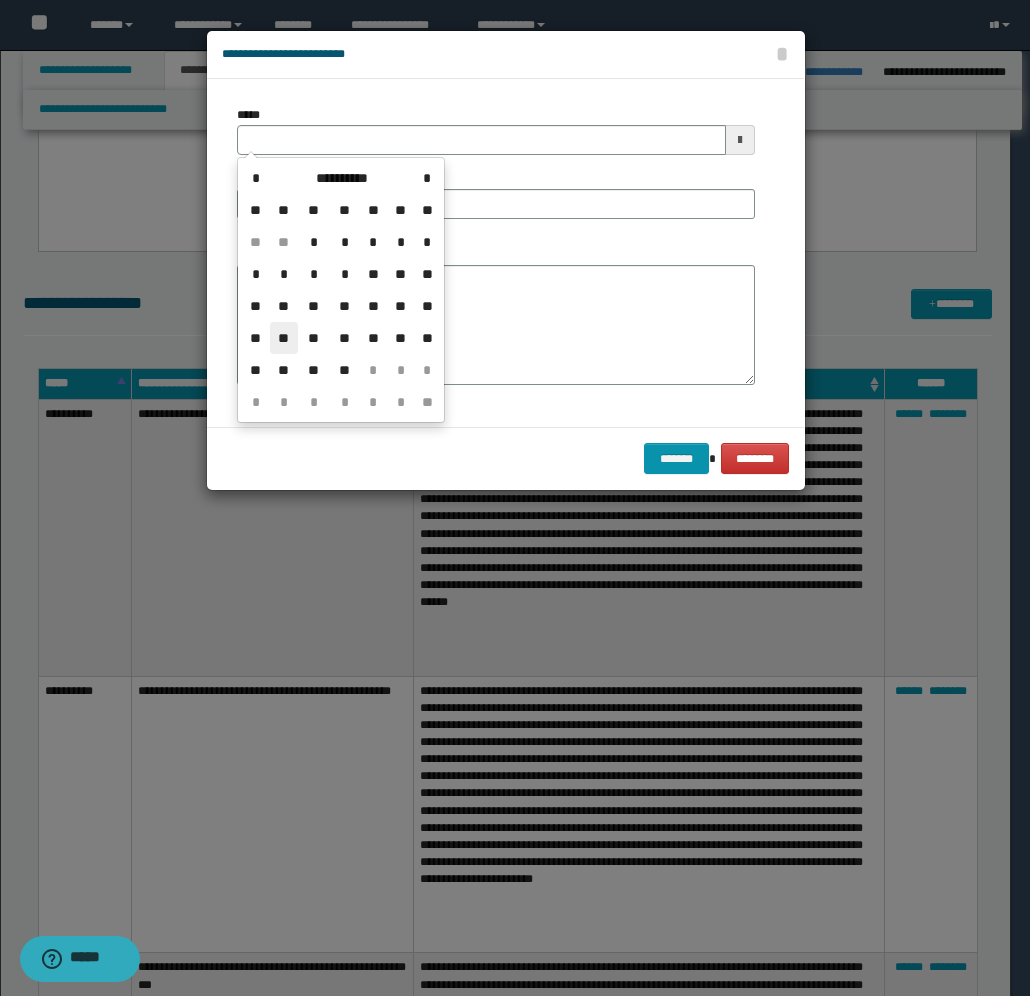 click on "**" at bounding box center (284, 338) 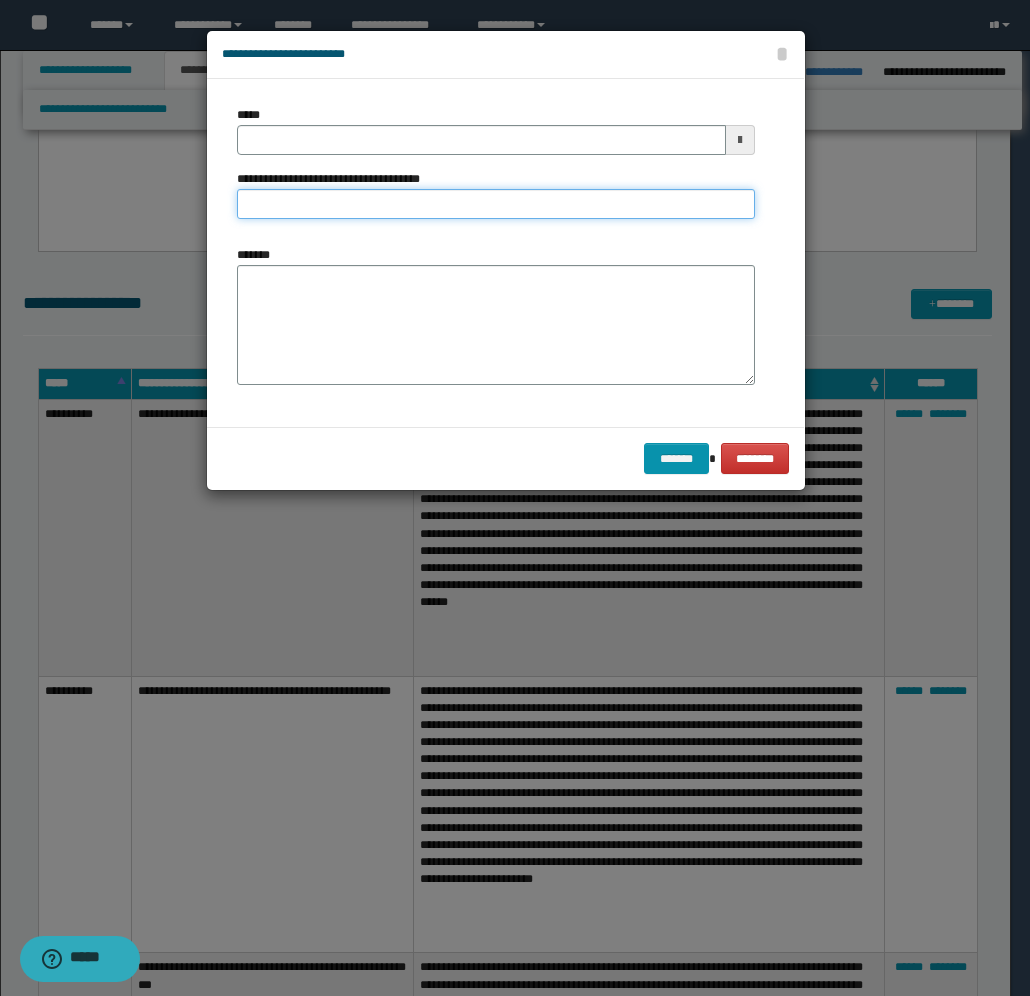 click on "**********" at bounding box center (496, 204) 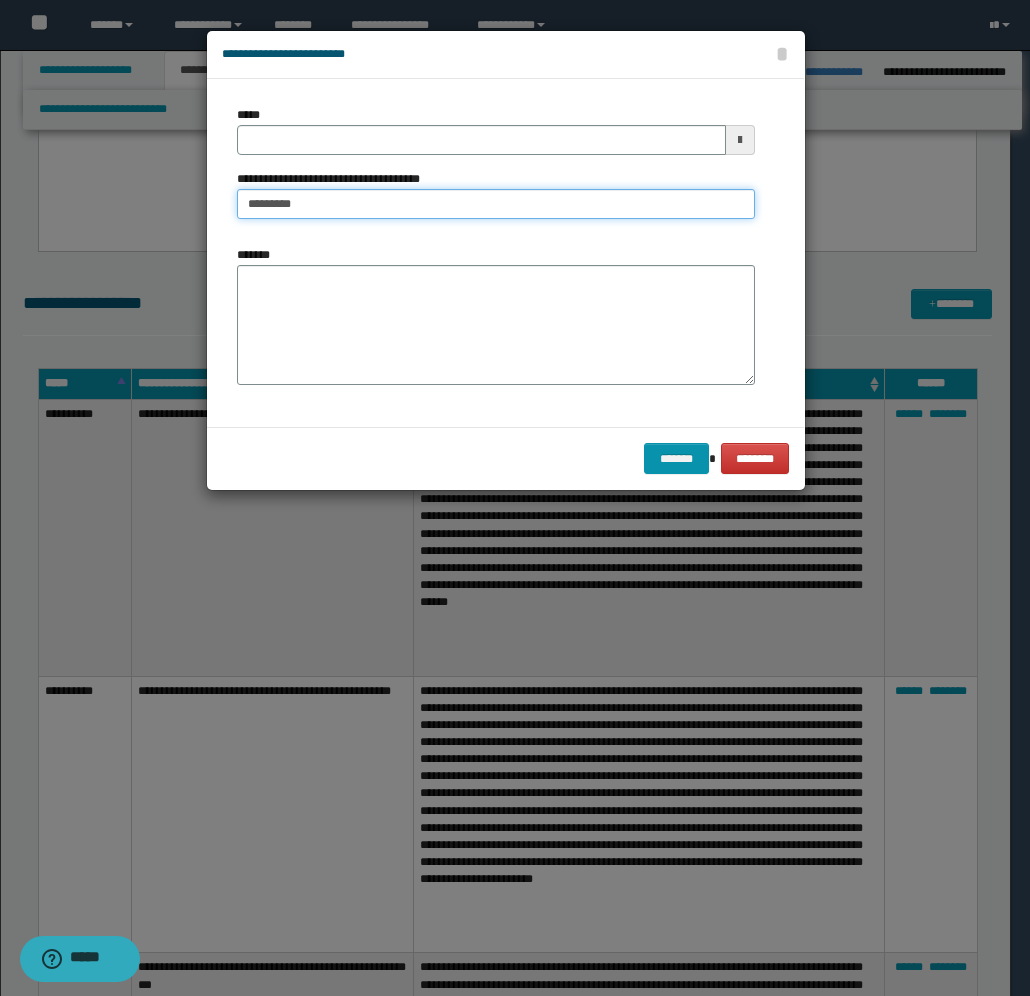 type on "**********" 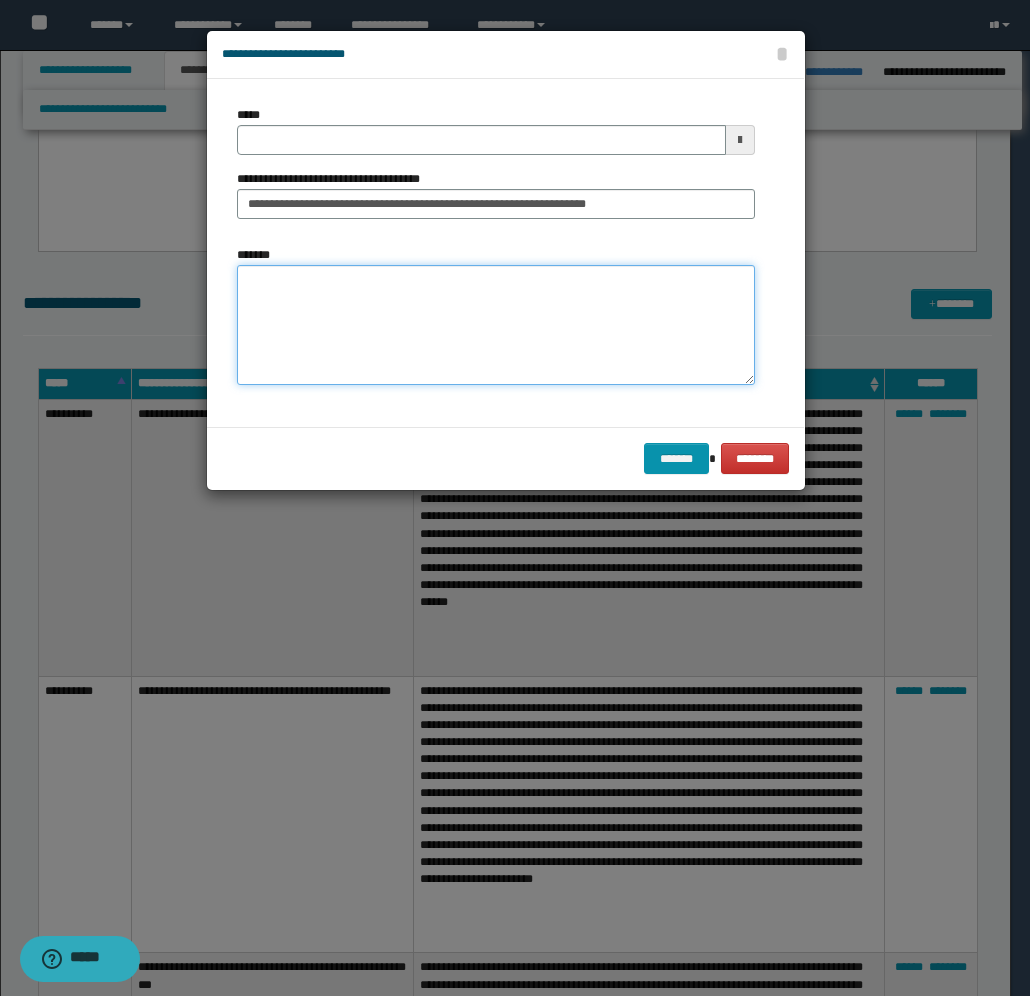 click on "*******" at bounding box center [496, 325] 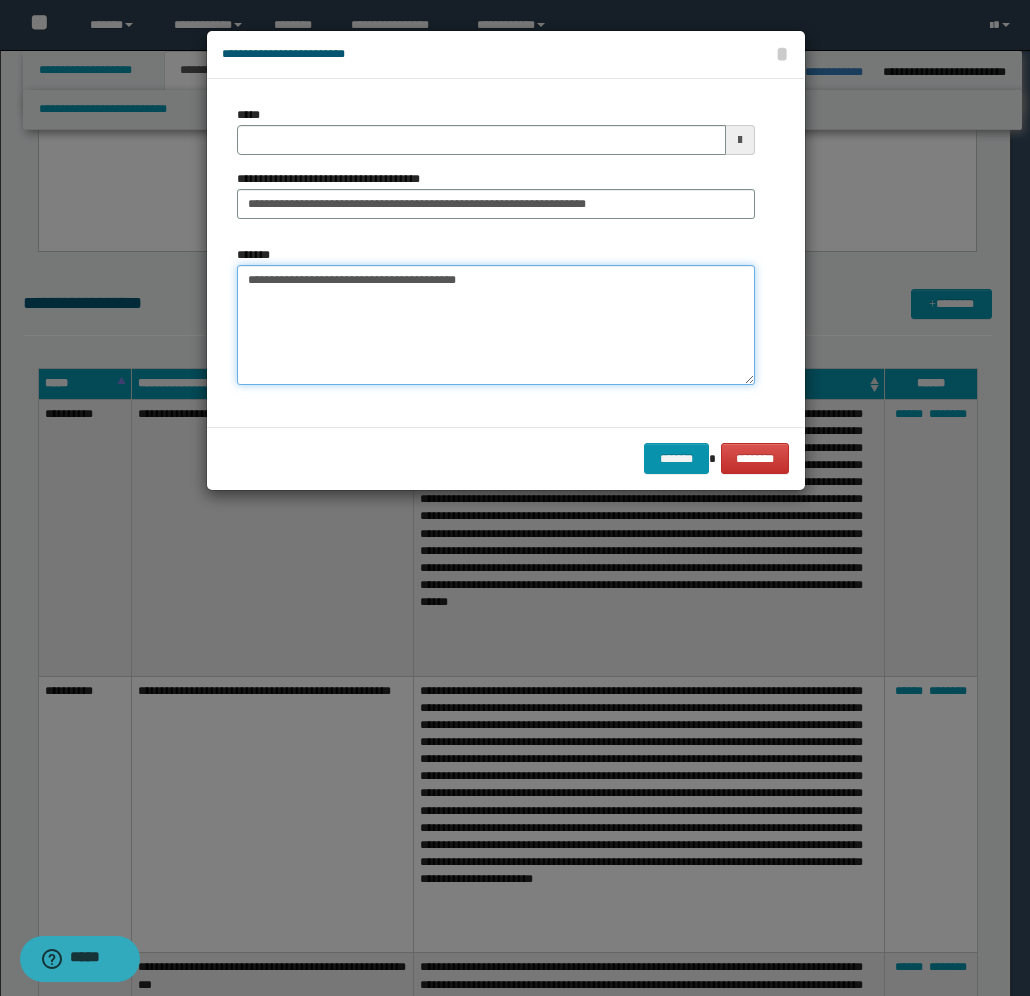 click on "**********" at bounding box center [496, 325] 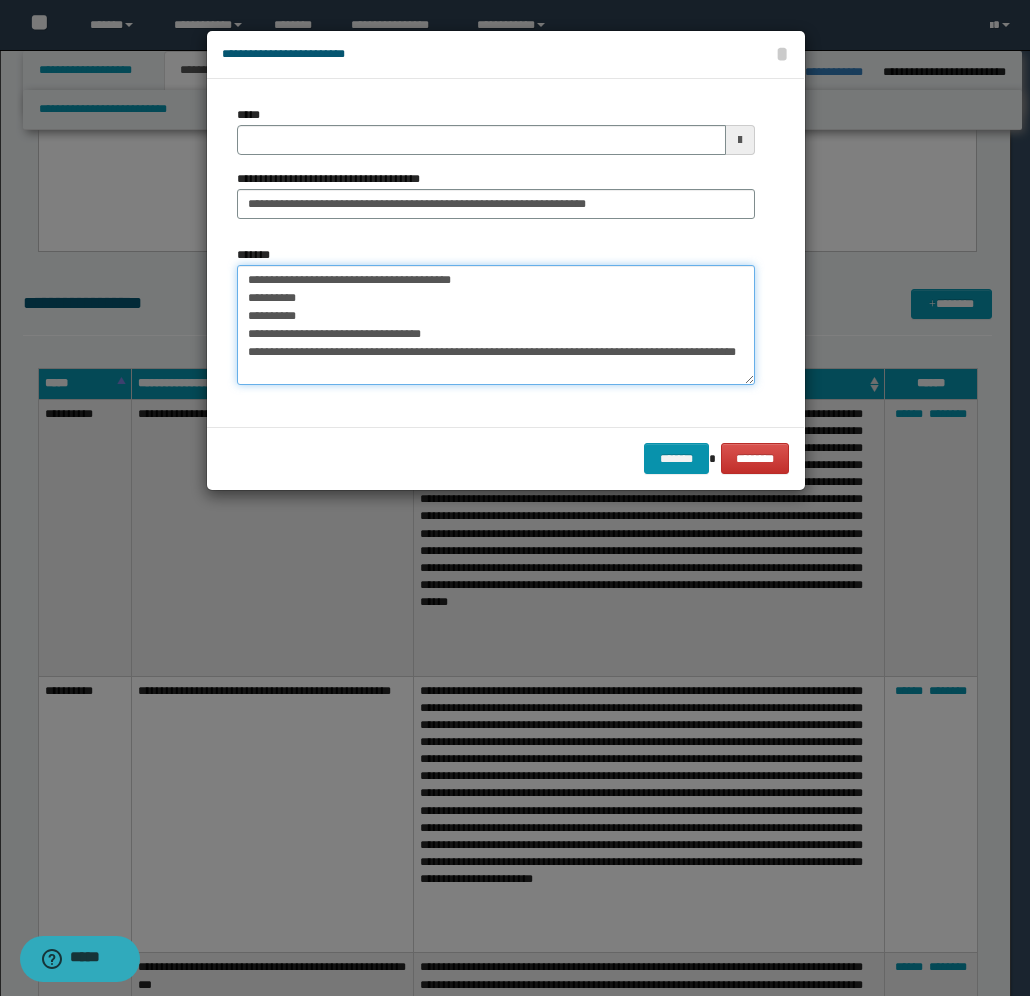 click on "**********" at bounding box center [496, 325] 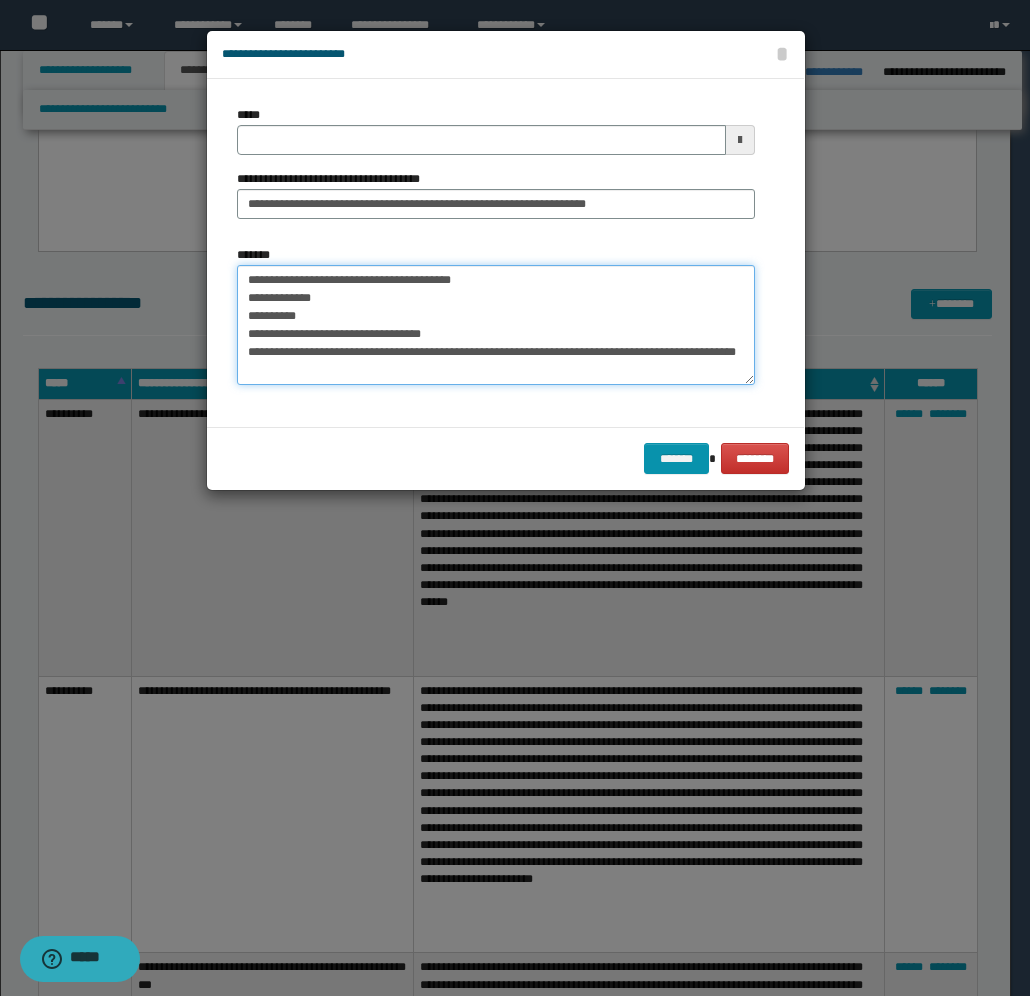 click on "**********" at bounding box center [496, 325] 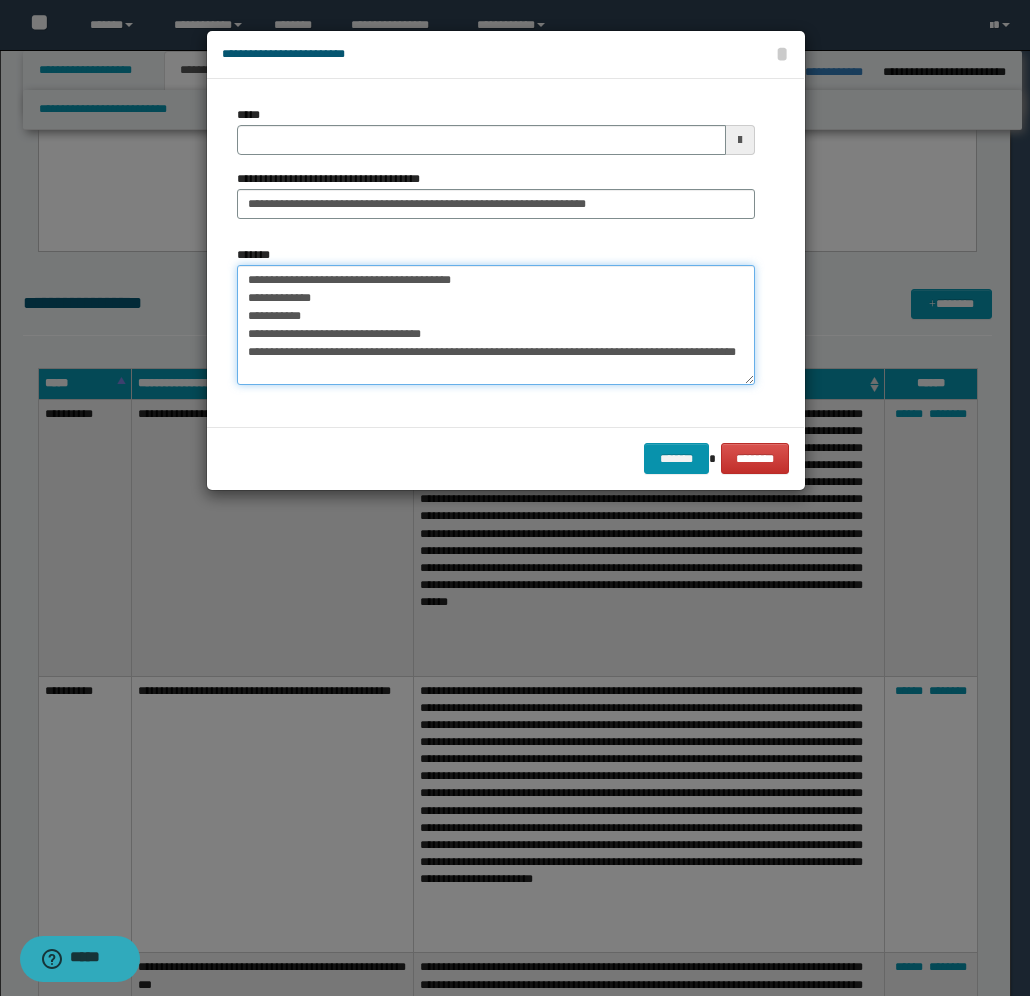 click on "**********" at bounding box center (496, 325) 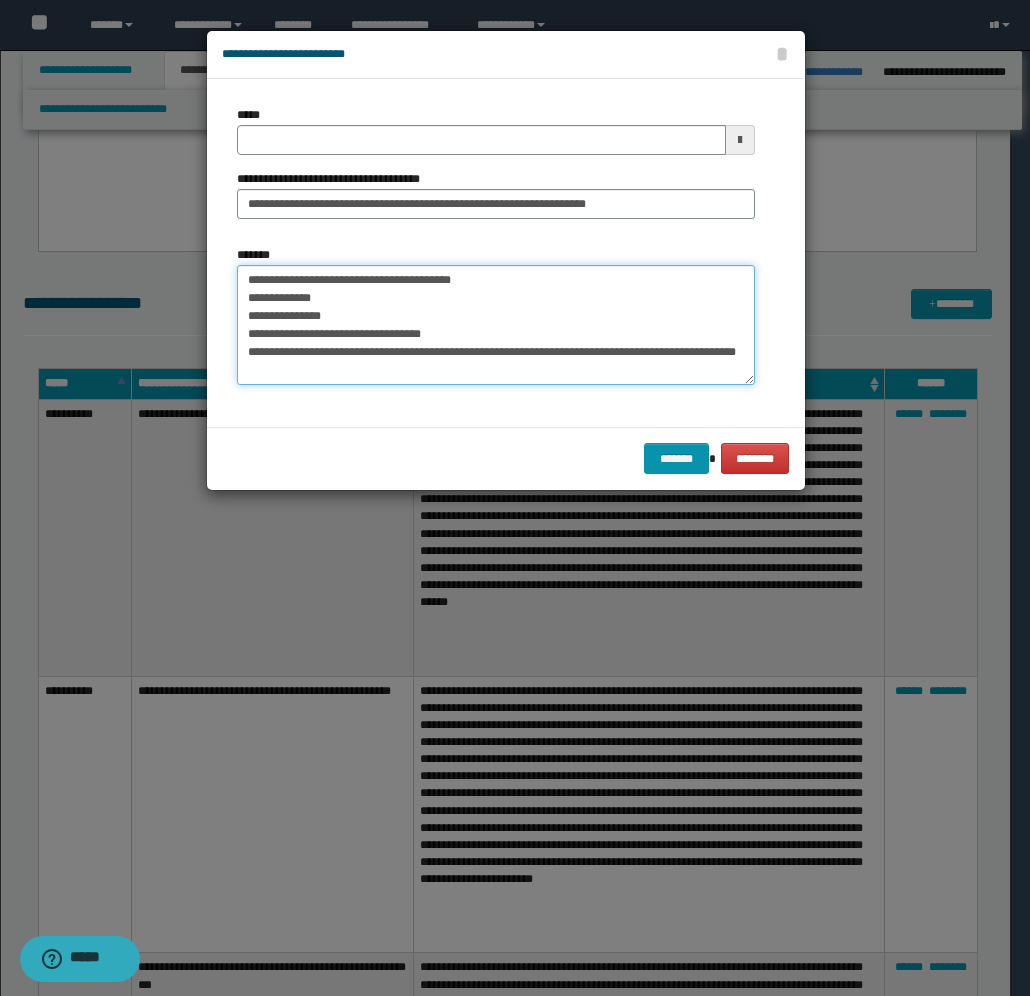 click on "**********" at bounding box center [496, 325] 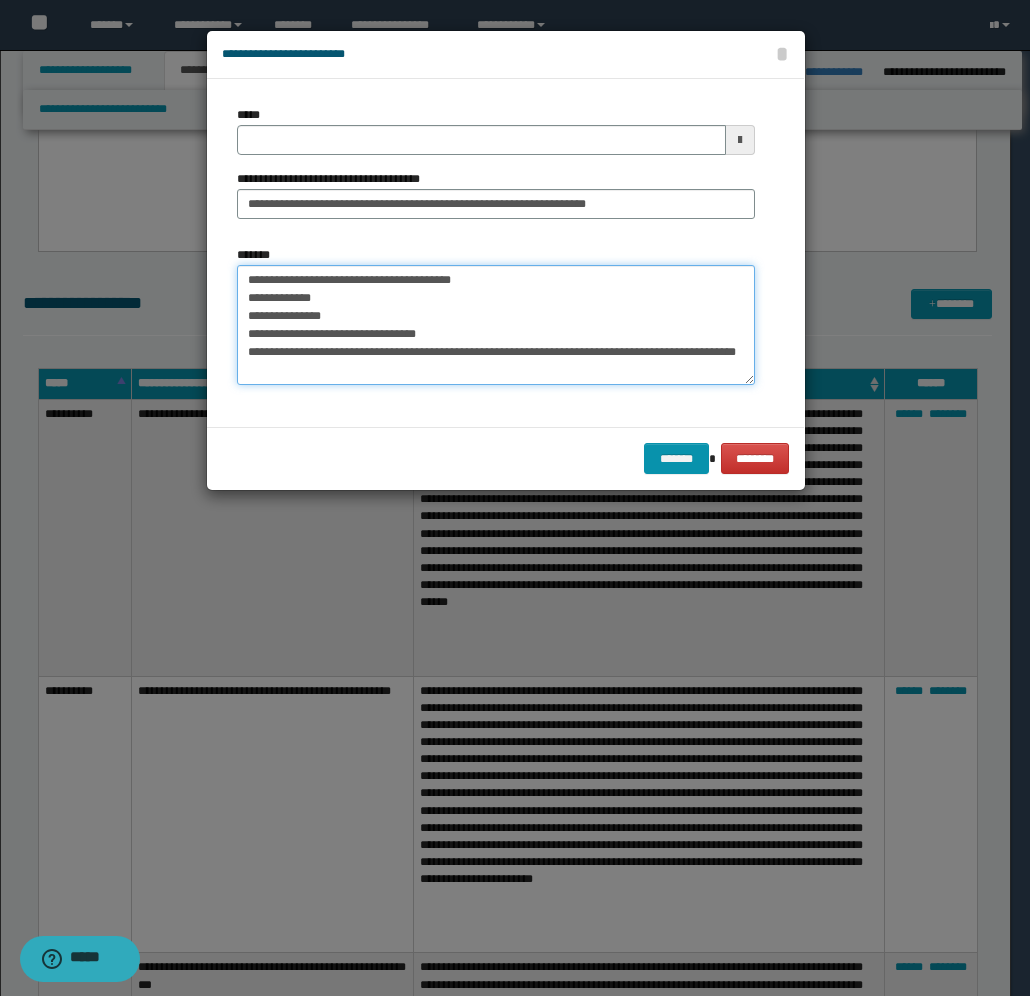 click on "**********" at bounding box center (496, 325) 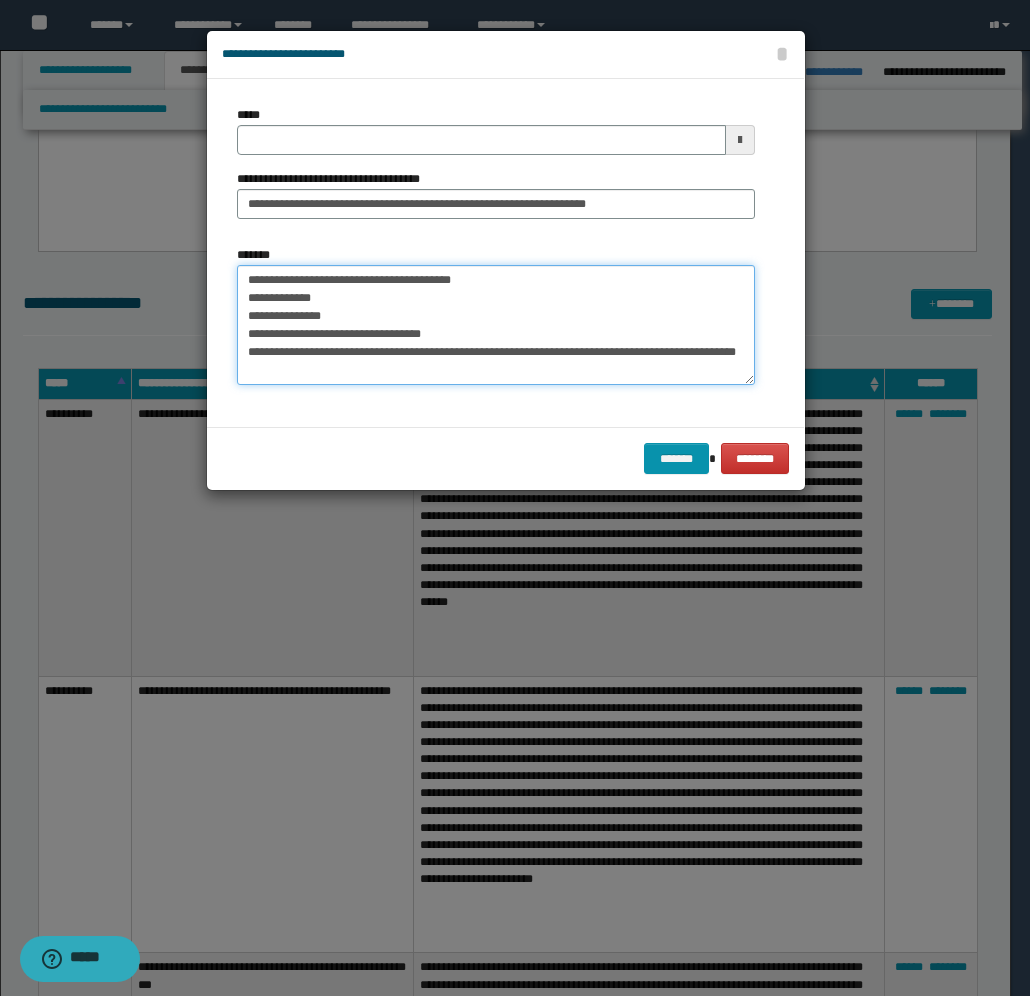 click on "**********" at bounding box center [496, 325] 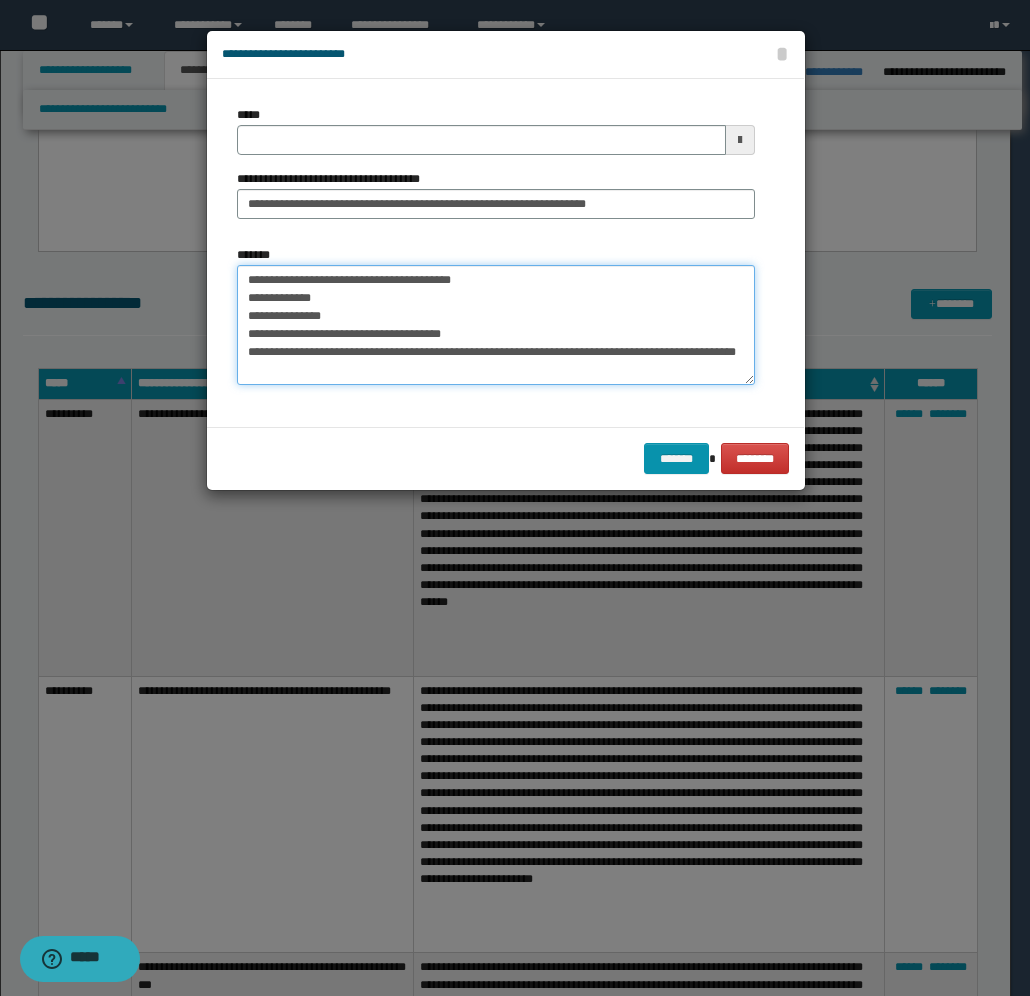 click on "**********" at bounding box center [496, 325] 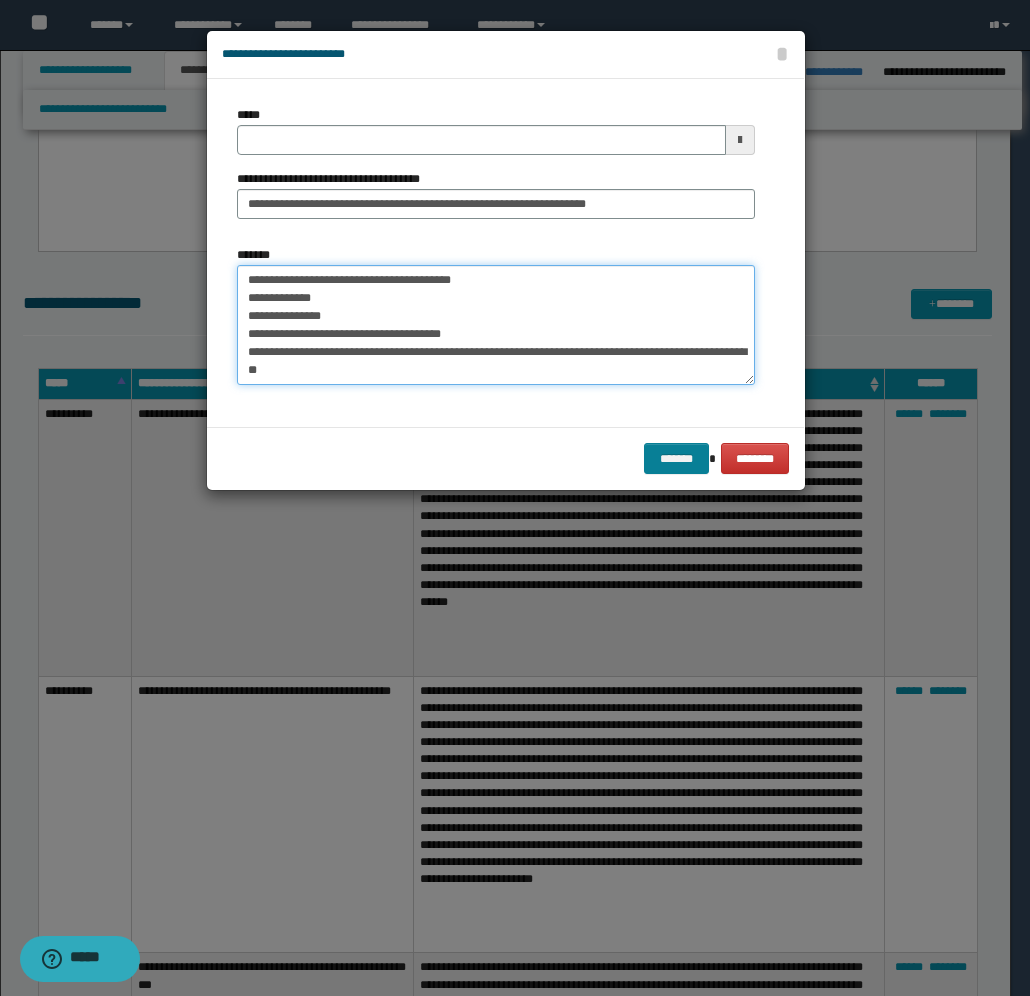 type on "**********" 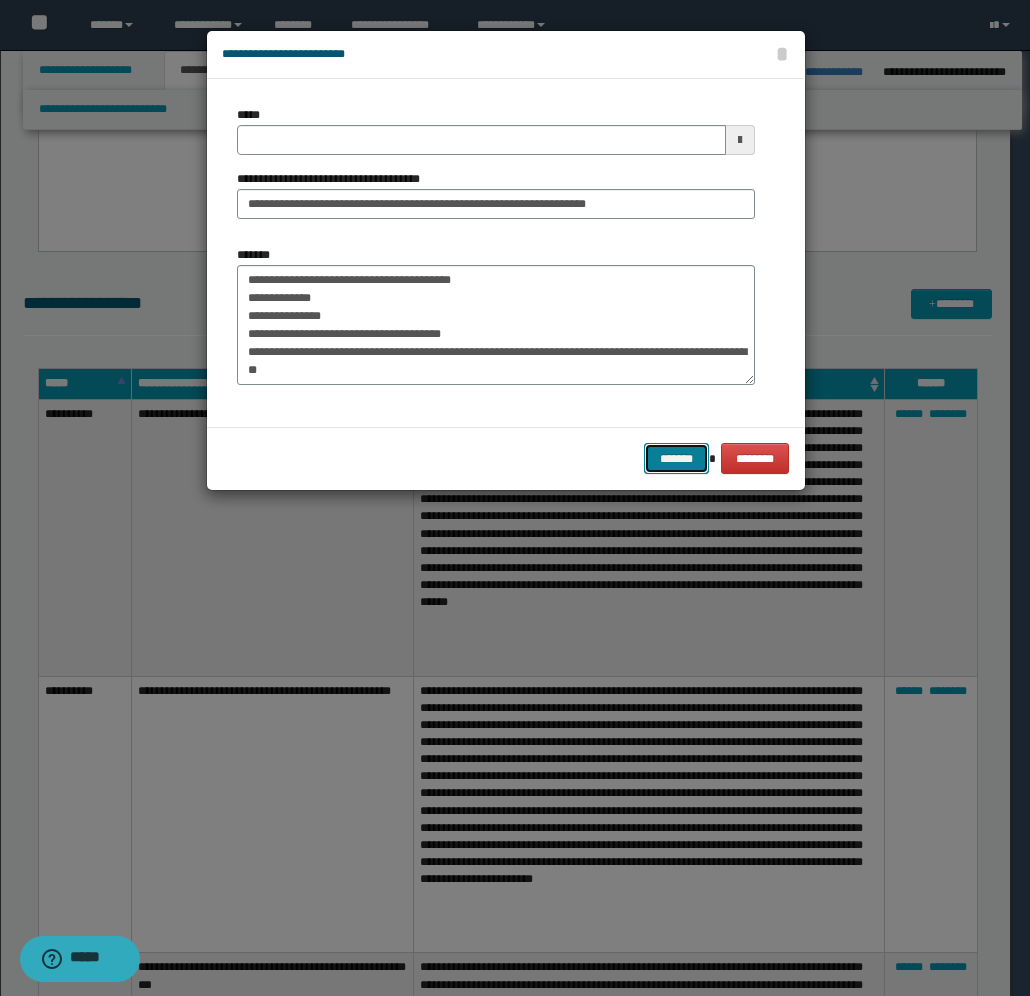 click on "*******" at bounding box center [676, 458] 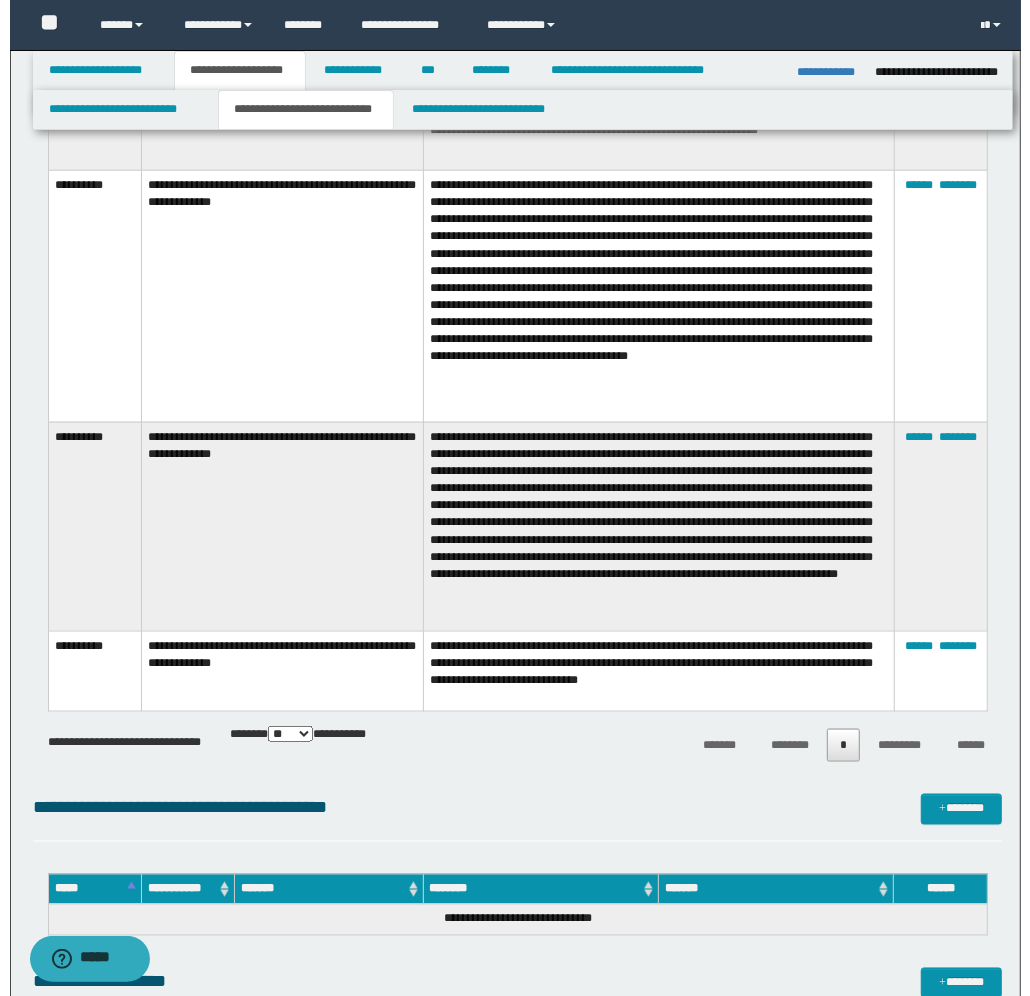scroll, scrollTop: 1375, scrollLeft: 0, axis: vertical 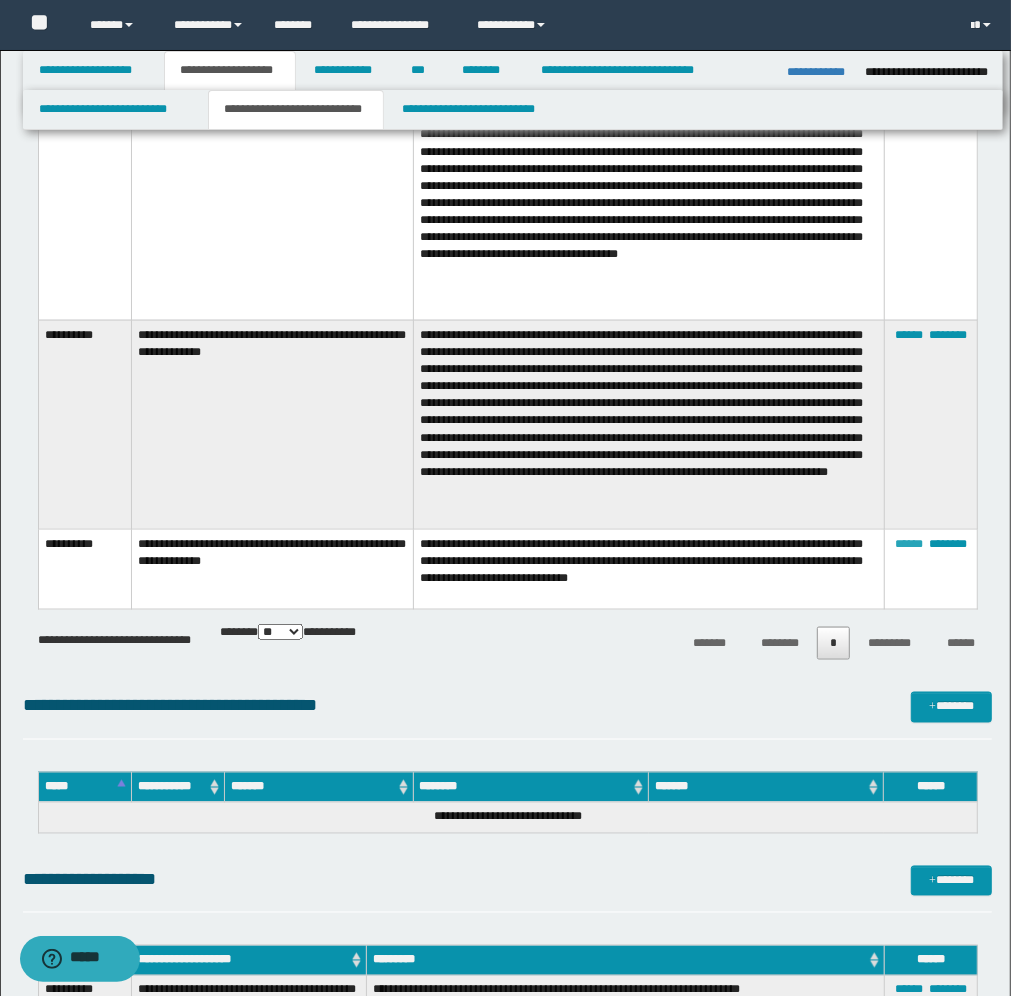click on "******" at bounding box center [909, 544] 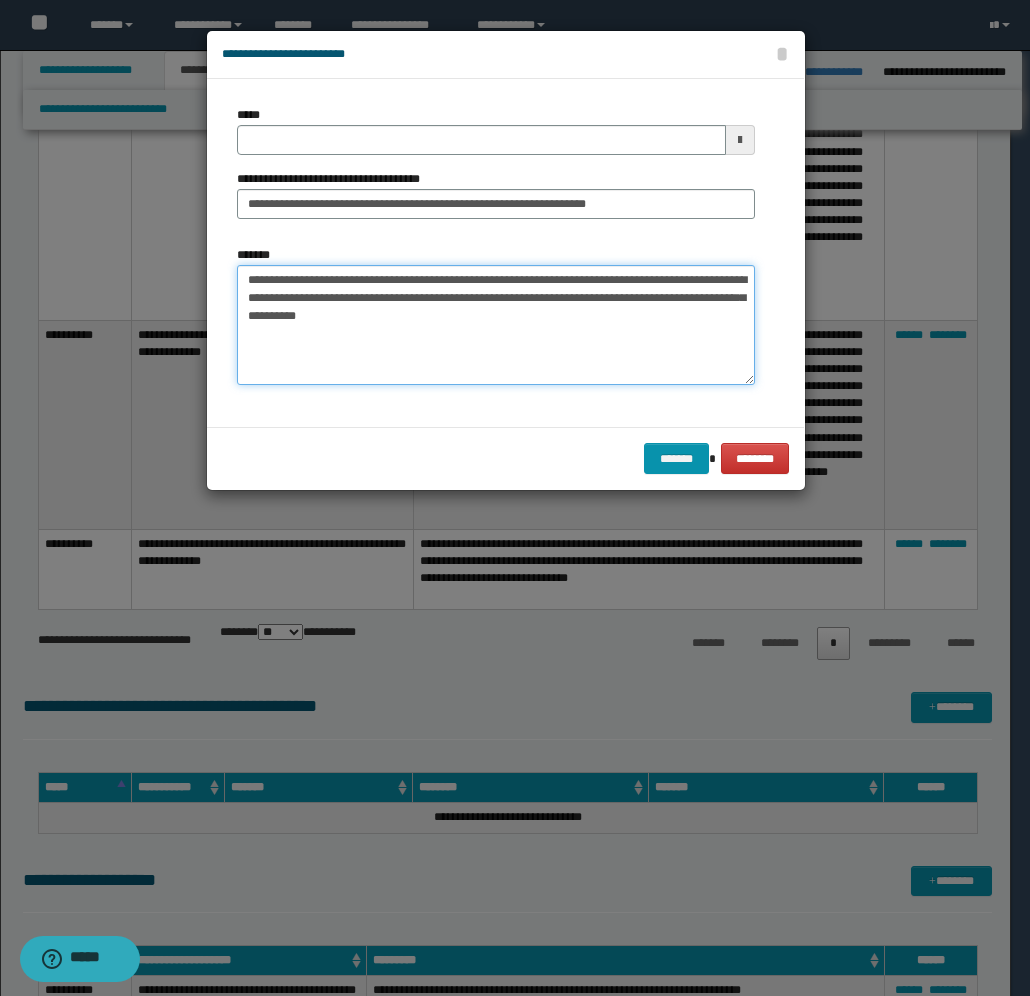 click on "**********" at bounding box center (496, 325) 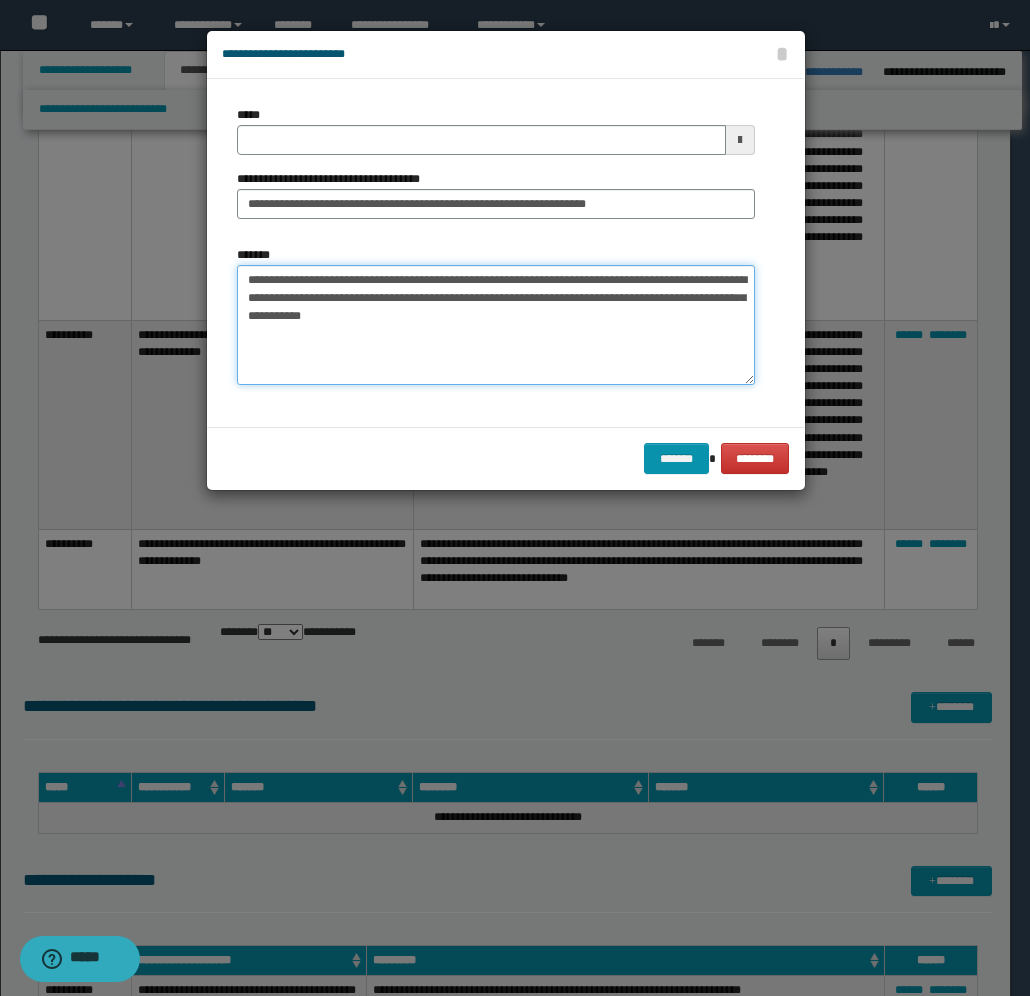 click on "**********" at bounding box center [496, 325] 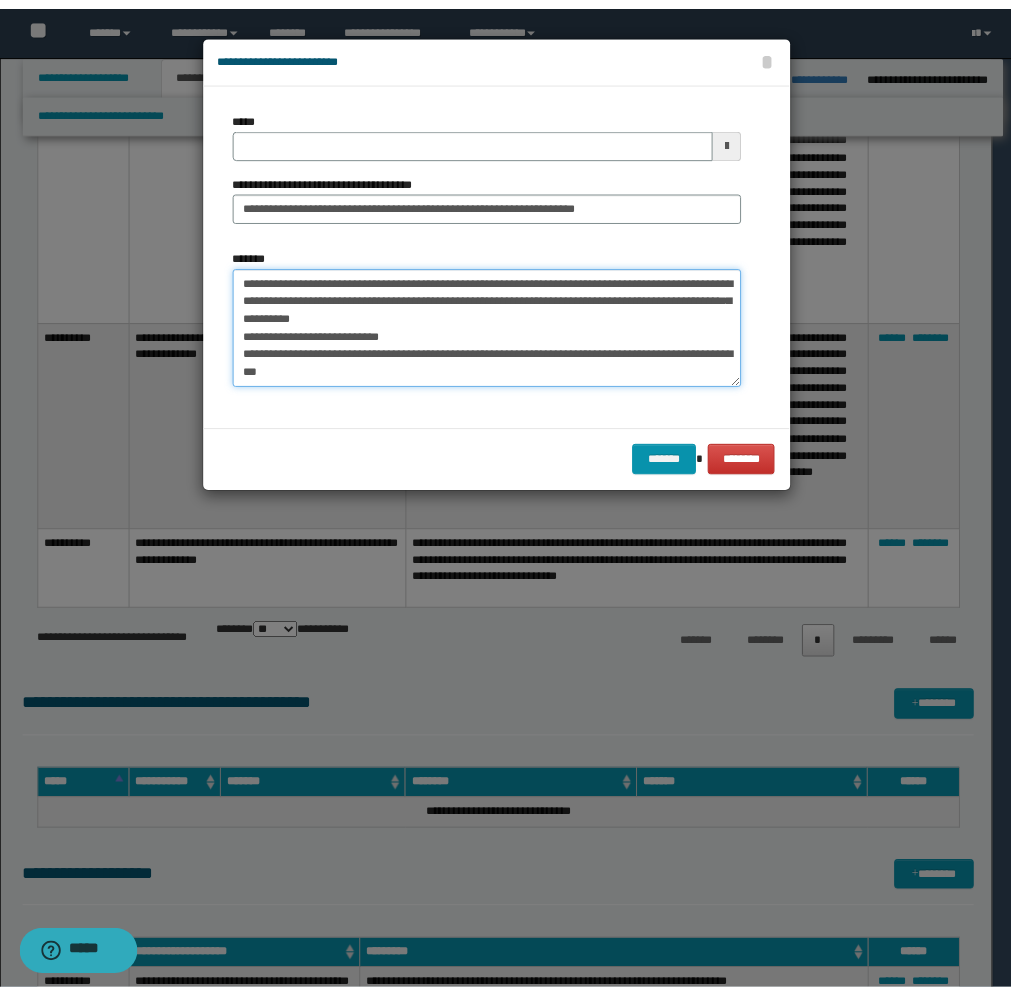 scroll, scrollTop: 12, scrollLeft: 0, axis: vertical 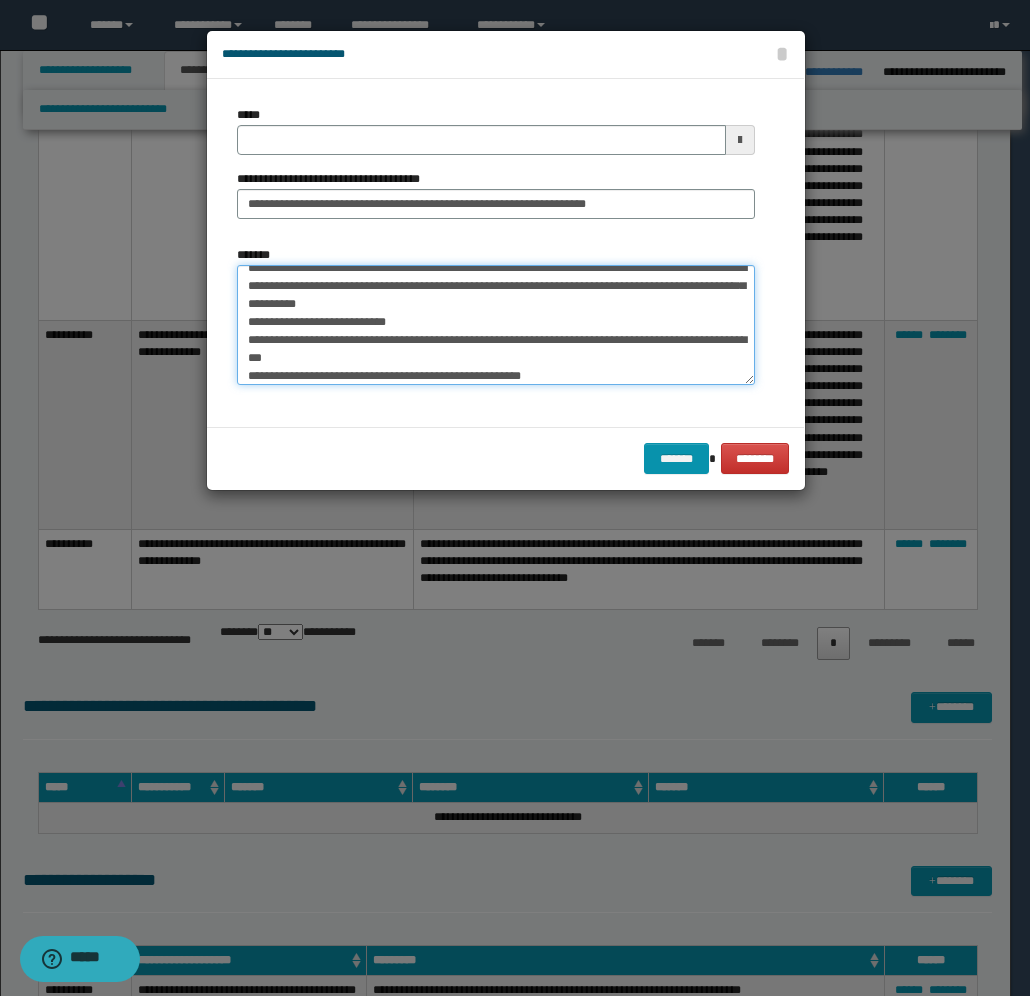 click on "**********" at bounding box center [496, 325] 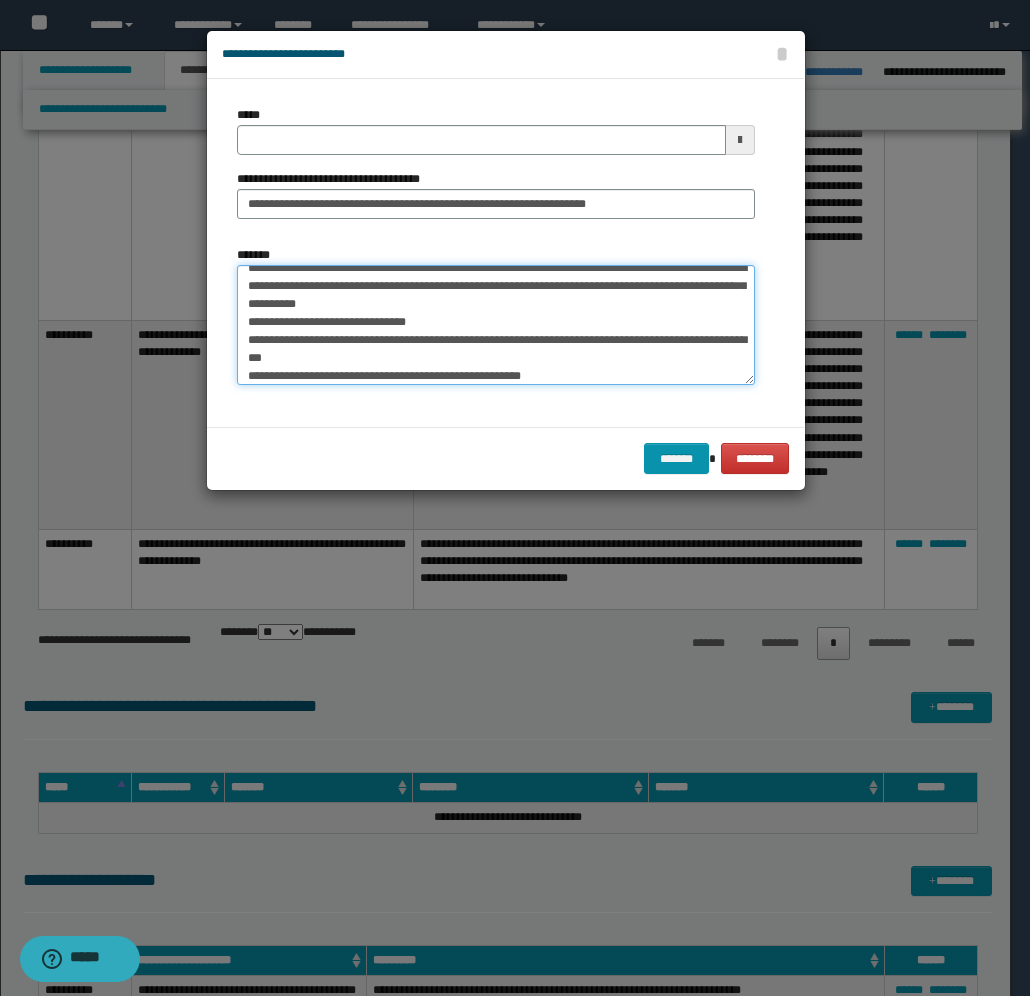 click on "**********" at bounding box center (496, 325) 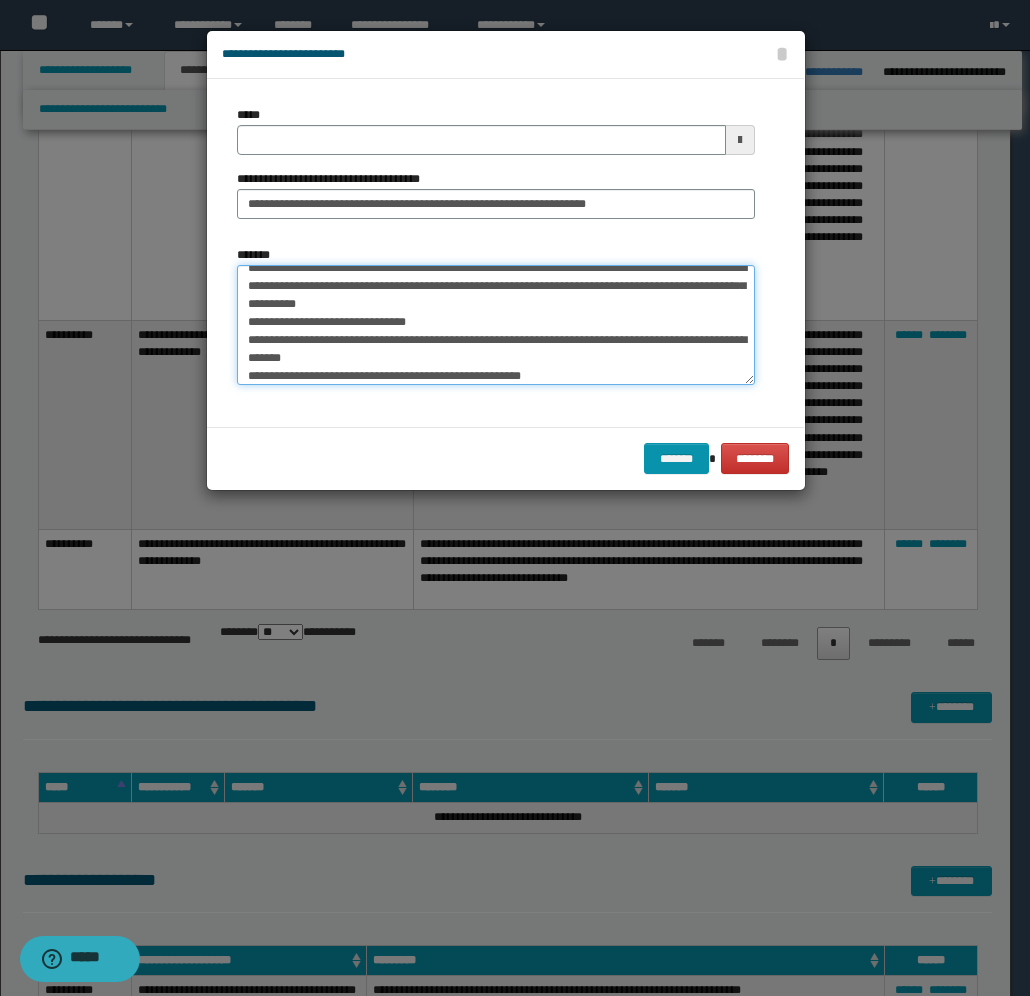 click on "**********" at bounding box center (496, 325) 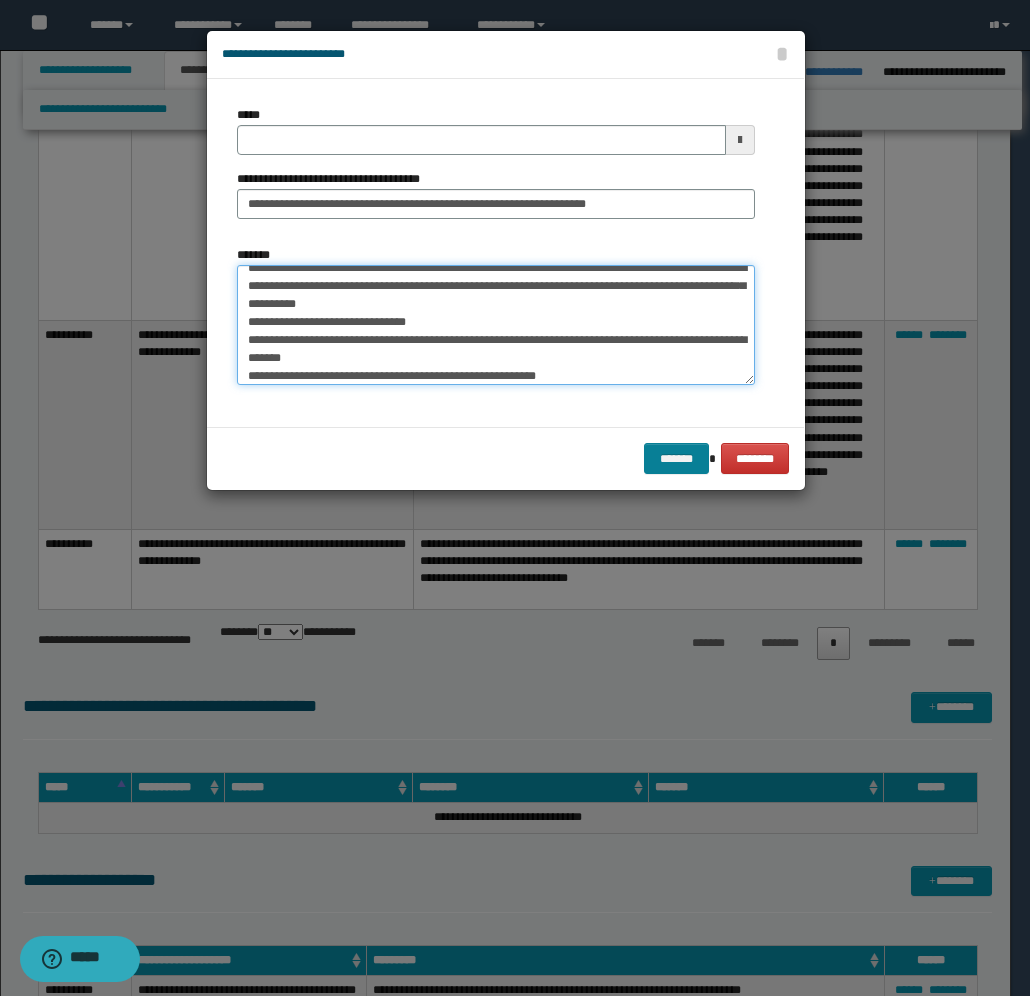 type on "**********" 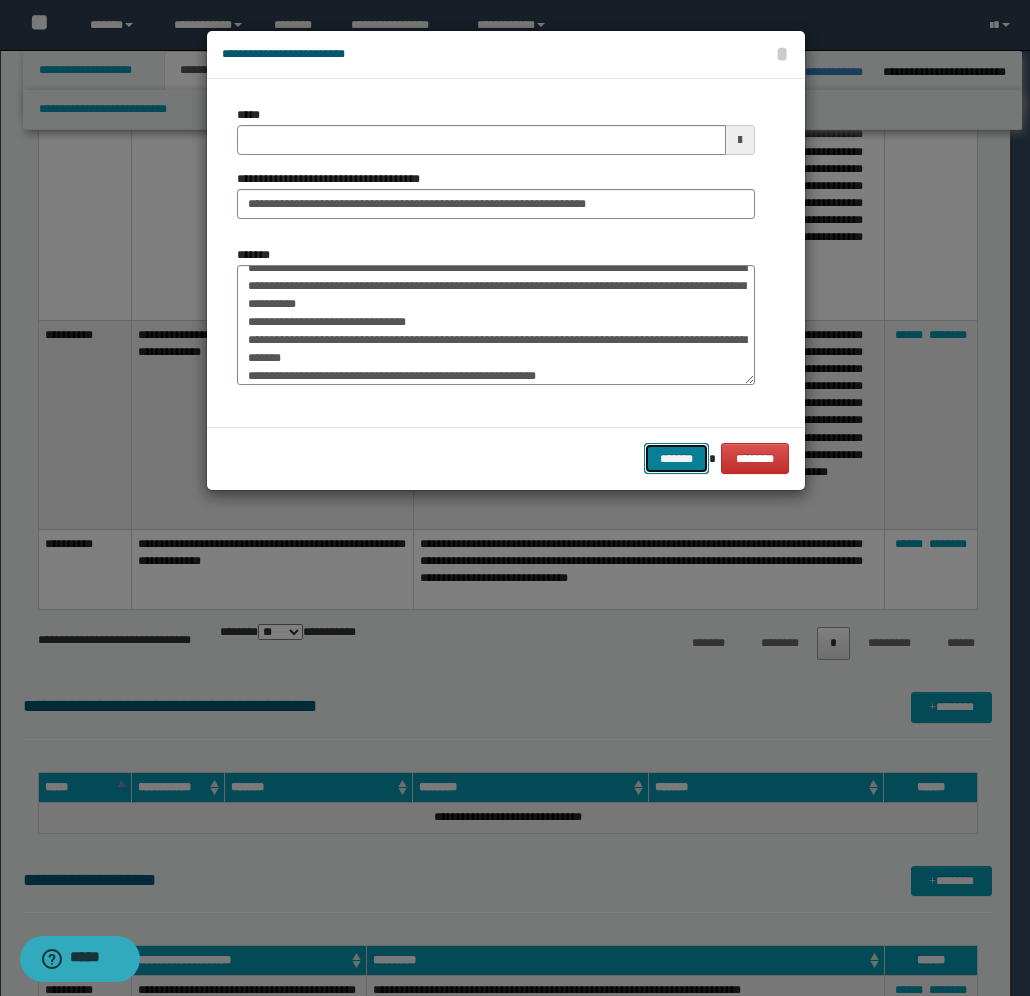 click on "*******" at bounding box center [676, 458] 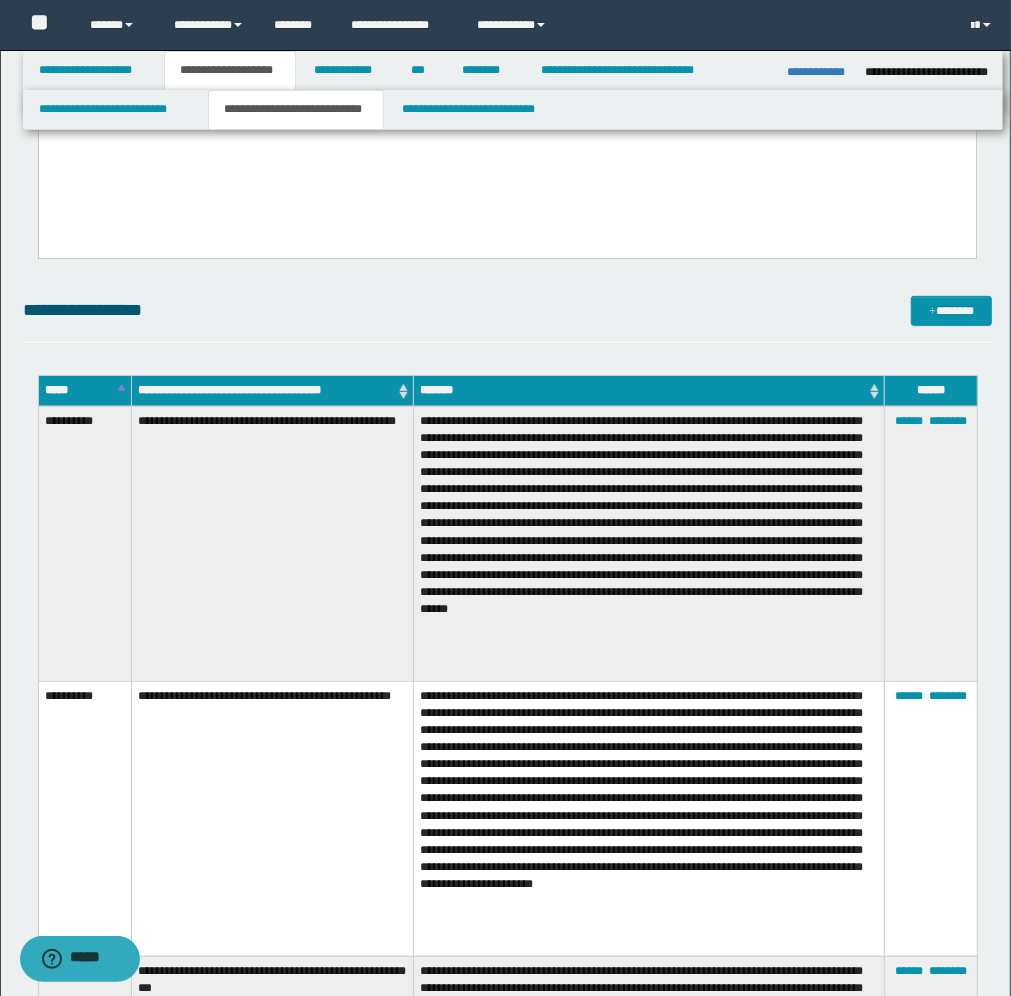 scroll, scrollTop: 375, scrollLeft: 0, axis: vertical 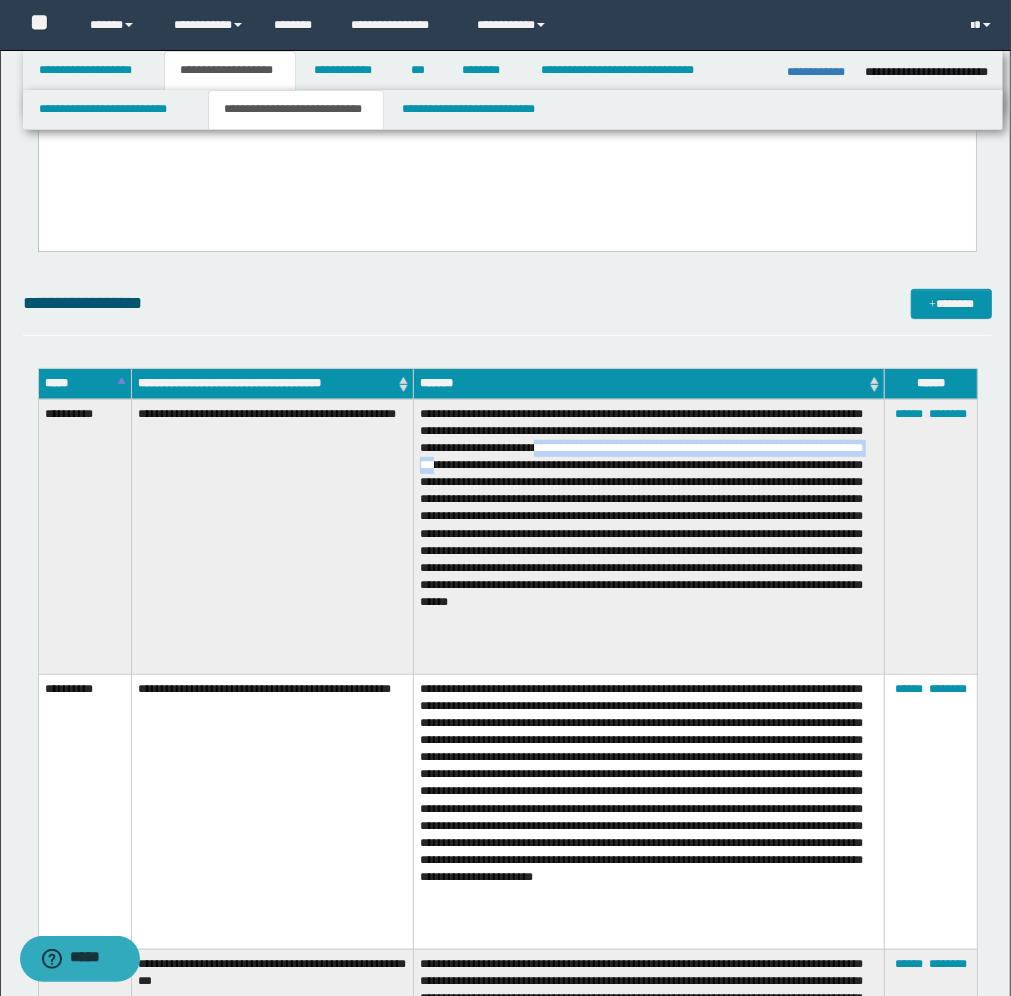 drag, startPoint x: 775, startPoint y: 446, endPoint x: 777, endPoint y: 465, distance: 19.104973 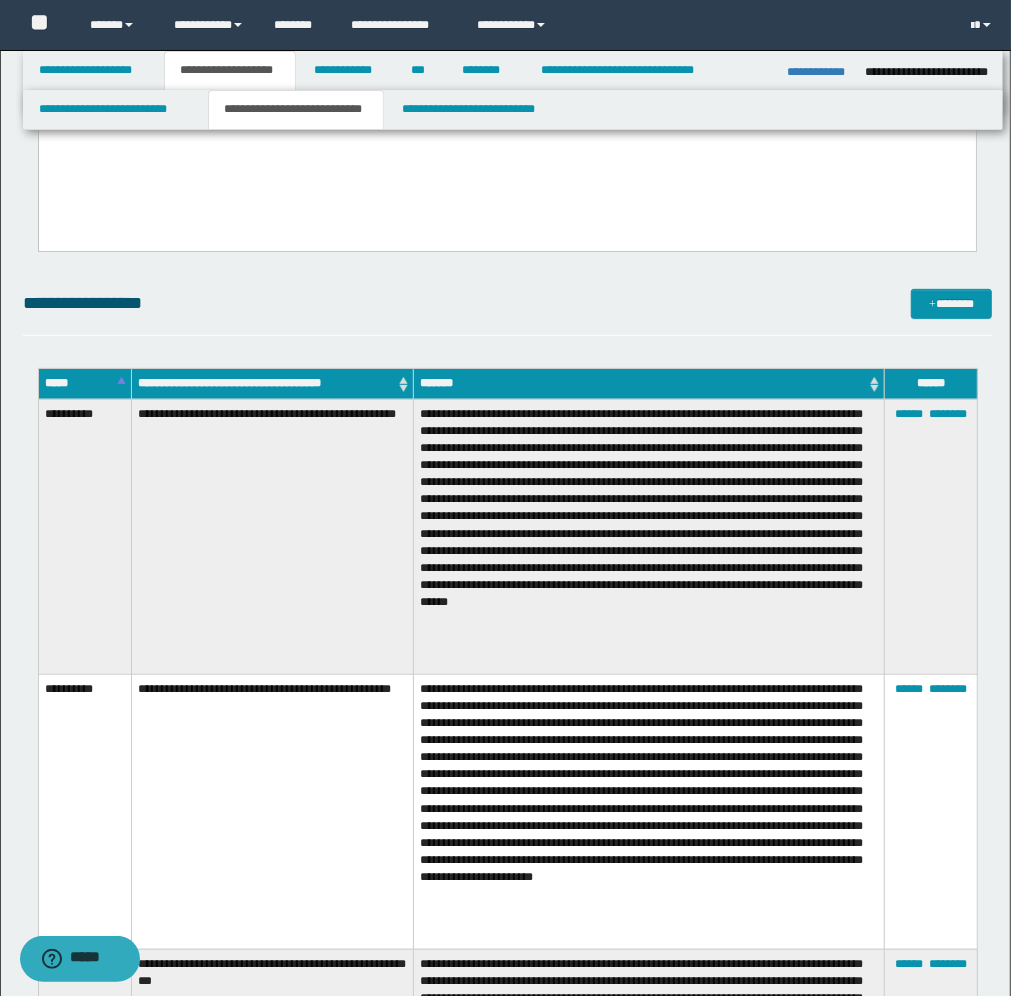 click on "**********" at bounding box center [648, 536] 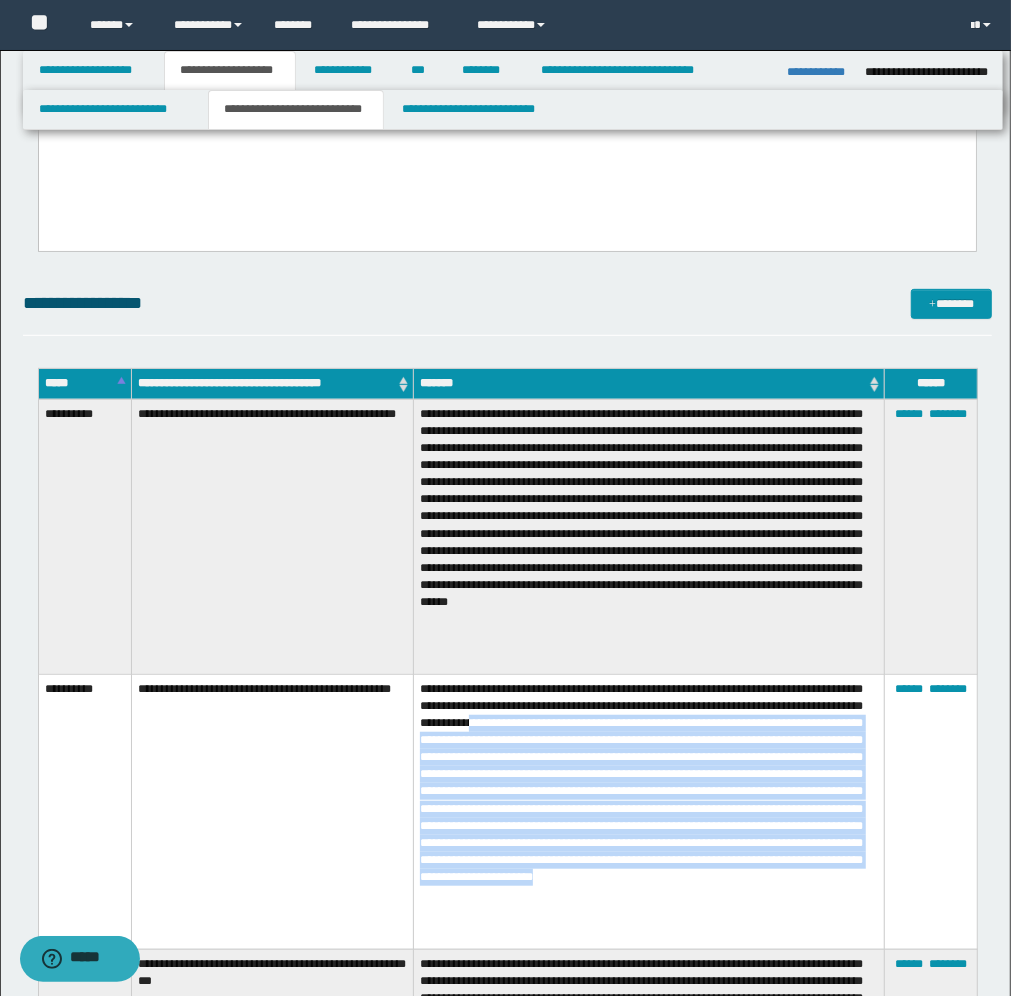 drag, startPoint x: 690, startPoint y: 717, endPoint x: 656, endPoint y: 927, distance: 212.73457 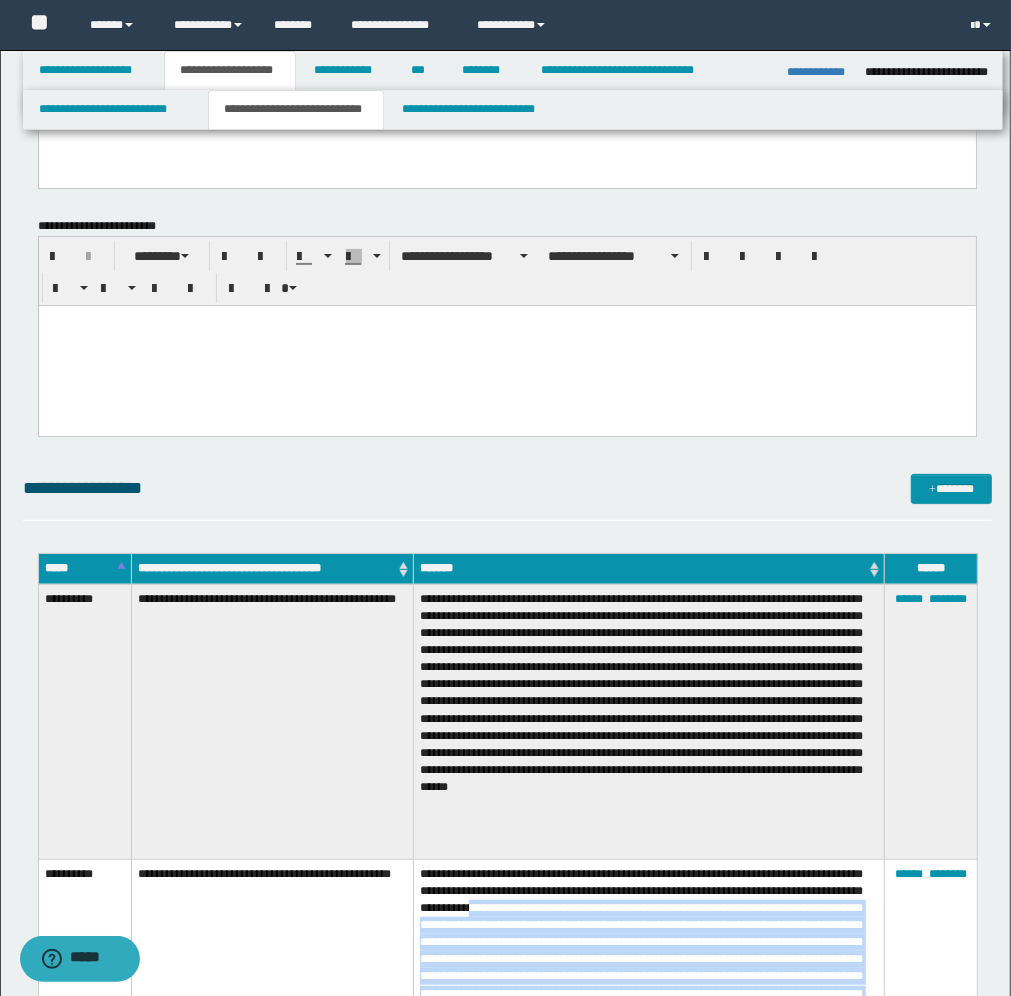 scroll, scrollTop: 0, scrollLeft: 0, axis: both 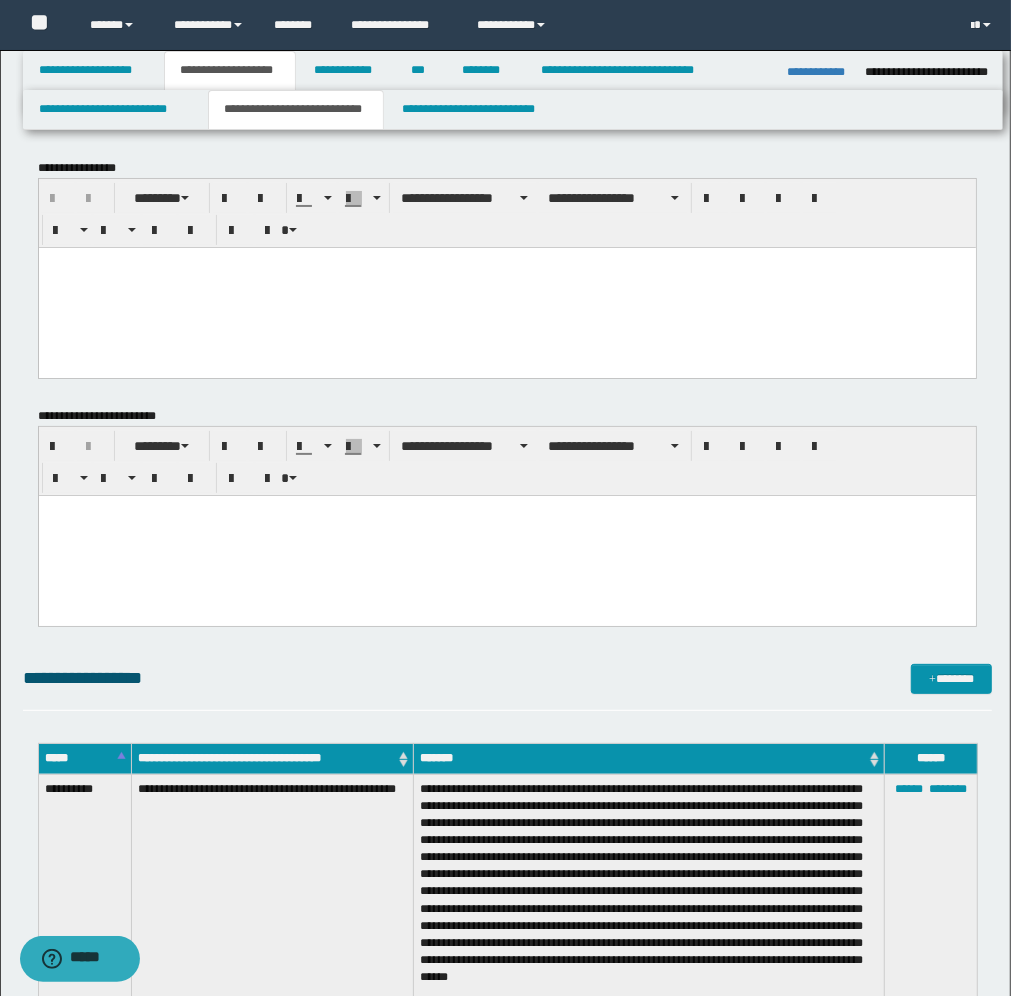 click at bounding box center (506, 262) 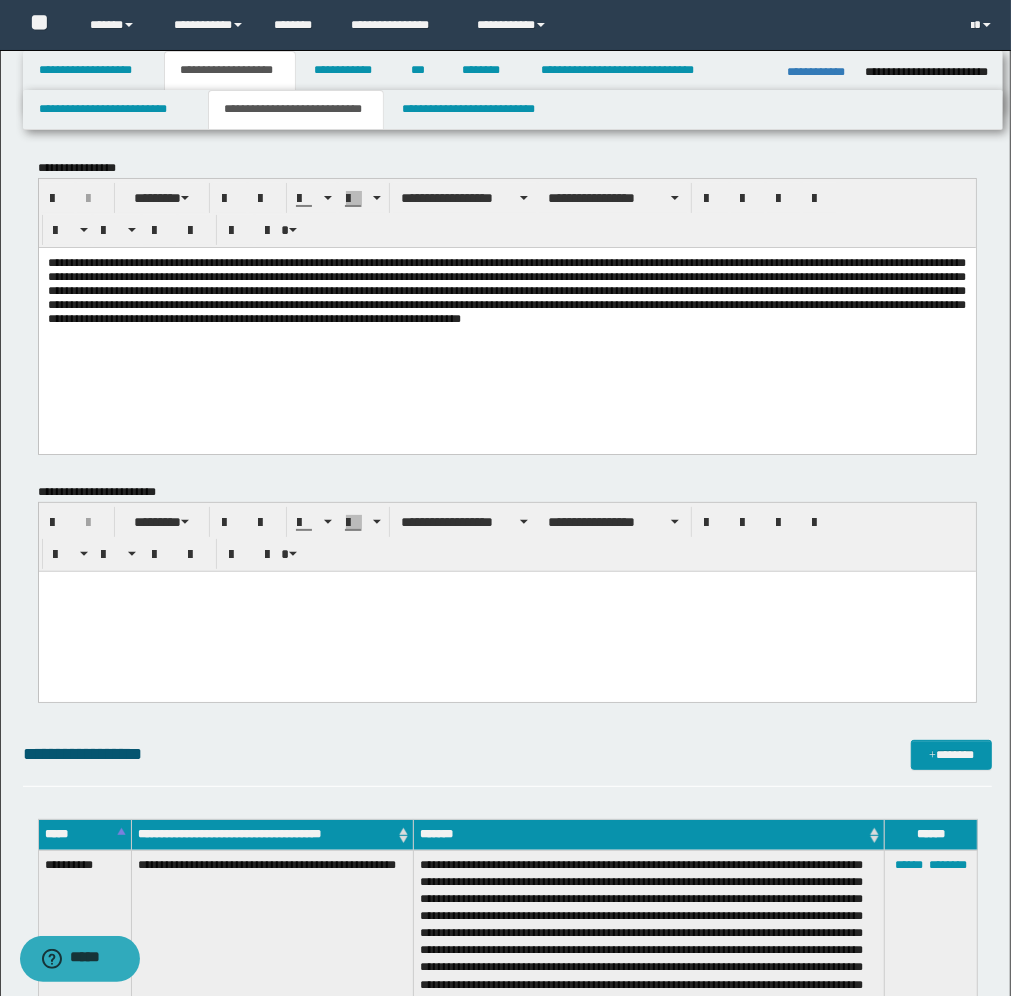 click on "**********" at bounding box center [506, 290] 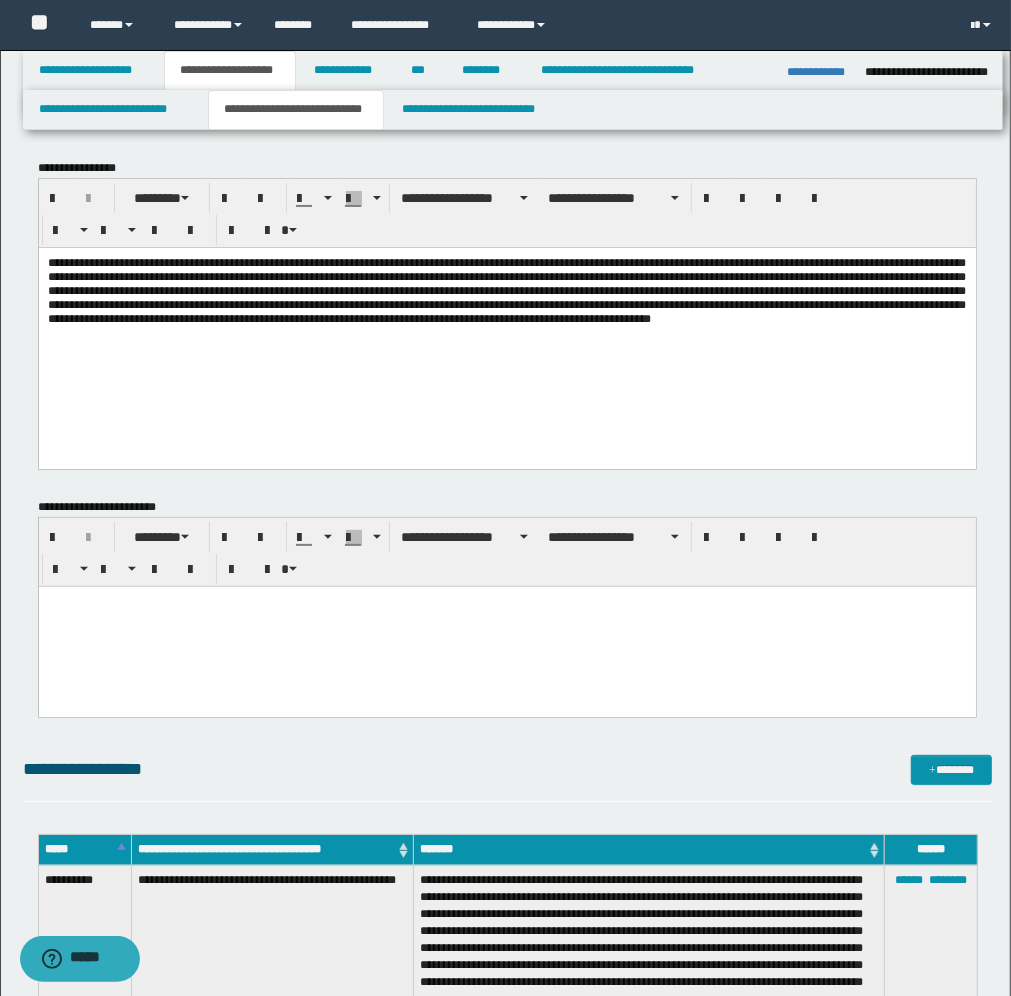 click on "**********" at bounding box center [506, 290] 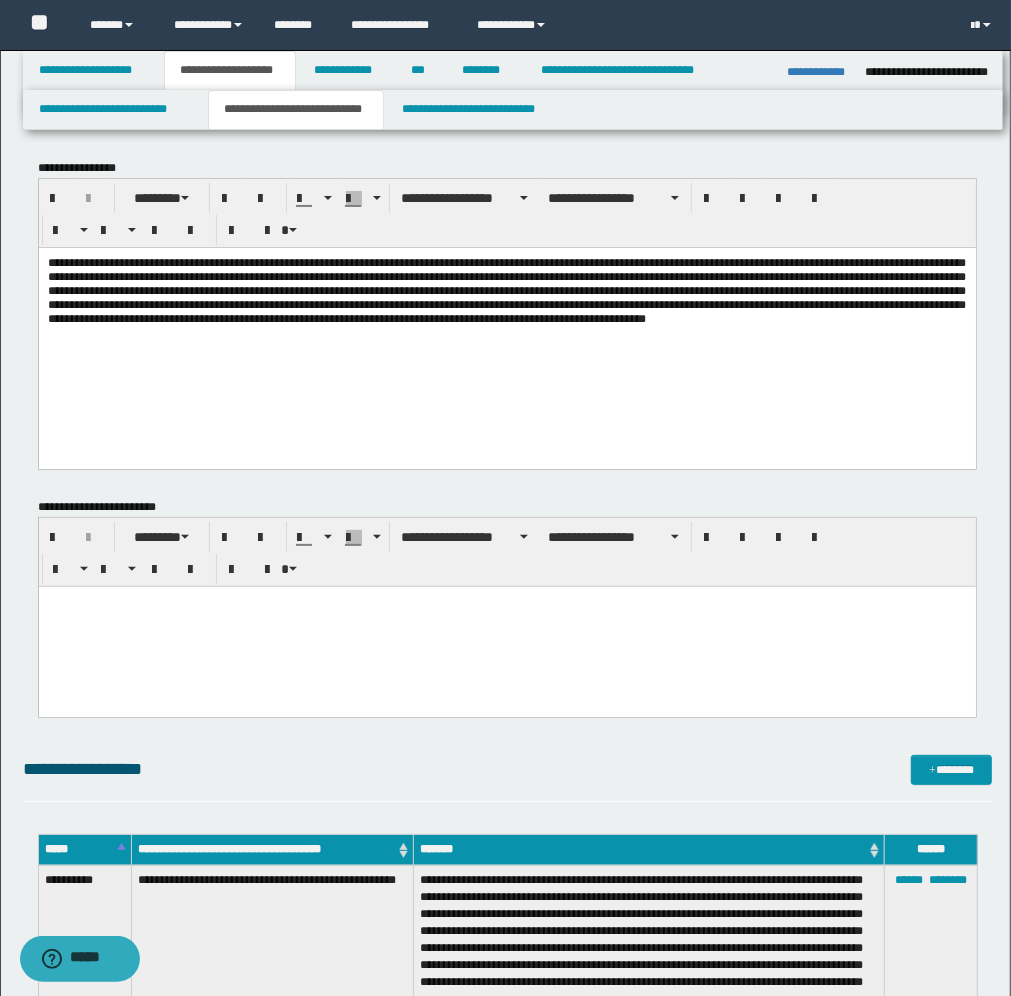 click on "**********" at bounding box center (506, 290) 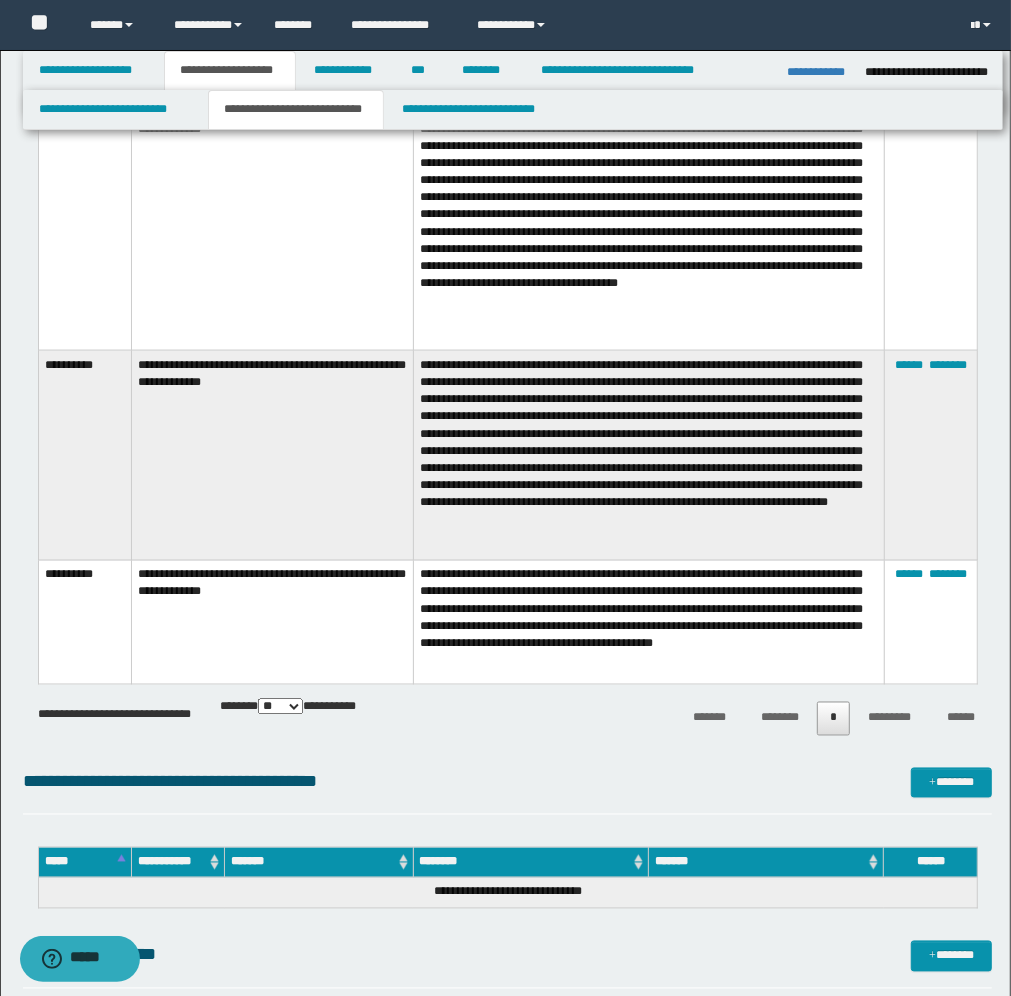 scroll, scrollTop: 2000, scrollLeft: 0, axis: vertical 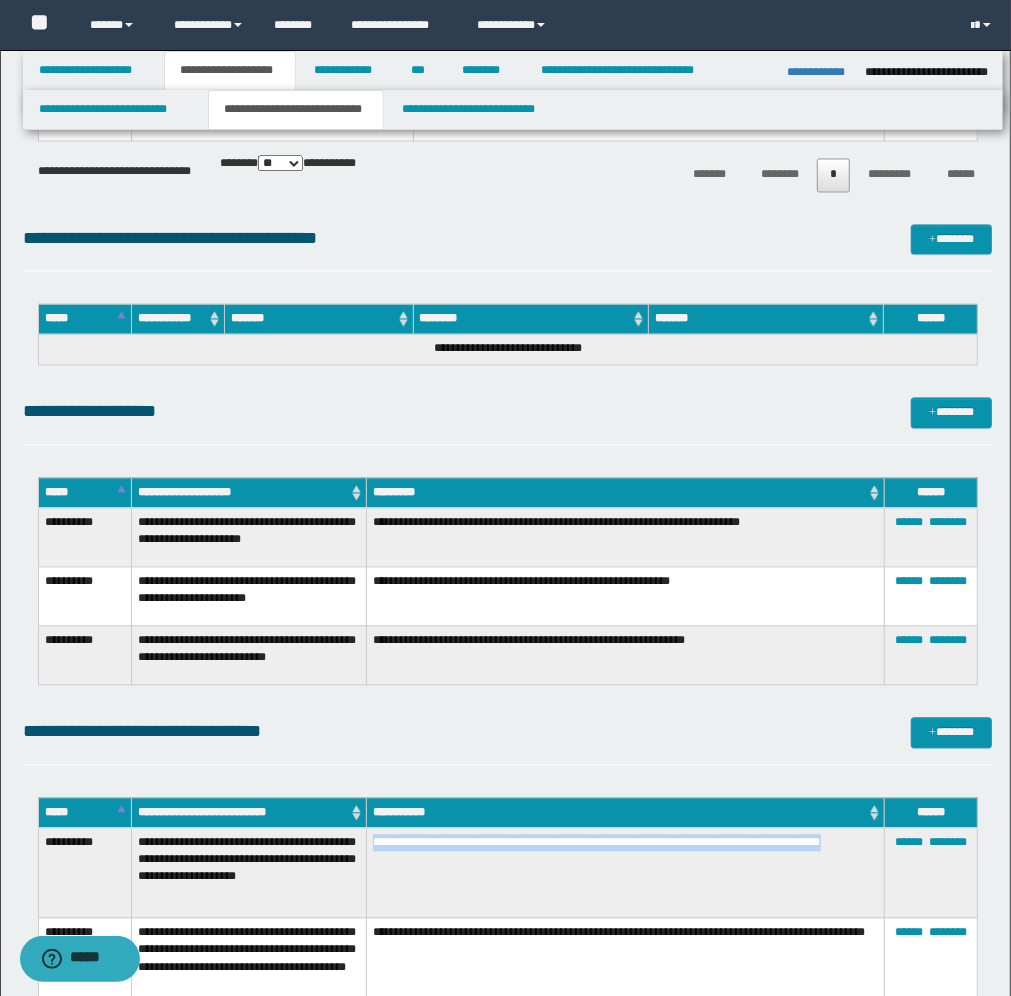drag, startPoint x: 443, startPoint y: 857, endPoint x: 375, endPoint y: 848, distance: 68.593 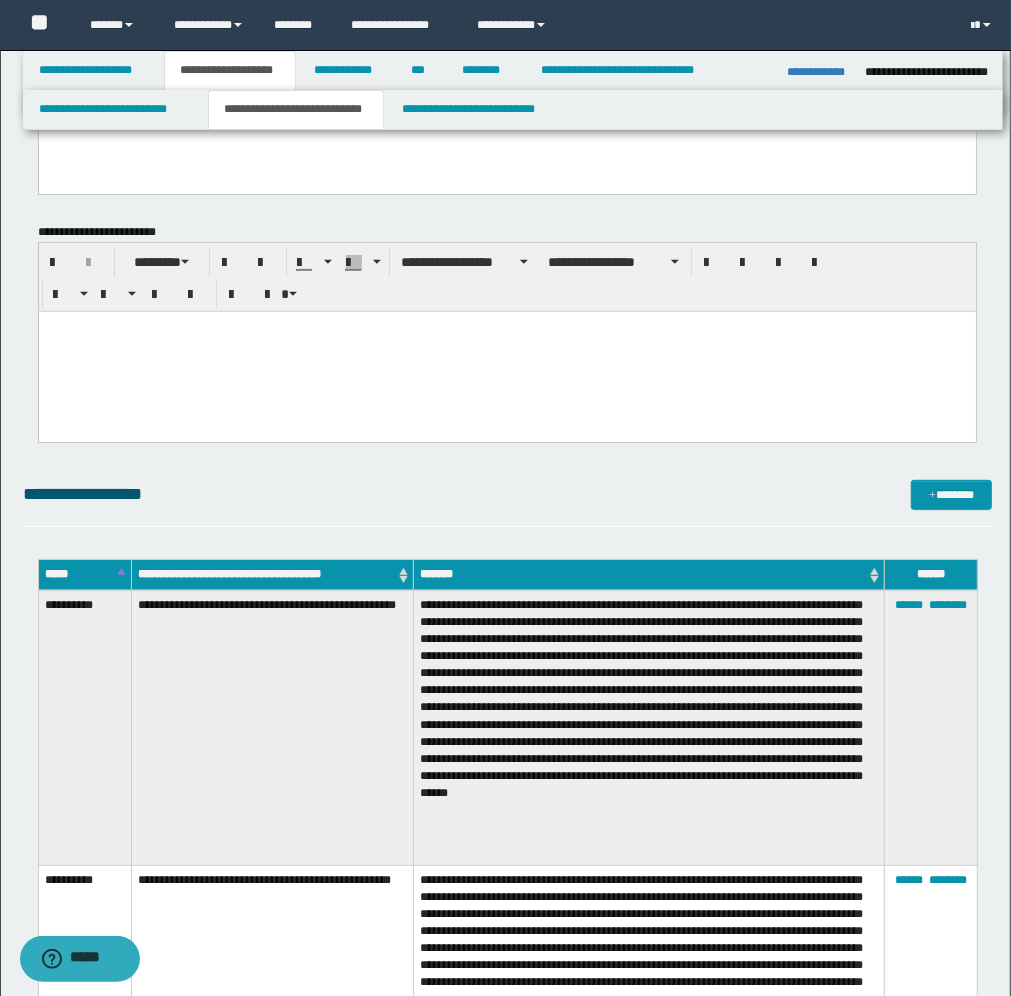 scroll, scrollTop: 0, scrollLeft: 0, axis: both 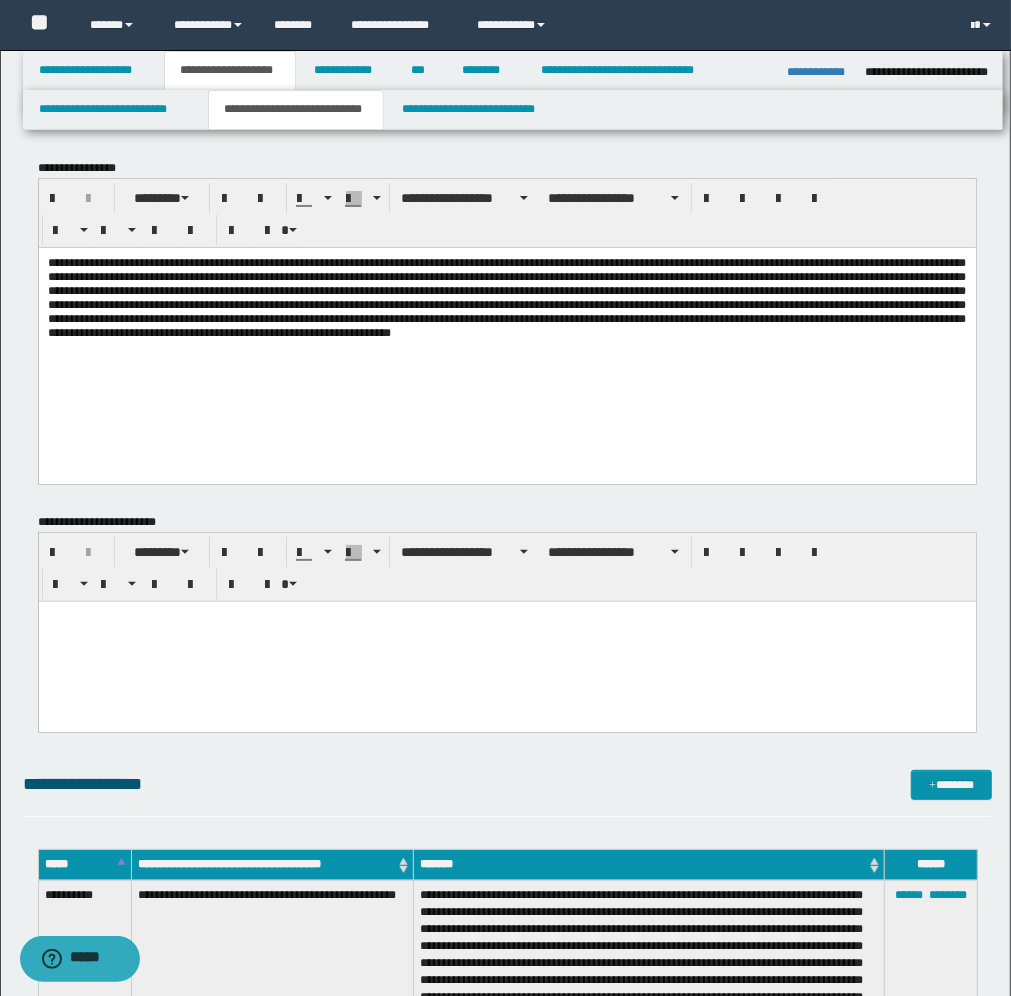 click on "**********" at bounding box center [506, 322] 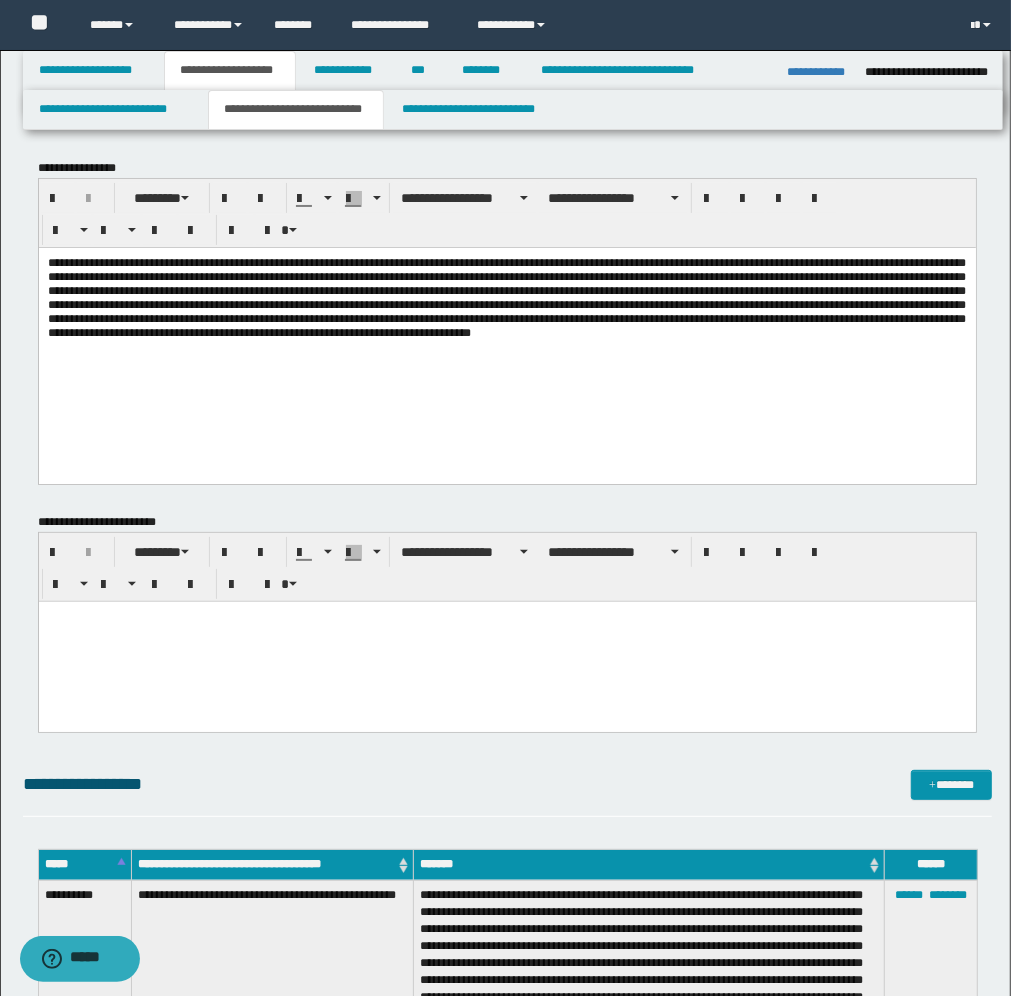 click on "**********" at bounding box center (506, 297) 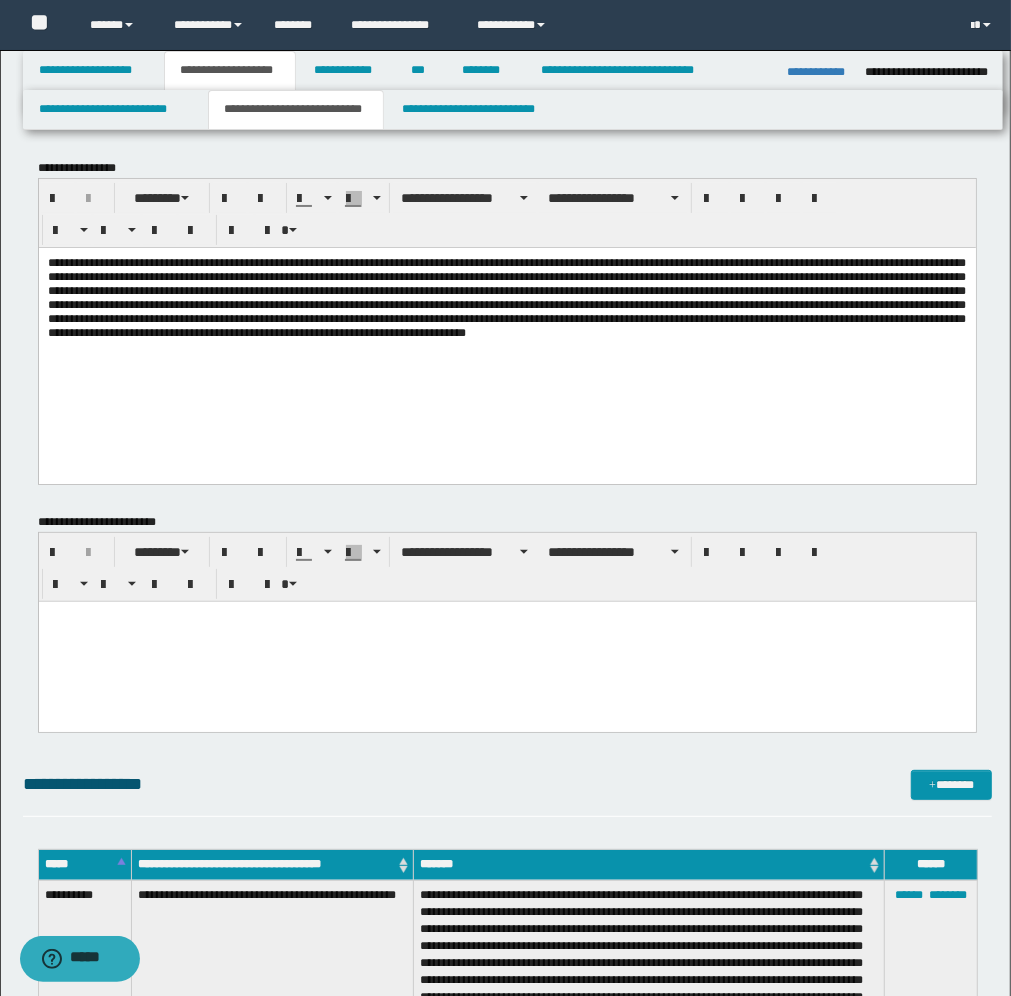 click on "**********" at bounding box center [506, 322] 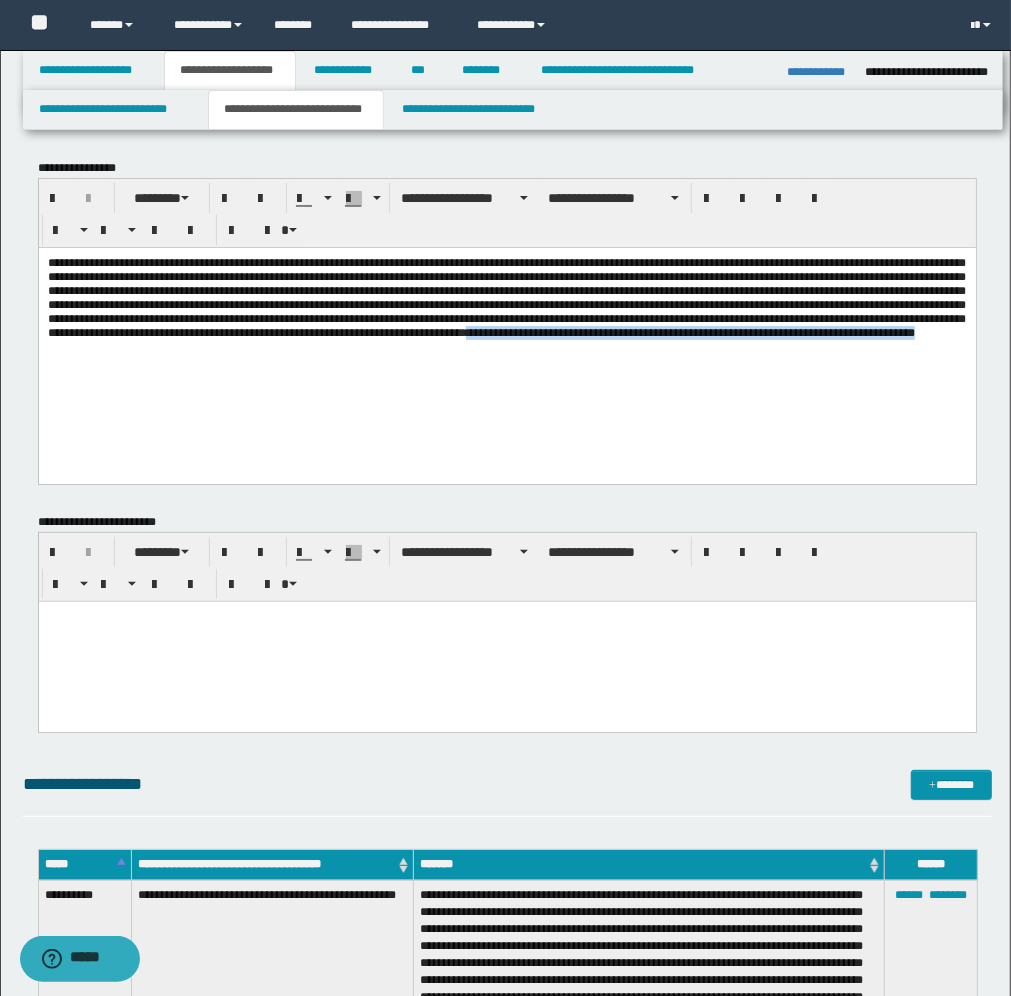 drag, startPoint x: 833, startPoint y: 367, endPoint x: 266, endPoint y: 367, distance: 567 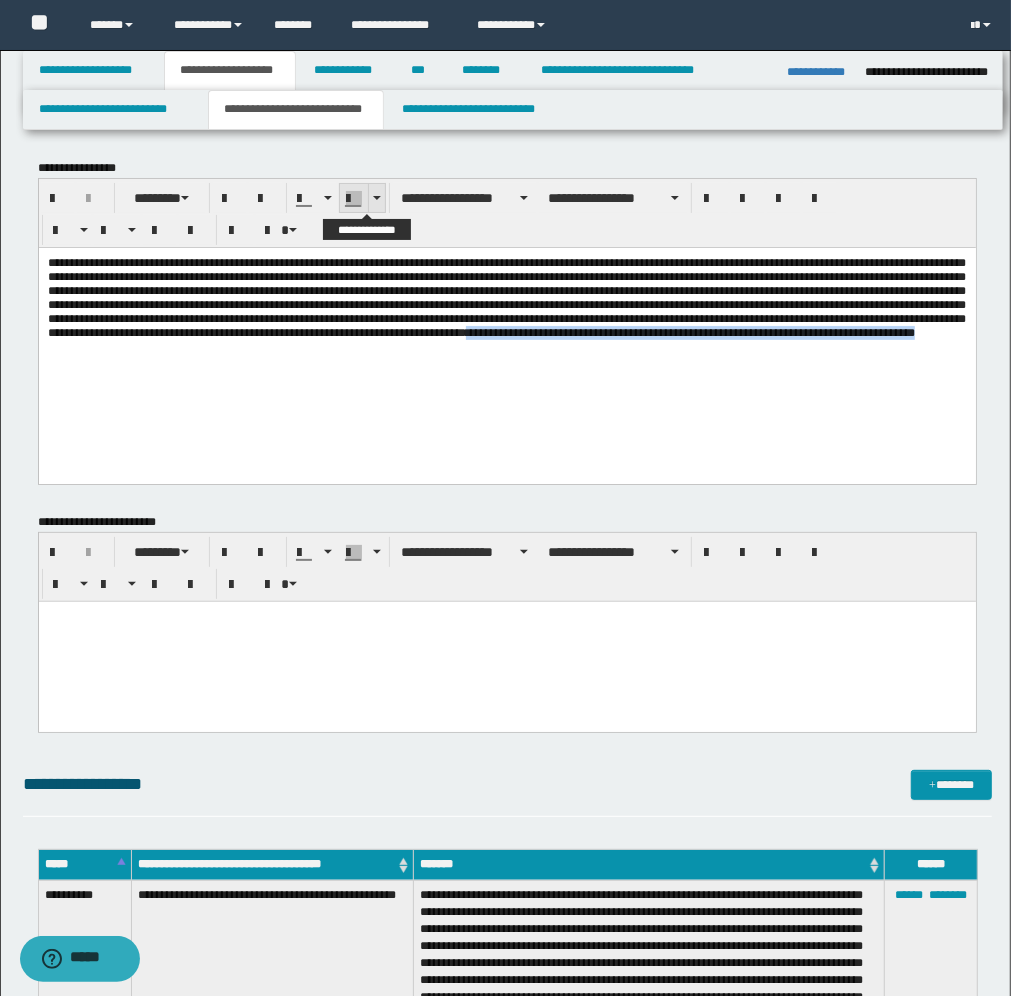 click at bounding box center (376, 198) 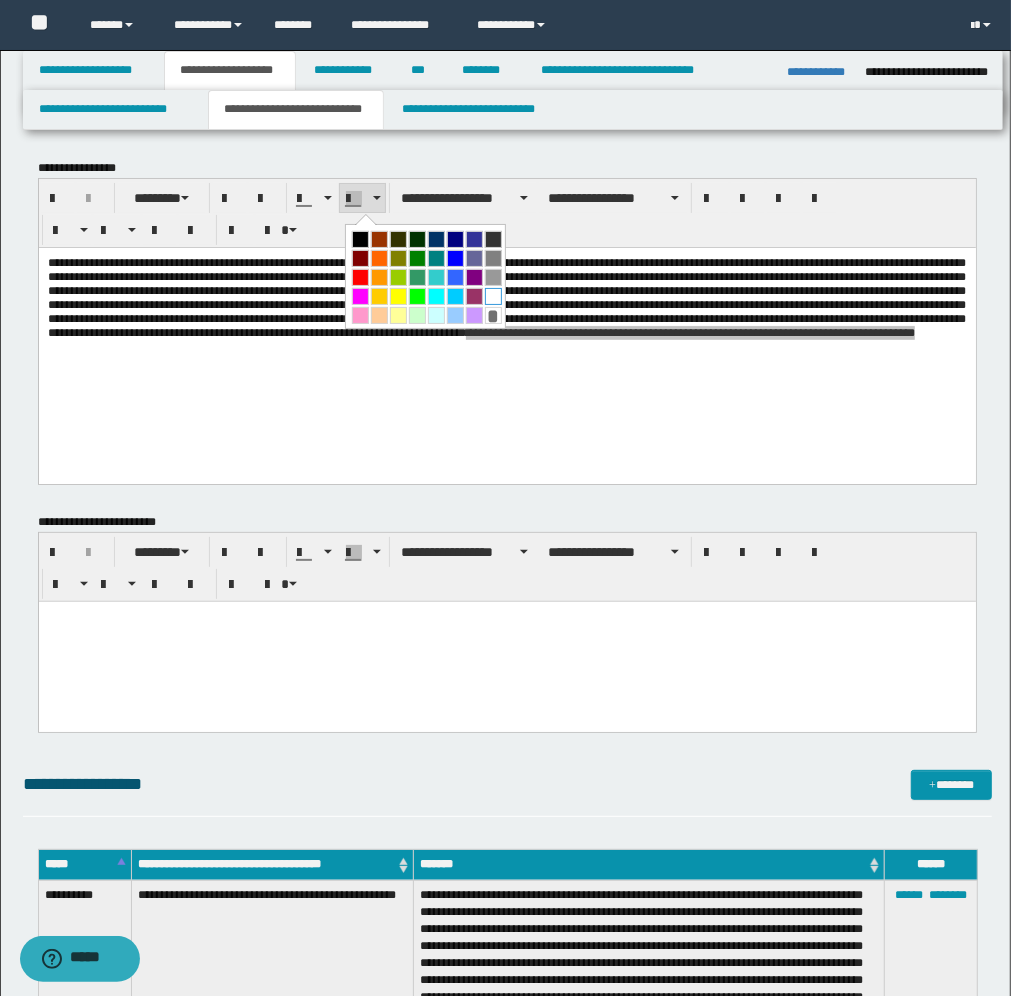 click at bounding box center (493, 296) 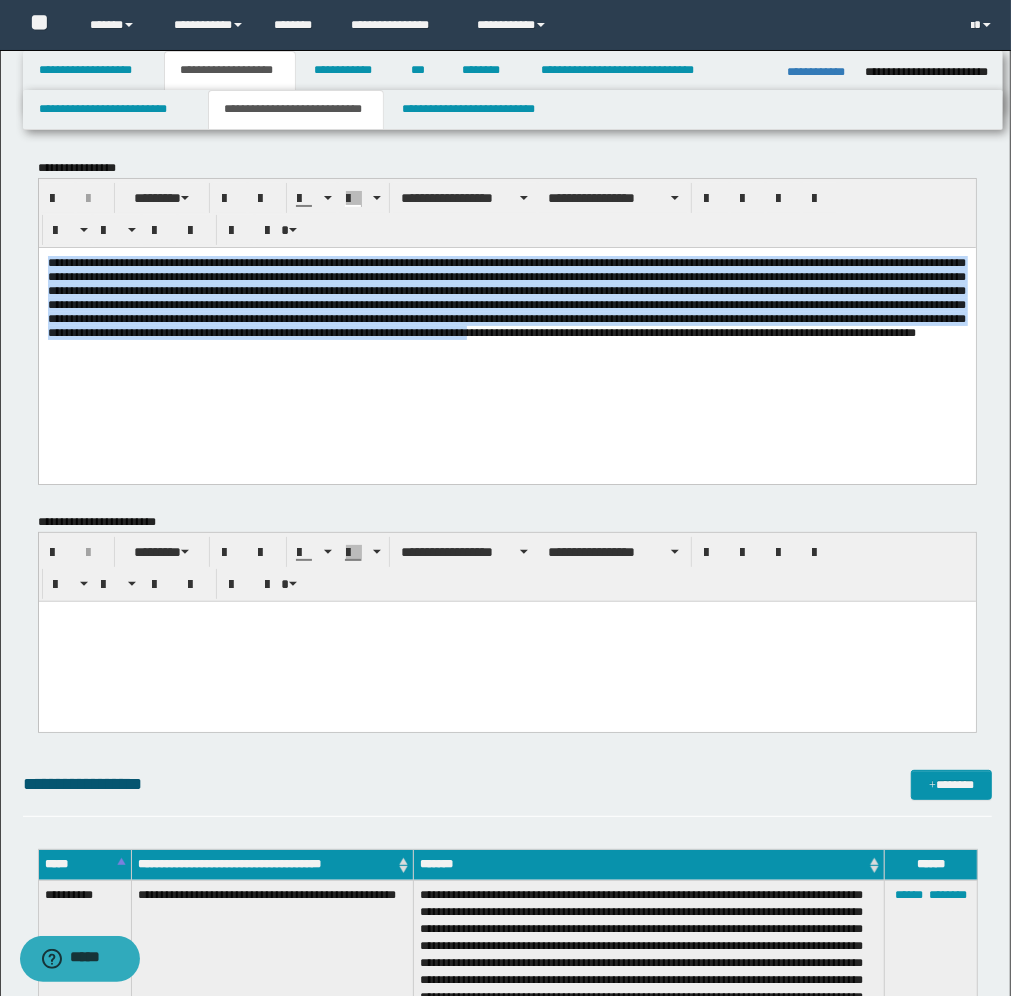 click at bounding box center (506, 297) 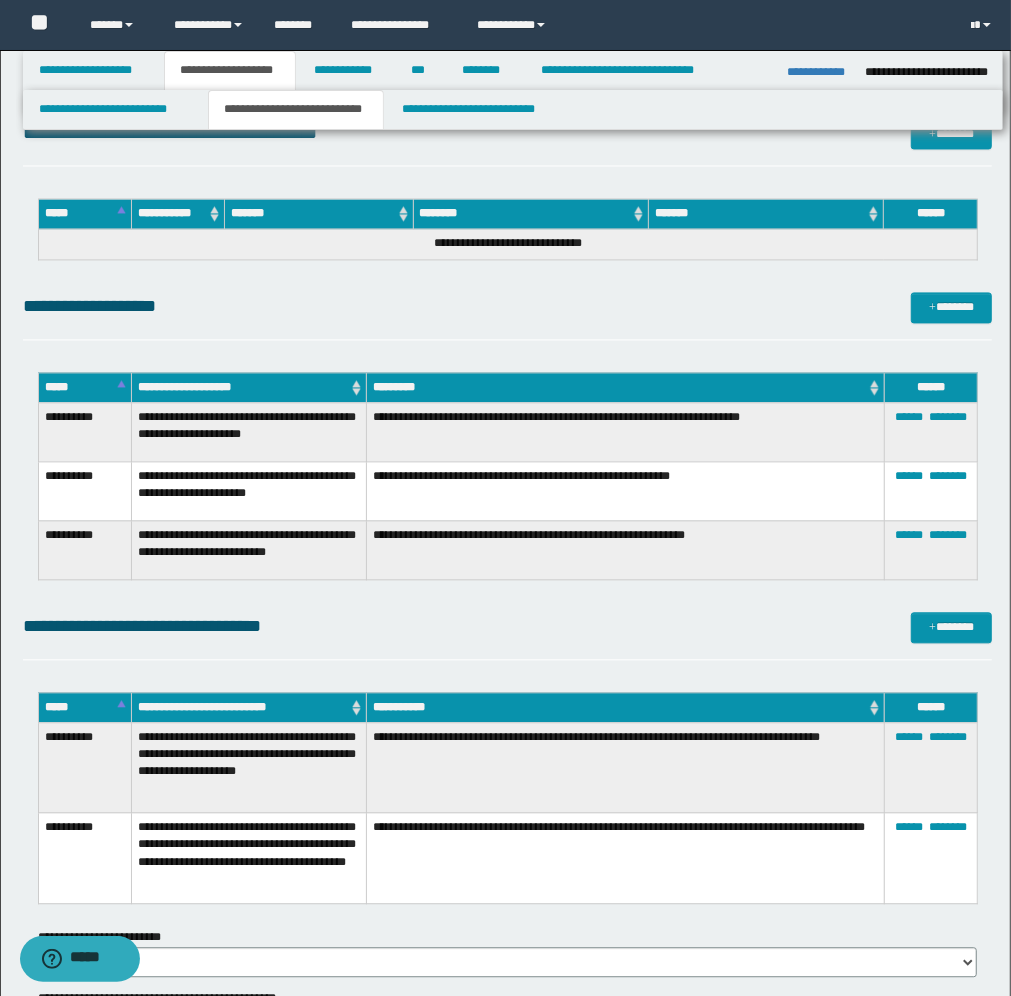 scroll, scrollTop: 2125, scrollLeft: 0, axis: vertical 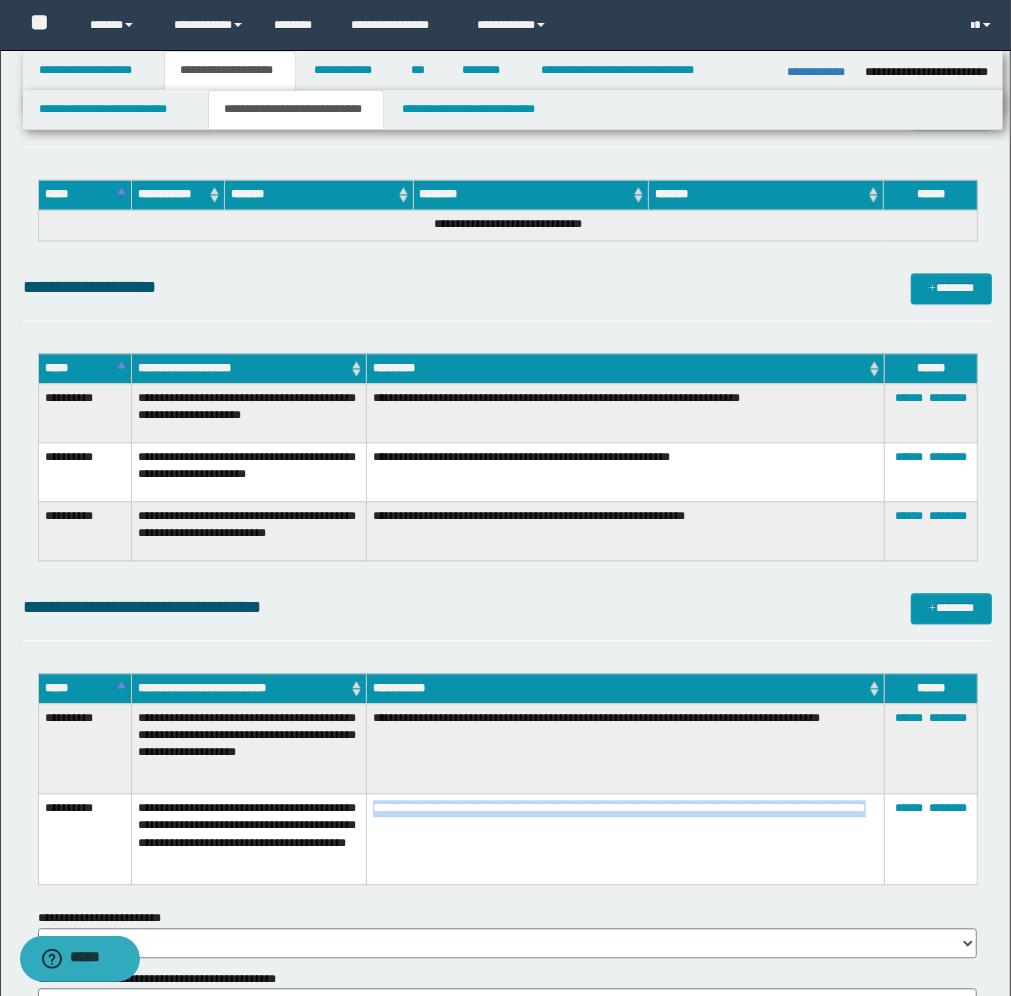 drag, startPoint x: 518, startPoint y: 826, endPoint x: 366, endPoint y: 806, distance: 153.31015 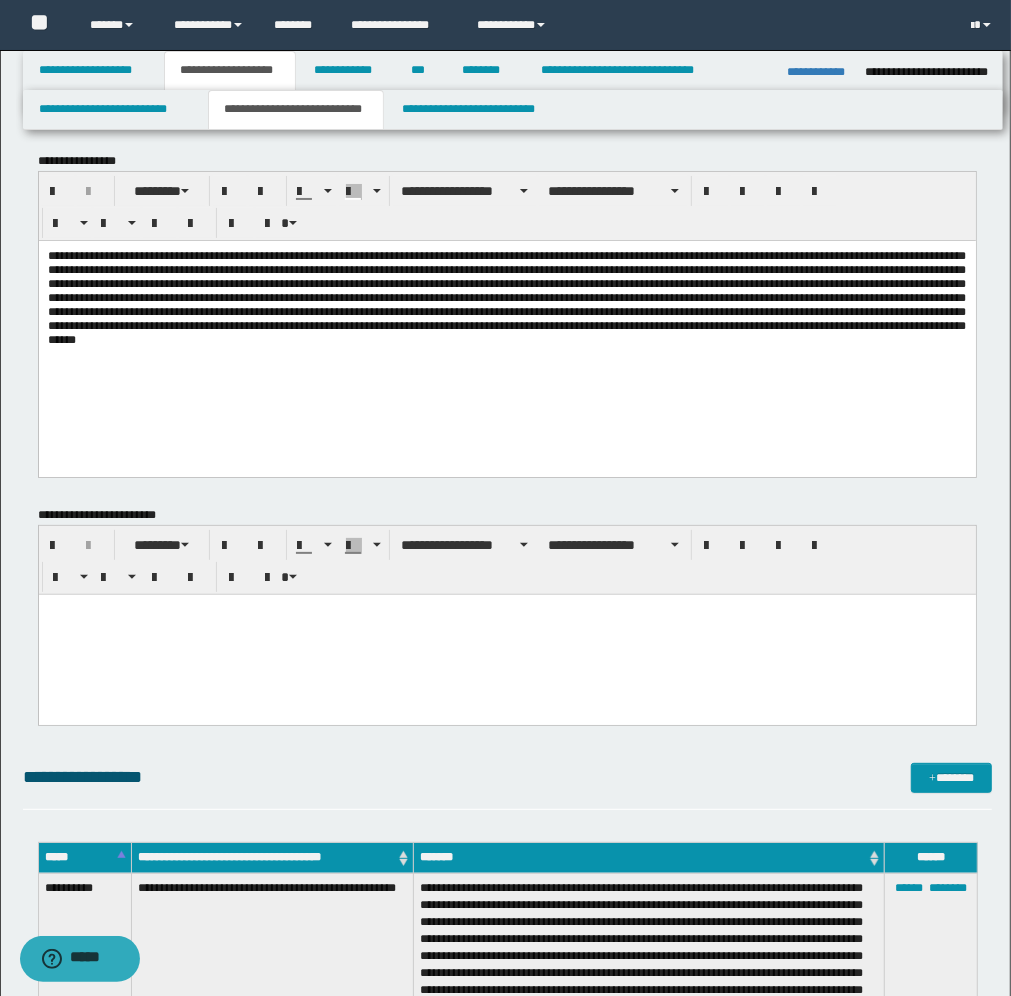 scroll, scrollTop: 0, scrollLeft: 0, axis: both 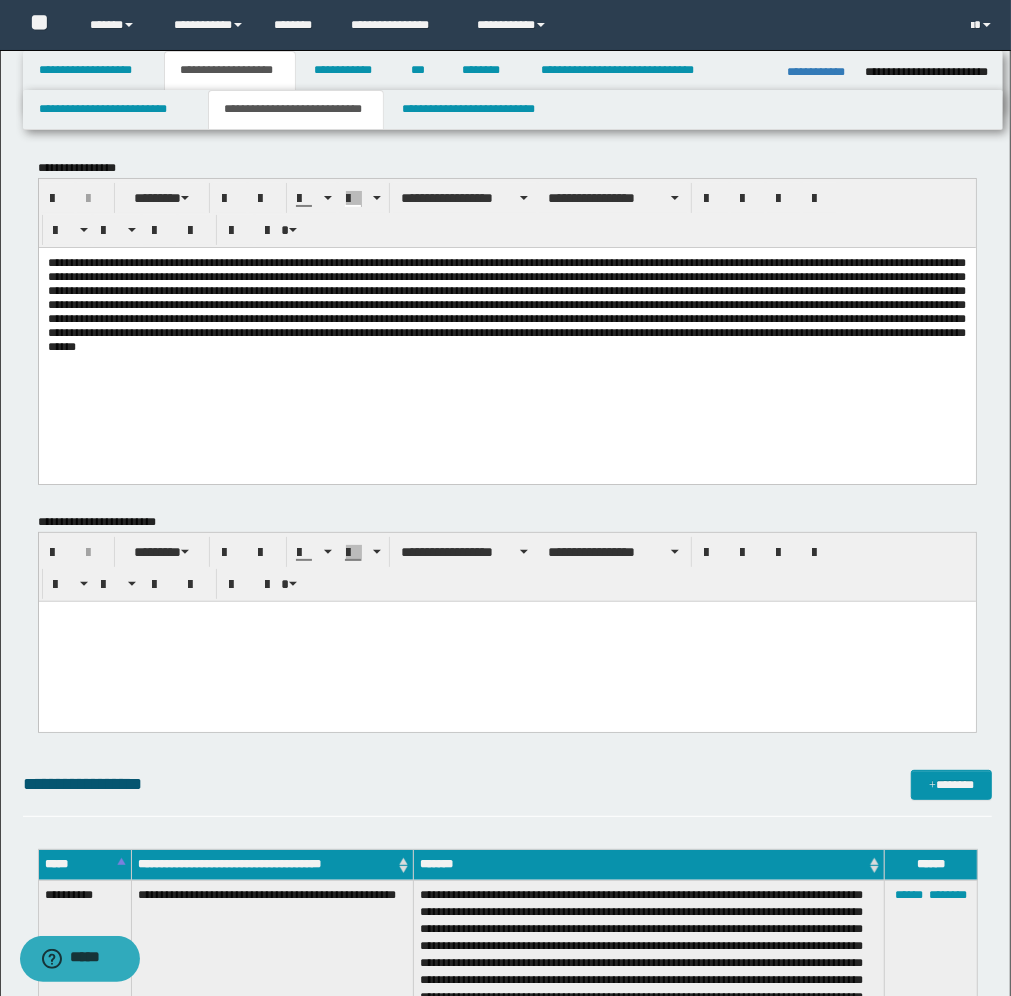 click at bounding box center [506, 304] 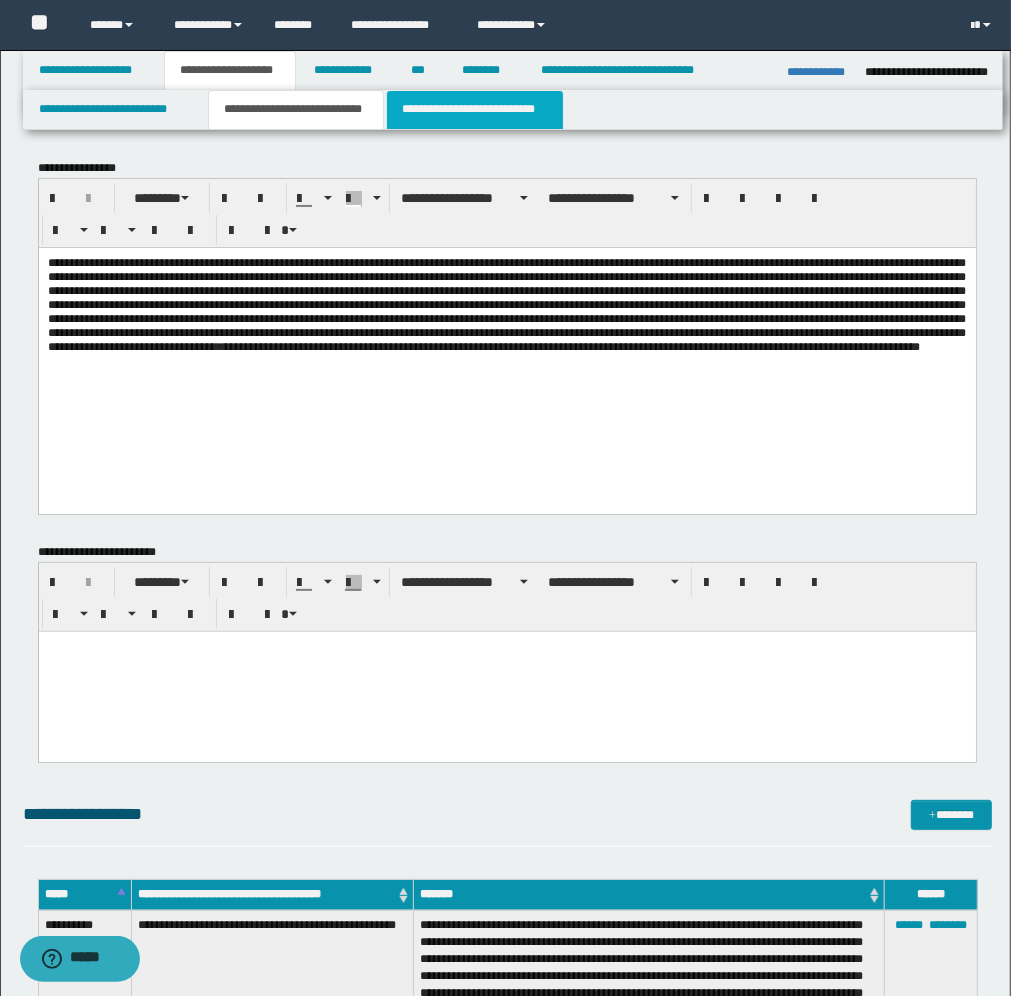 click on "**********" at bounding box center (475, 110) 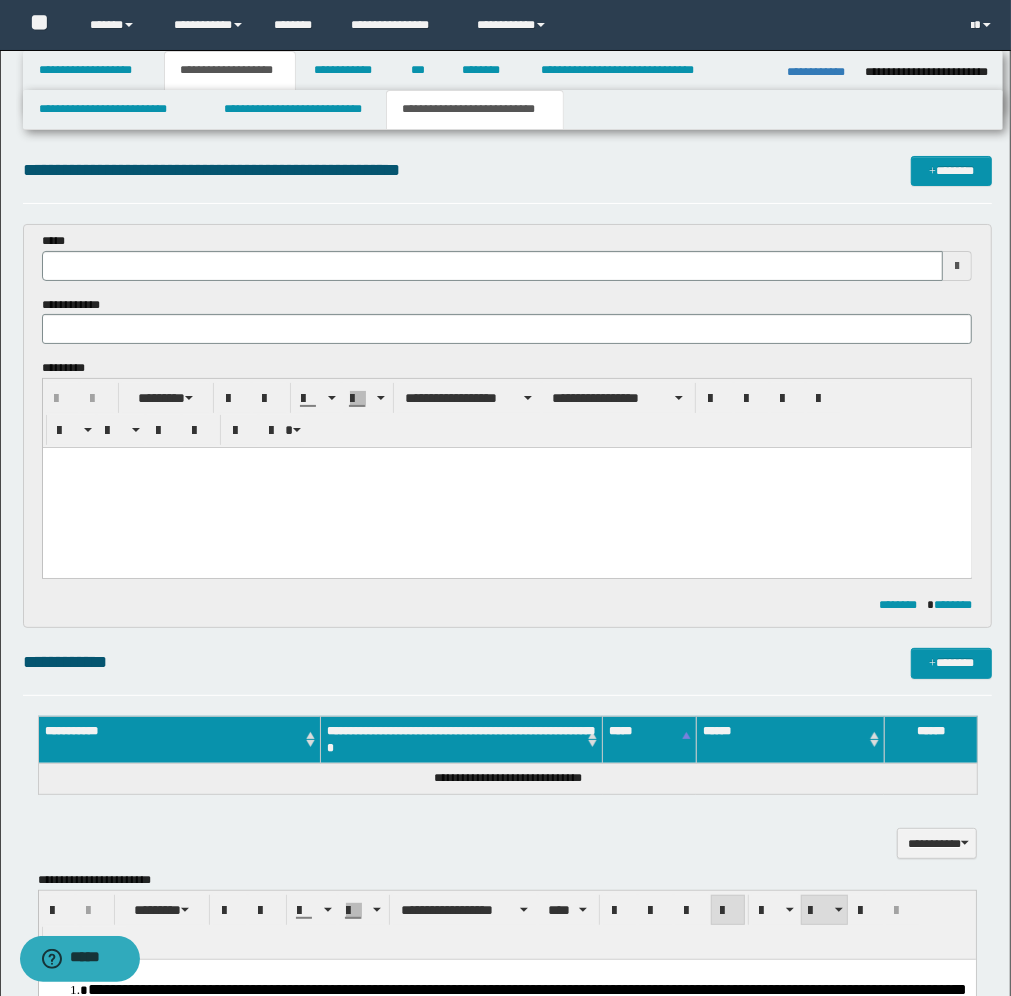 scroll, scrollTop: 0, scrollLeft: 0, axis: both 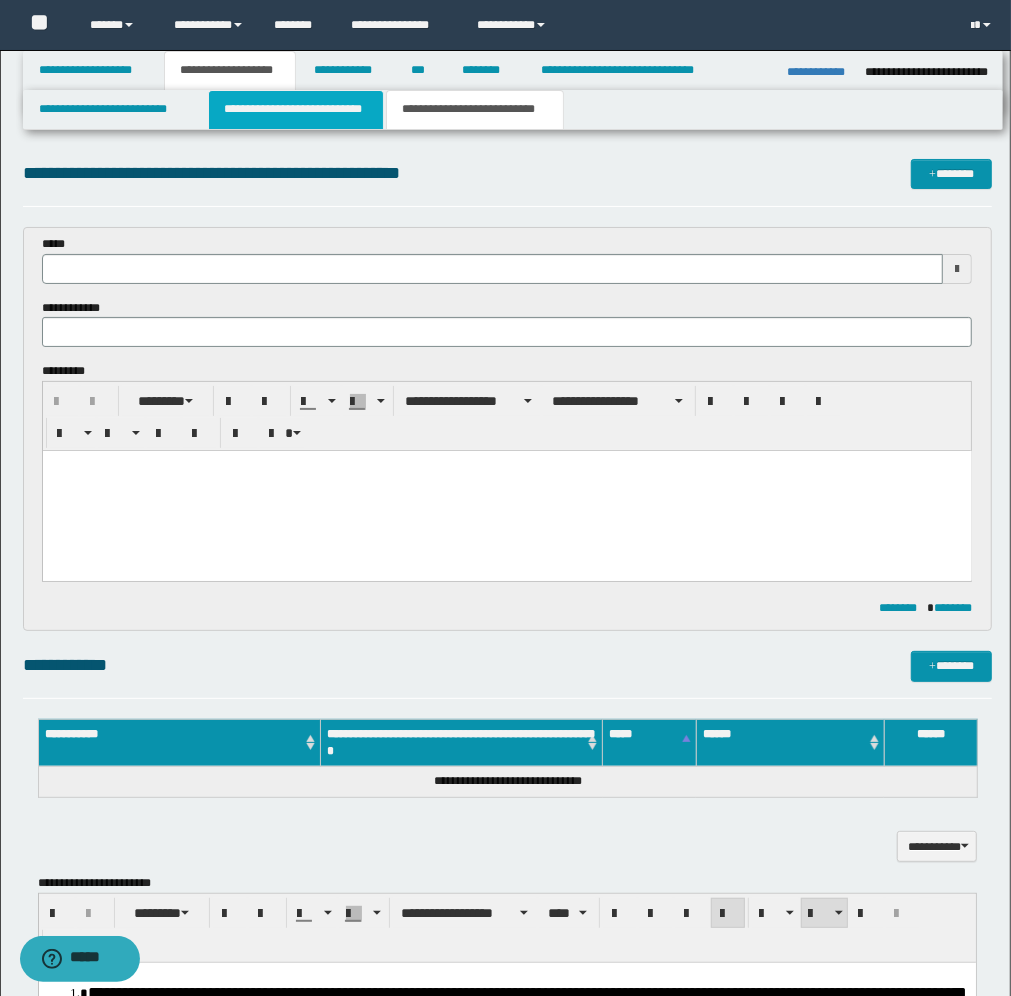 click on "**********" at bounding box center [296, 110] 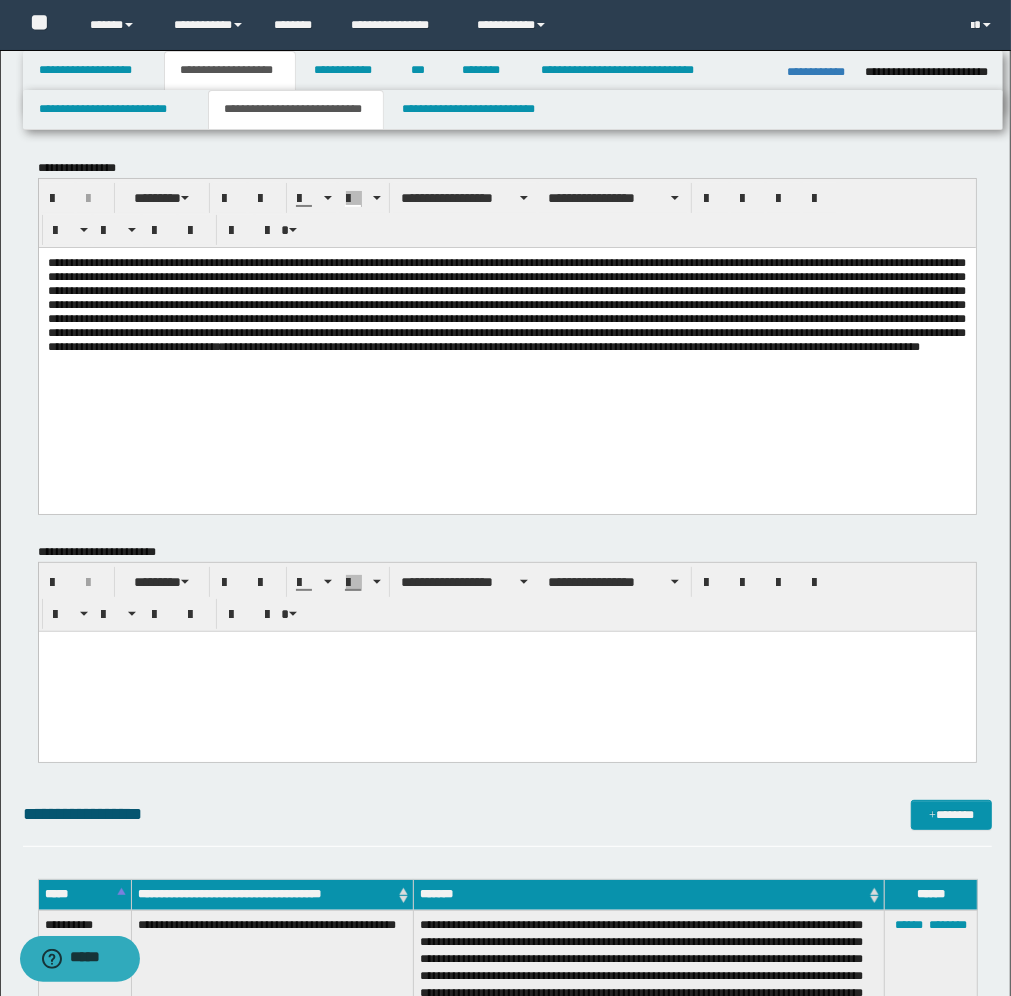 click on "**********" at bounding box center (506, 329) 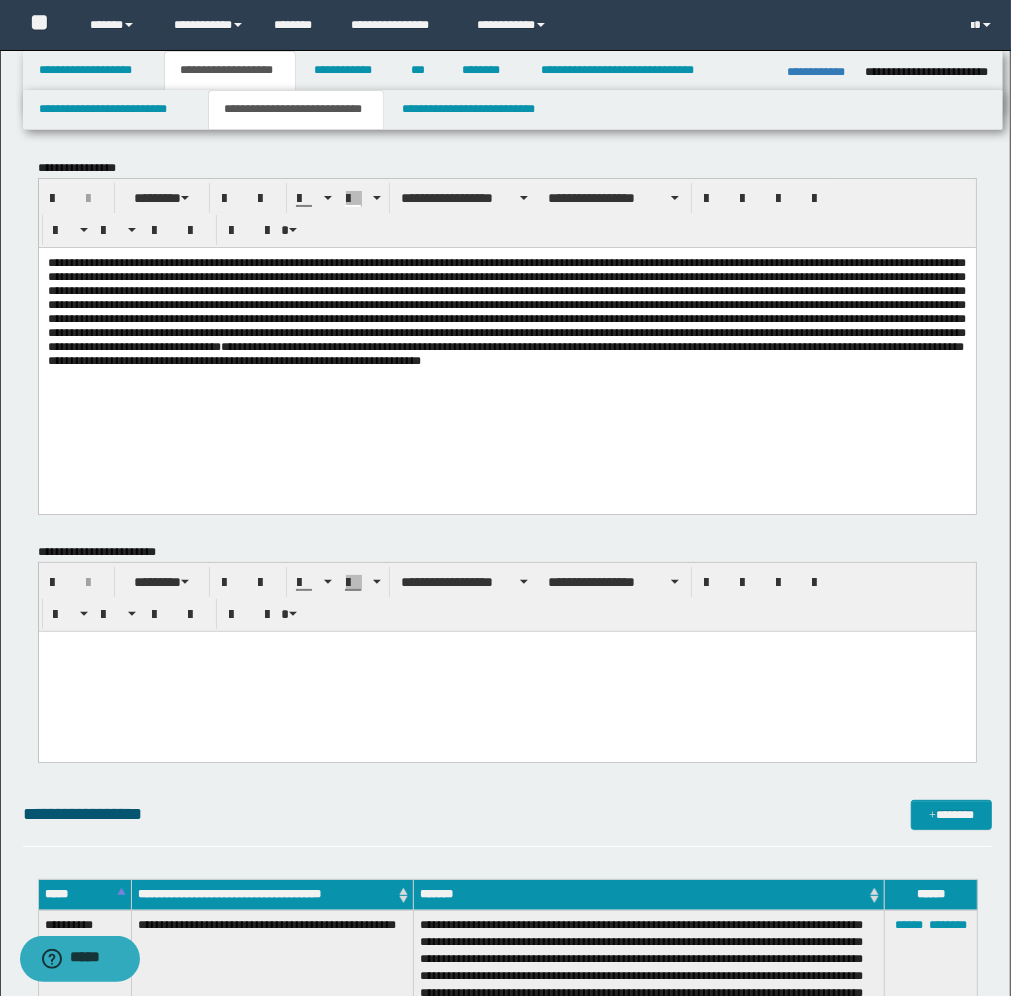 click at bounding box center [506, 647] 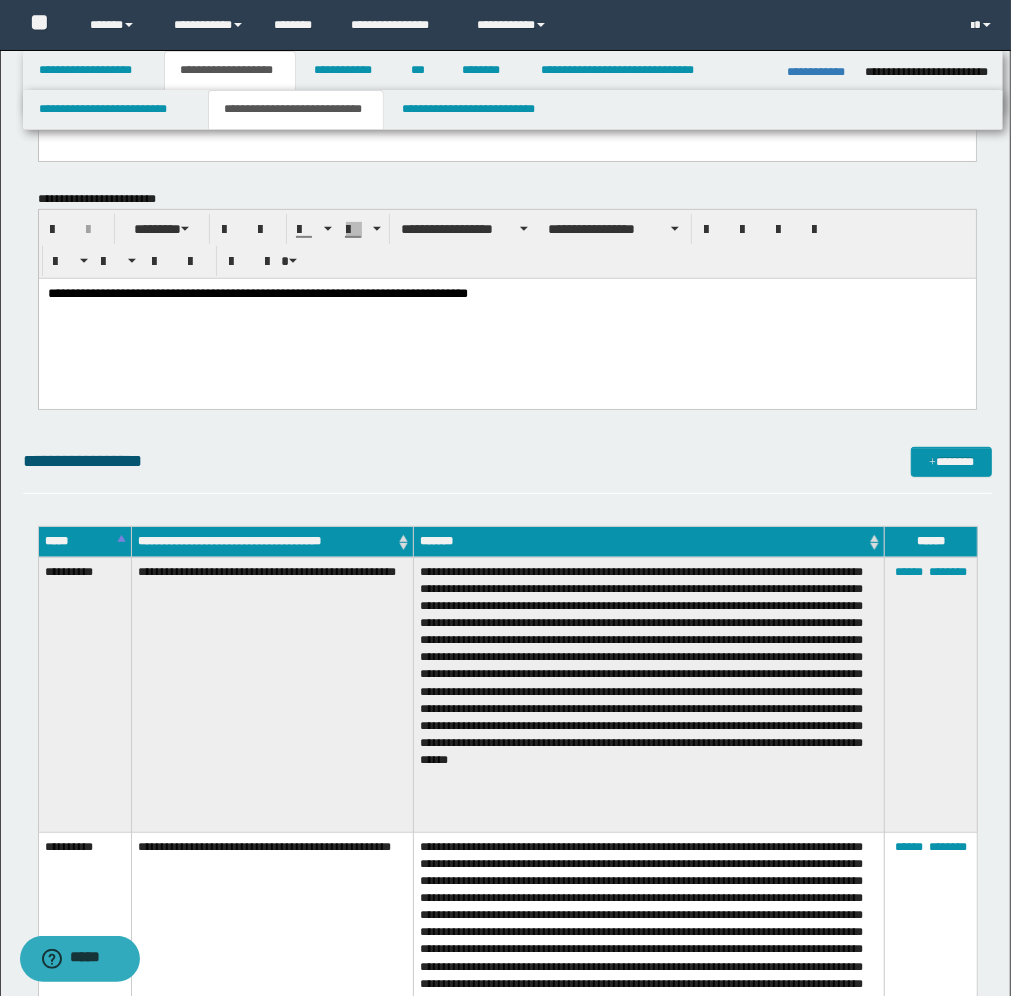 scroll, scrollTop: 375, scrollLeft: 0, axis: vertical 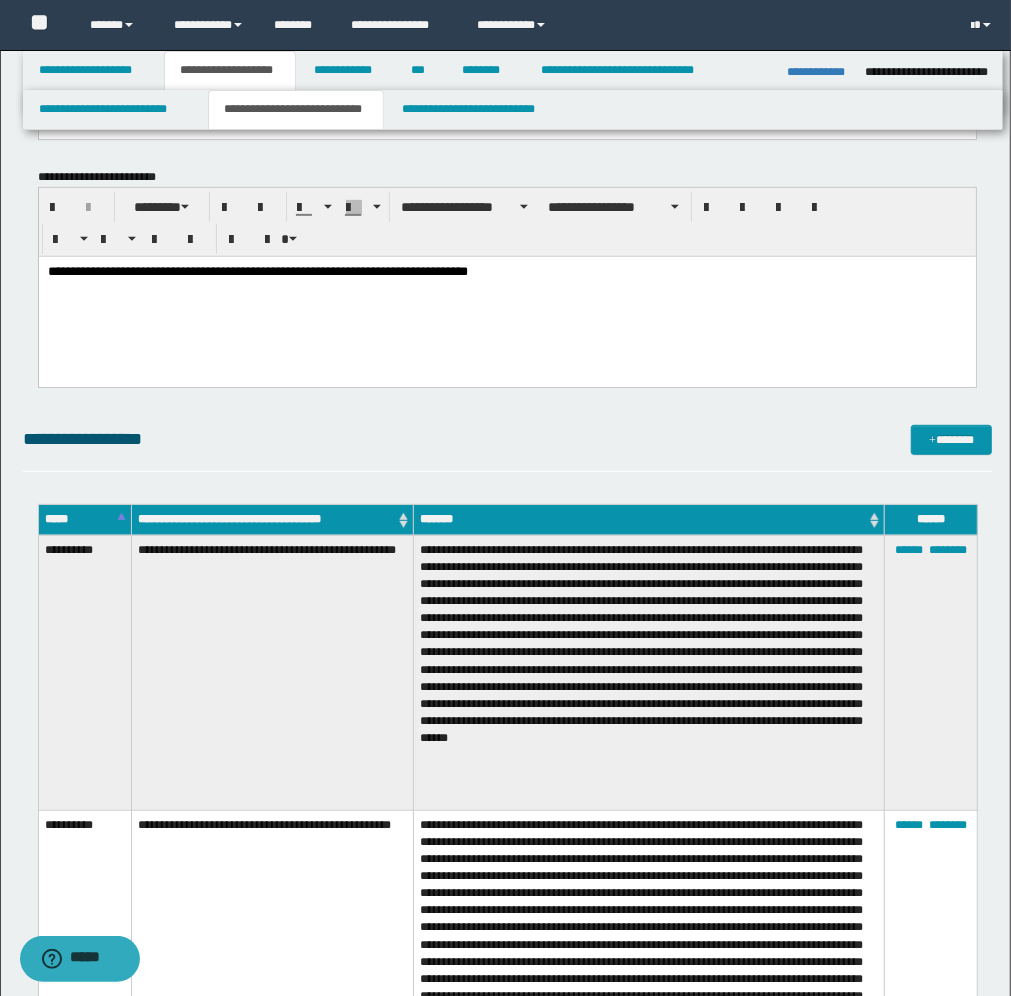 click on "**********" at bounding box center [506, 272] 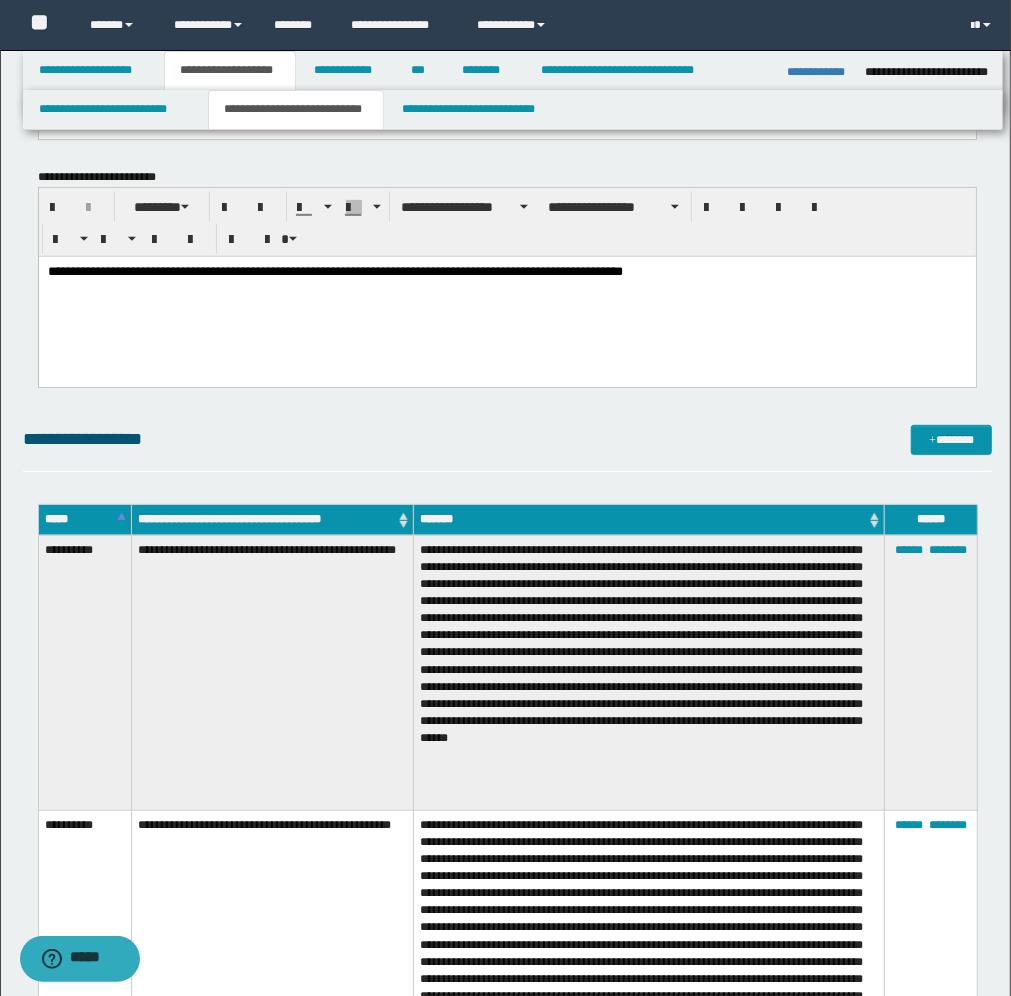 click on "**********" at bounding box center (506, 272) 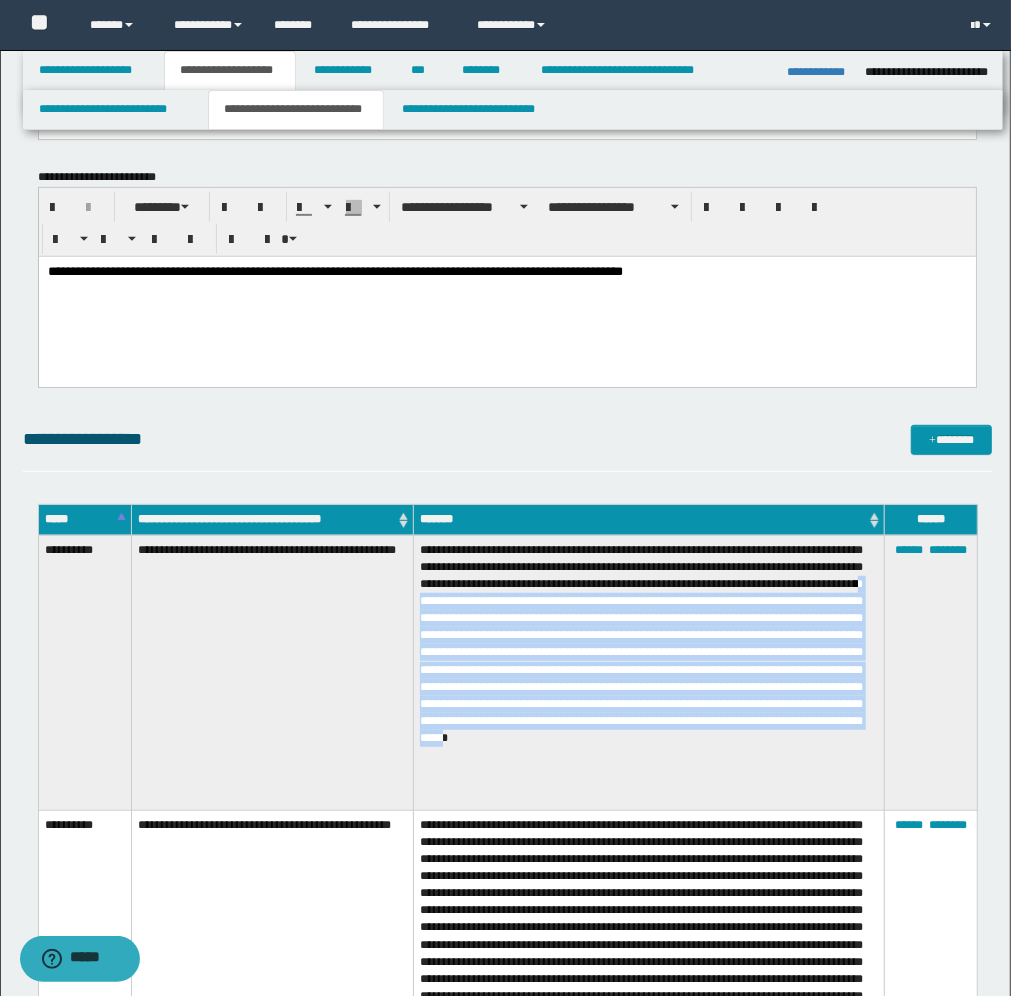drag, startPoint x: 745, startPoint y: 601, endPoint x: 498, endPoint y: 787, distance: 309.2006 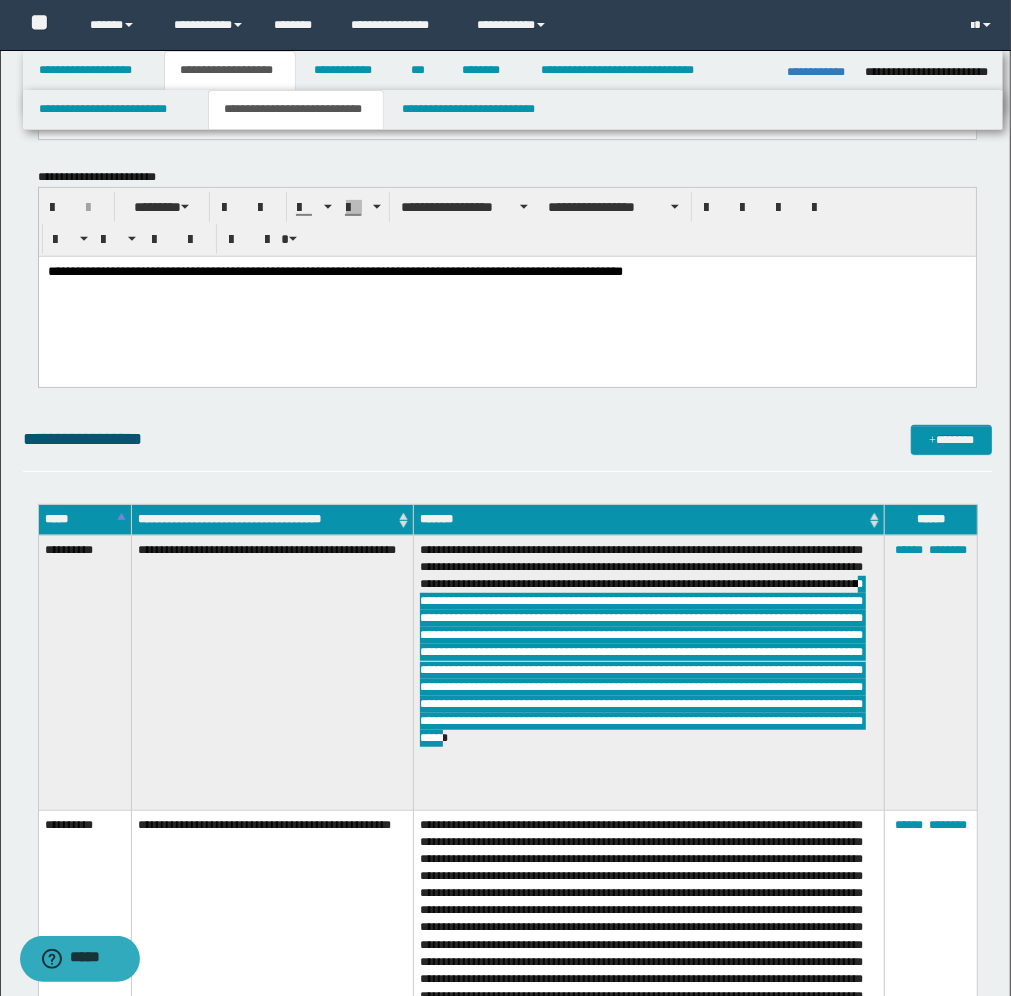 click on "**********" at bounding box center (506, 272) 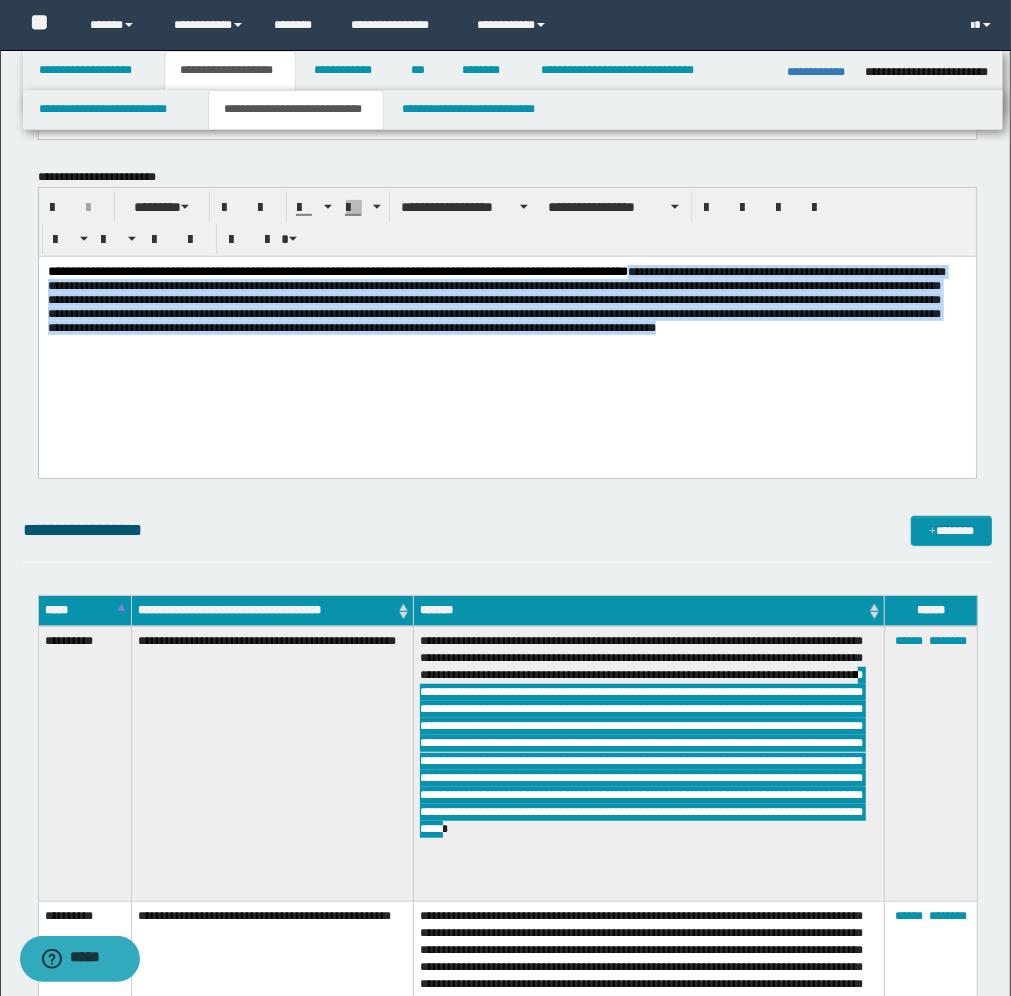 drag, startPoint x: 890, startPoint y: 265, endPoint x: 863, endPoint y: 399, distance: 136.69308 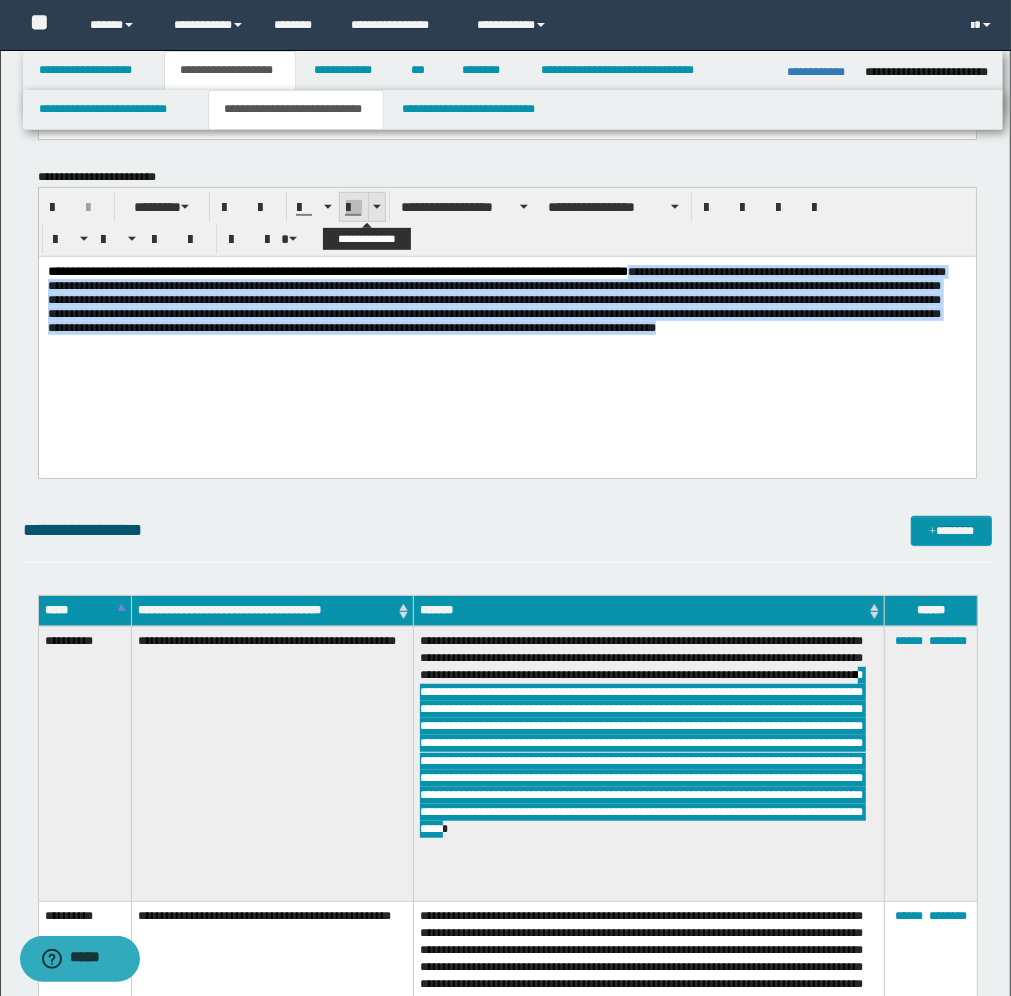 click at bounding box center (376, 207) 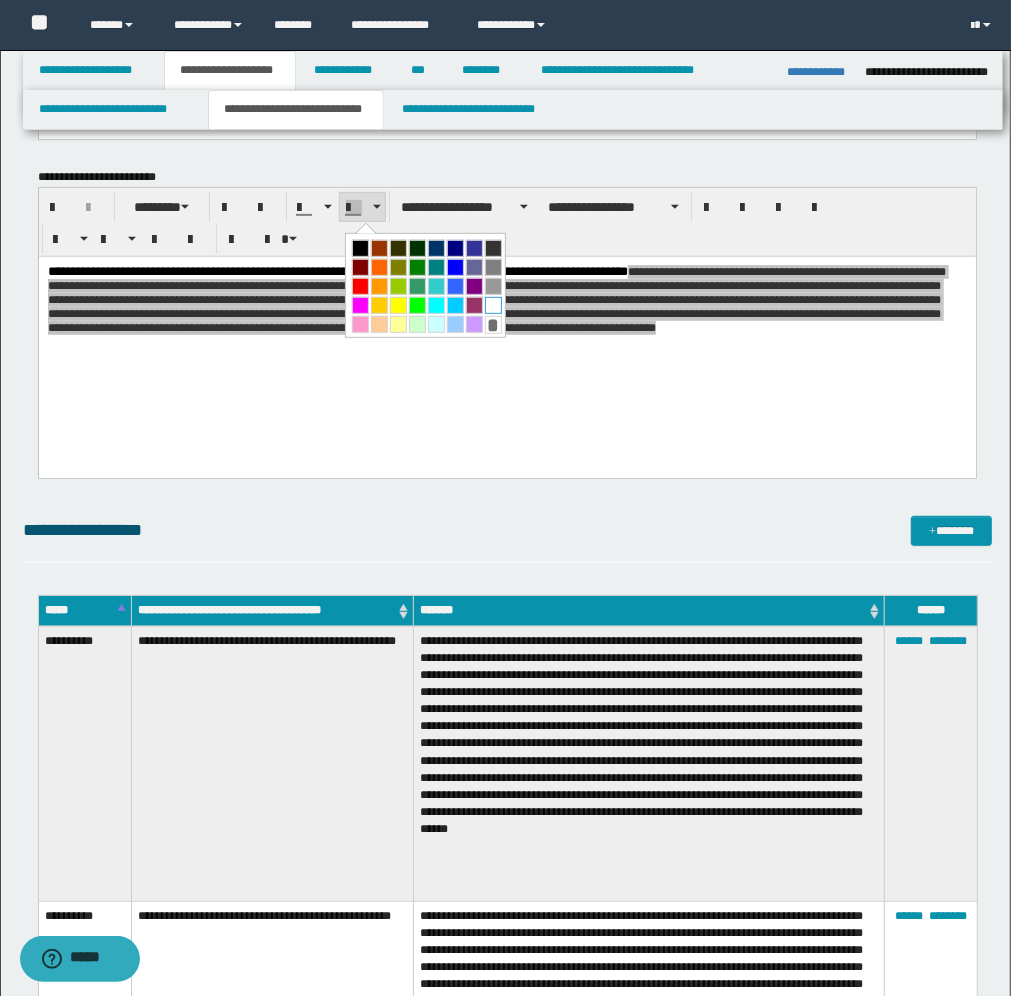 click at bounding box center [493, 305] 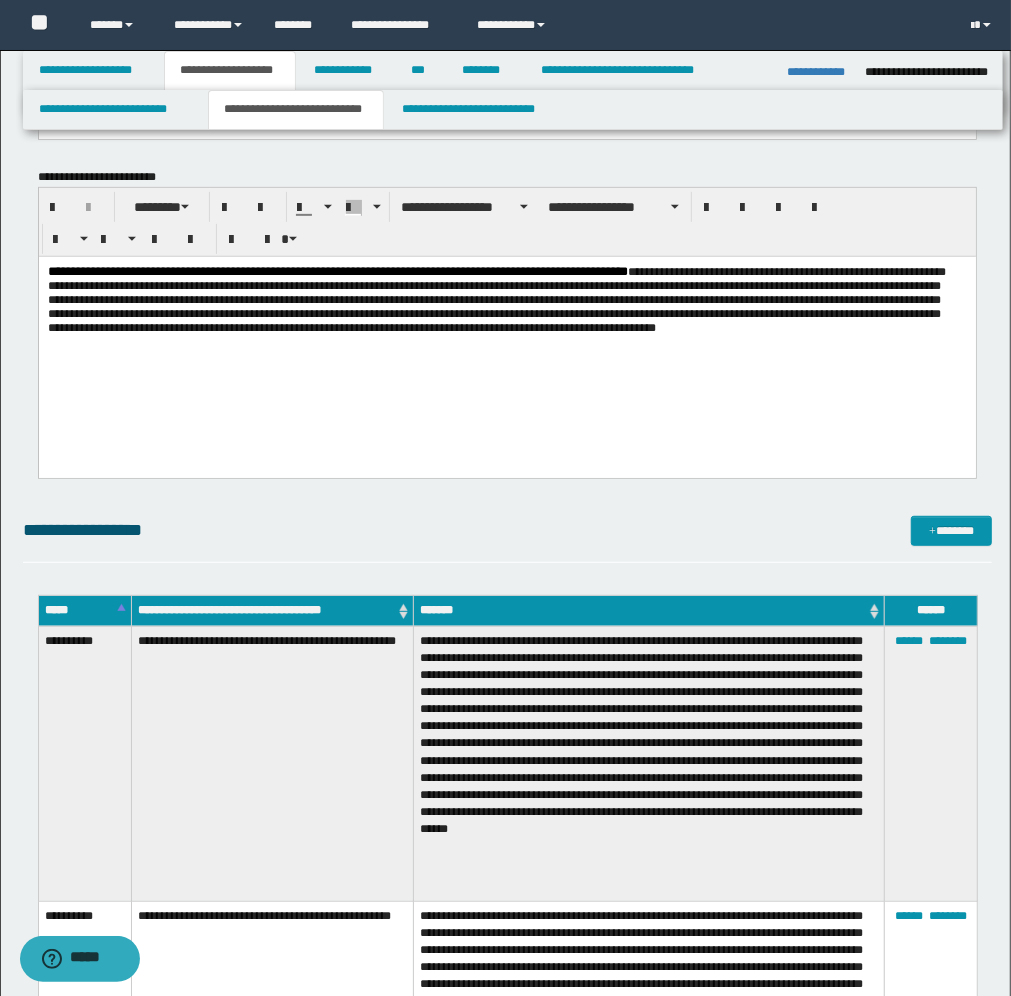 click on "**********" at bounding box center (506, 342) 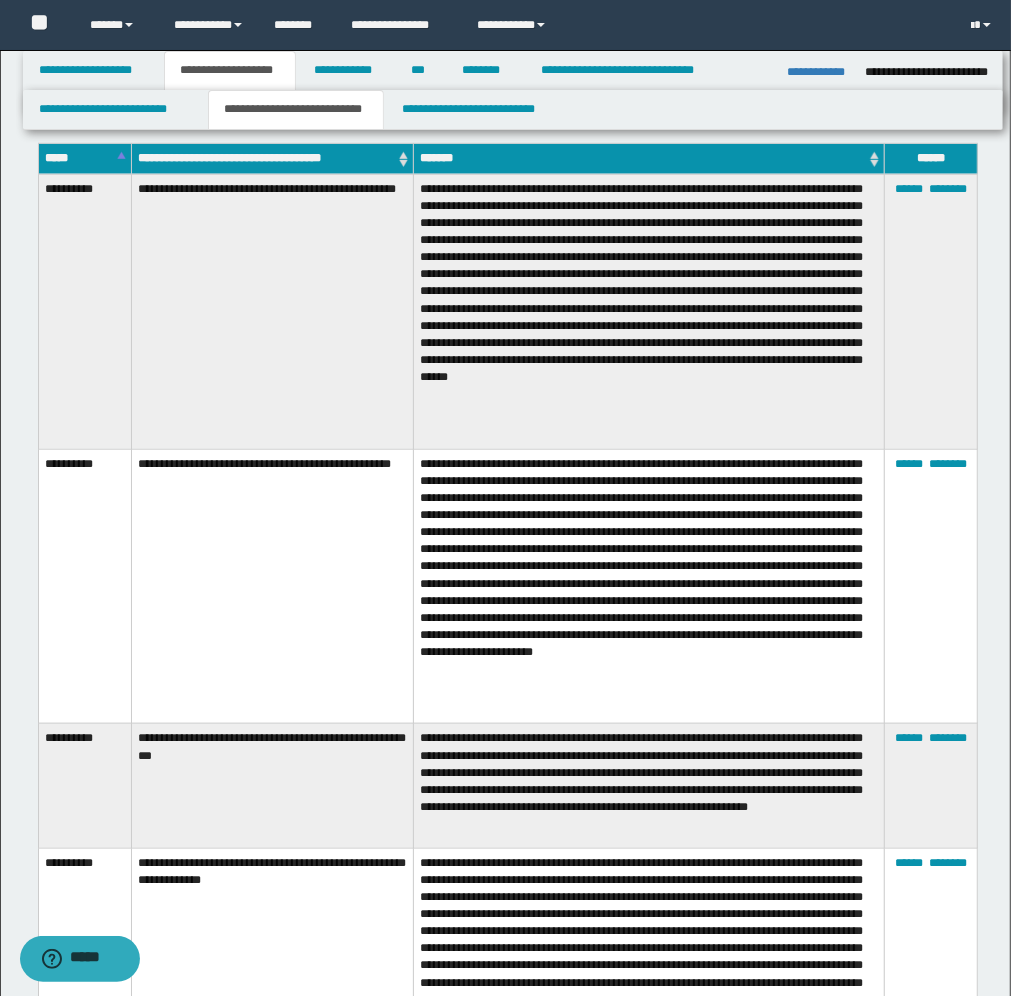 scroll, scrollTop: 875, scrollLeft: 0, axis: vertical 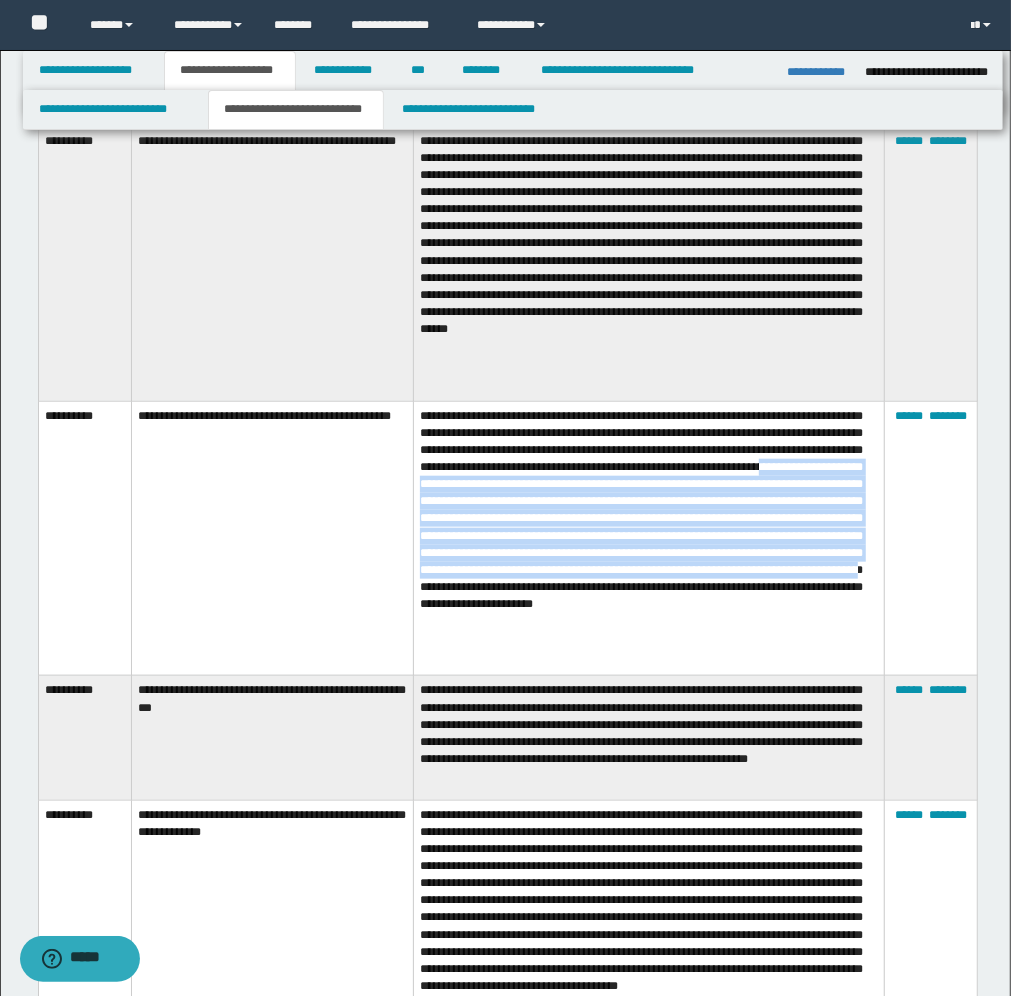 drag, startPoint x: 806, startPoint y: 475, endPoint x: 793, endPoint y: 611, distance: 136.6199 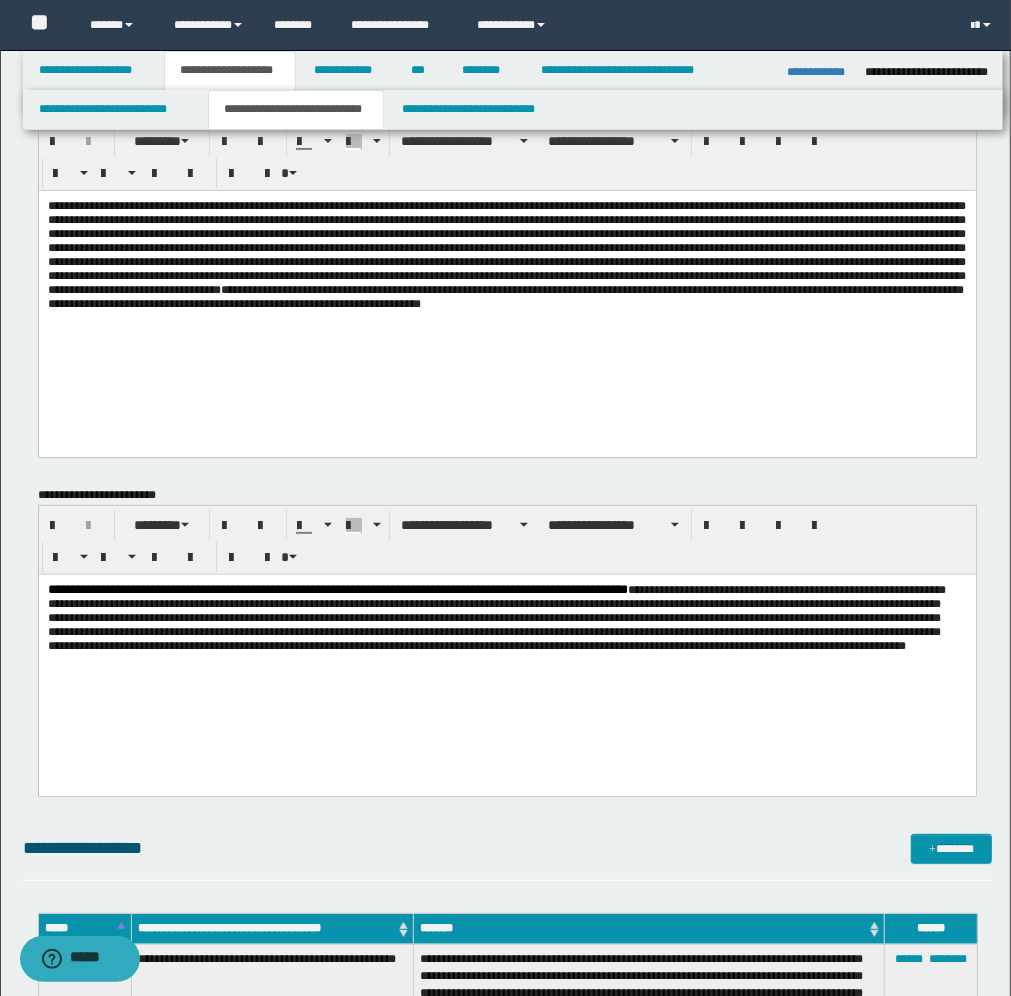 scroll, scrollTop: 0, scrollLeft: 0, axis: both 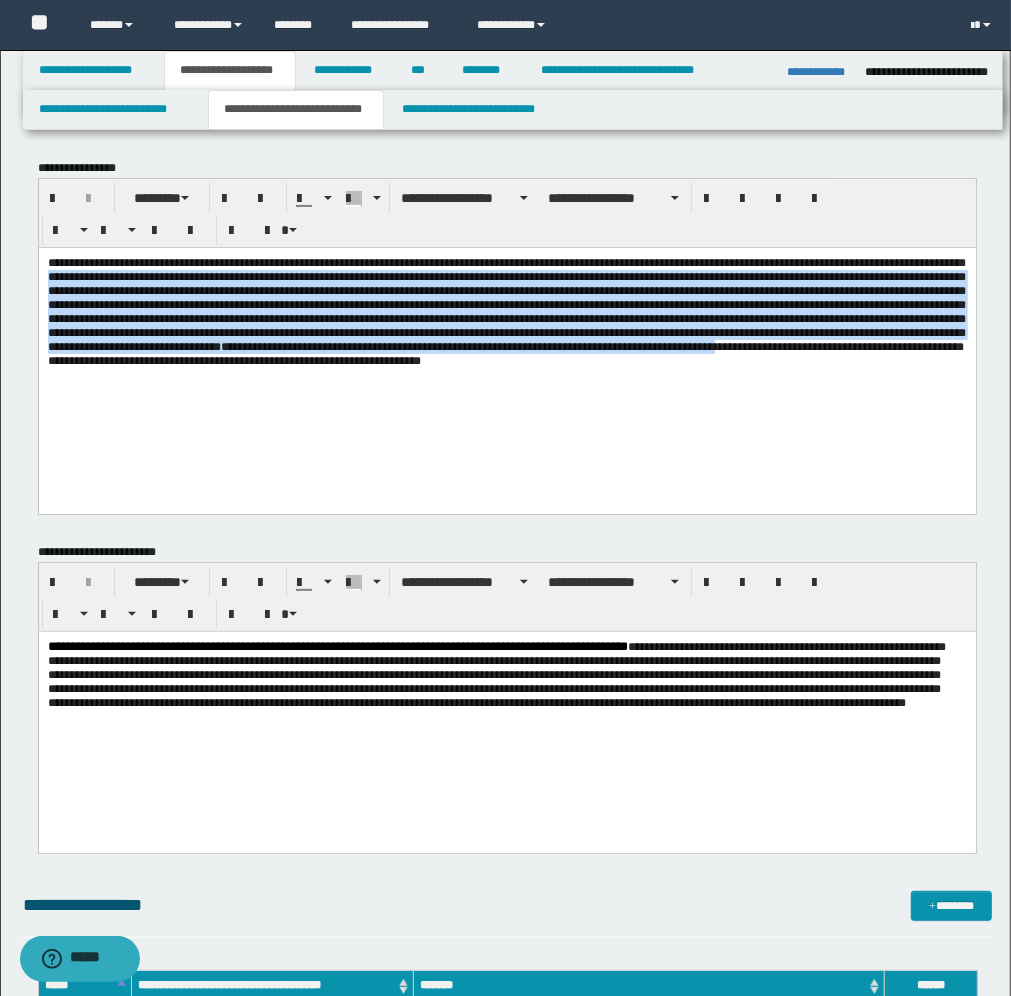 drag, startPoint x: 325, startPoint y: 276, endPoint x: 828, endPoint y: 386, distance: 514.8874 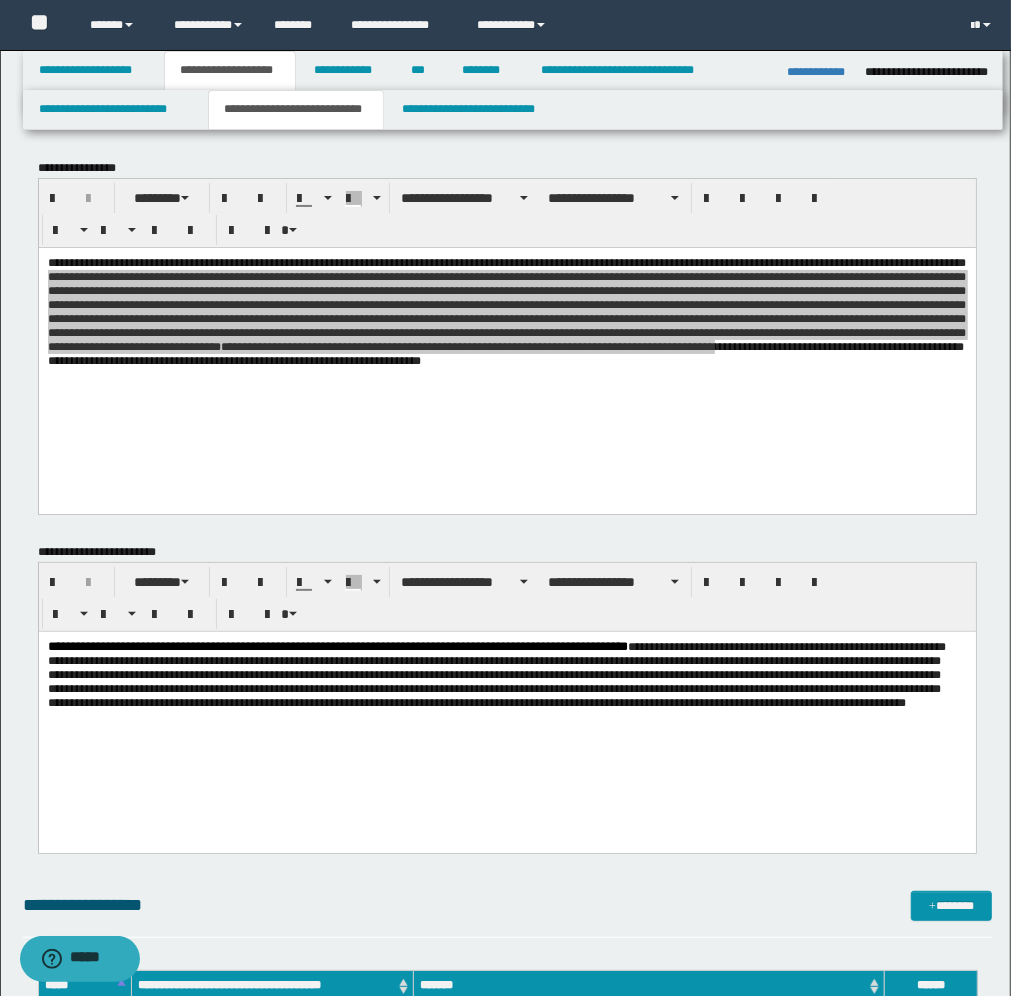 click on "**********" at bounding box center [506, 717] 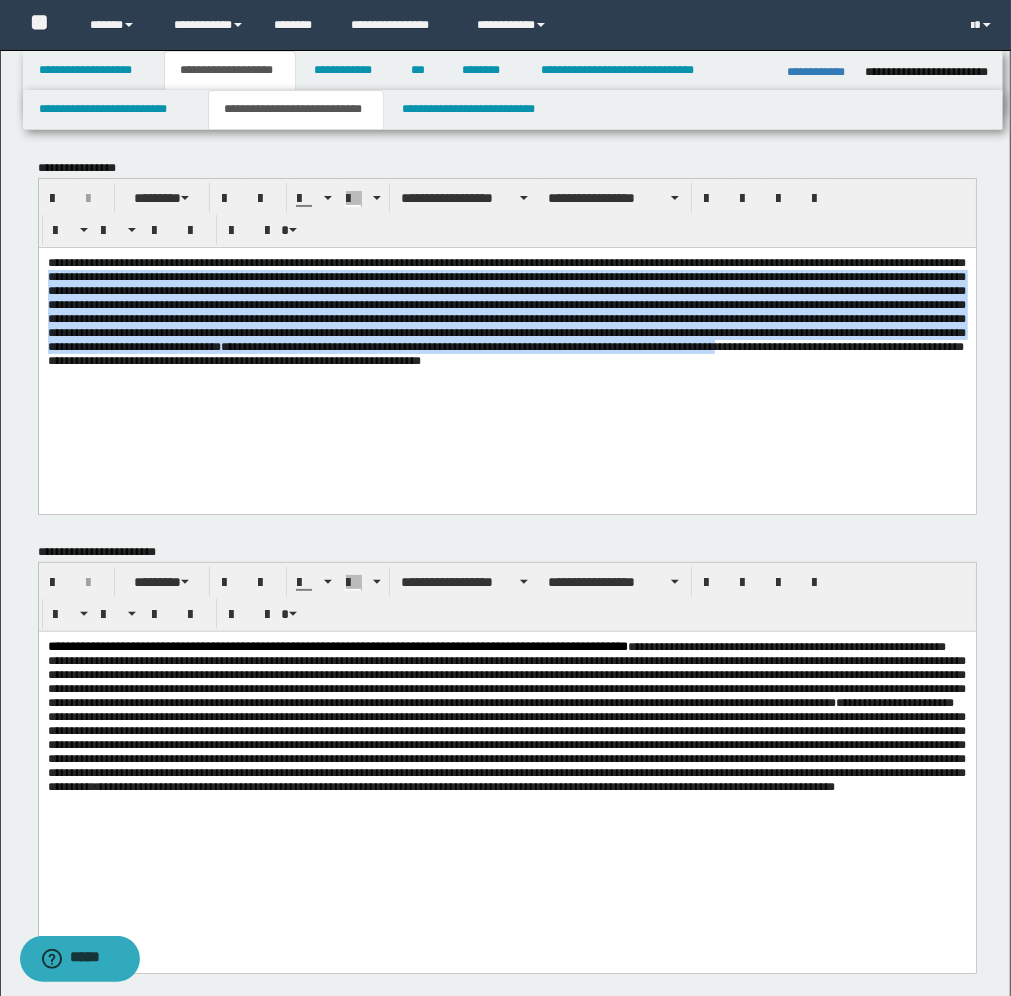 click on "**********" at bounding box center (506, 311) 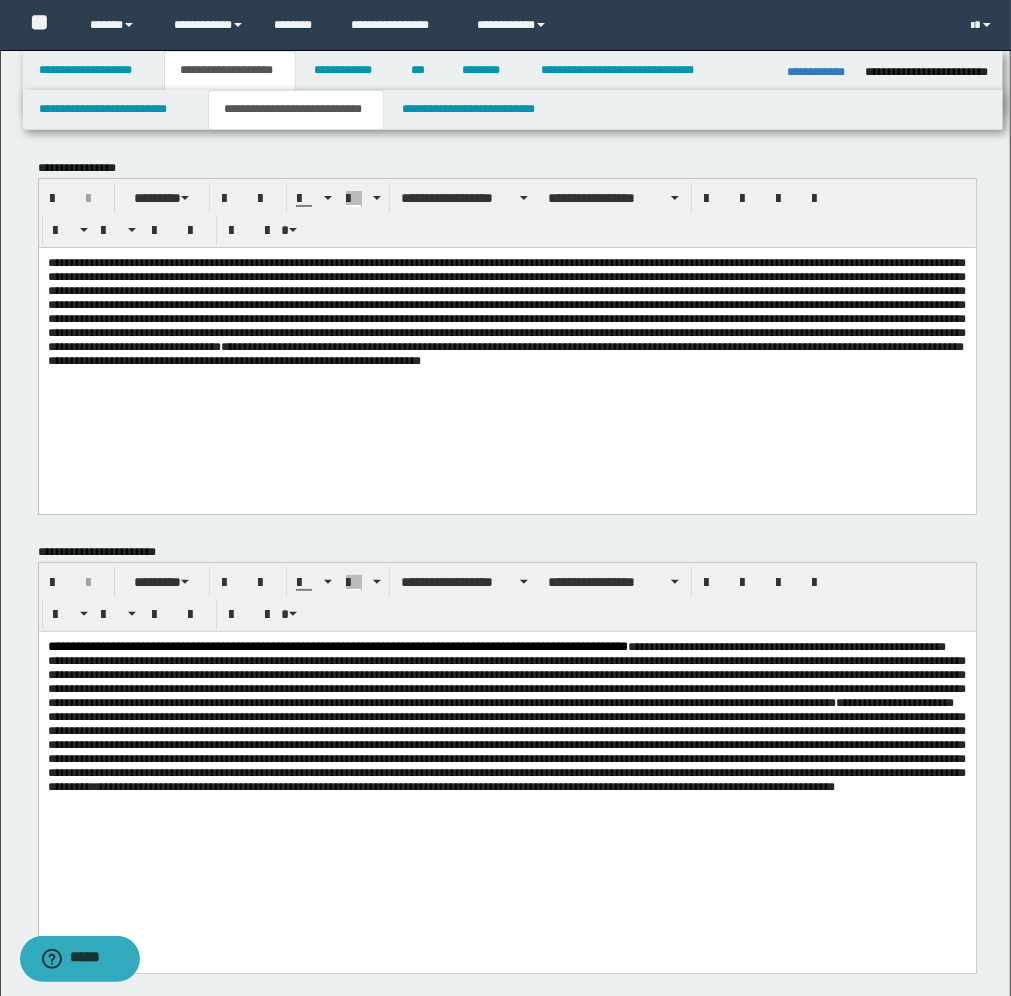 click on "**********" at bounding box center [506, 311] 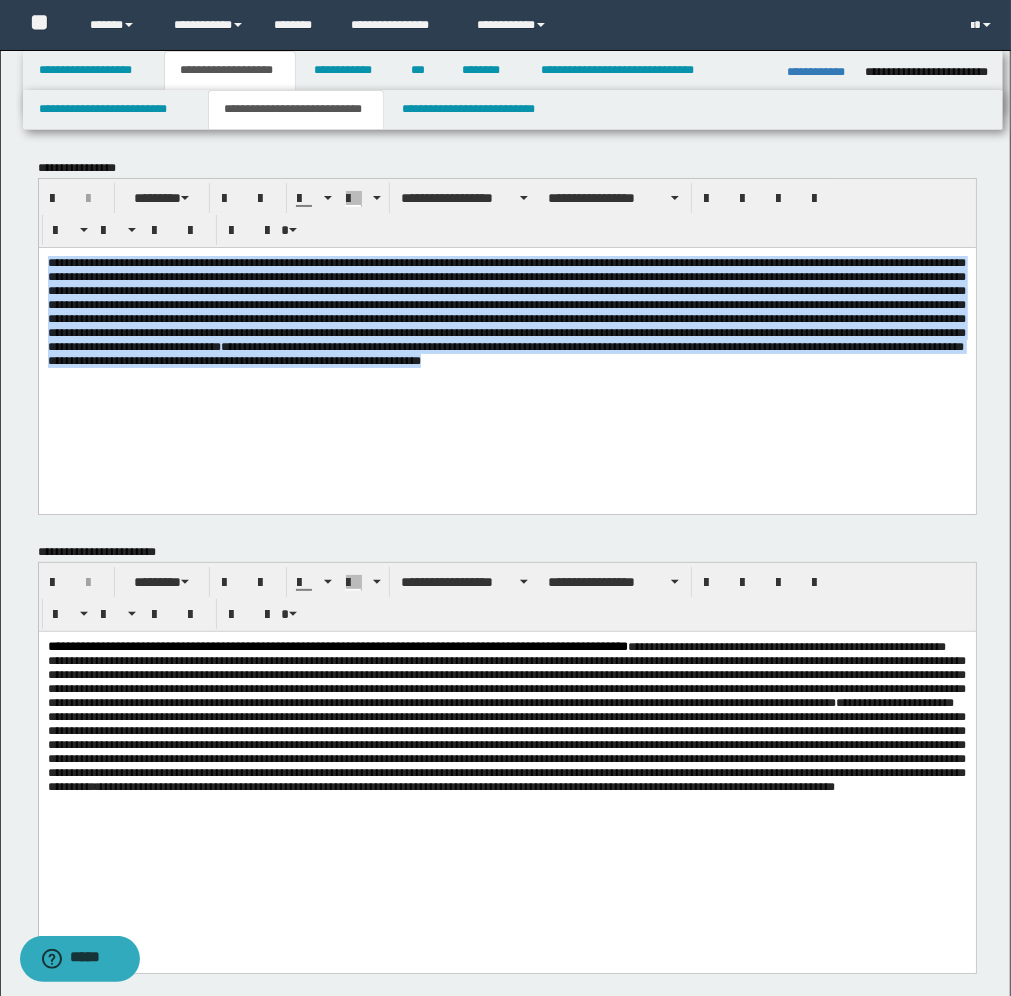 drag, startPoint x: 733, startPoint y: 403, endPoint x: 26, endPoint y: 258, distance: 721.716 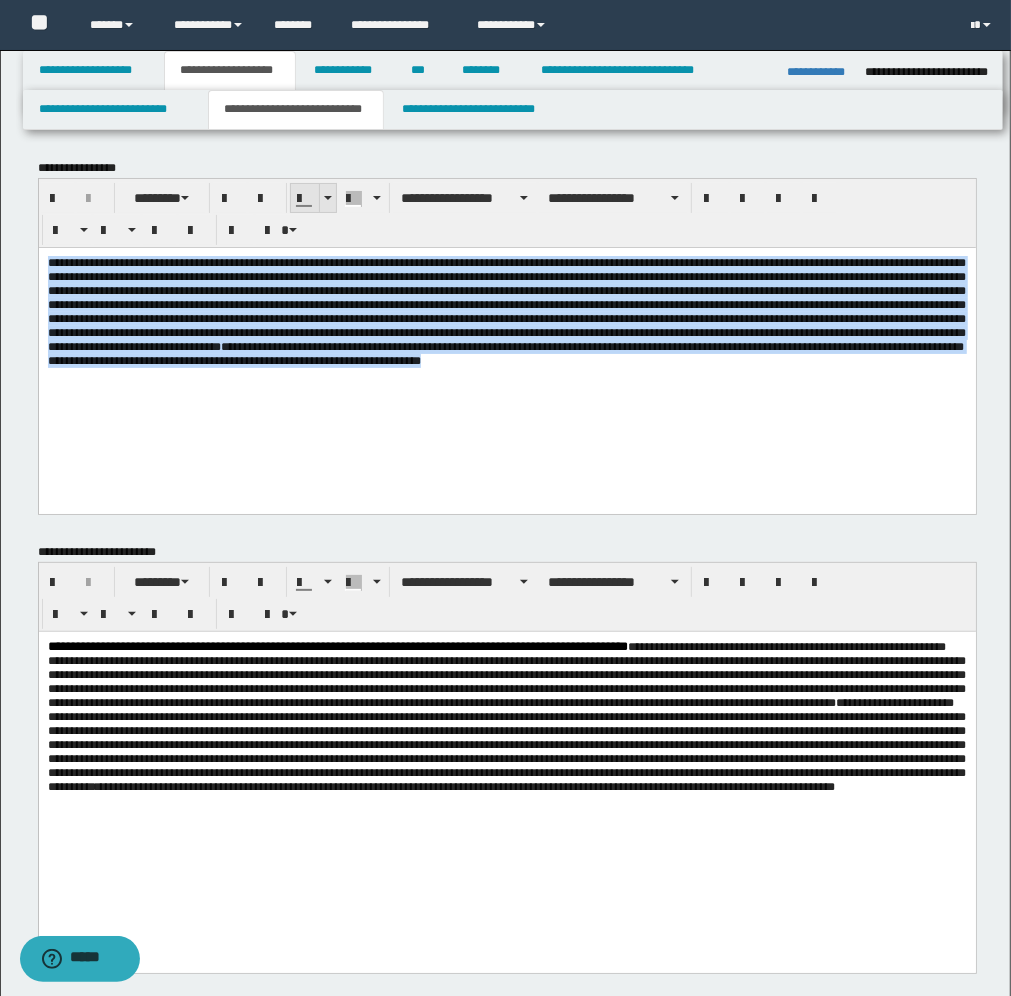 click at bounding box center (327, 198) 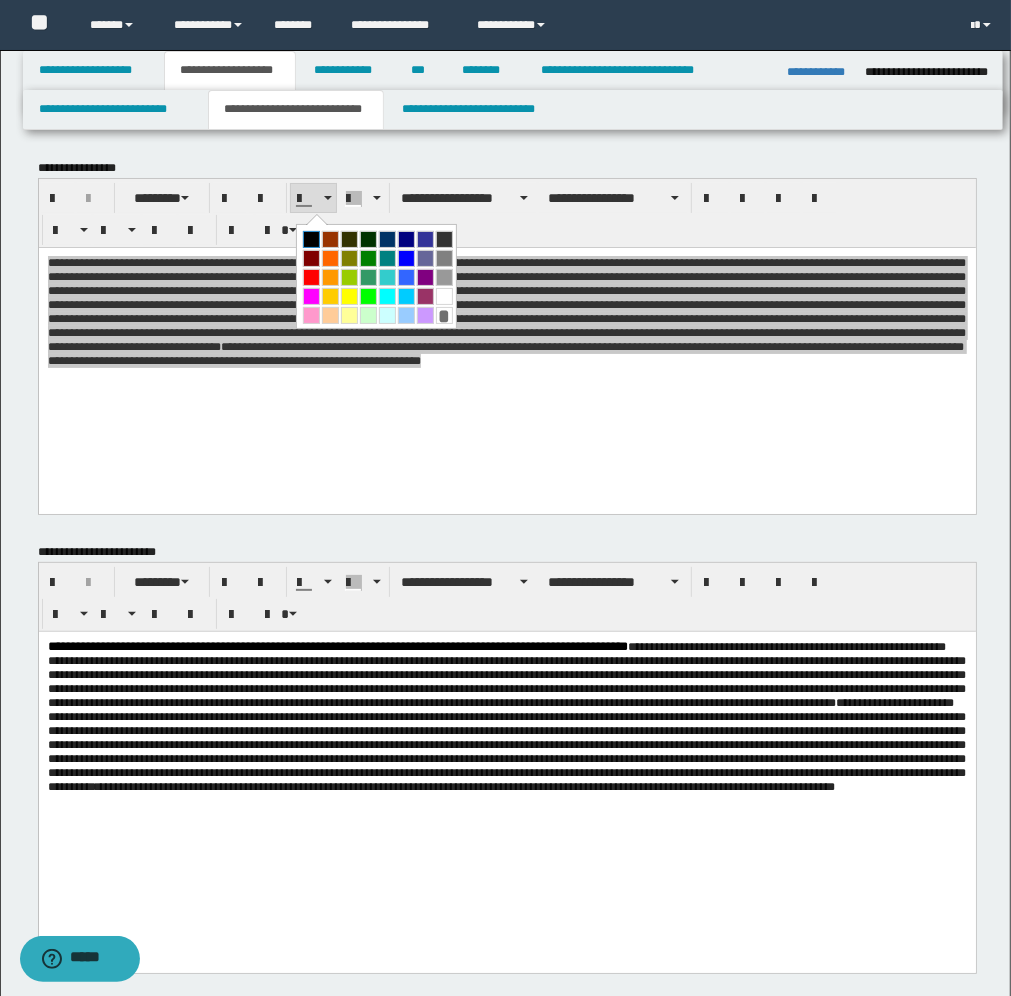 click at bounding box center [311, 239] 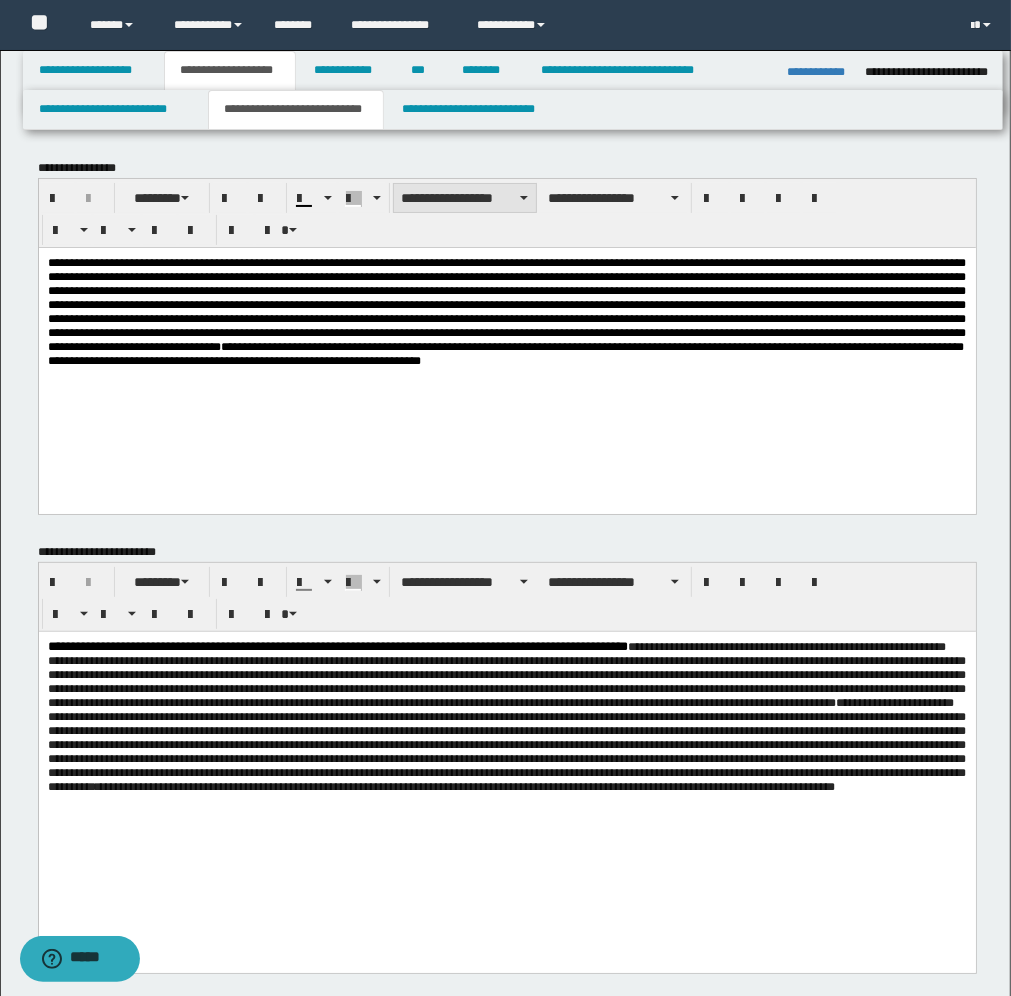 click on "**********" at bounding box center [465, 198] 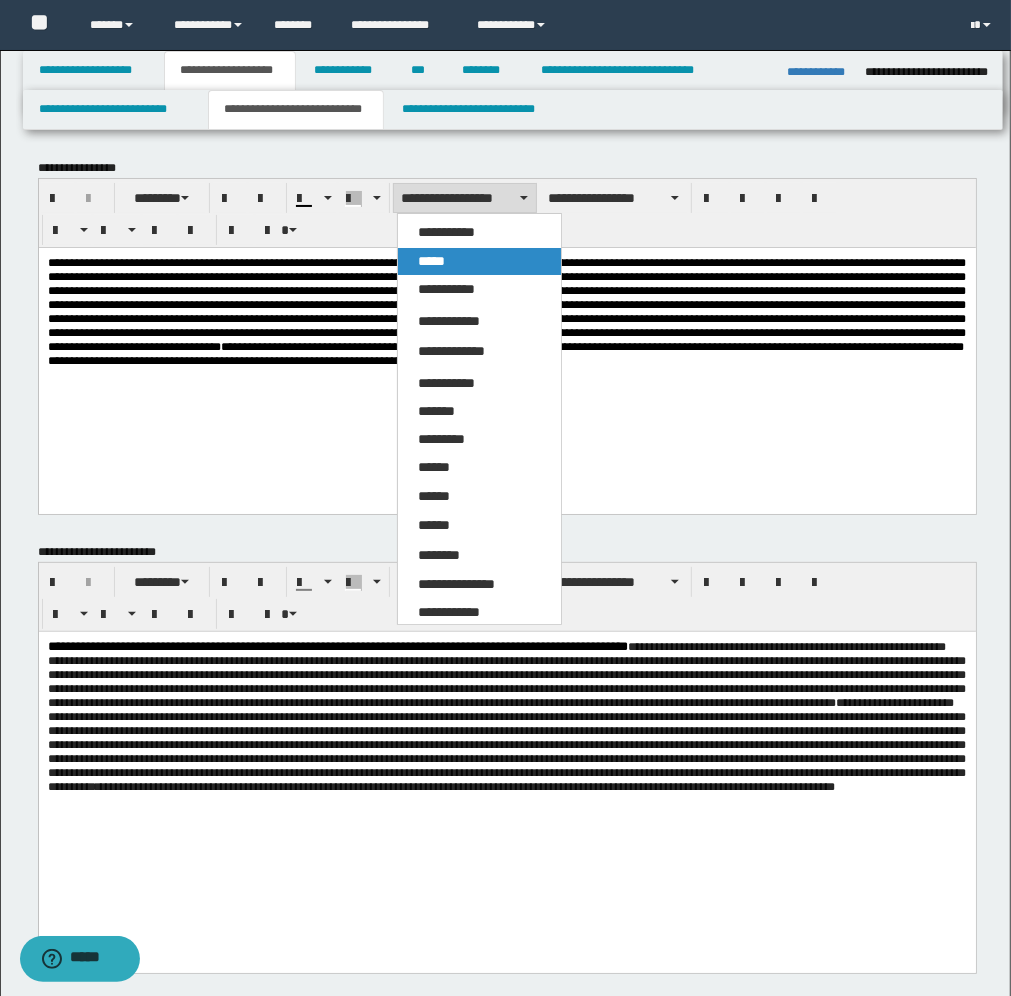 drag, startPoint x: 428, startPoint y: 257, endPoint x: 470, endPoint y: 0, distance: 260.4093 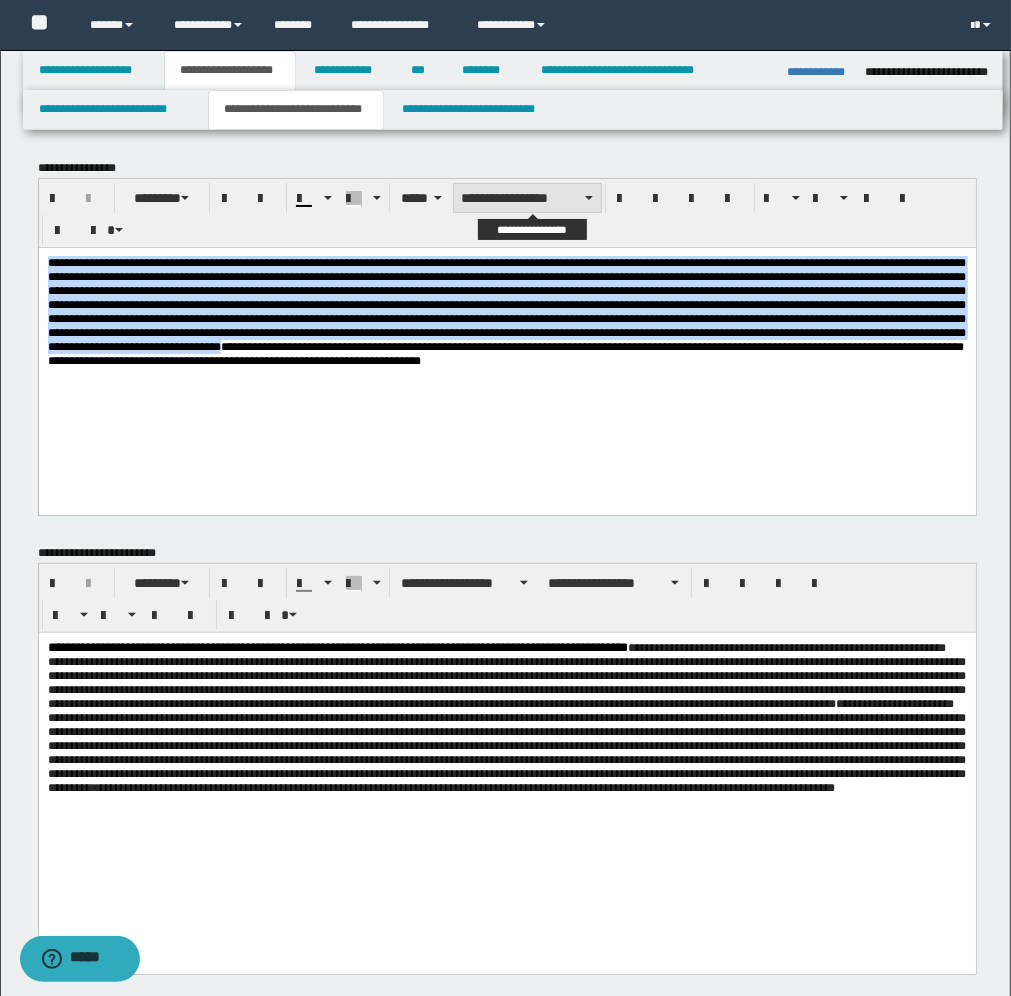 click on "**********" at bounding box center (527, 198) 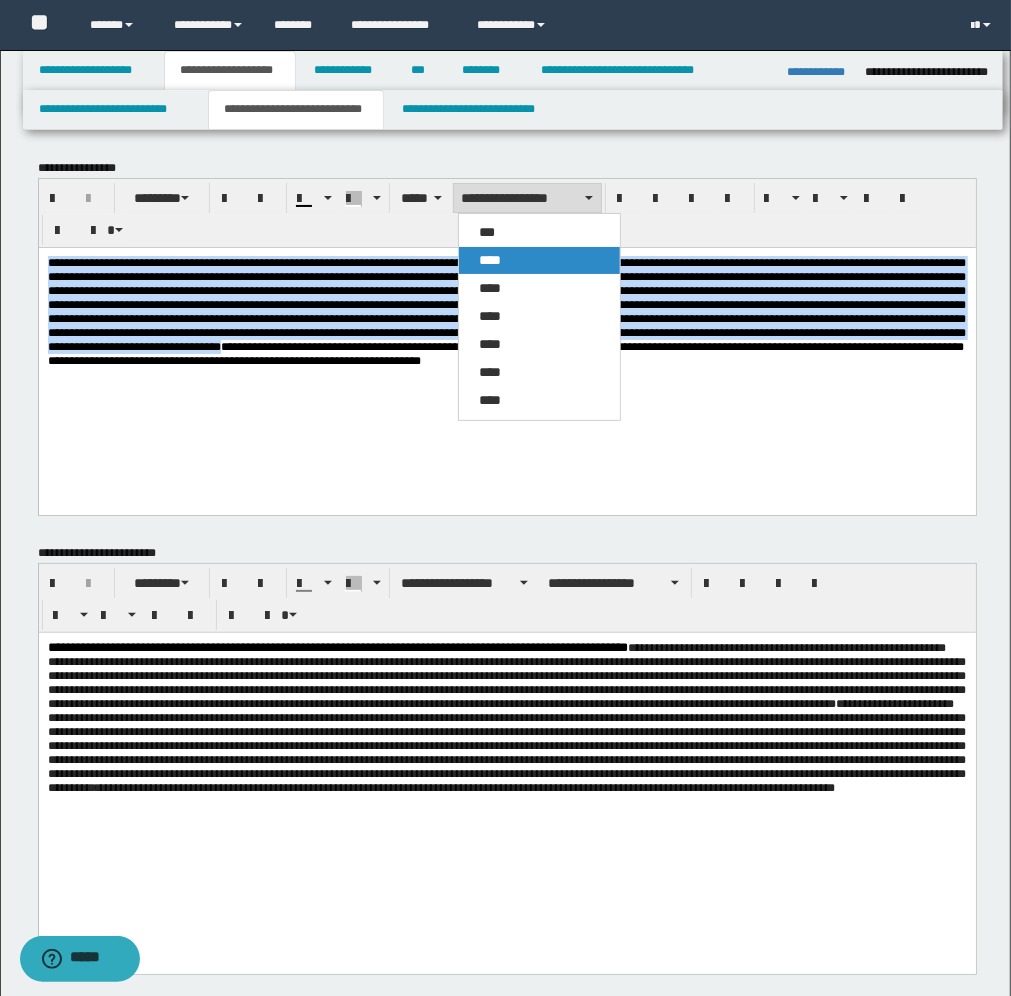 click on "****" at bounding box center (539, 260) 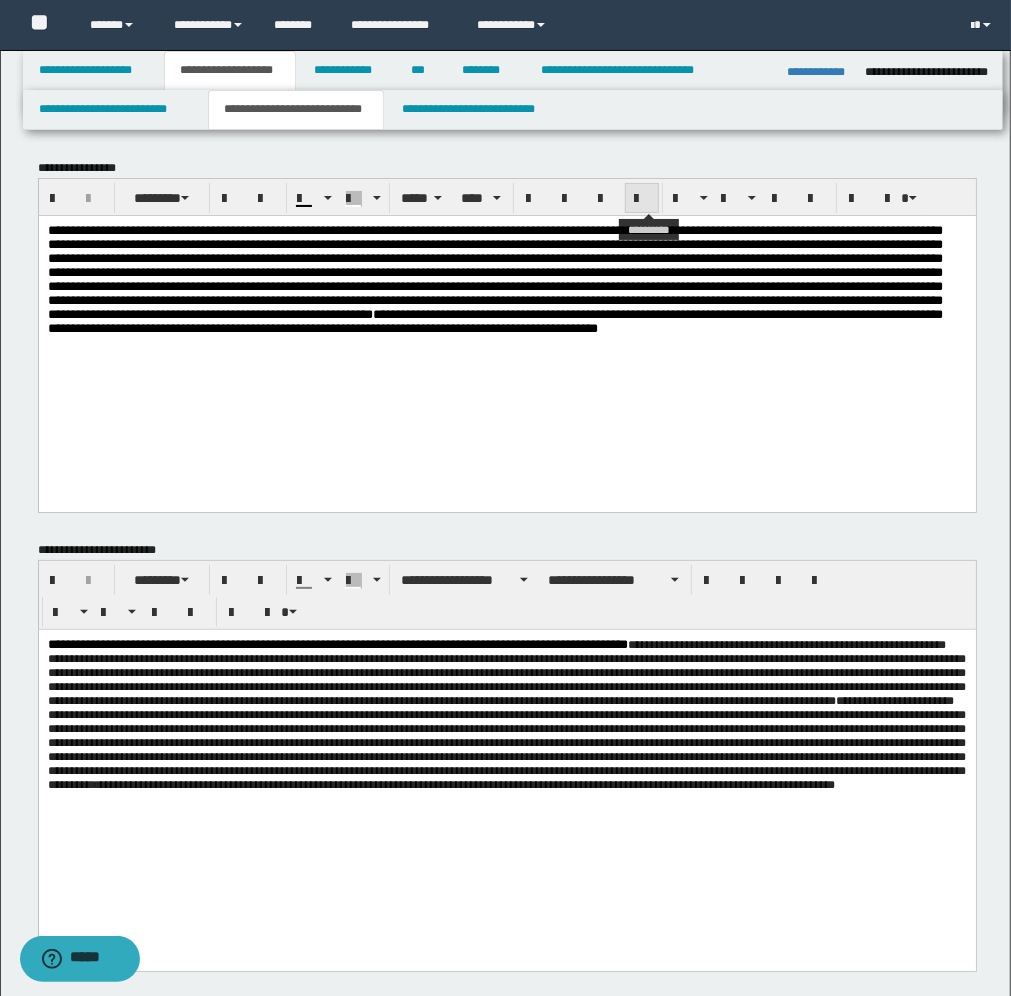 click at bounding box center [642, 199] 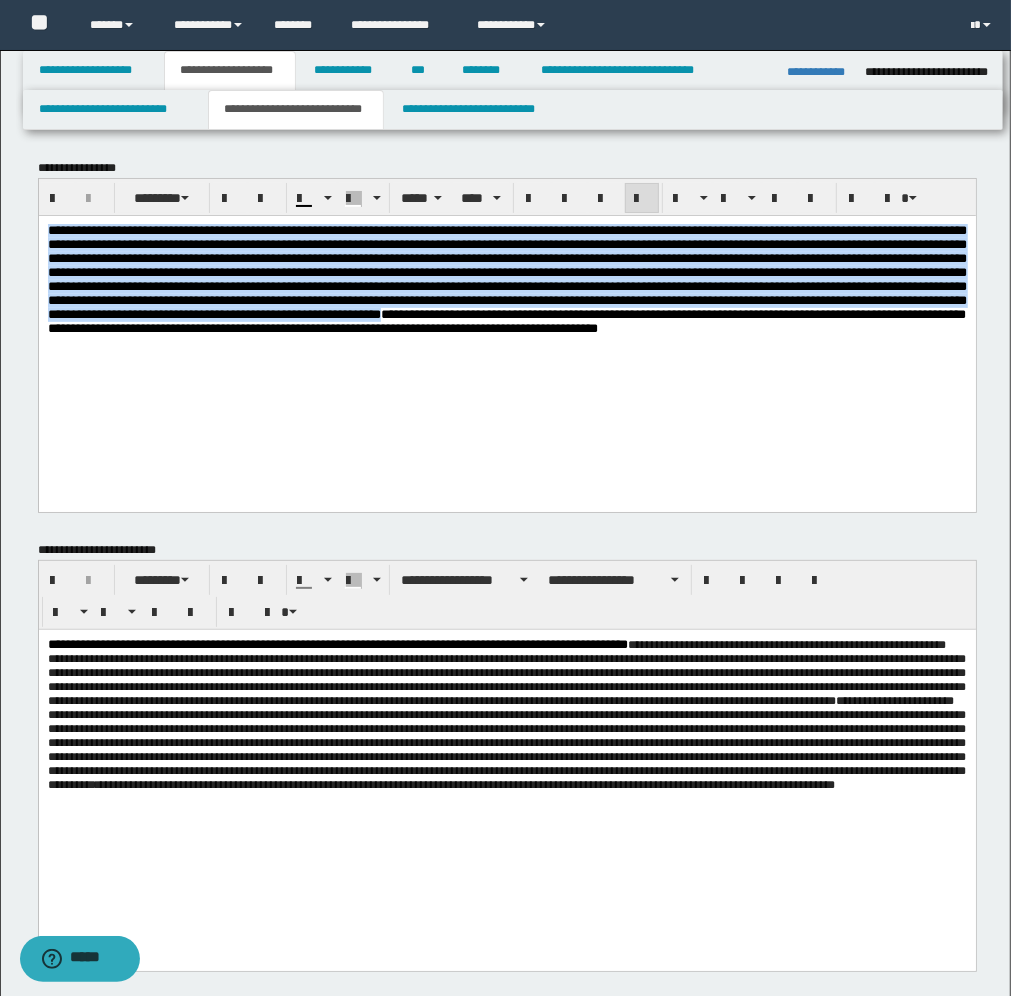 click on "**********" at bounding box center [506, 304] 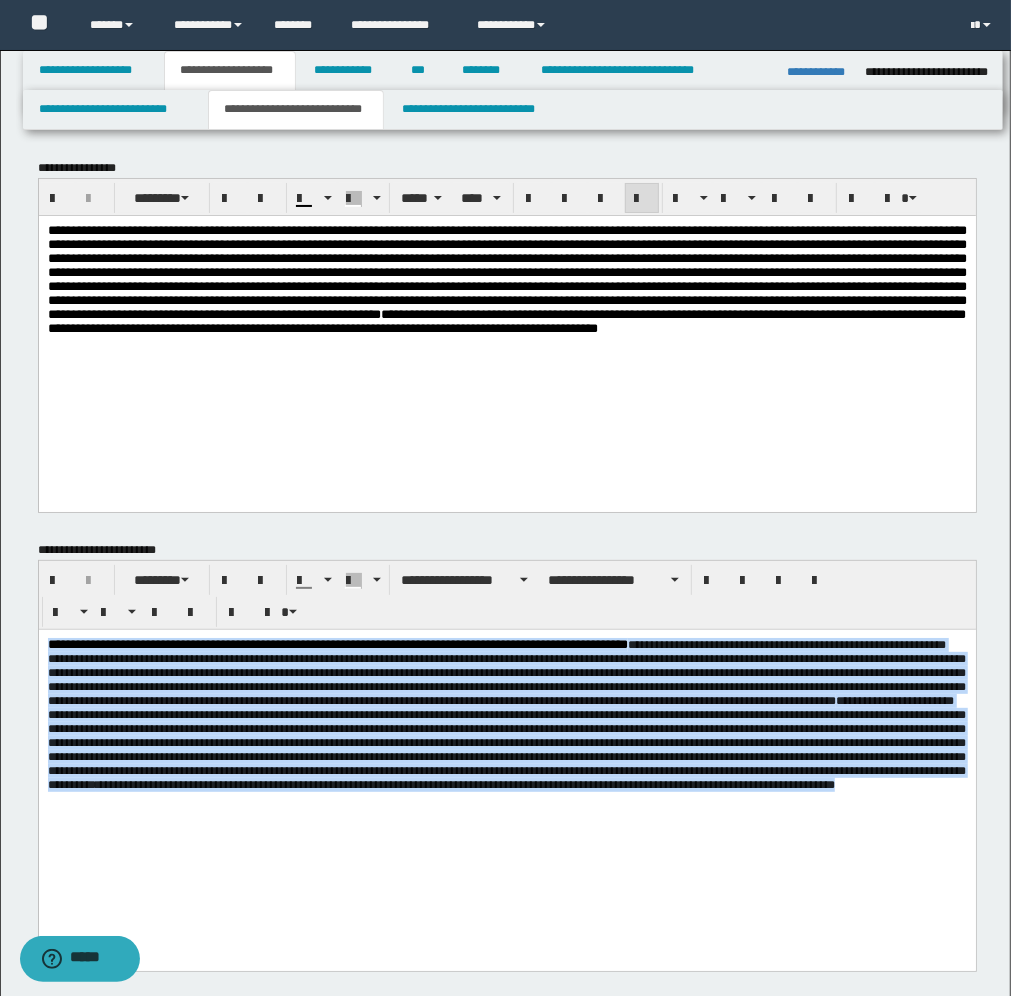 drag, startPoint x: 241, startPoint y: 861, endPoint x: 60, endPoint y: 1270, distance: 447.26056 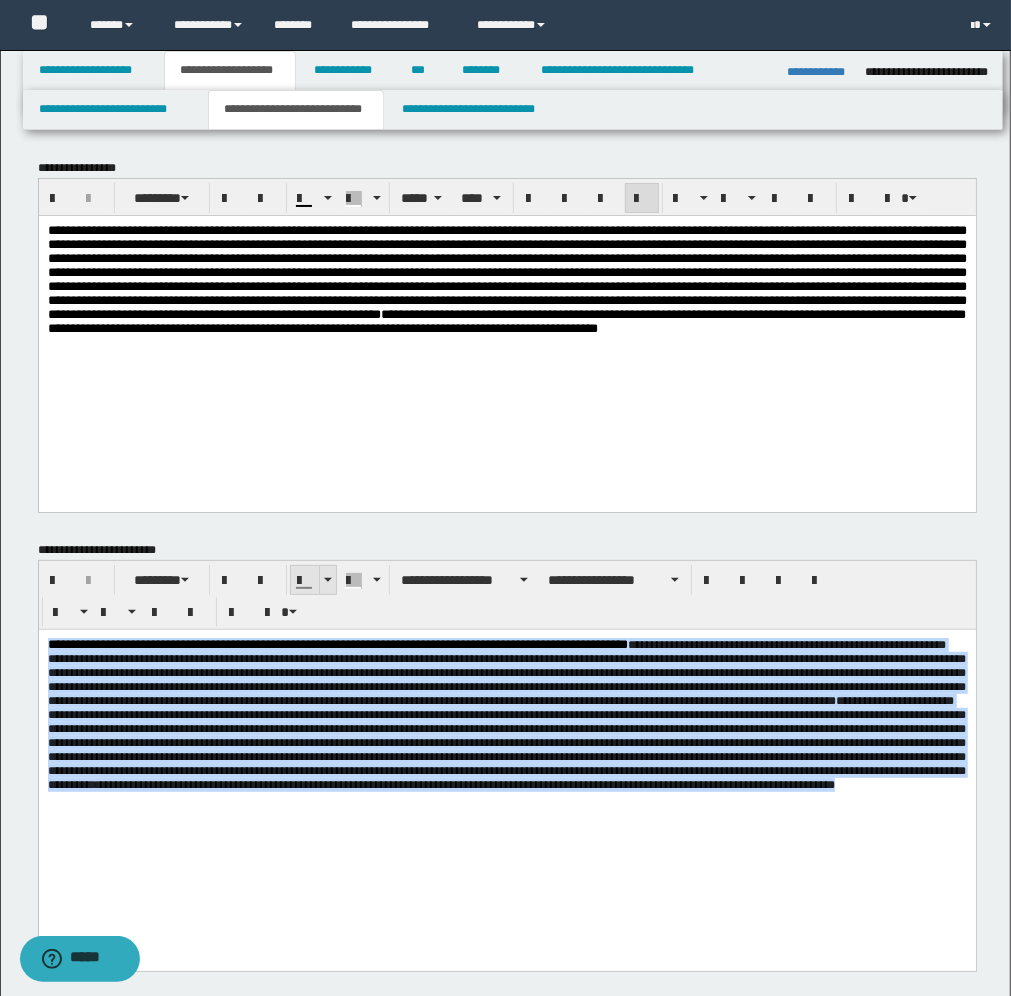 click at bounding box center (327, 580) 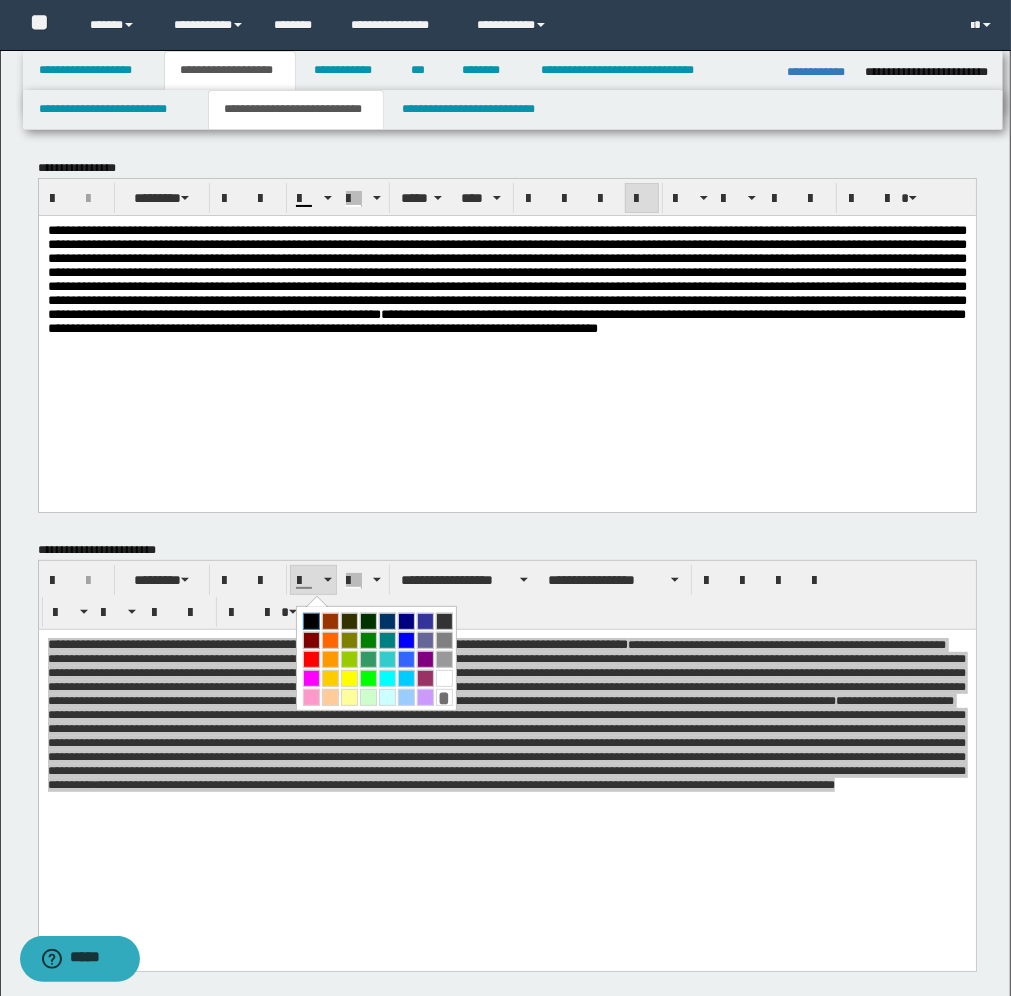click at bounding box center (311, 621) 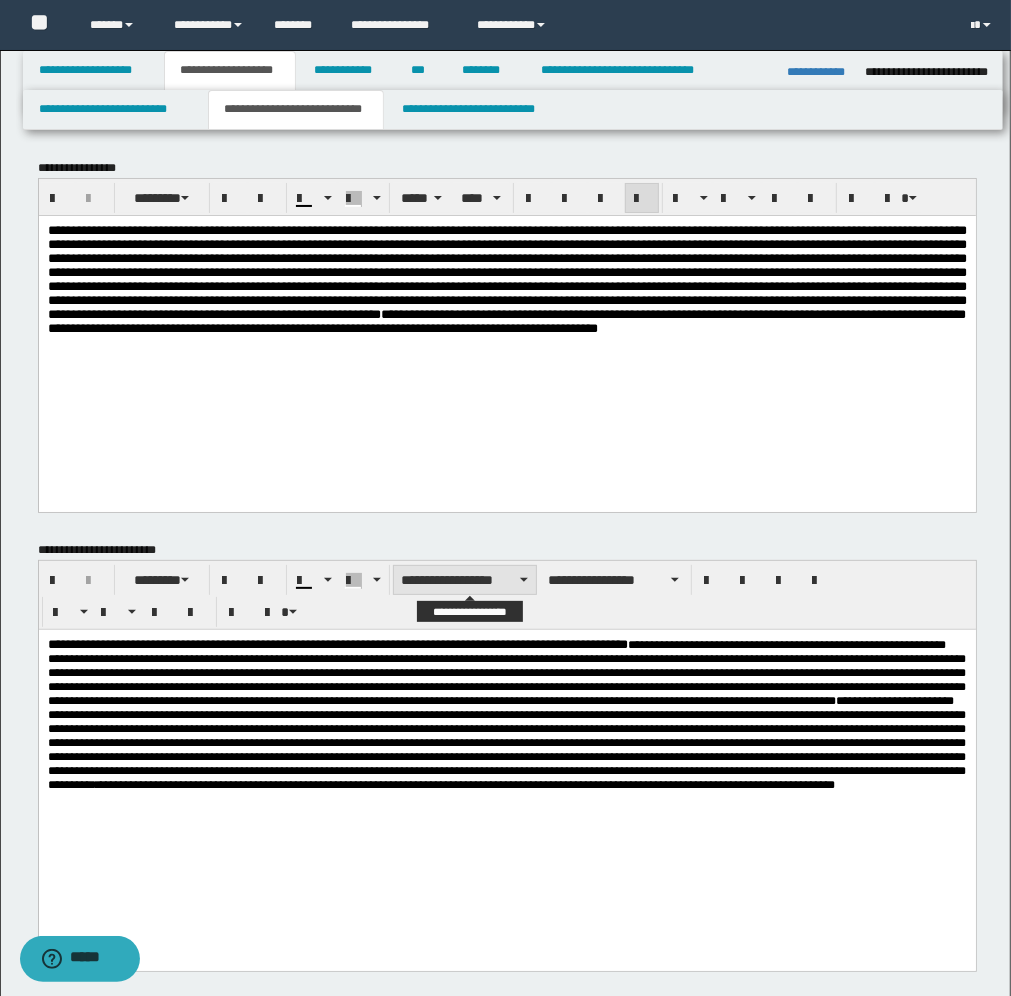 click on "**********" at bounding box center (465, 580) 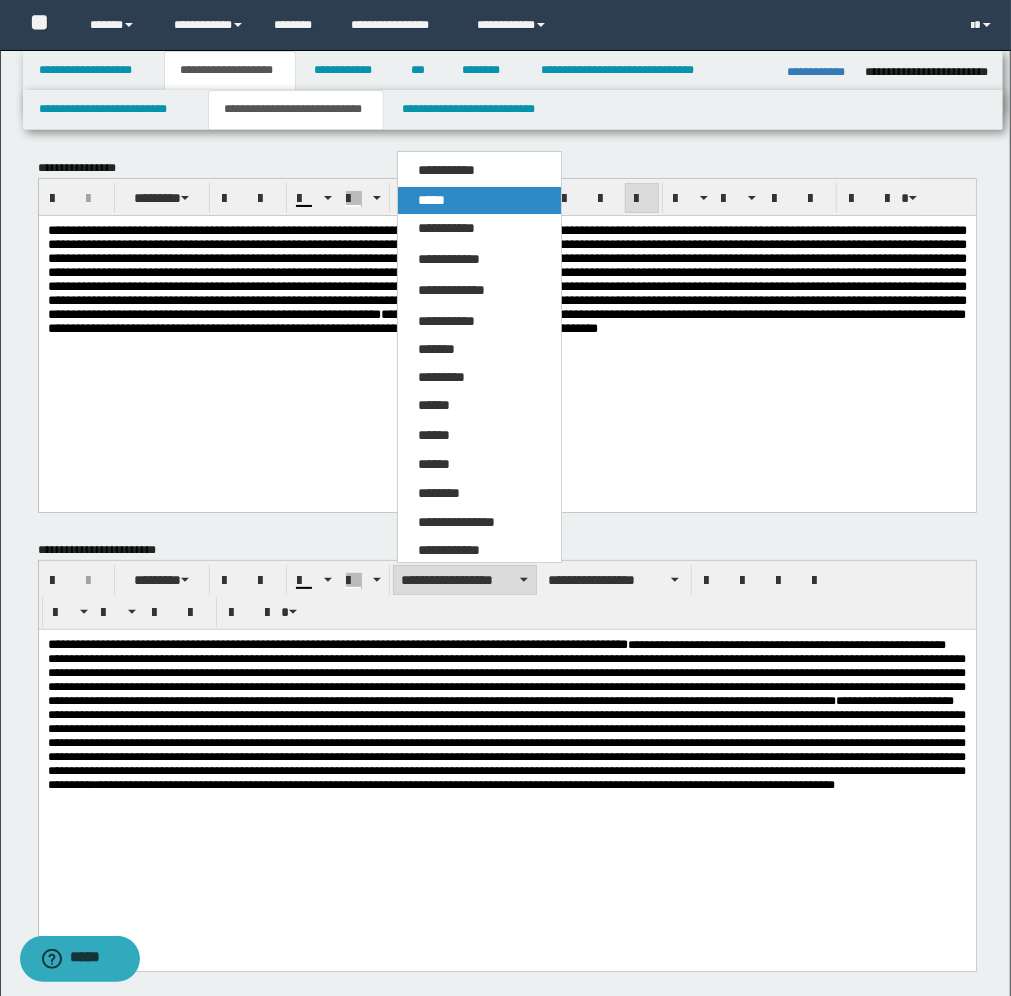 click on "*****" at bounding box center (479, 200) 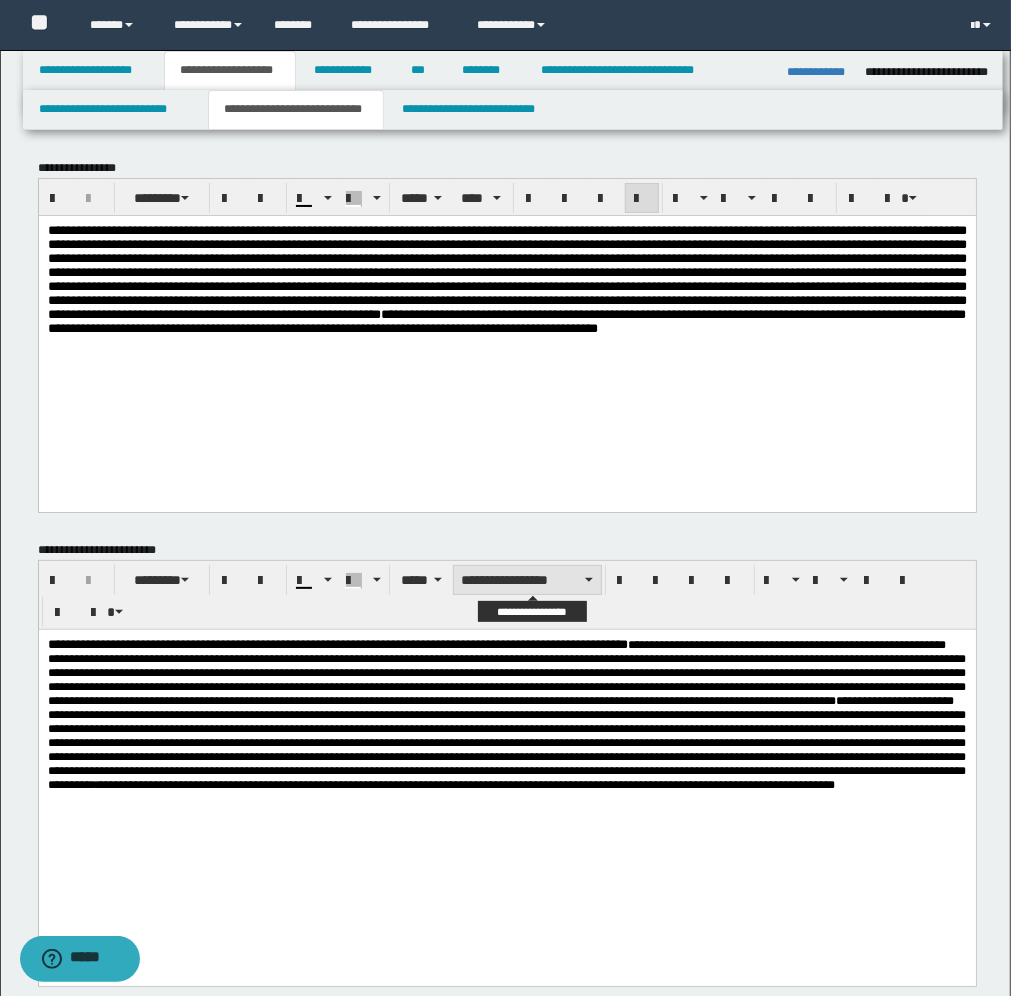 click on "**********" at bounding box center (527, 580) 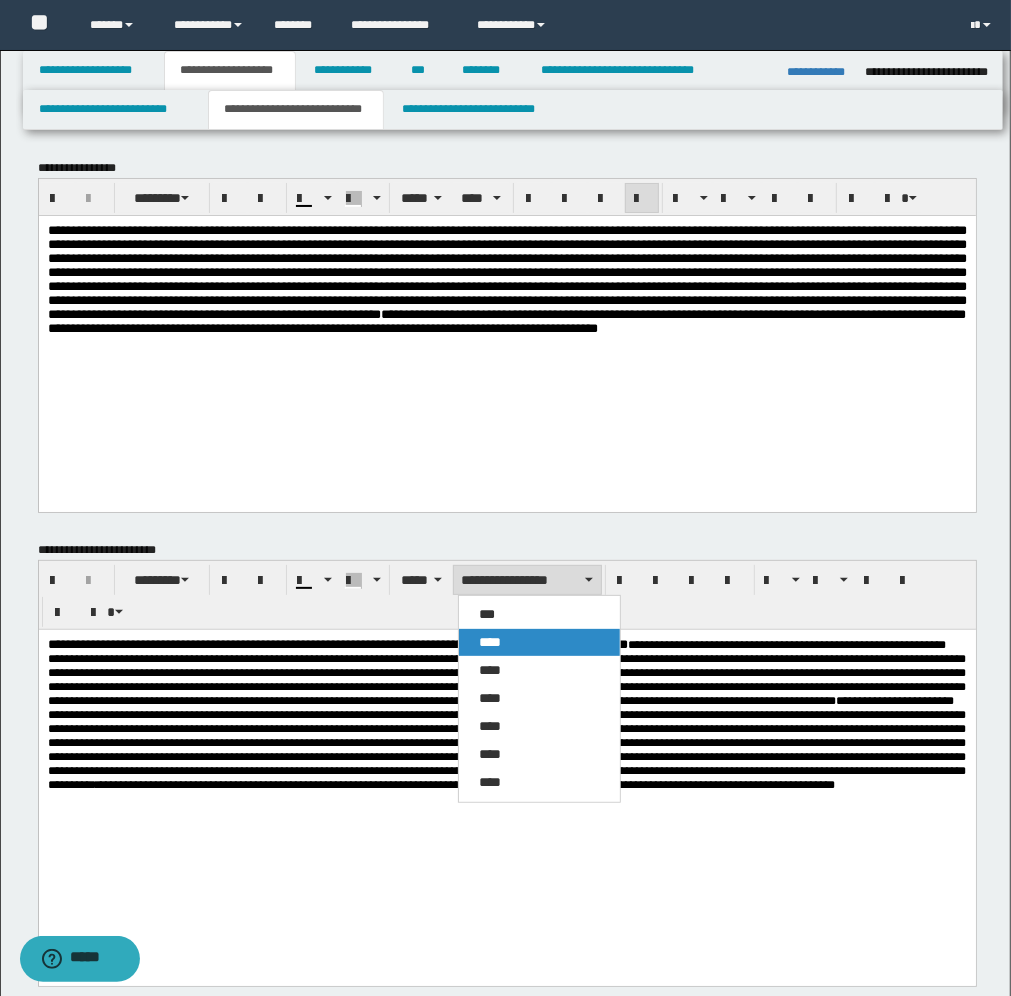 drag, startPoint x: 506, startPoint y: 647, endPoint x: 527, endPoint y: 19, distance: 628.351 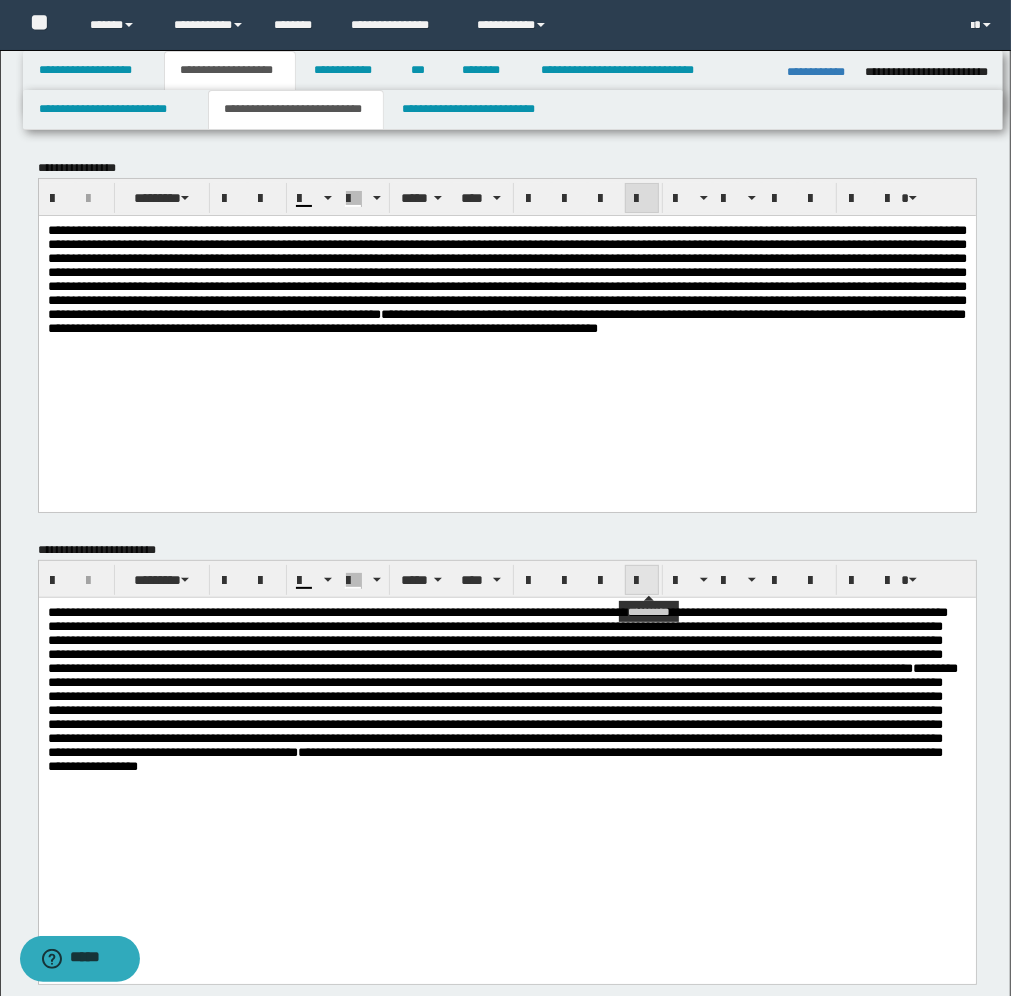click at bounding box center (642, 581) 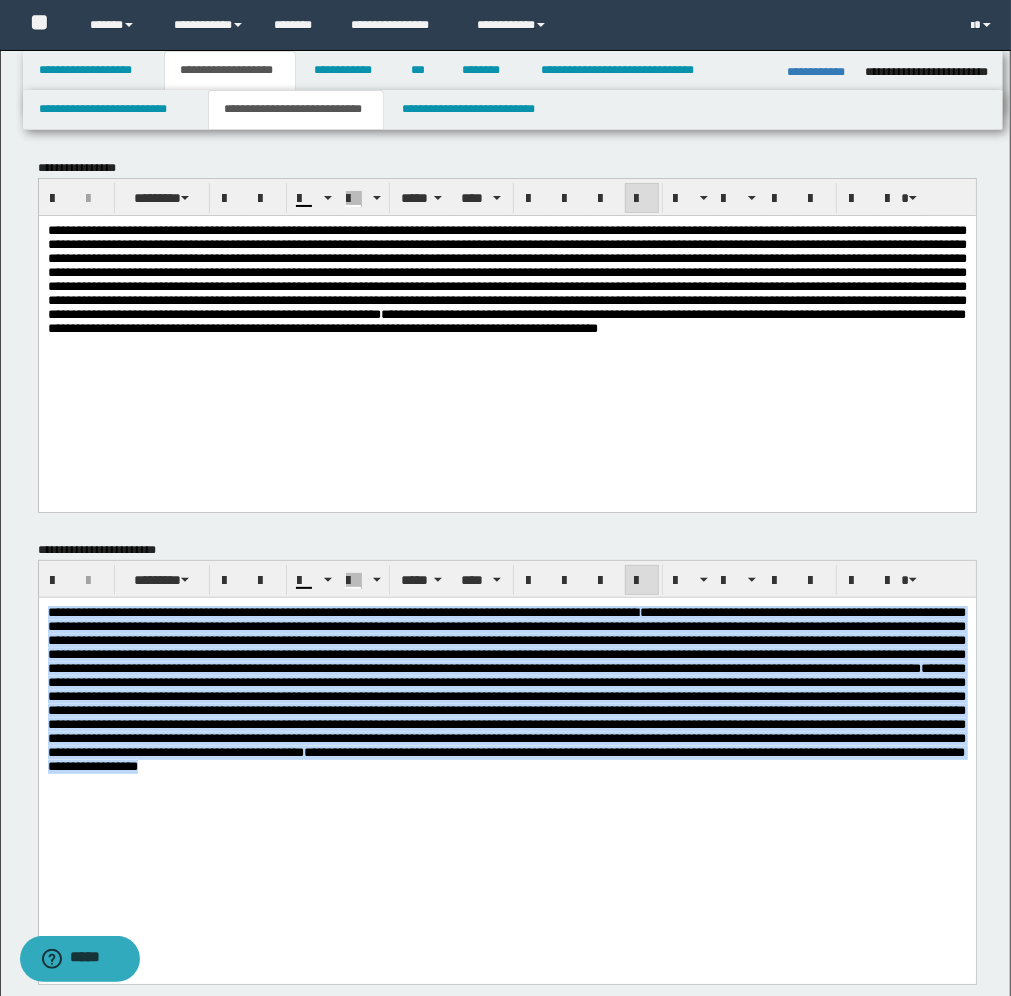 click on "**********" at bounding box center [506, 765] 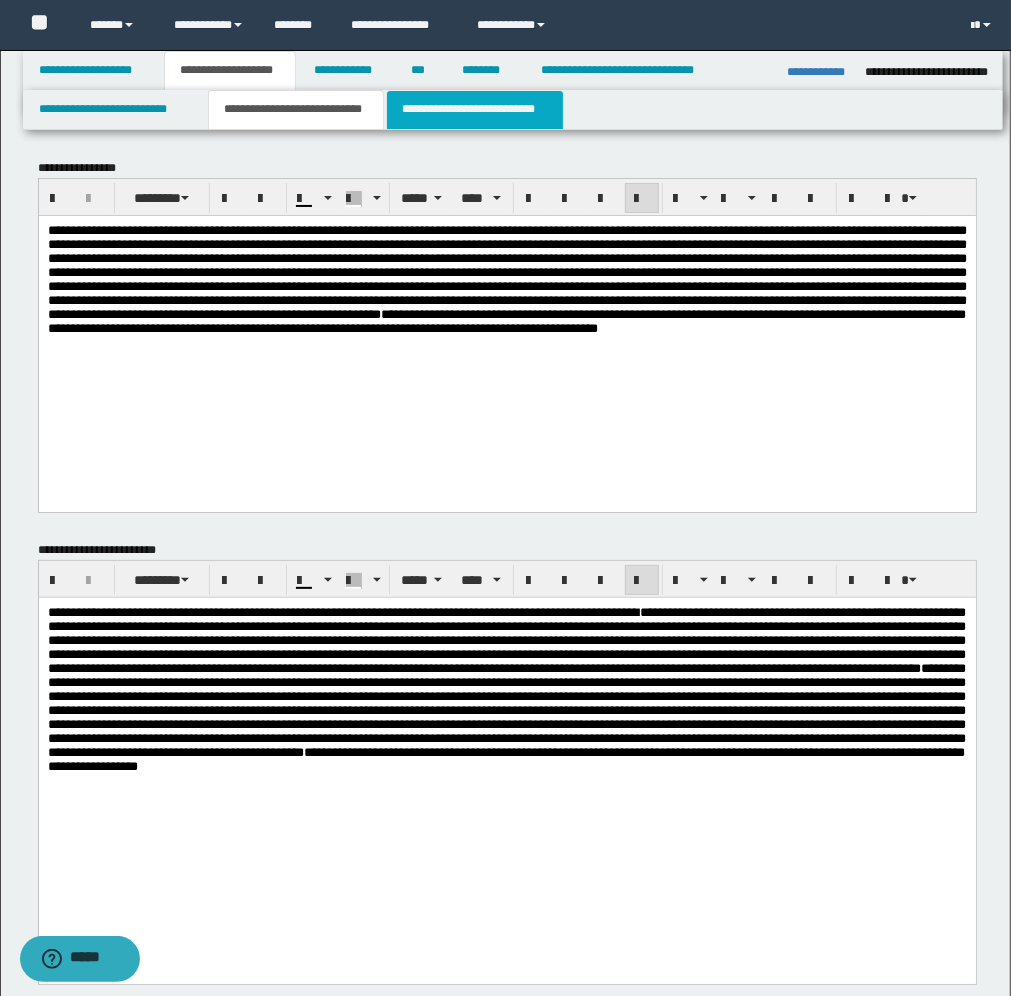 click on "**********" at bounding box center [475, 110] 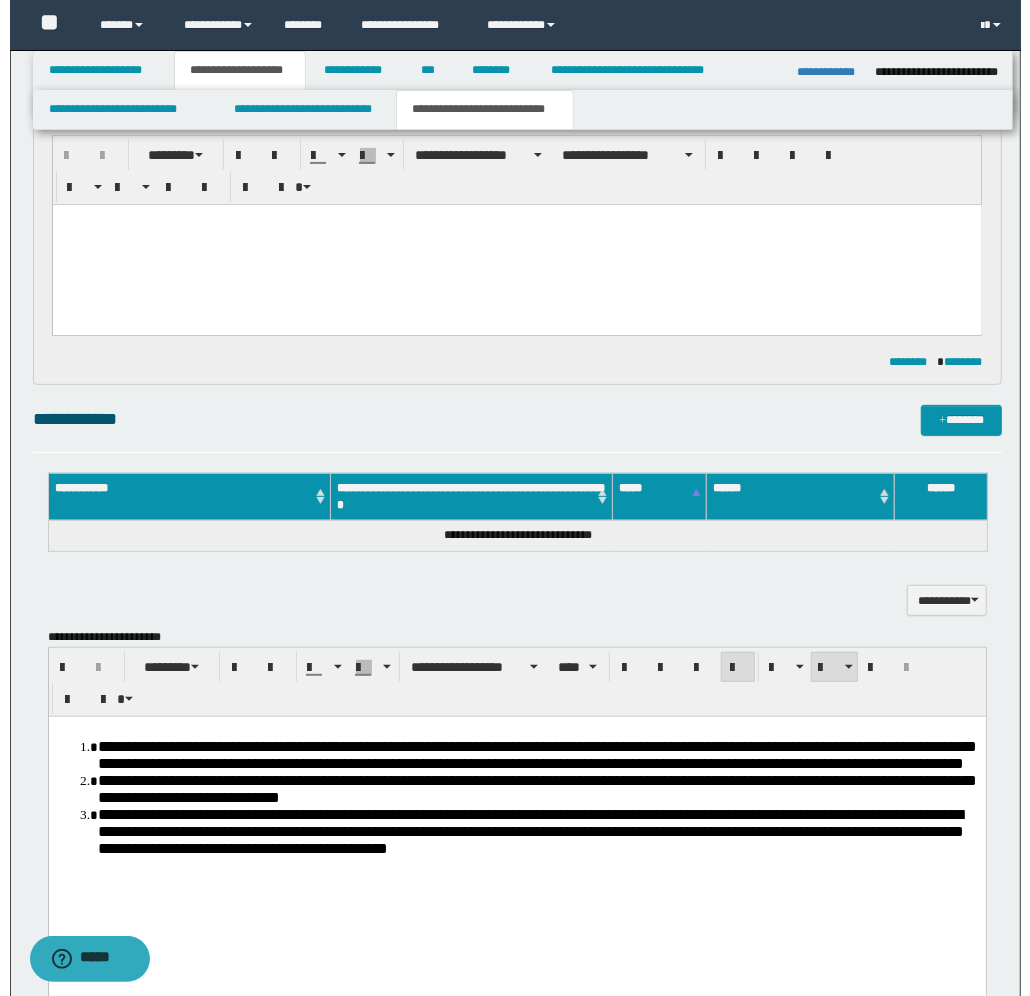 scroll, scrollTop: 250, scrollLeft: 0, axis: vertical 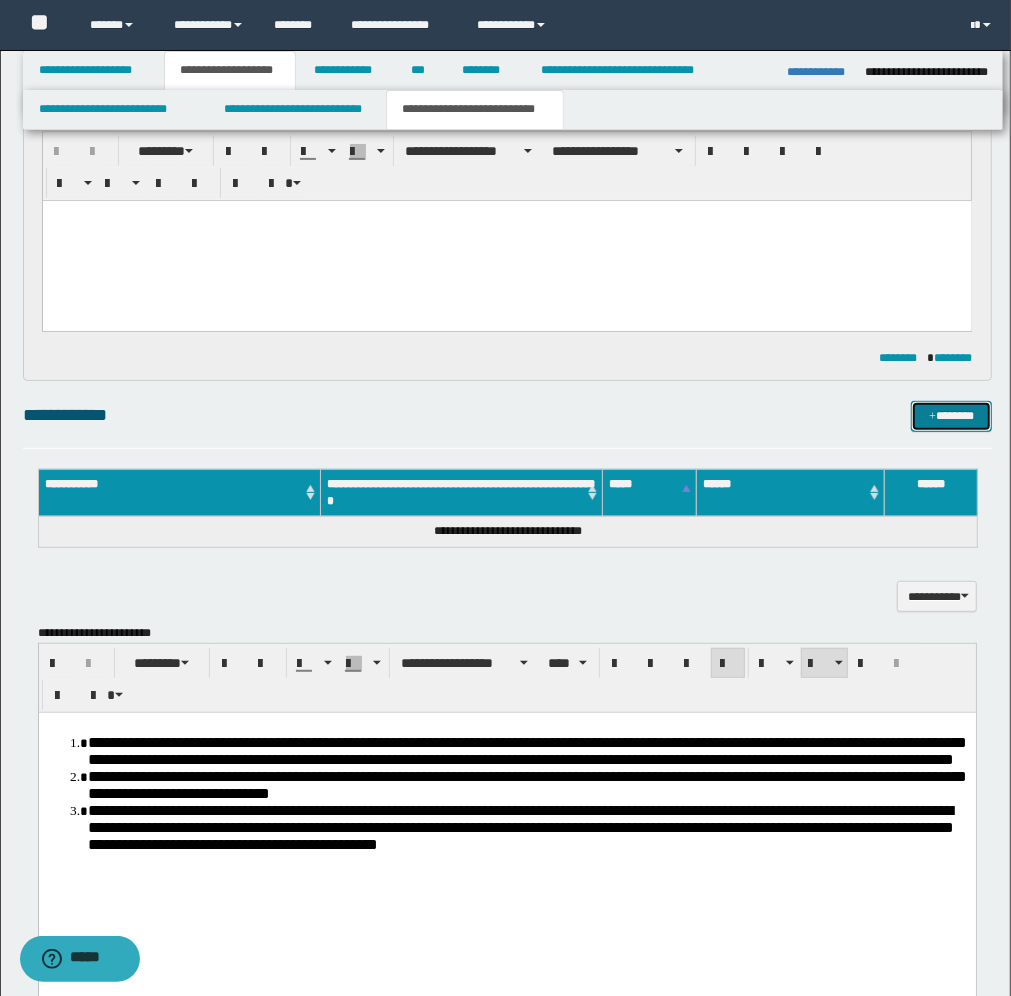 click on "*******" at bounding box center (951, 416) 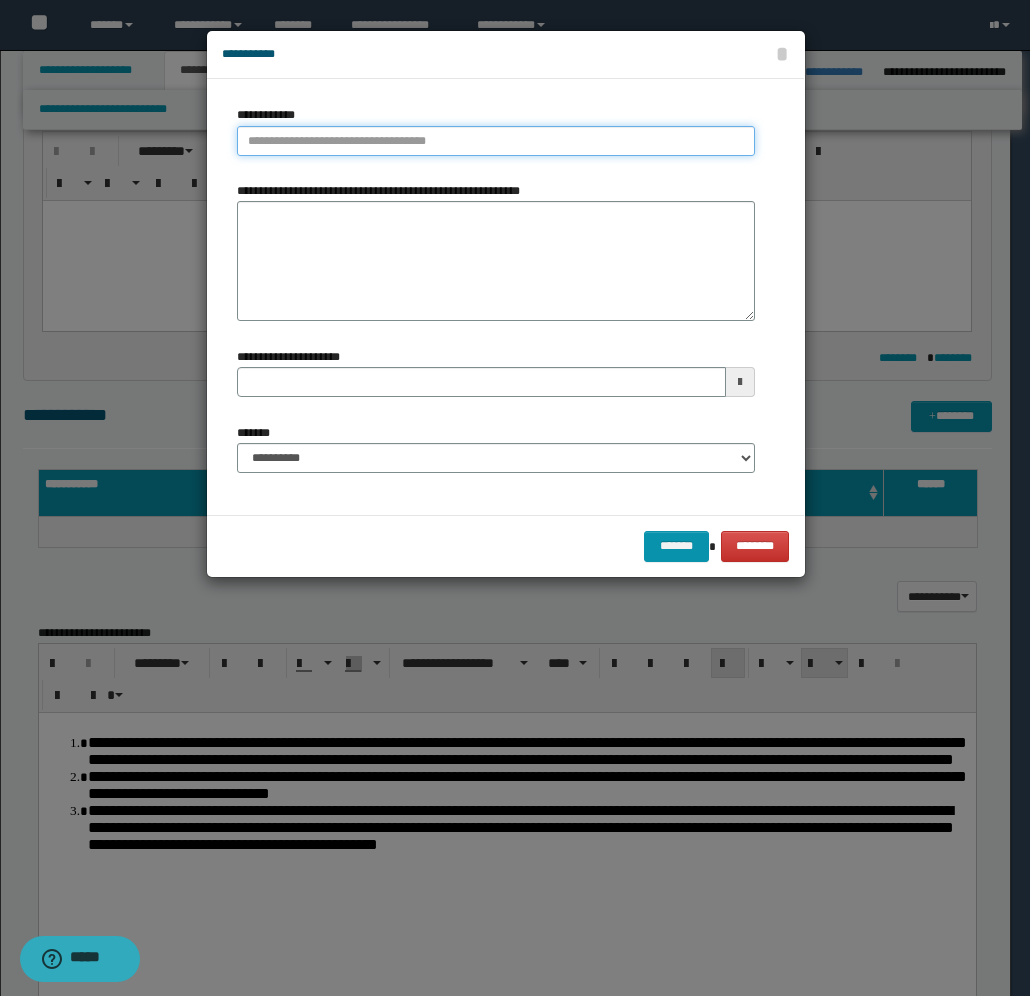 click on "**********" at bounding box center [496, 141] 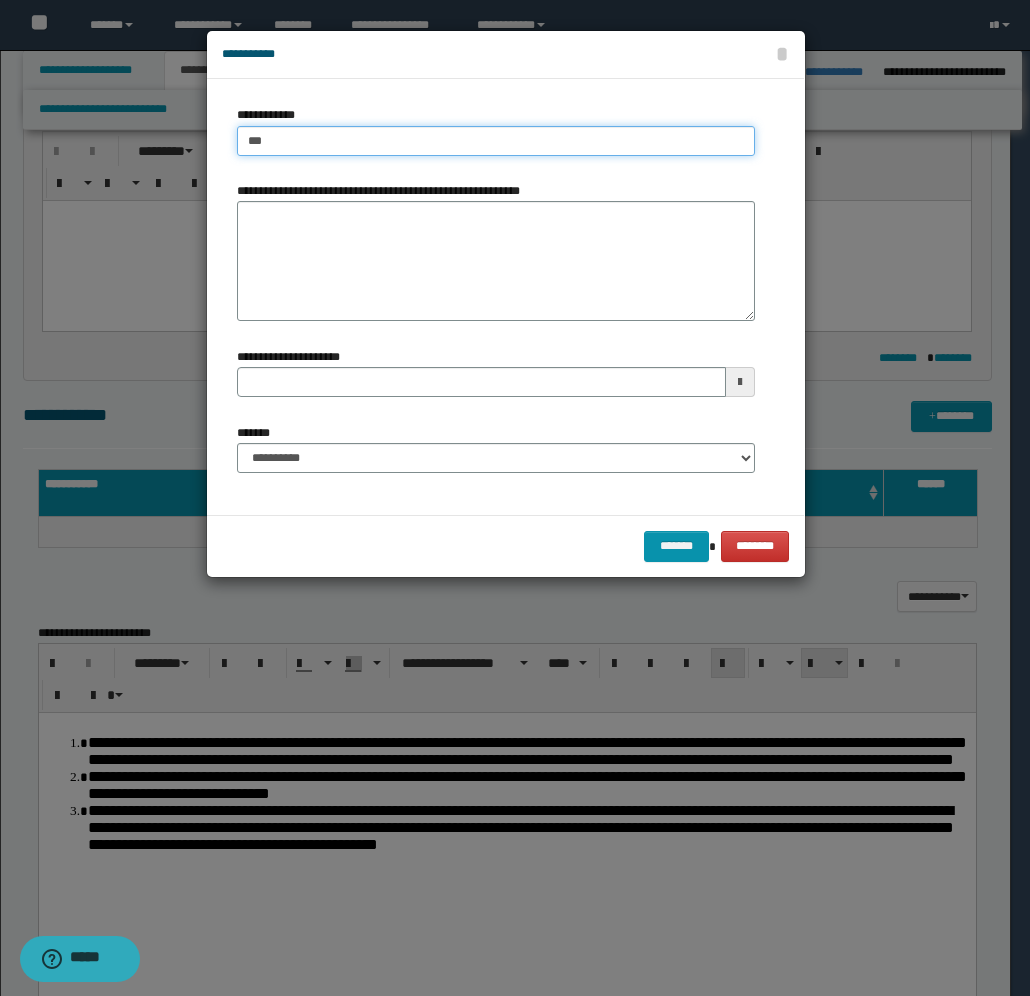 type on "****" 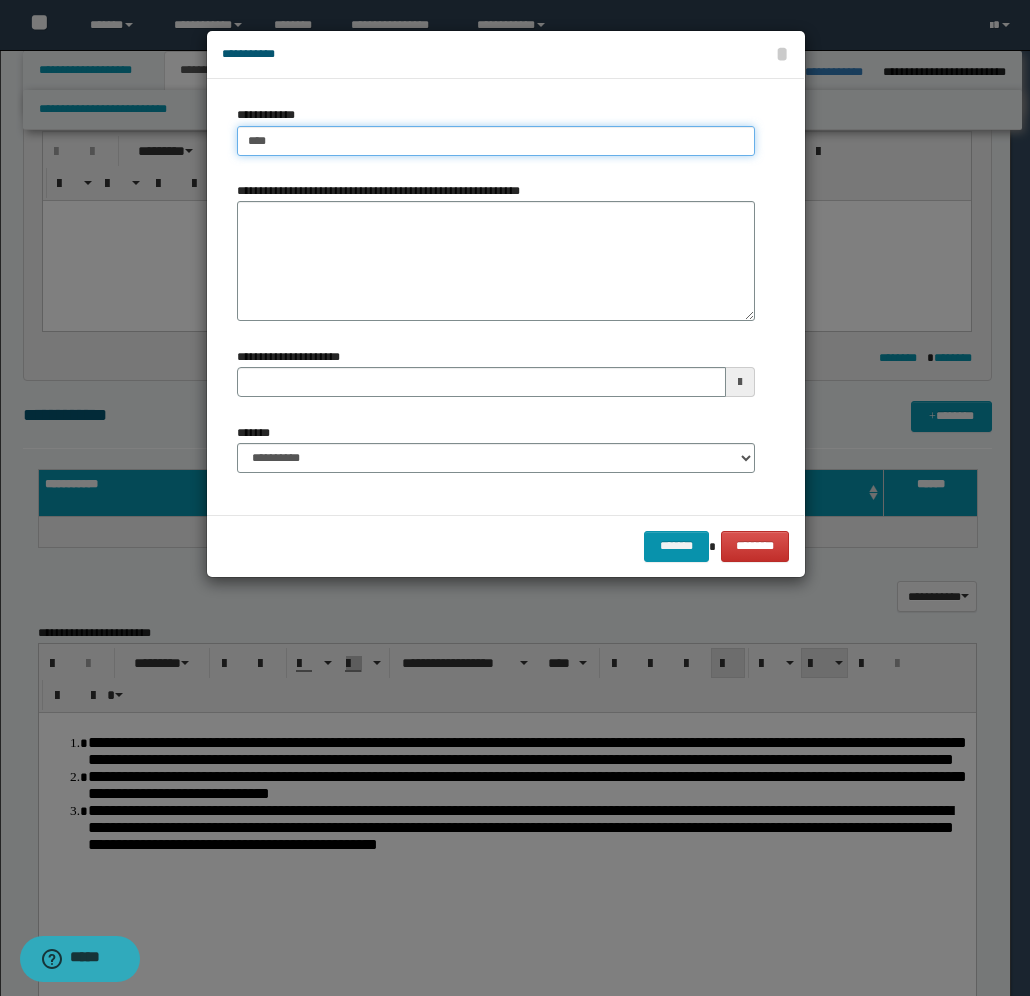 type on "****" 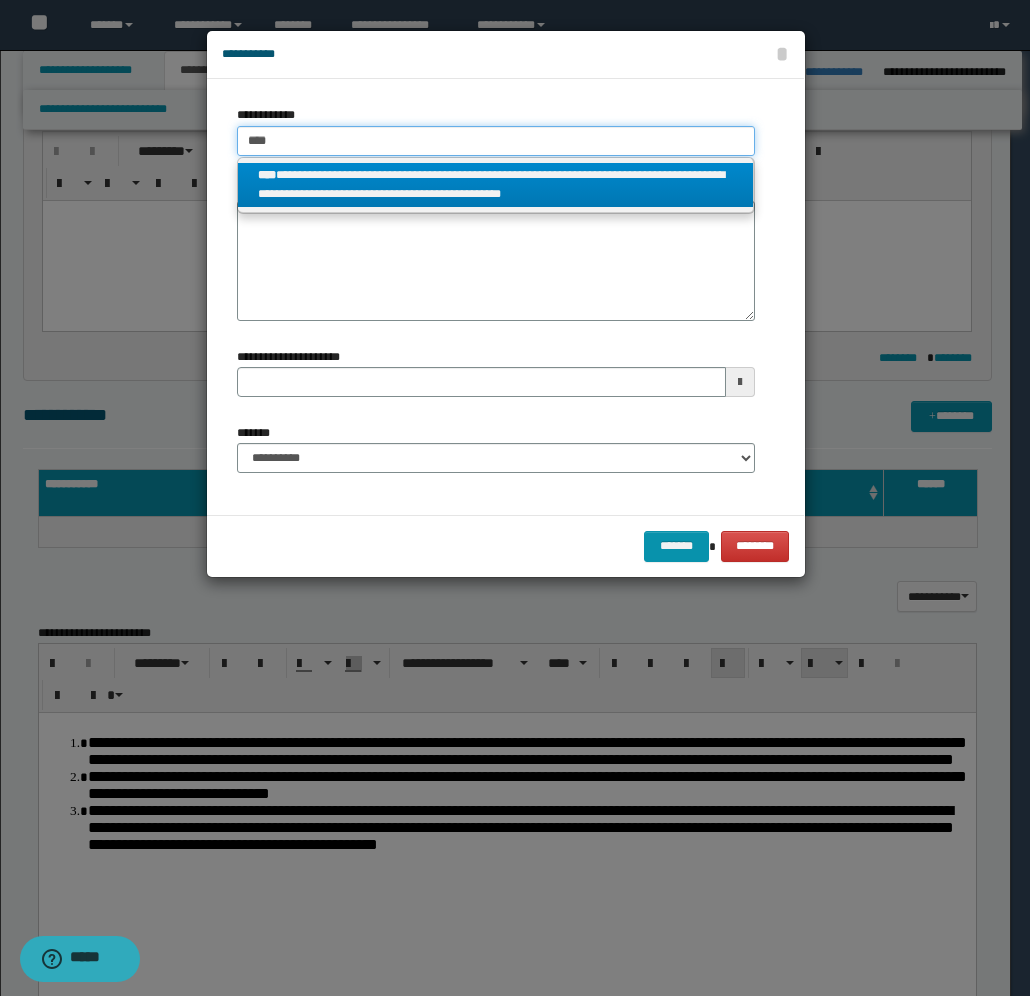 type on "****" 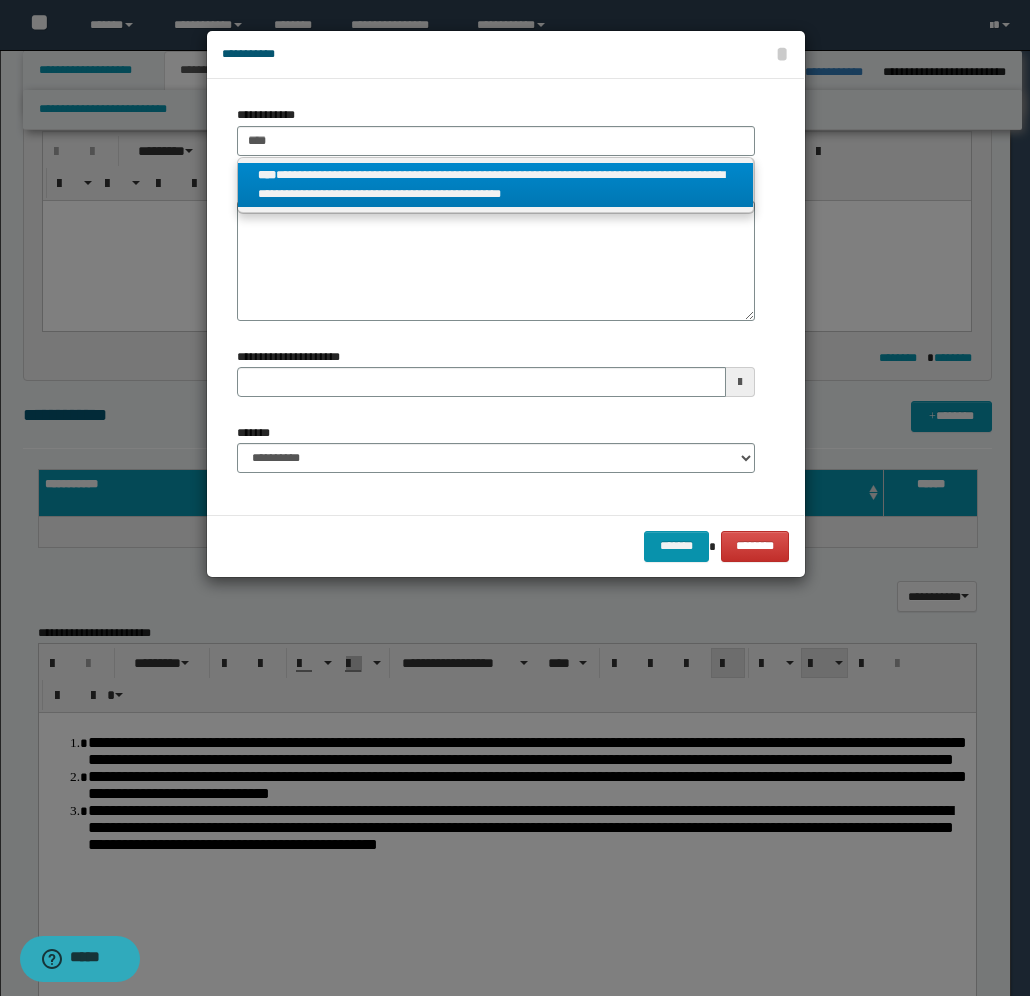 click on "**********" at bounding box center (496, 185) 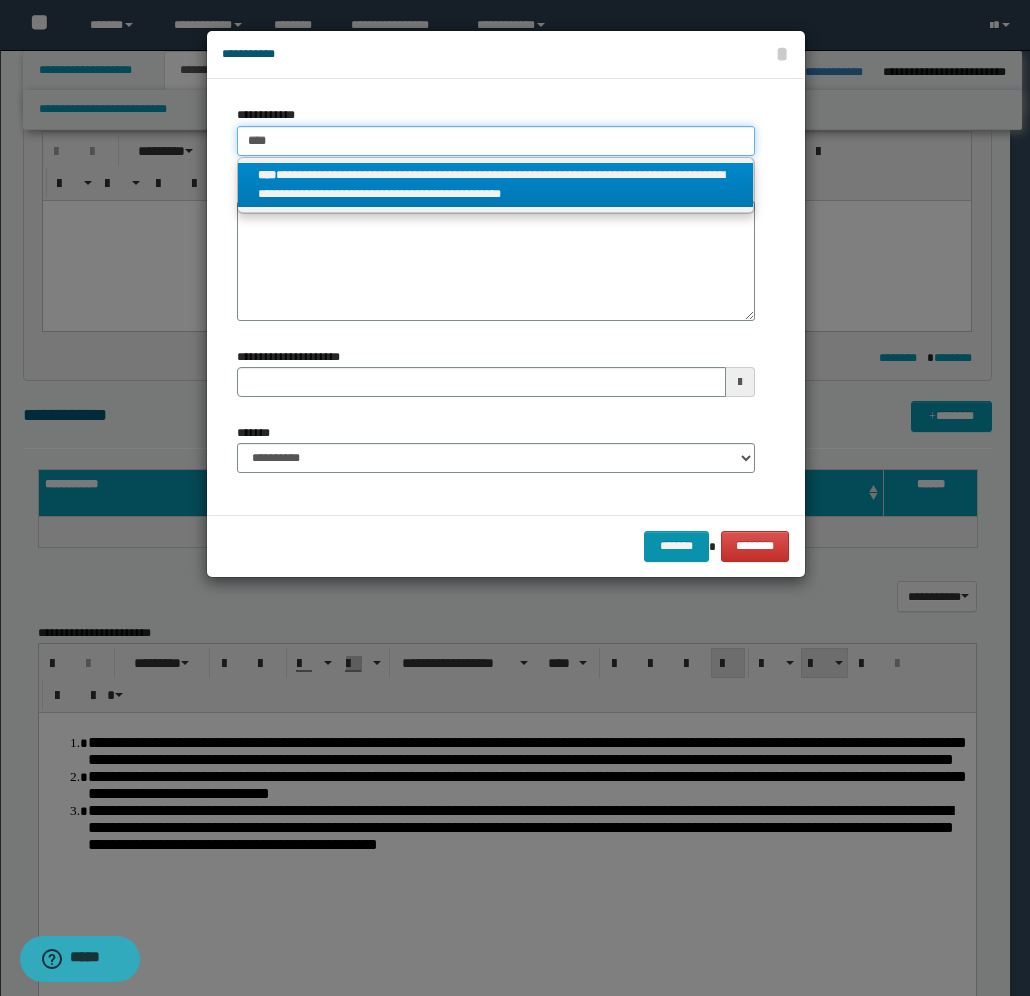 type 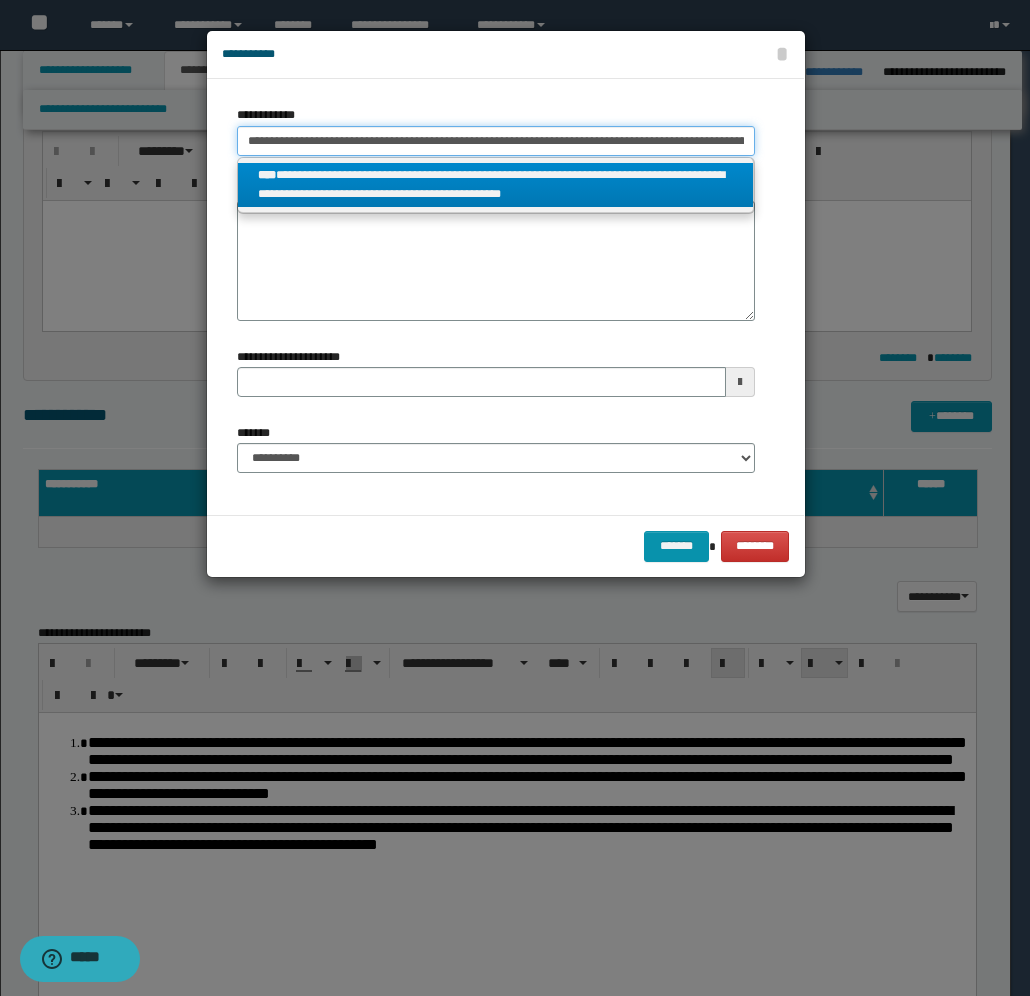 scroll, scrollTop: 0, scrollLeft: 225, axis: horizontal 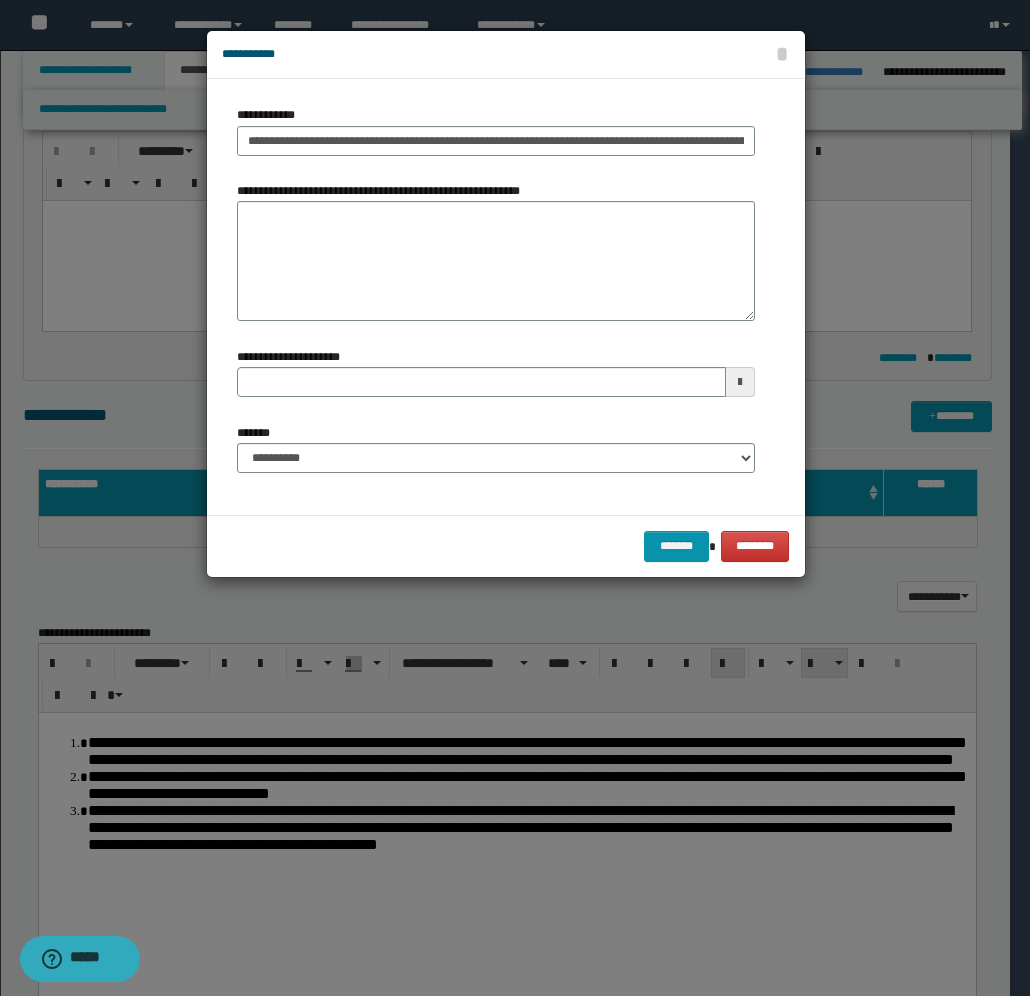click at bounding box center [740, 382] 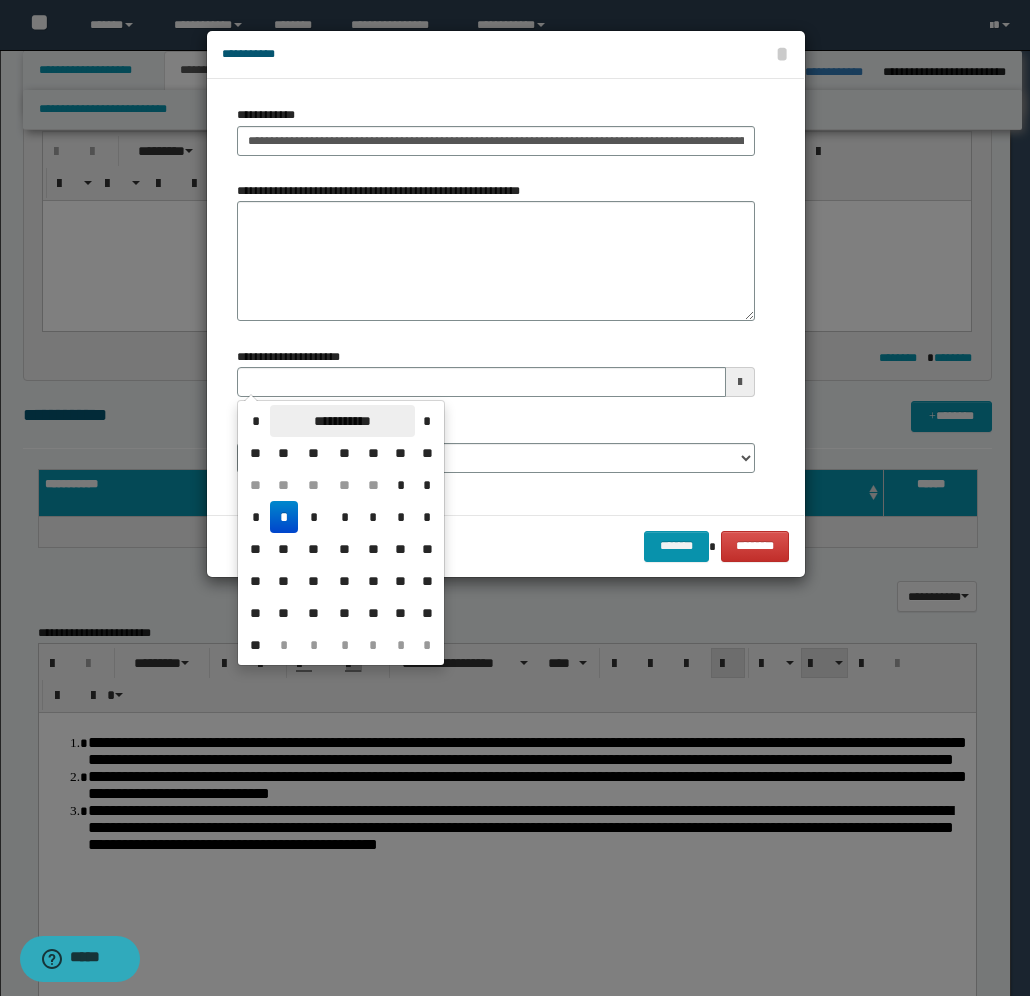 click on "**********" at bounding box center [342, 421] 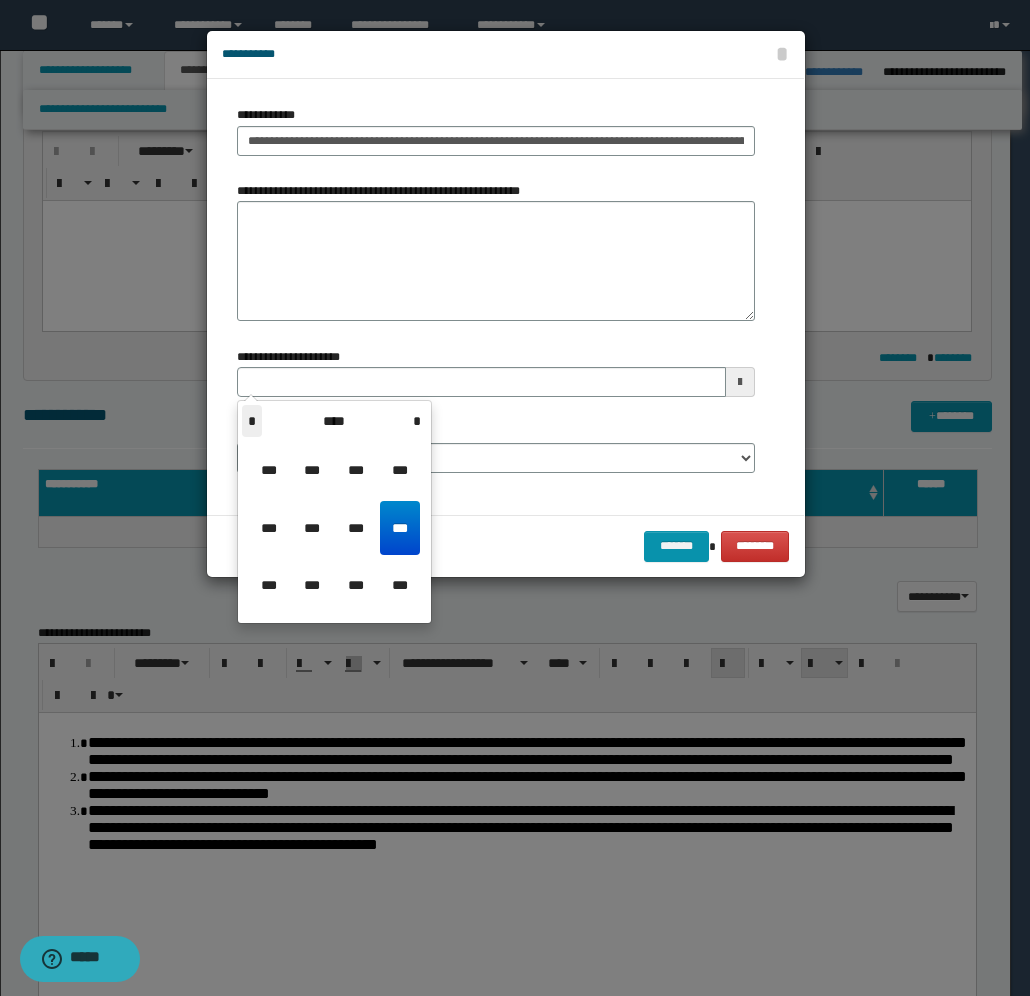 click on "*" at bounding box center [252, 421] 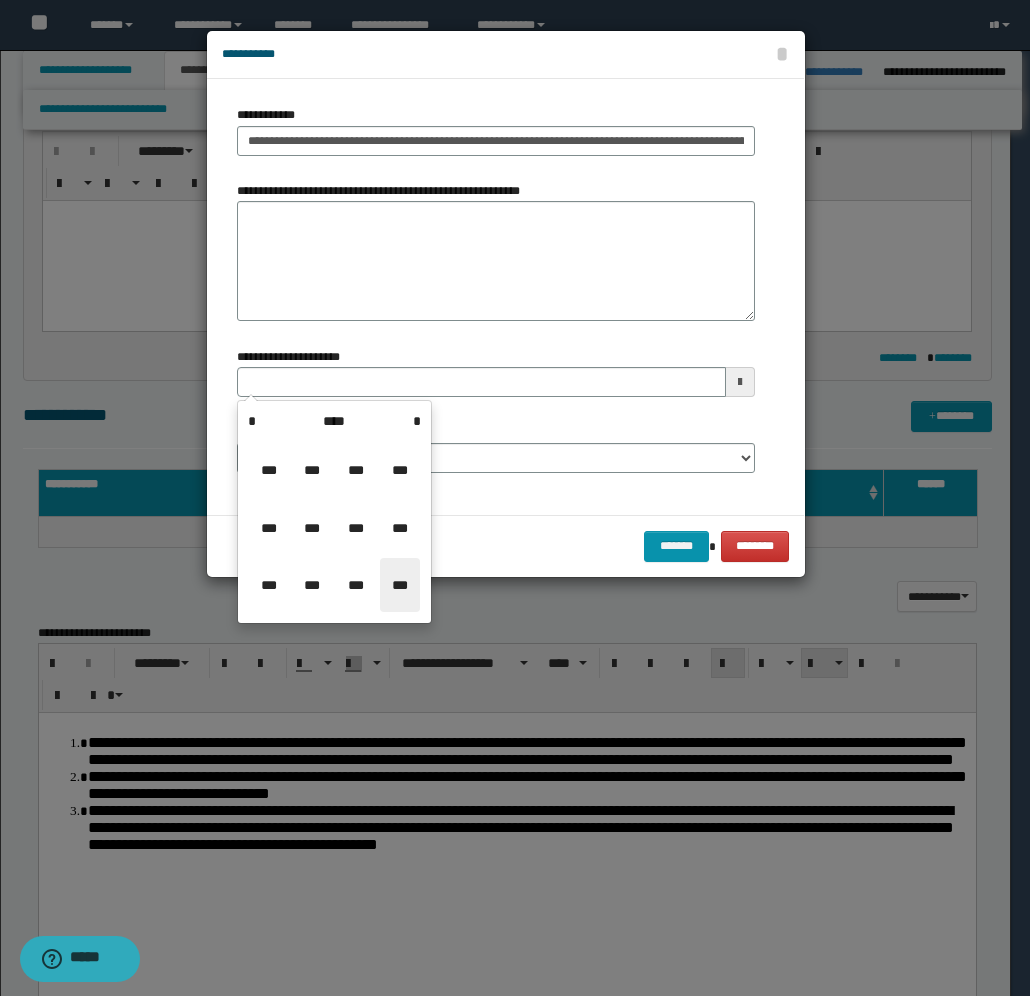 click on "***" at bounding box center [400, 585] 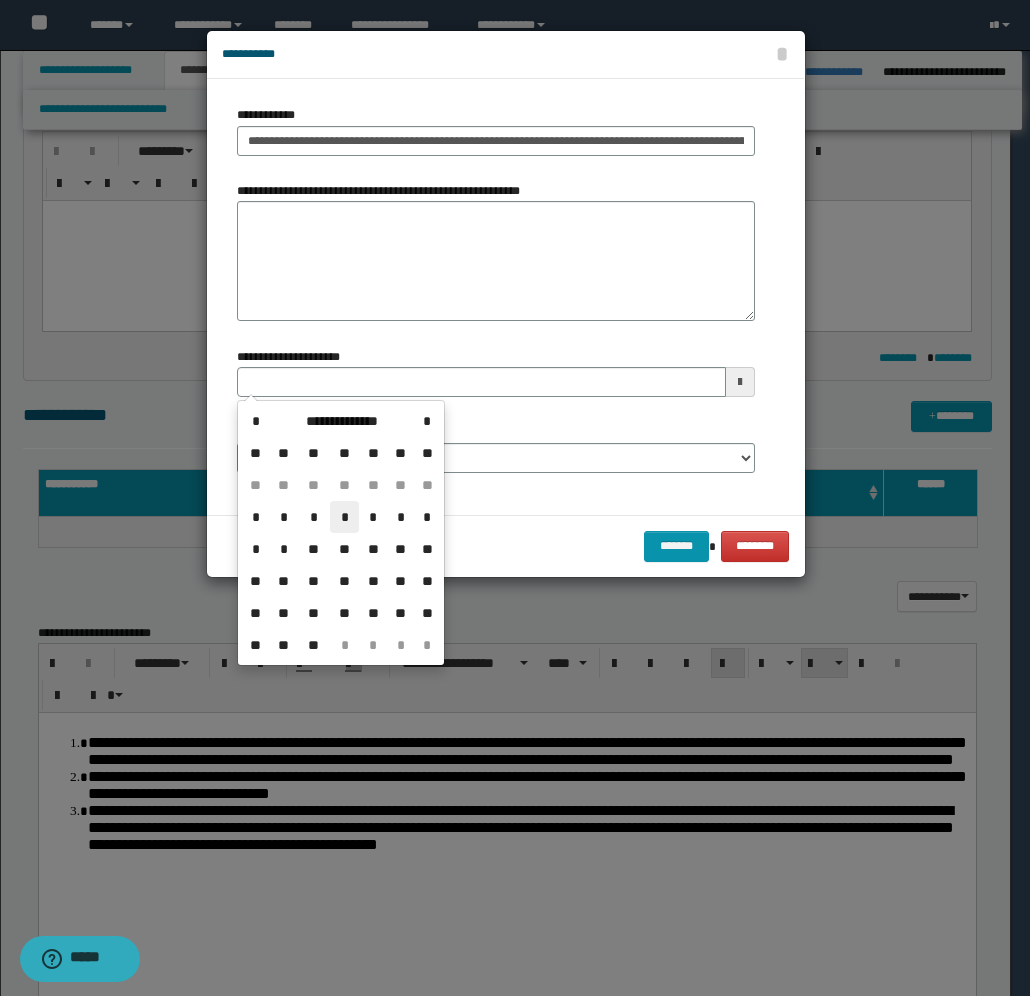 click on "*" at bounding box center (344, 517) 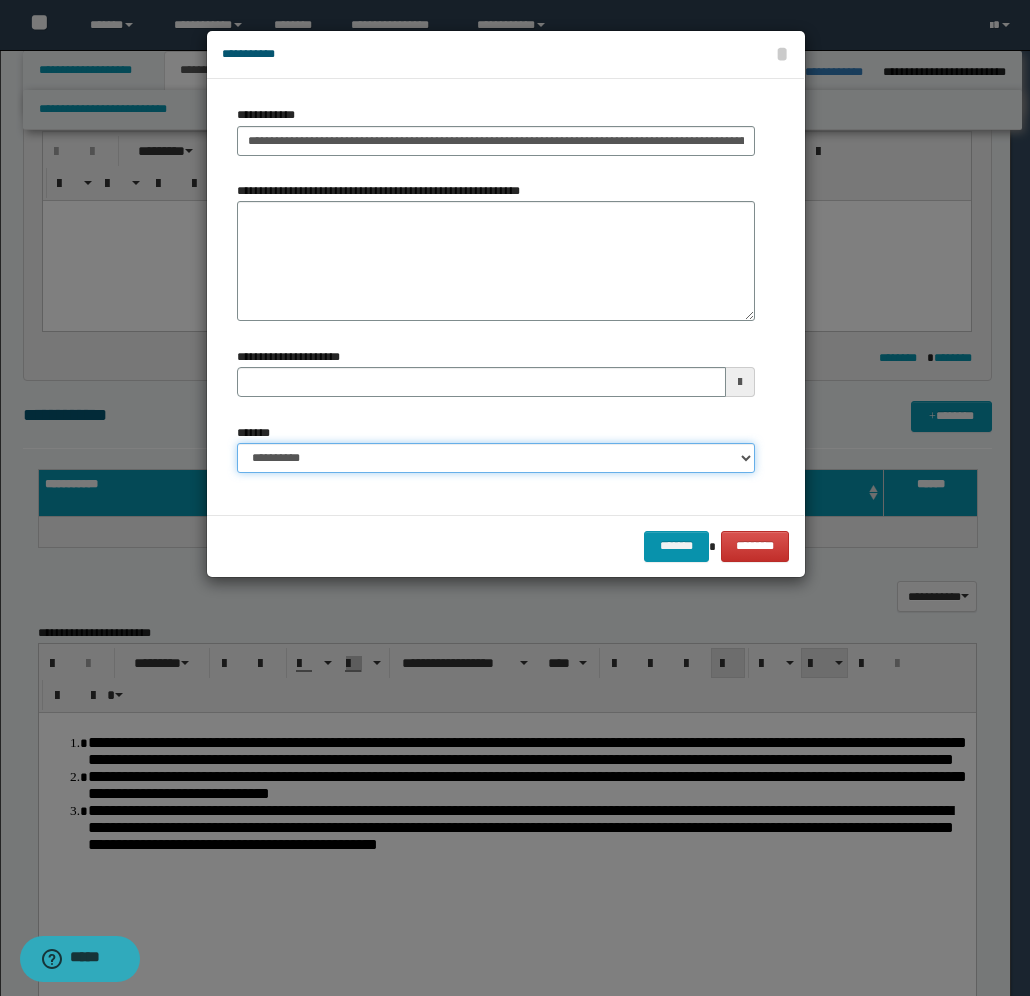 click on "**********" at bounding box center [496, 458] 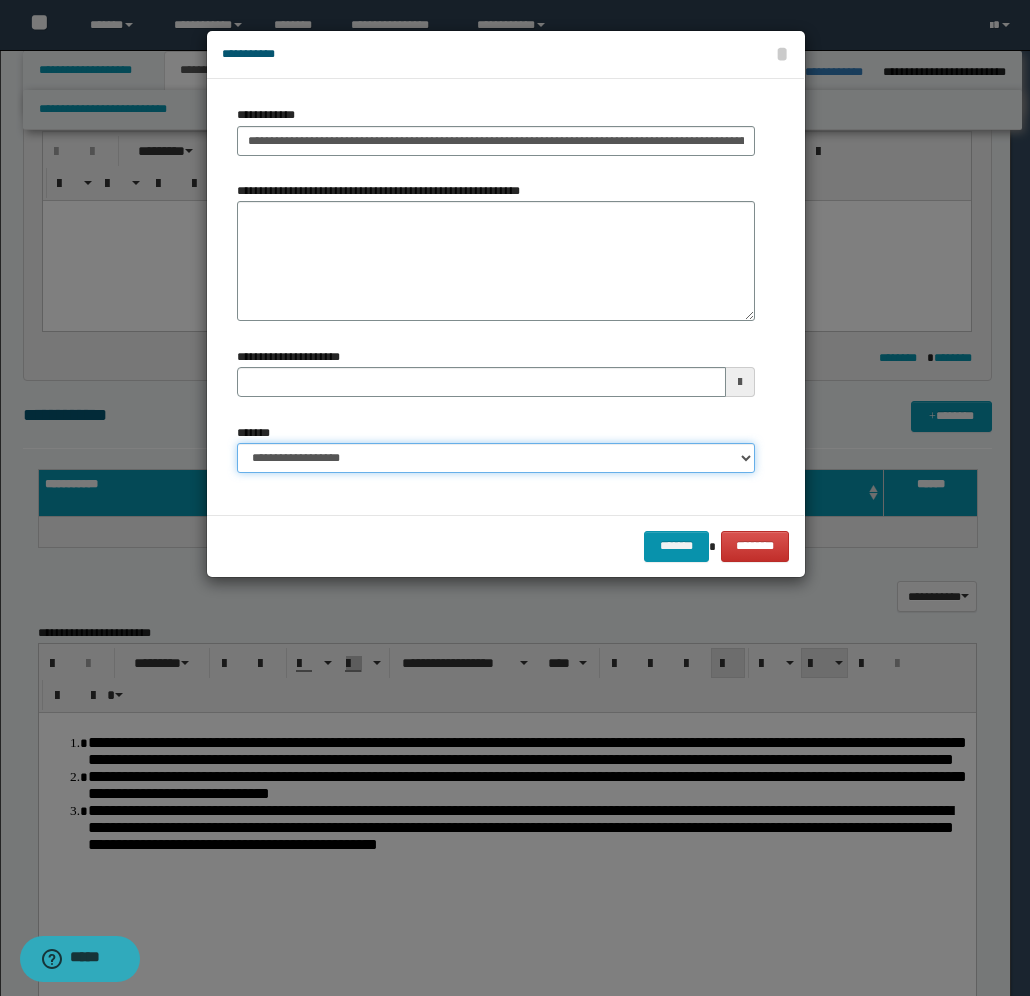click on "**********" at bounding box center [496, 458] 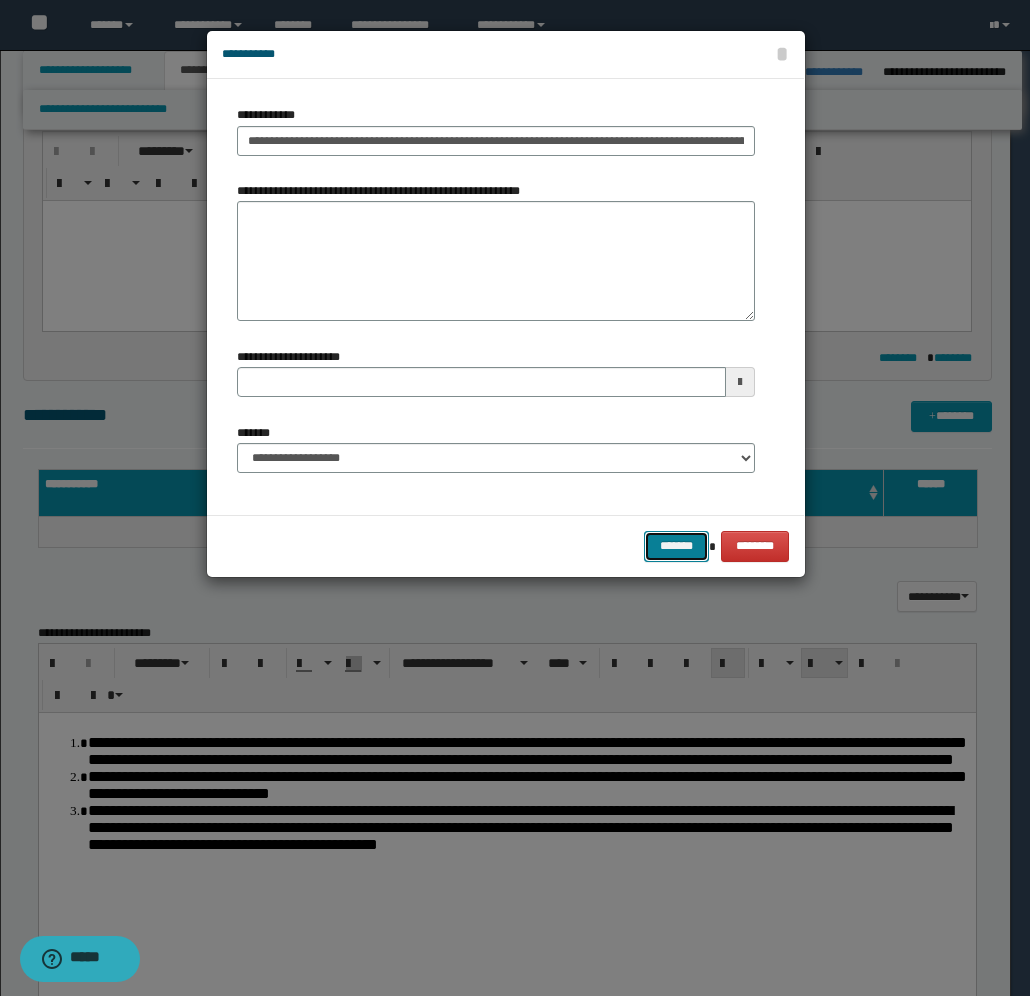 click on "*******" at bounding box center [676, 546] 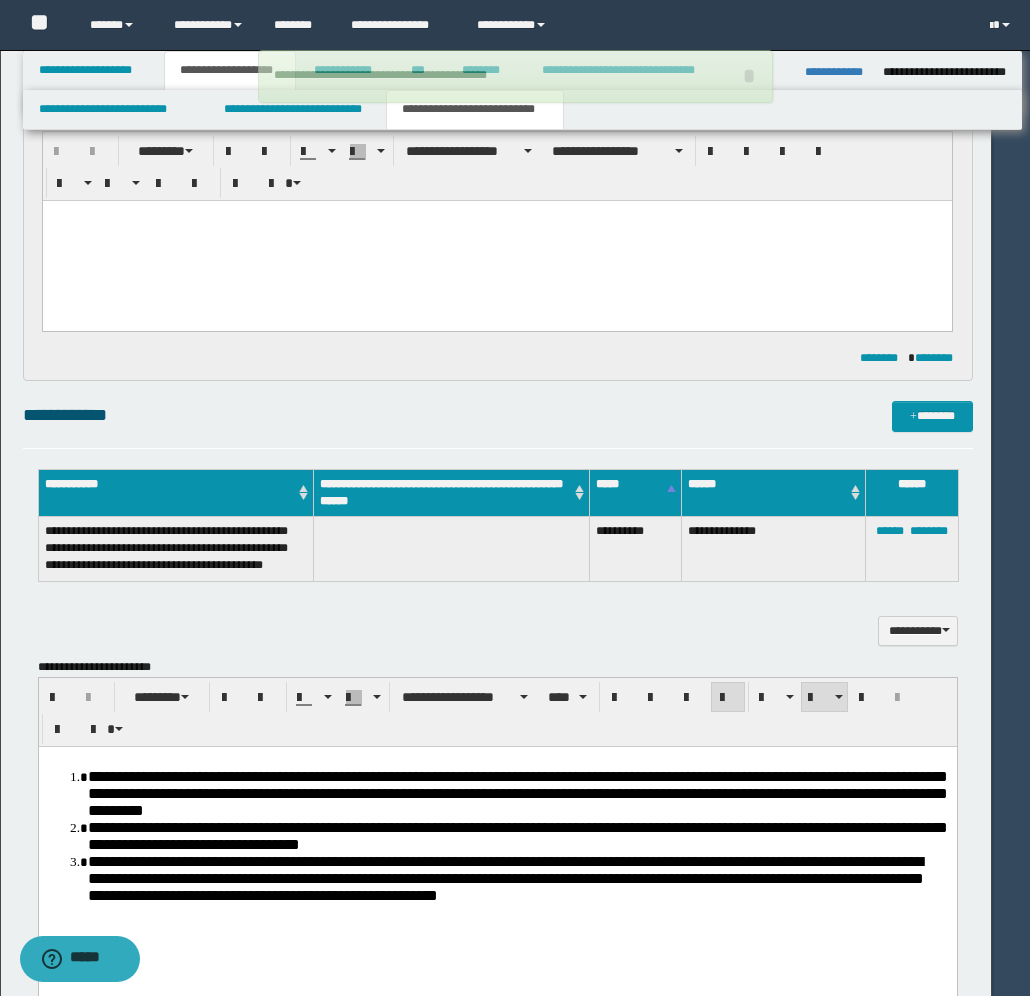 type 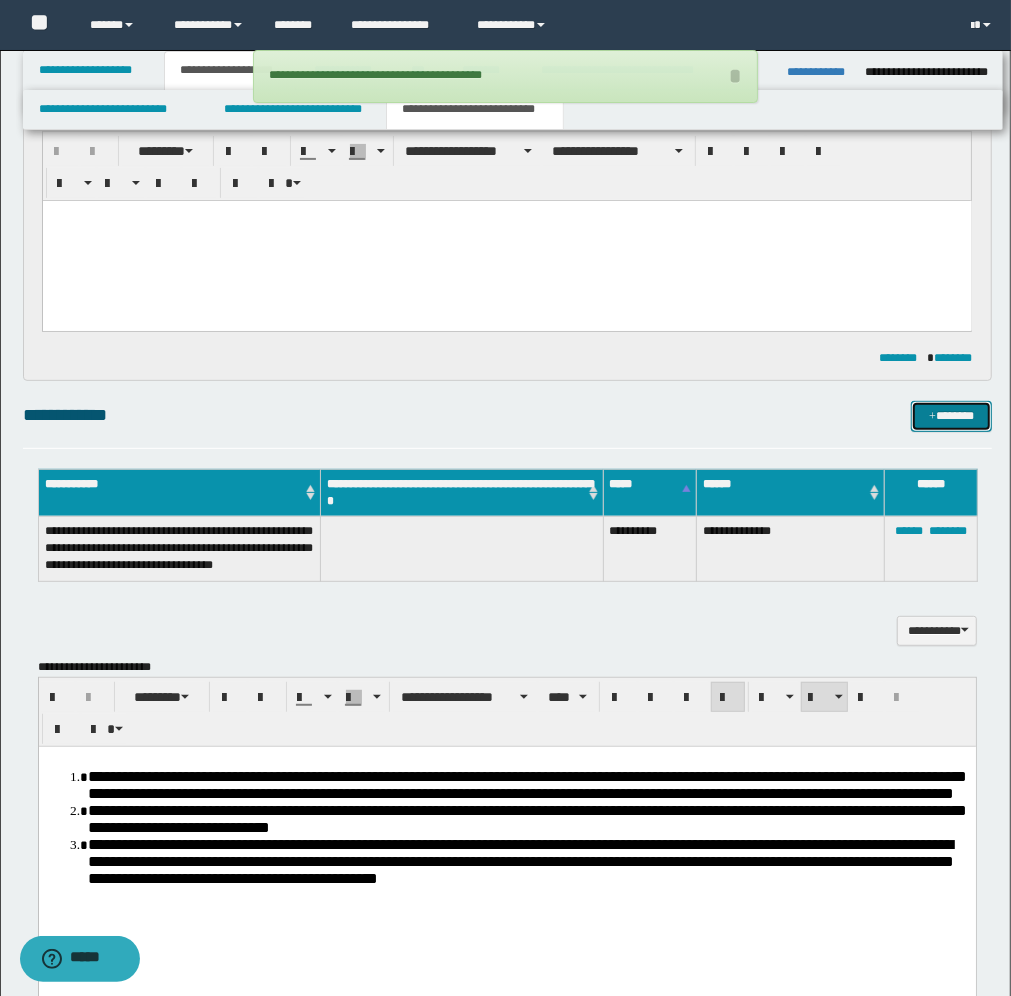 click on "*******" at bounding box center (951, 416) 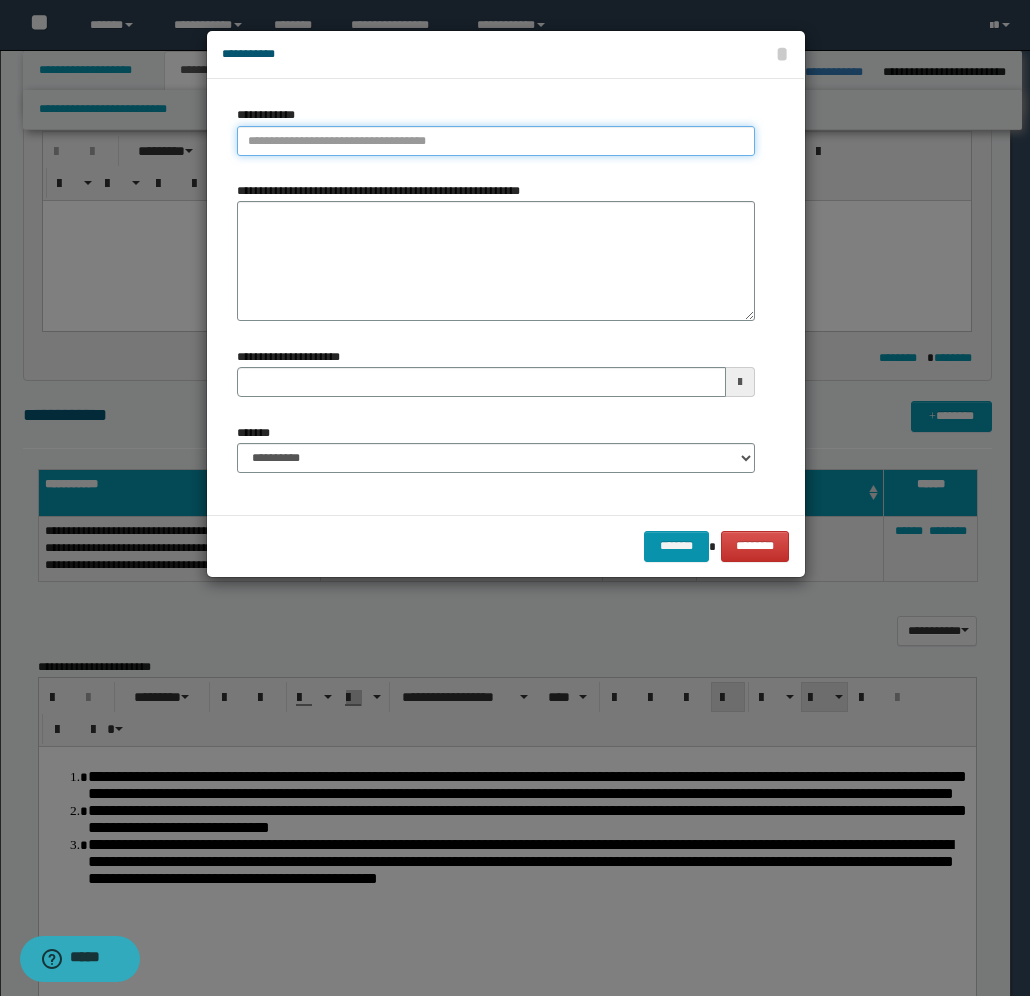 type on "**********" 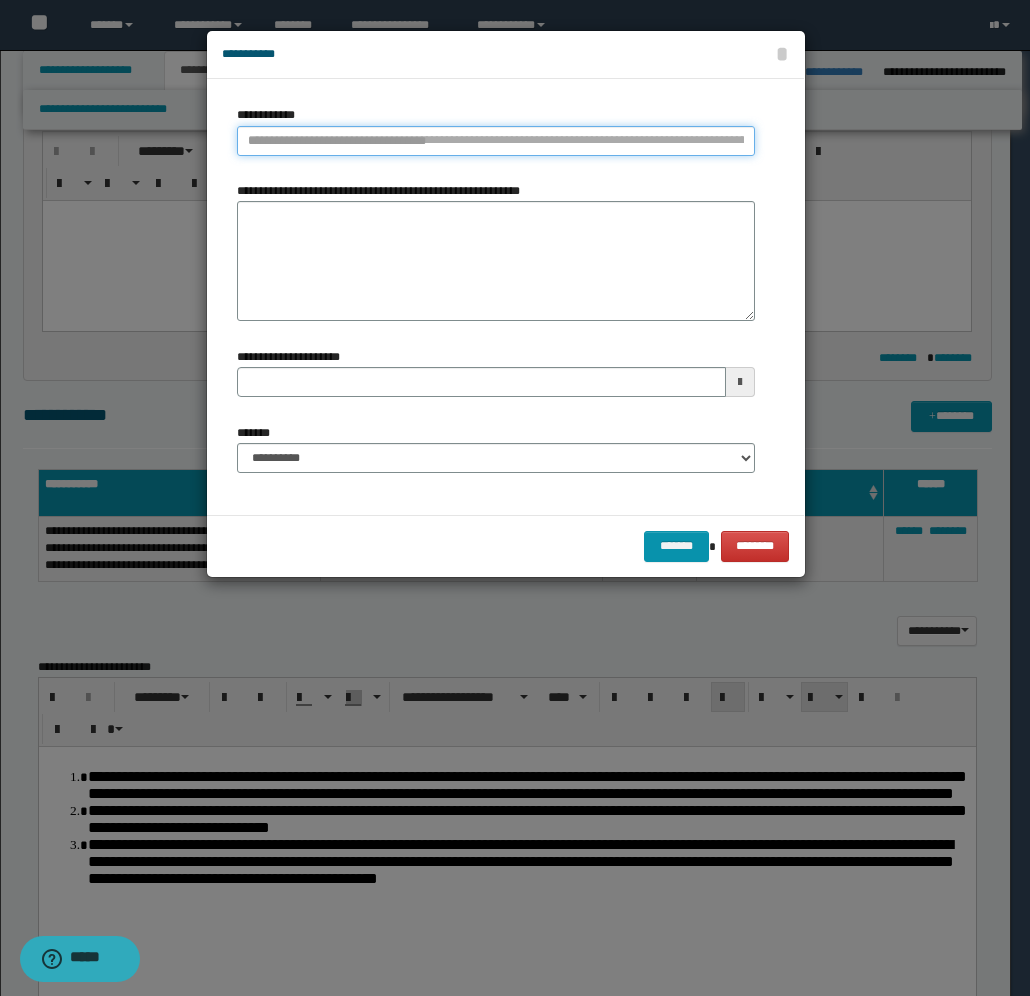 click on "**********" at bounding box center [496, 141] 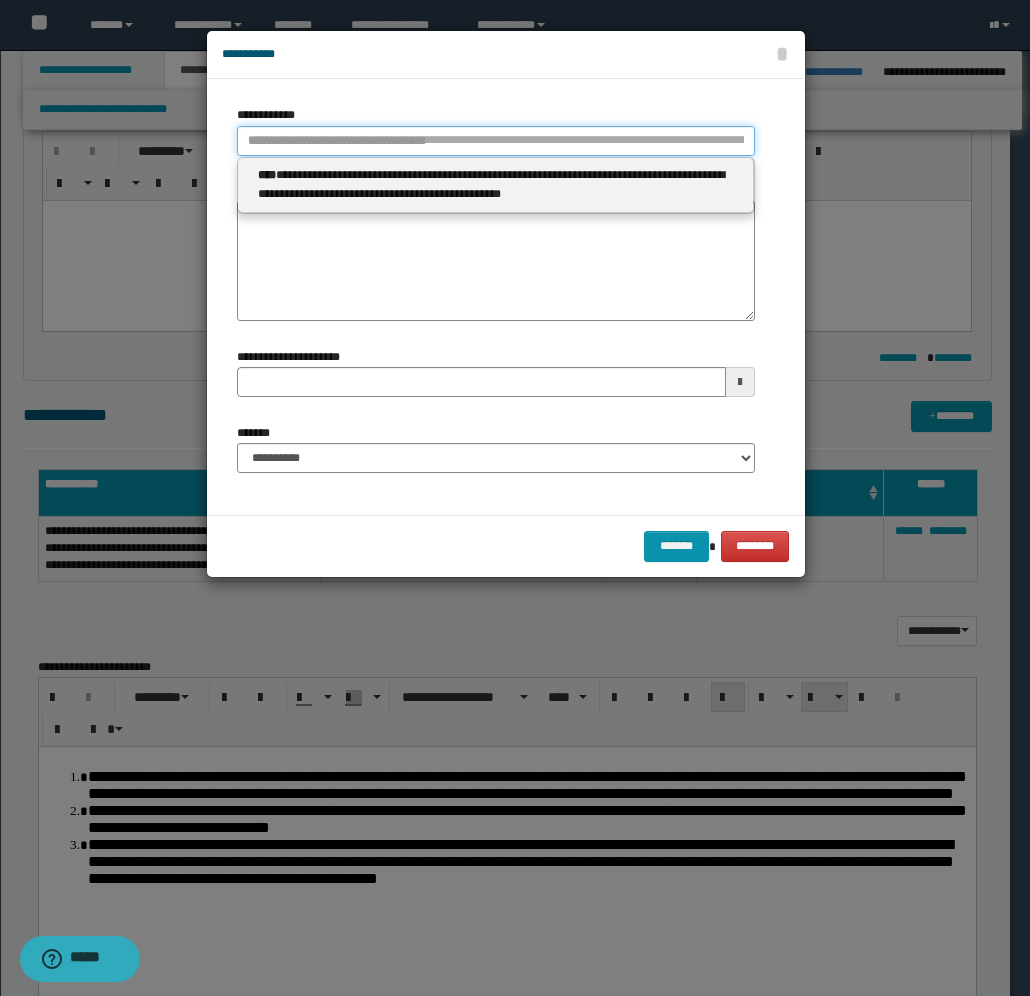 type 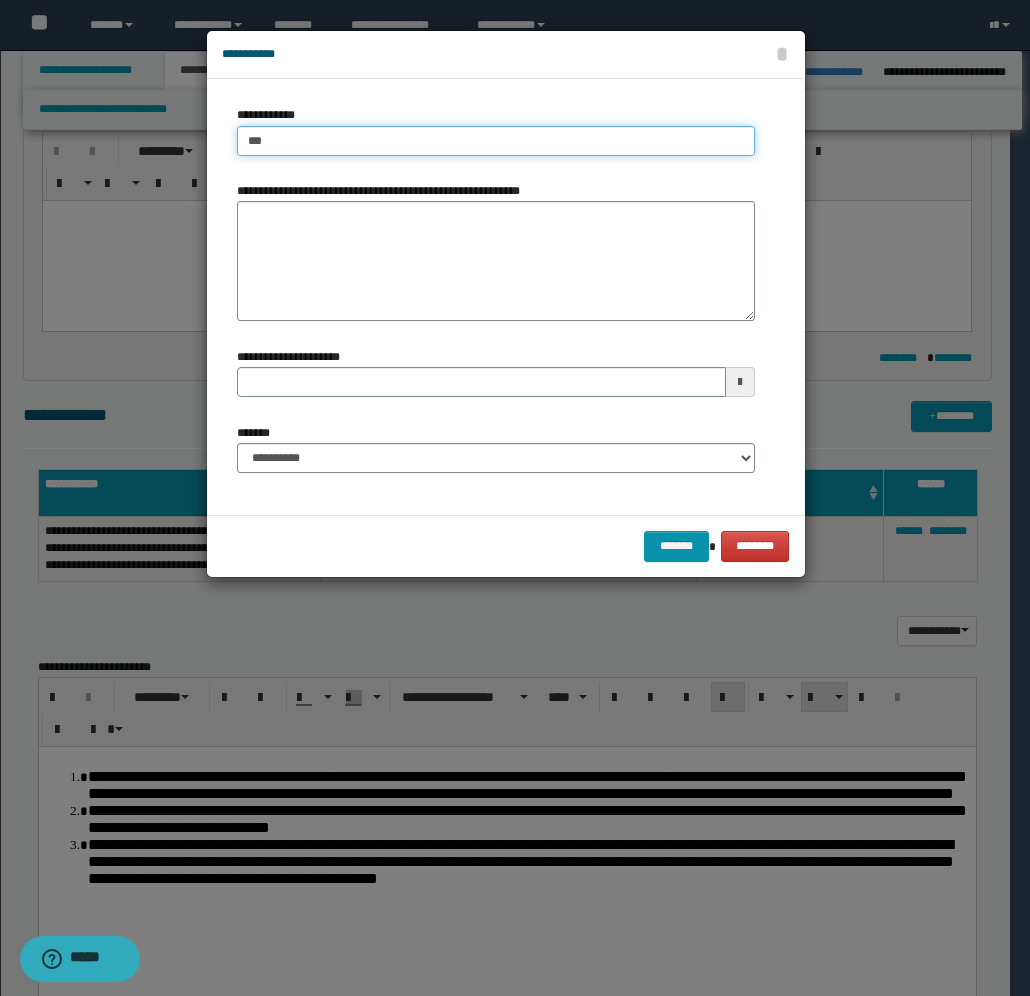 type on "****" 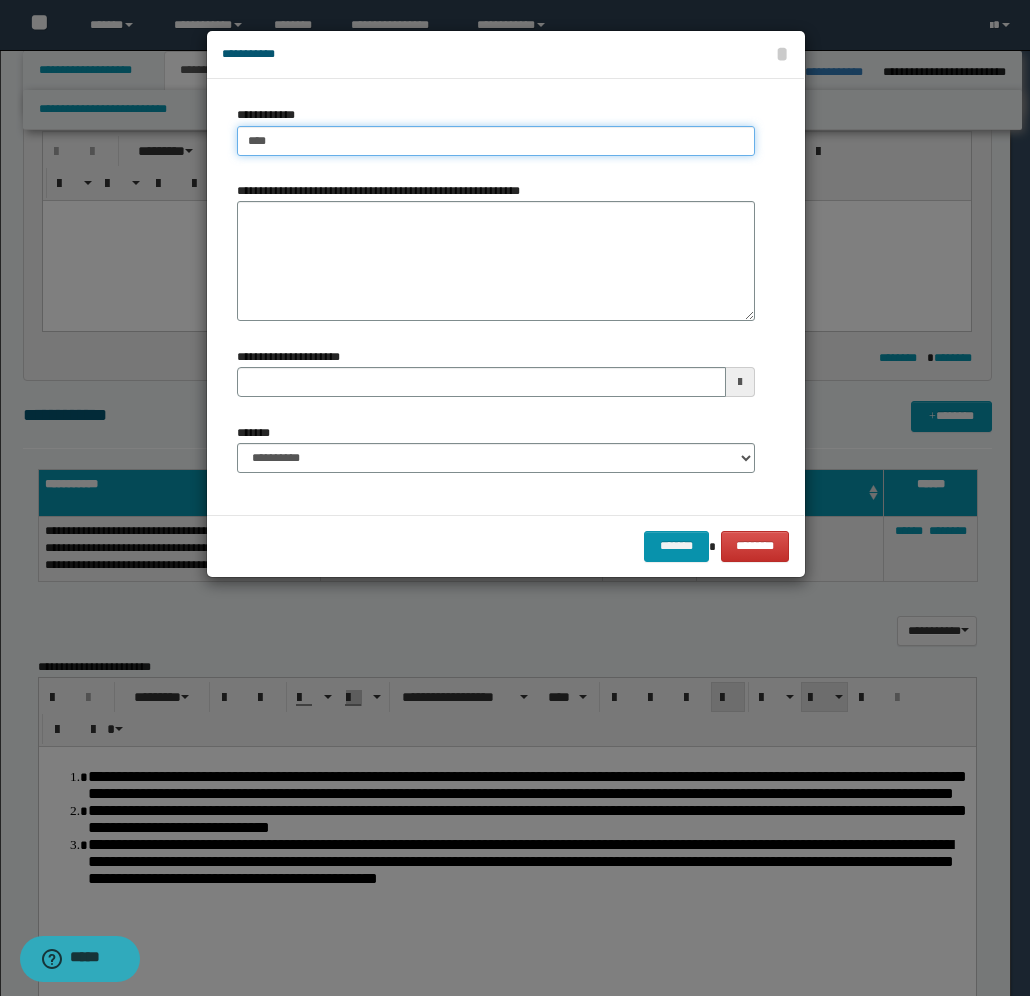 type on "****" 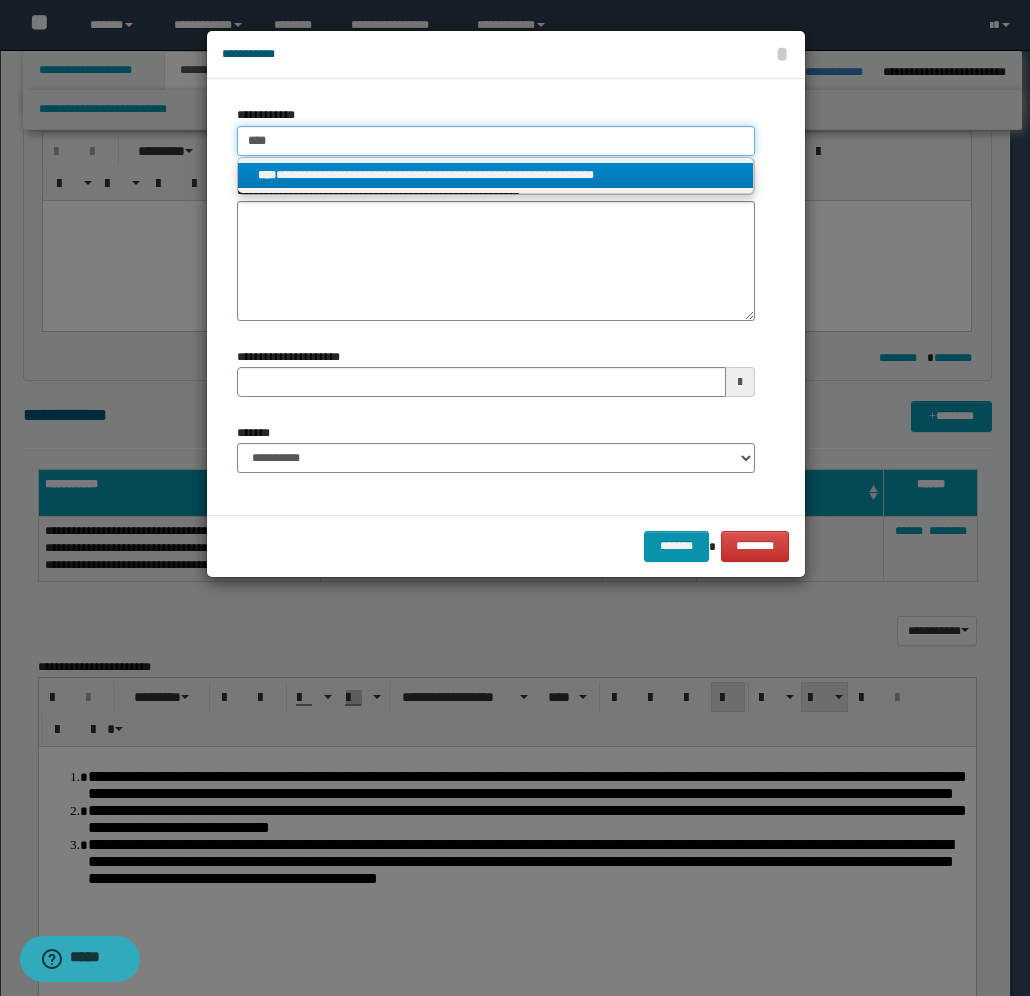 type on "****" 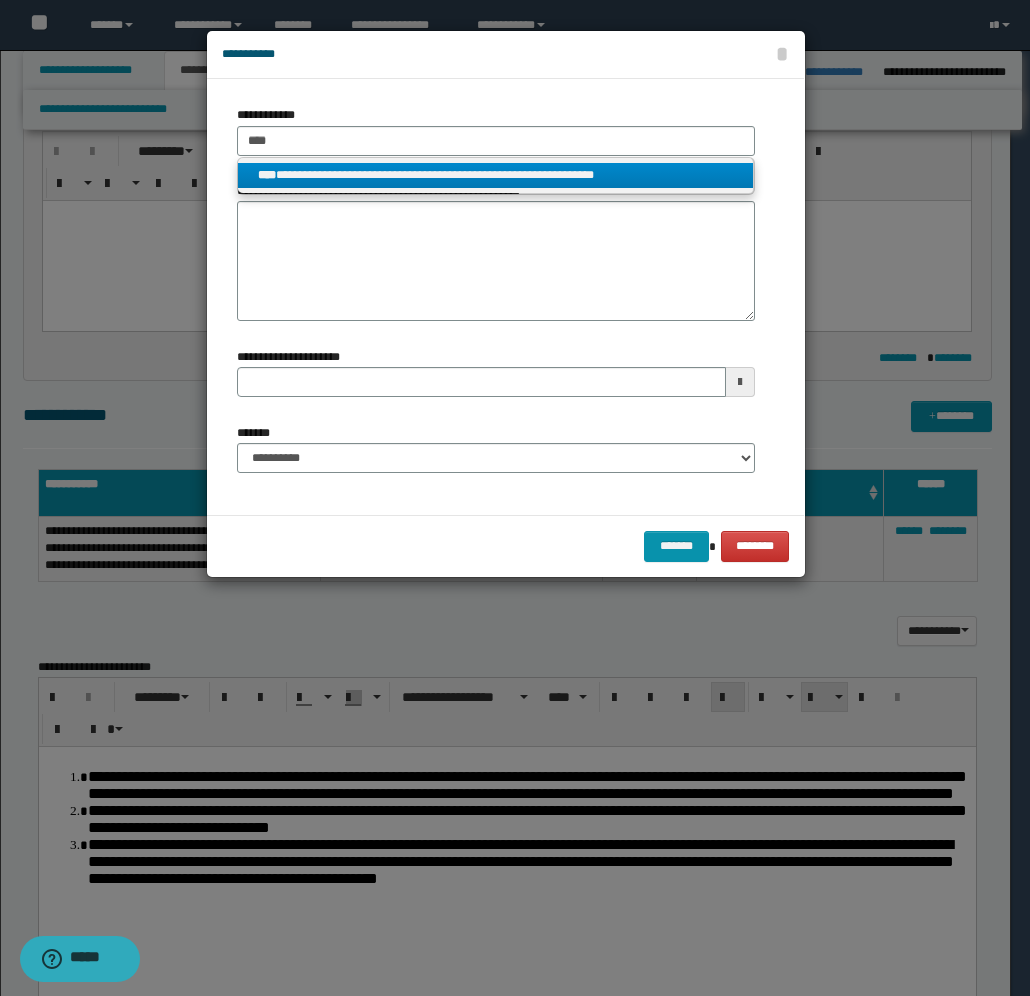 click on "**********" at bounding box center (496, 175) 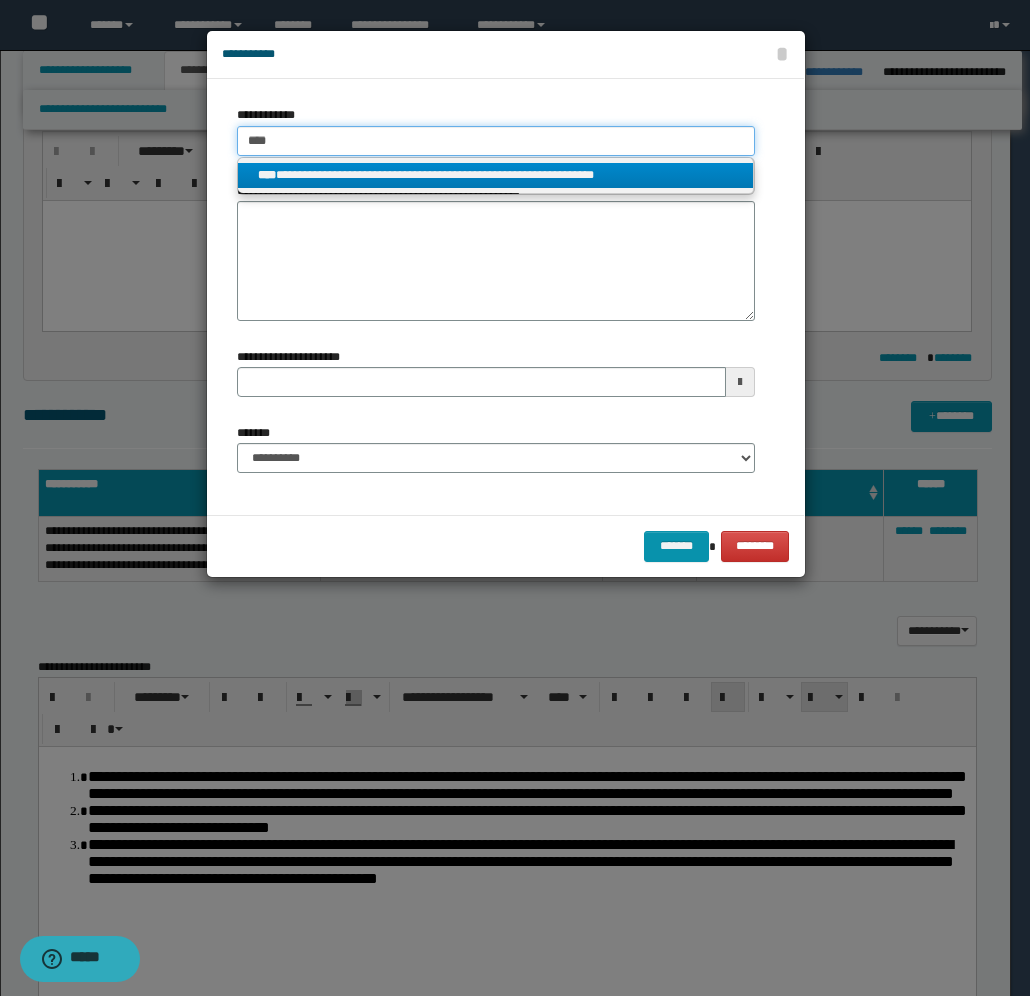 type 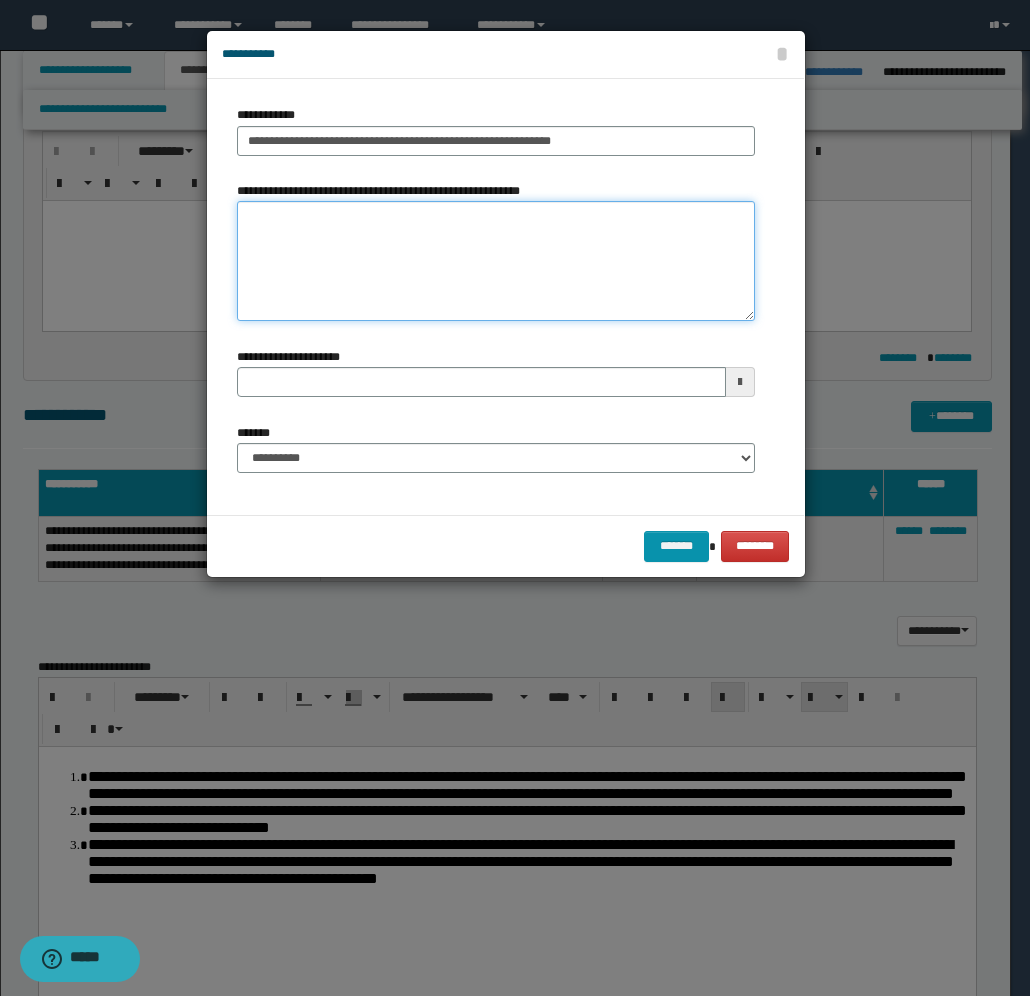 click on "**********" at bounding box center (496, 261) 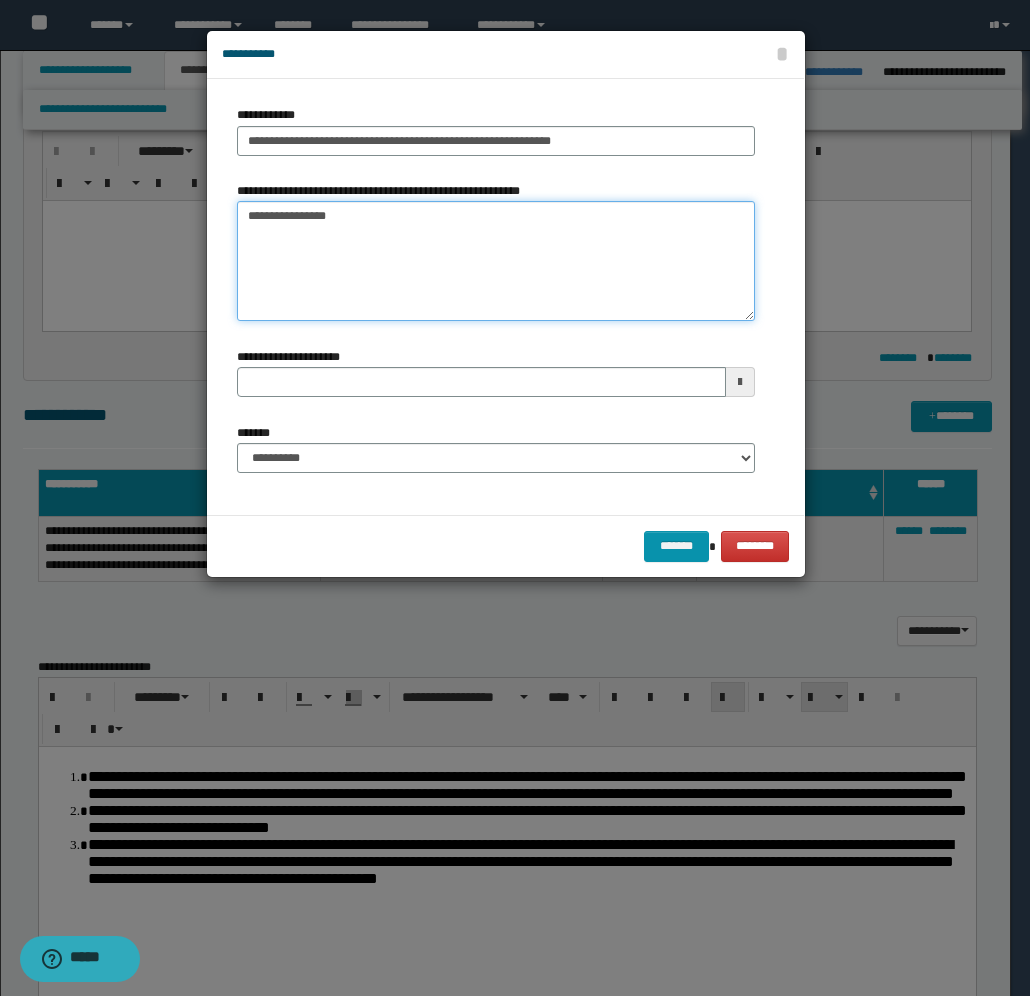 type on "**********" 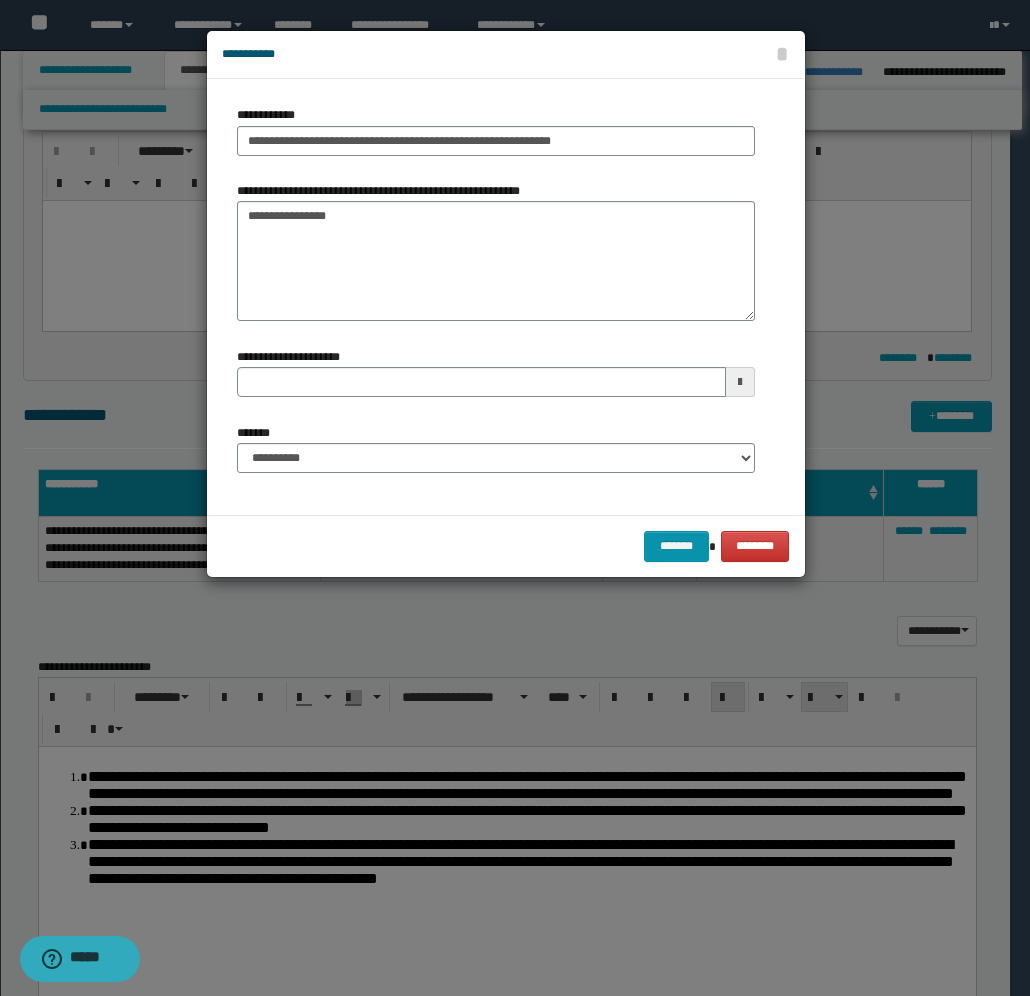 click at bounding box center [740, 382] 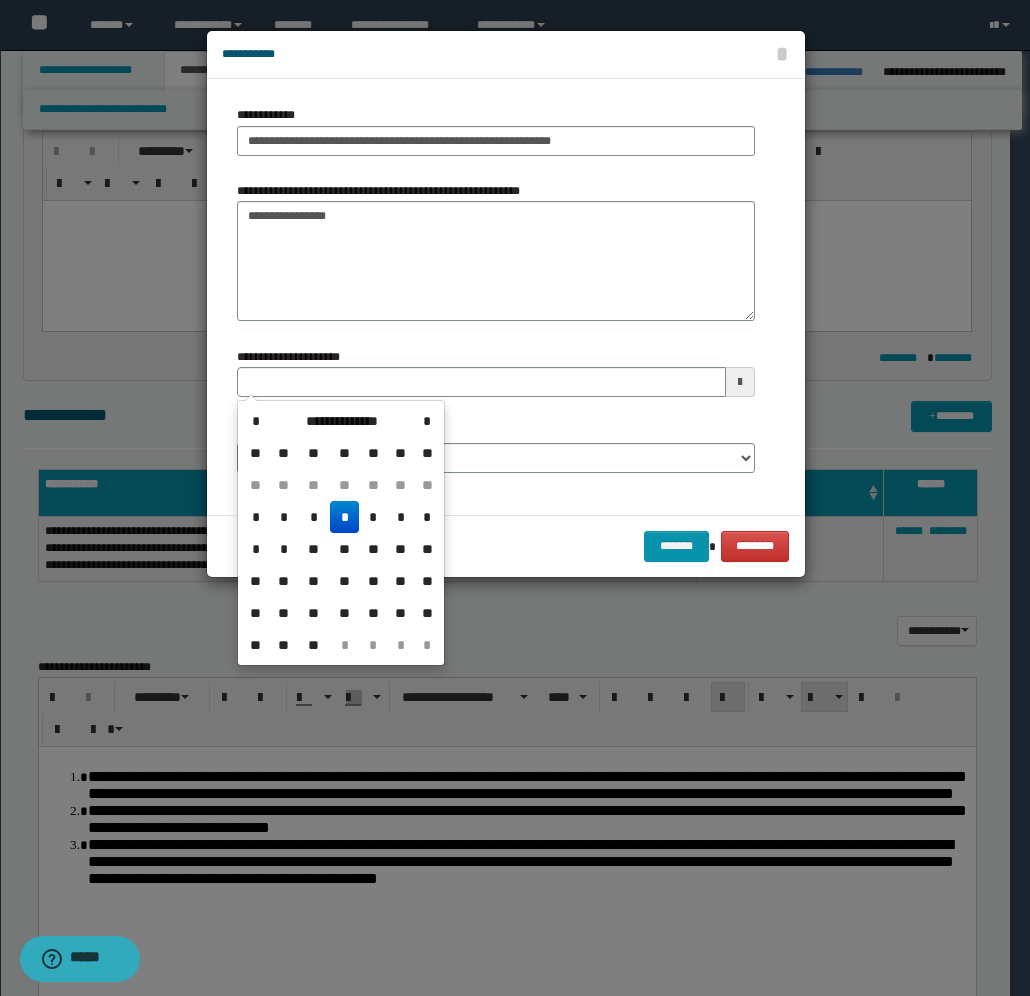 click on "*" at bounding box center (344, 517) 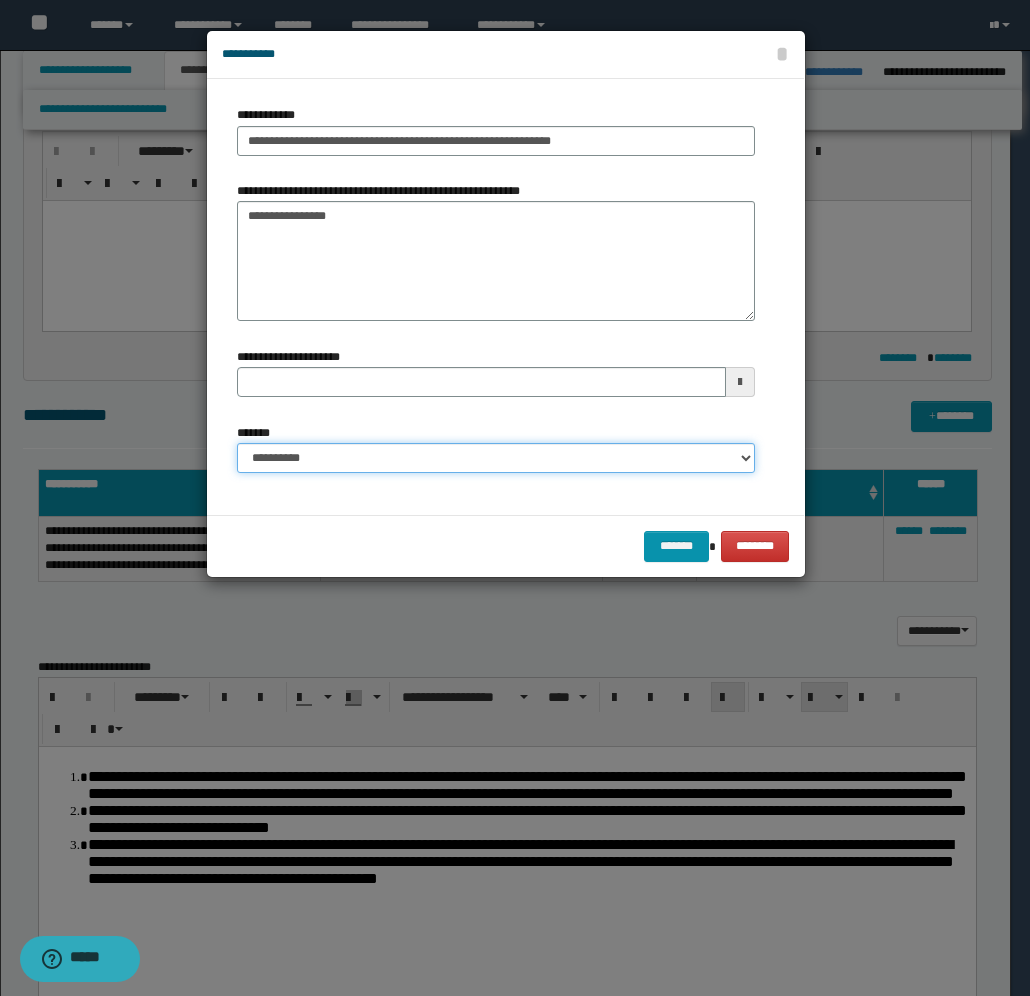 click on "**********" at bounding box center [496, 458] 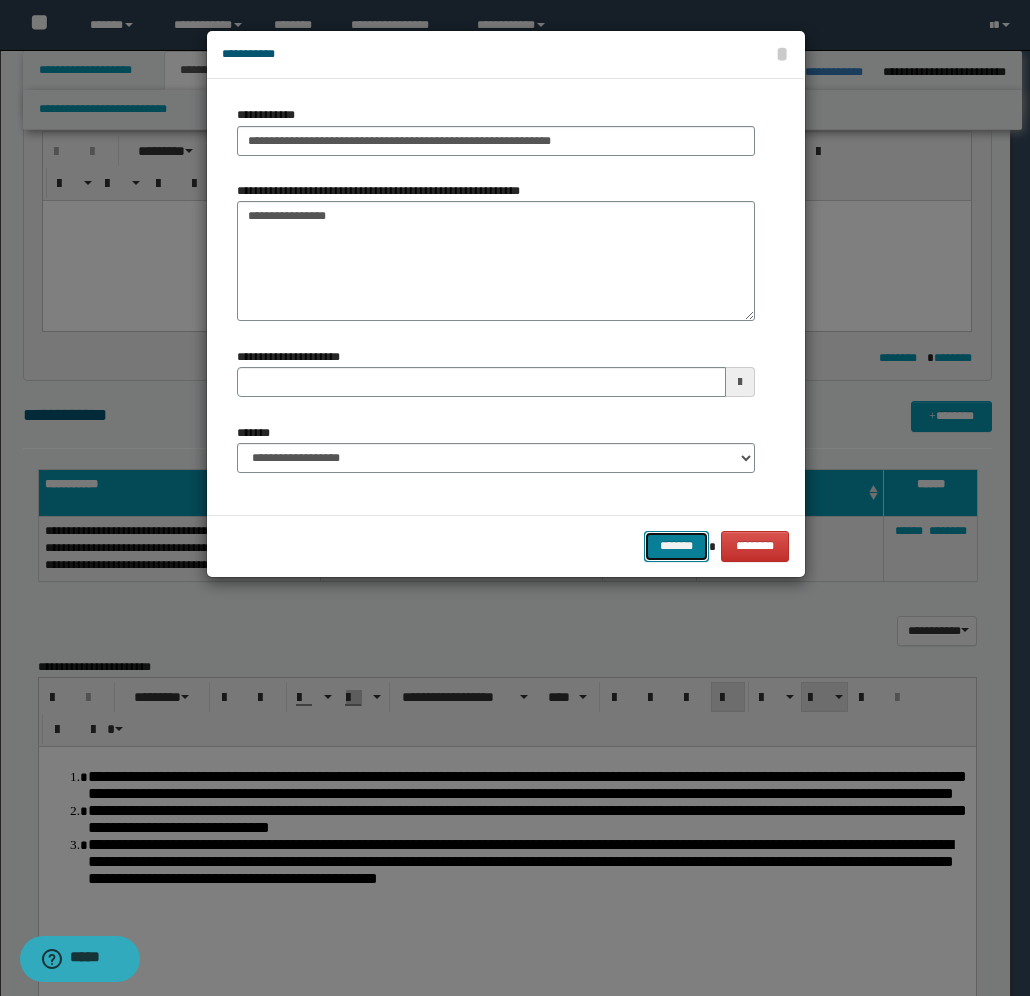 click on "*******" at bounding box center (676, 546) 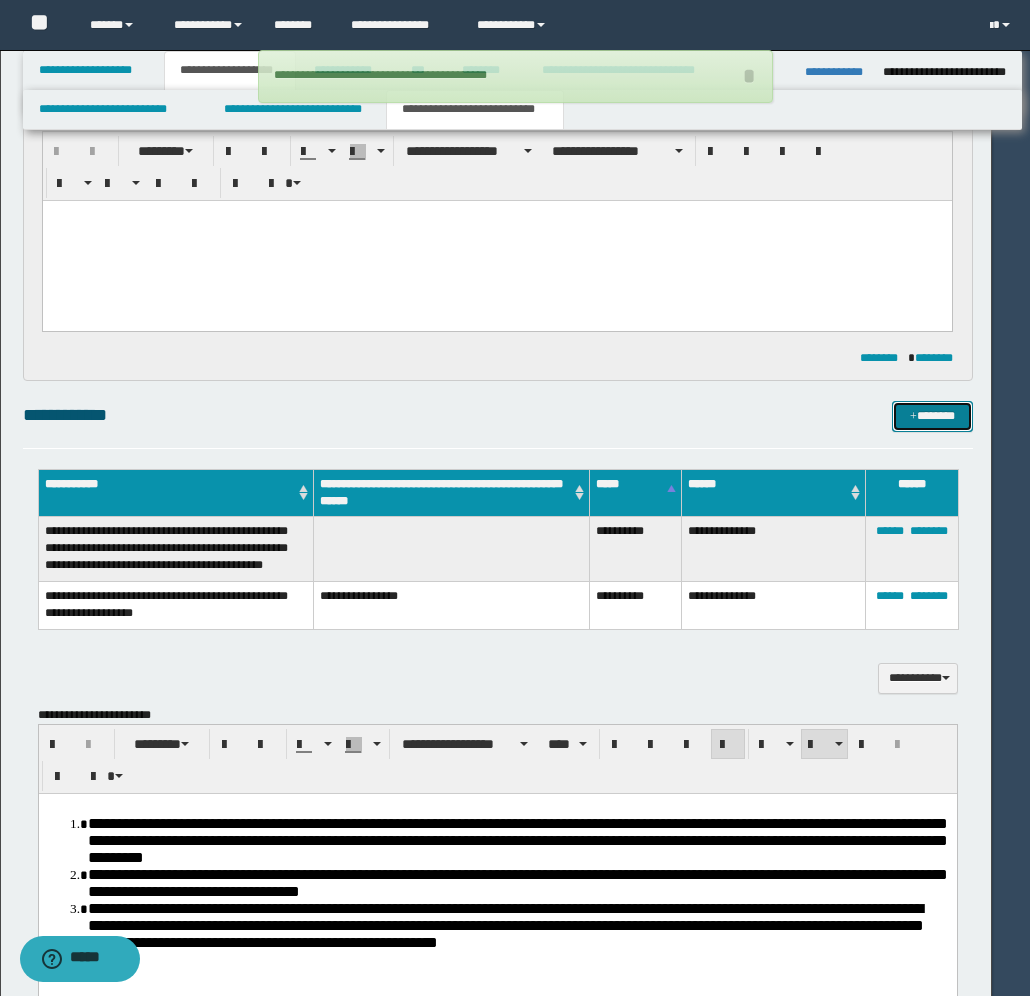 type 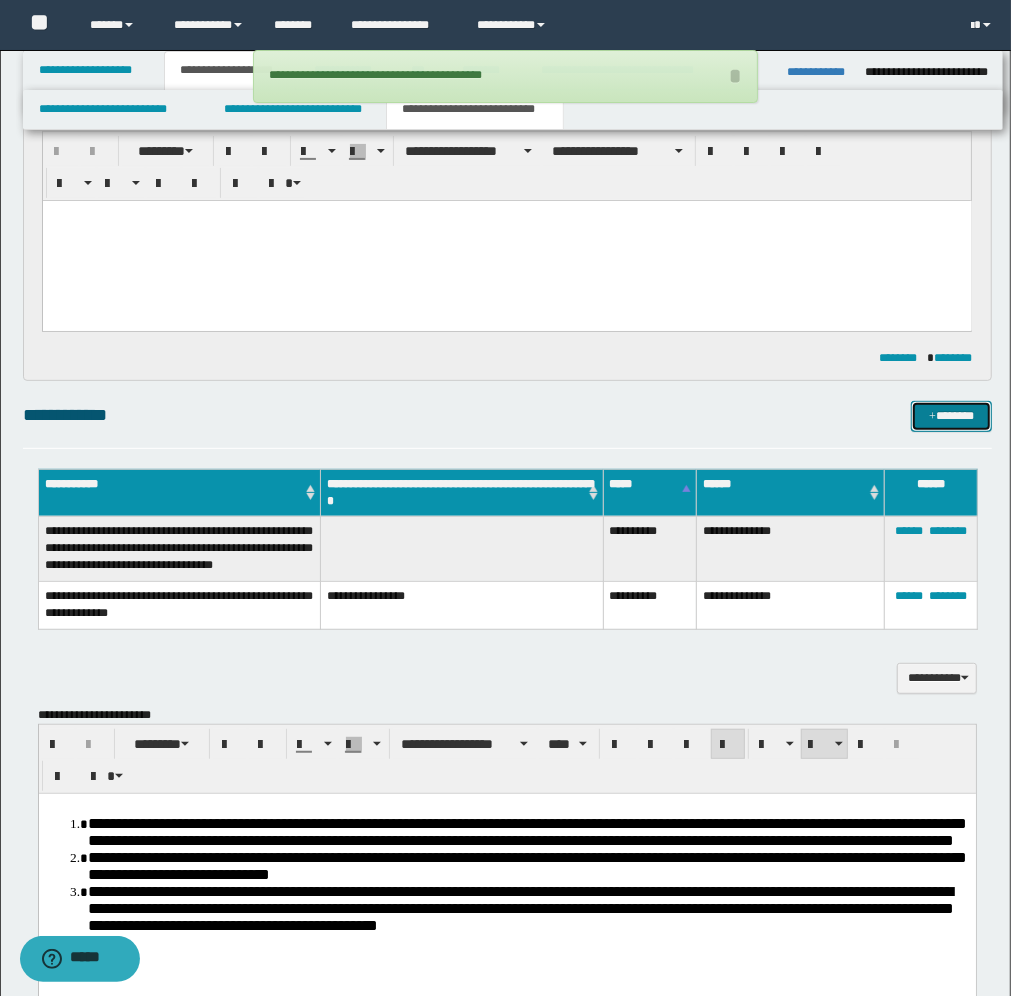 click on "*******" at bounding box center [951, 416] 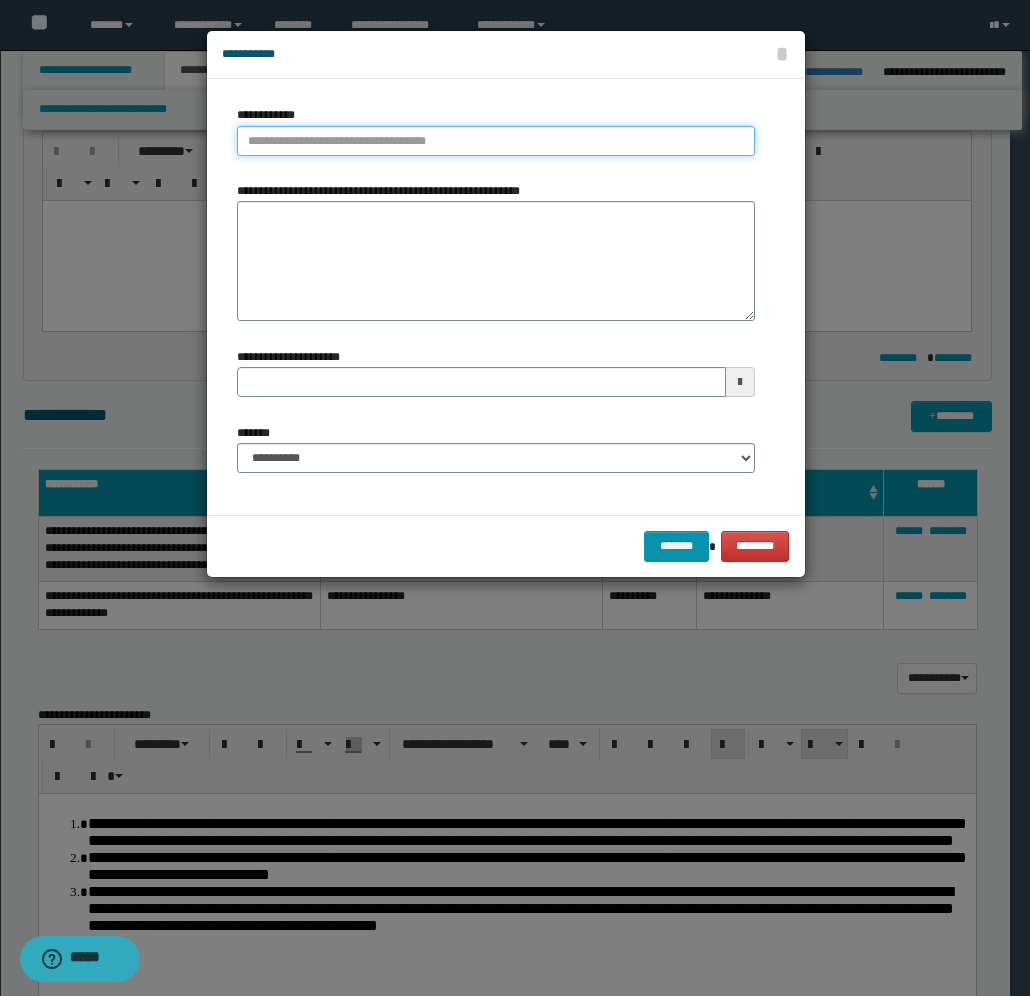 type on "**********" 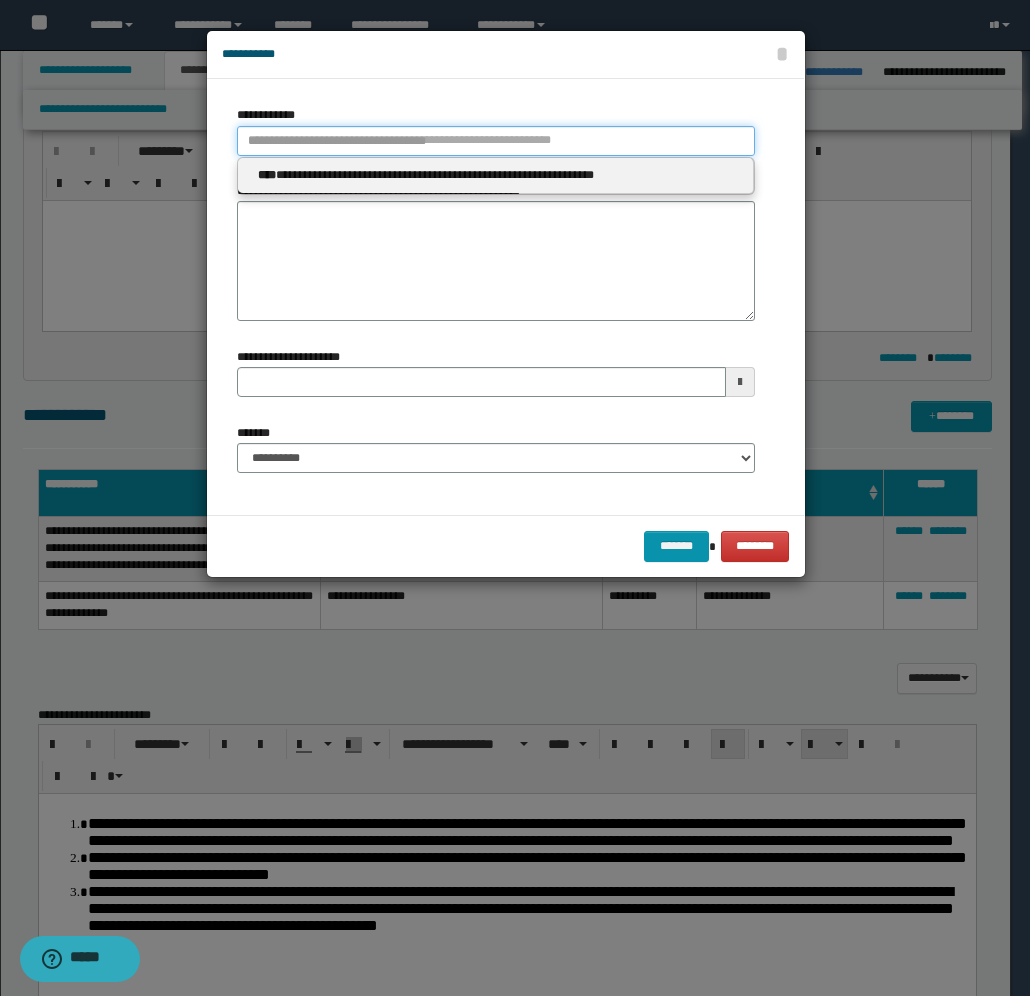 click on "**********" at bounding box center (496, 141) 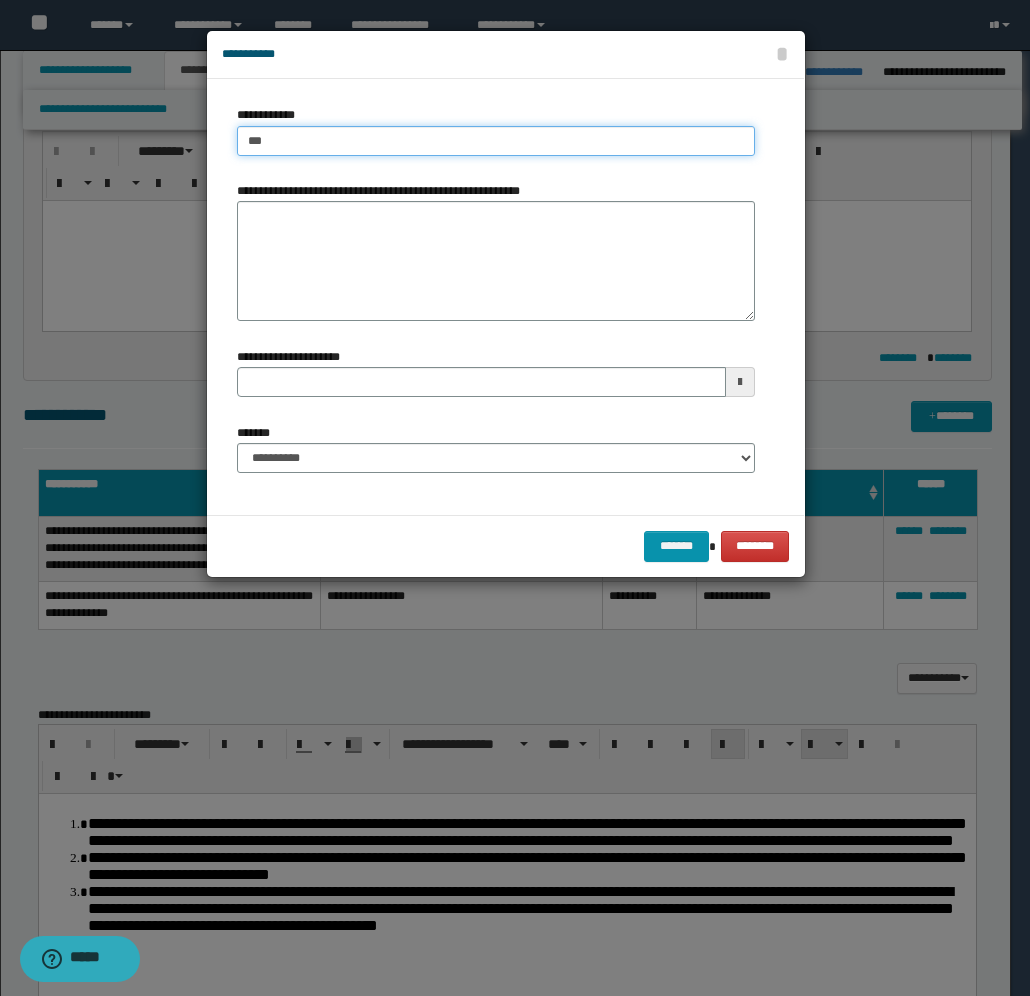 type on "****" 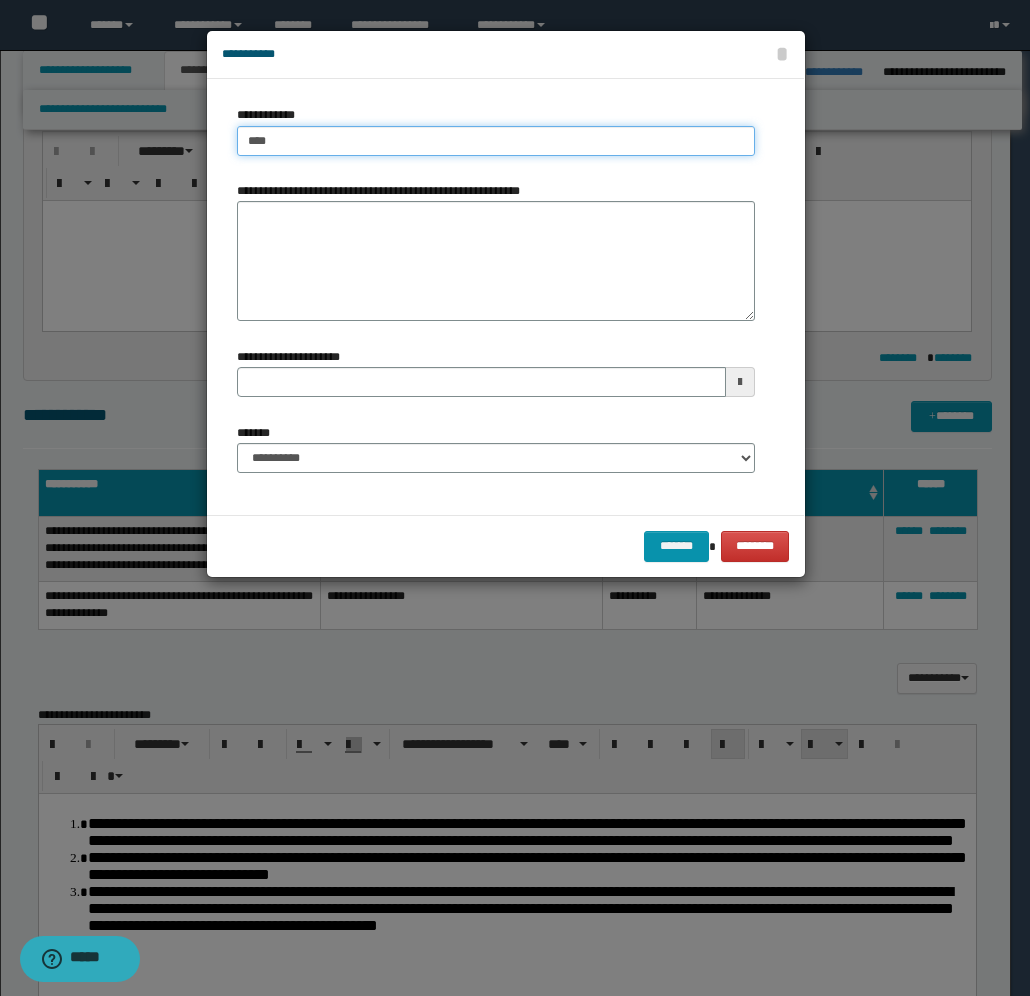 type on "****" 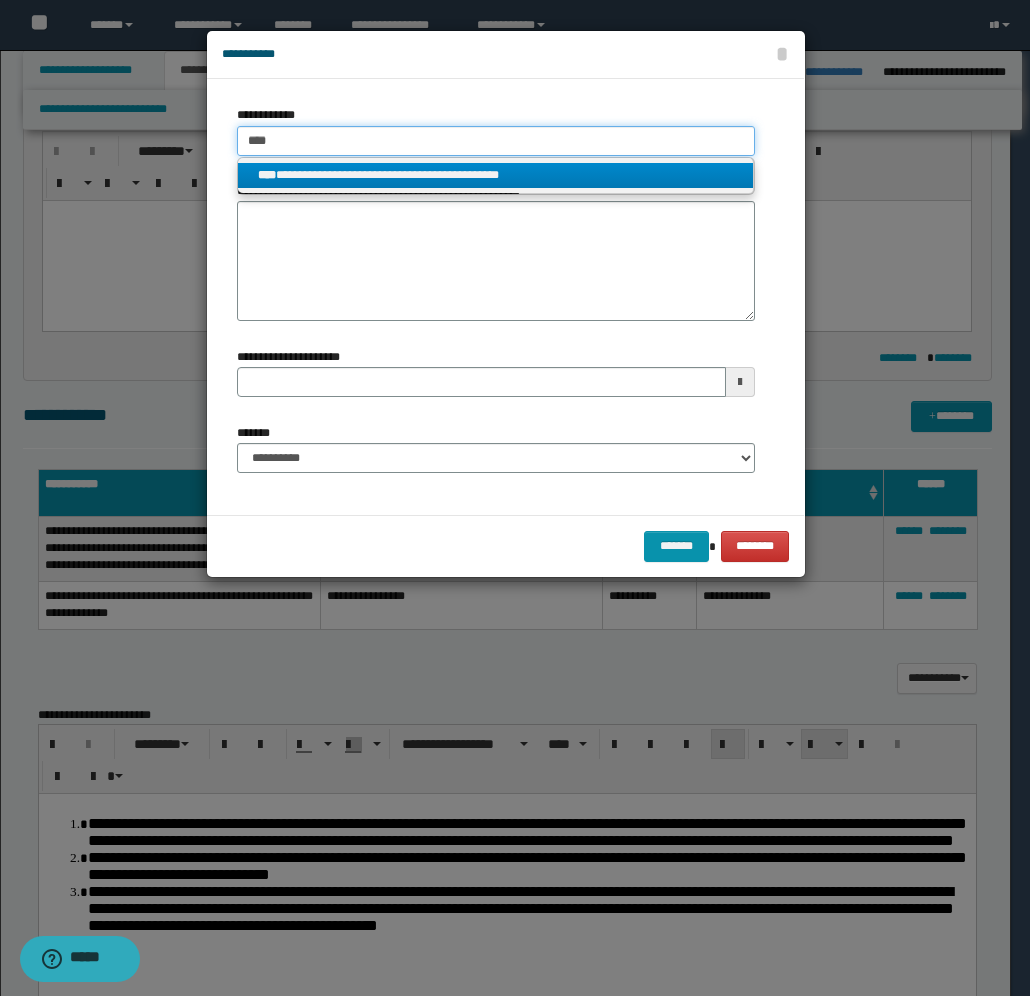 type on "****" 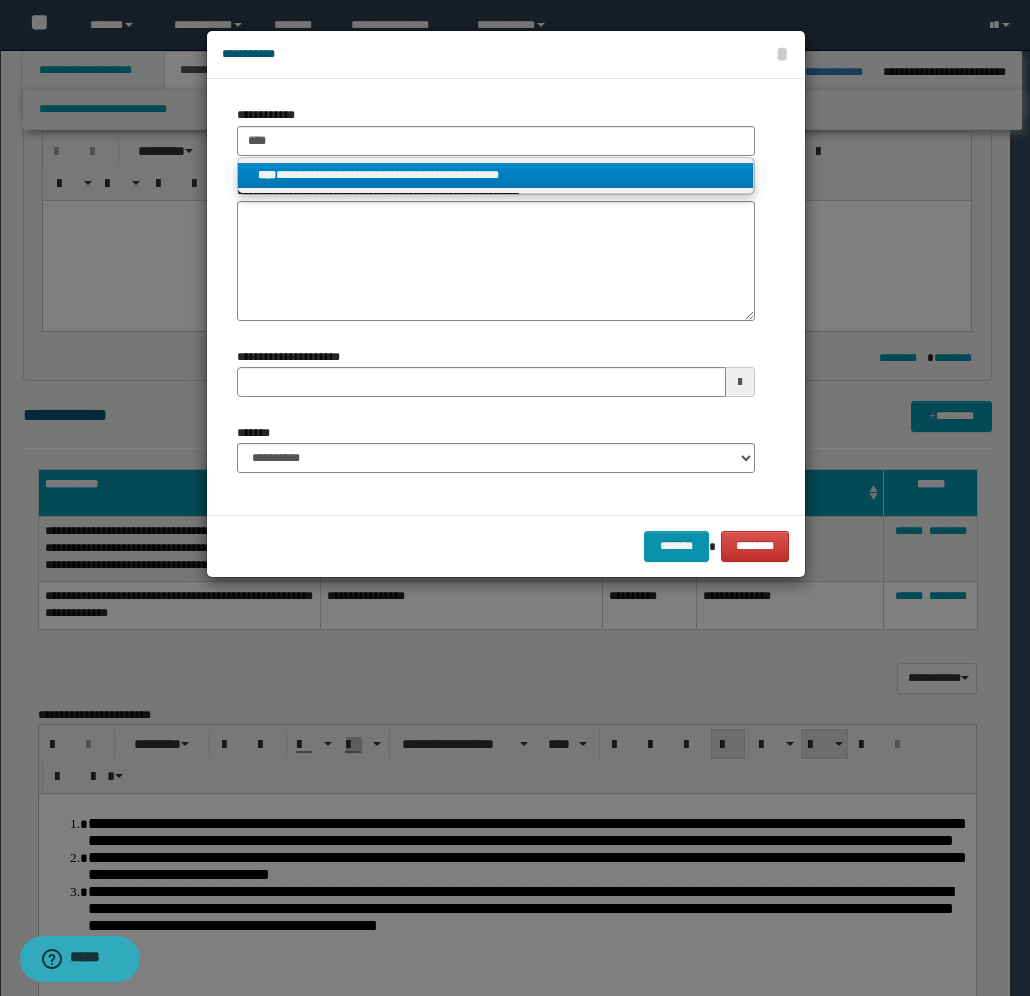 click on "**********" at bounding box center (496, 175) 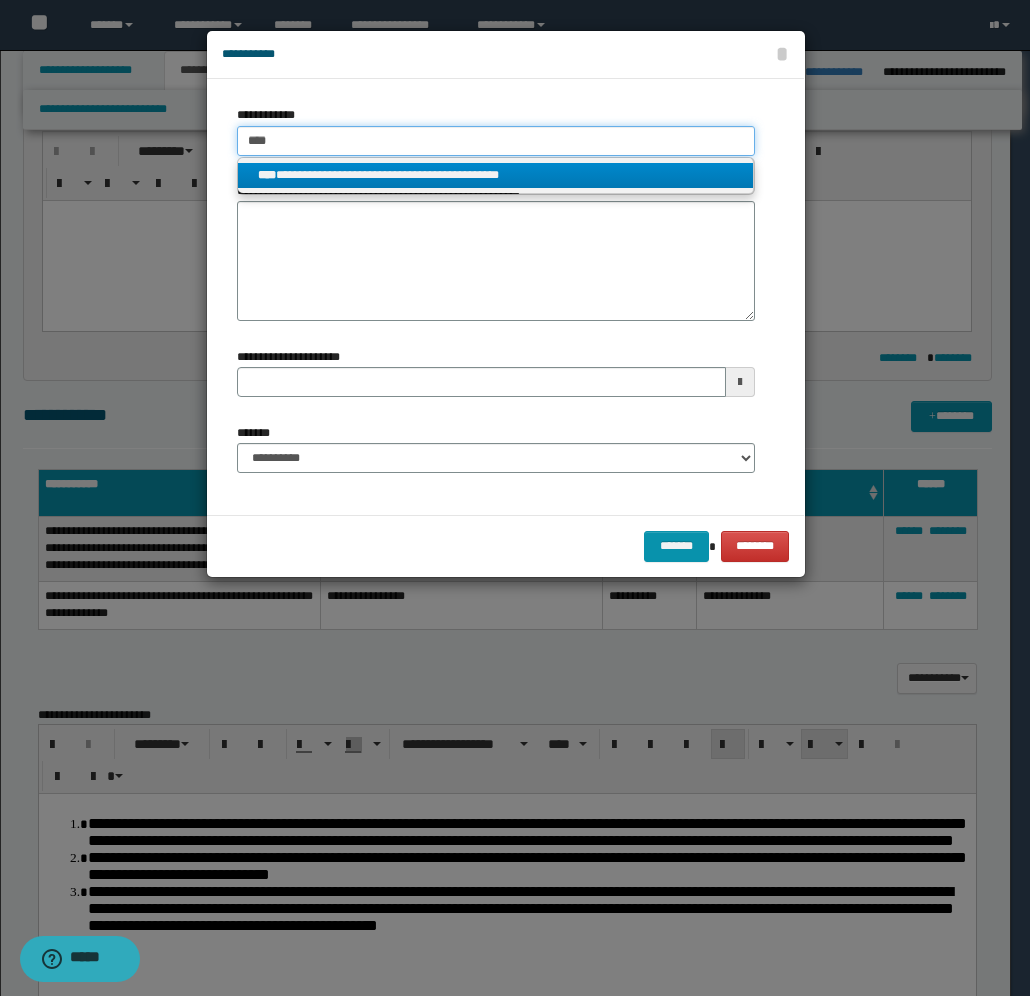 type 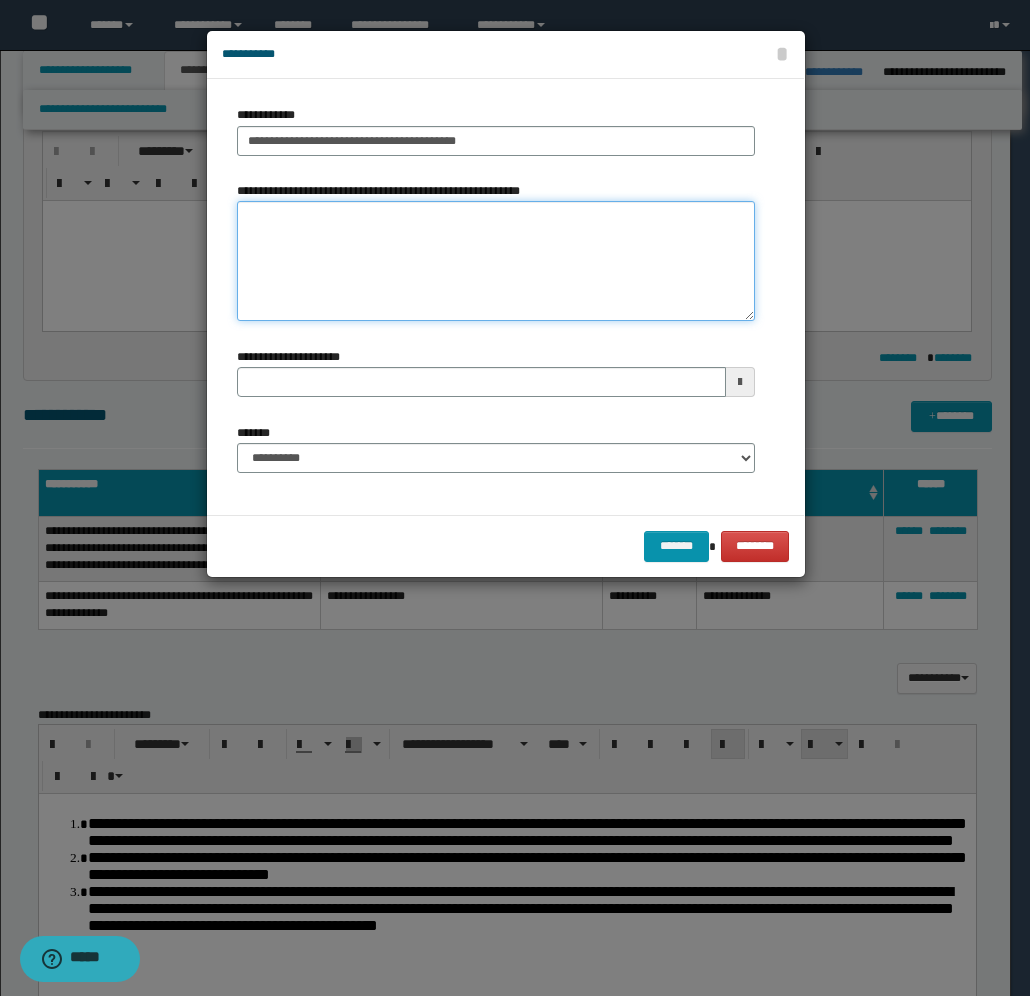 click on "**********" at bounding box center [496, 261] 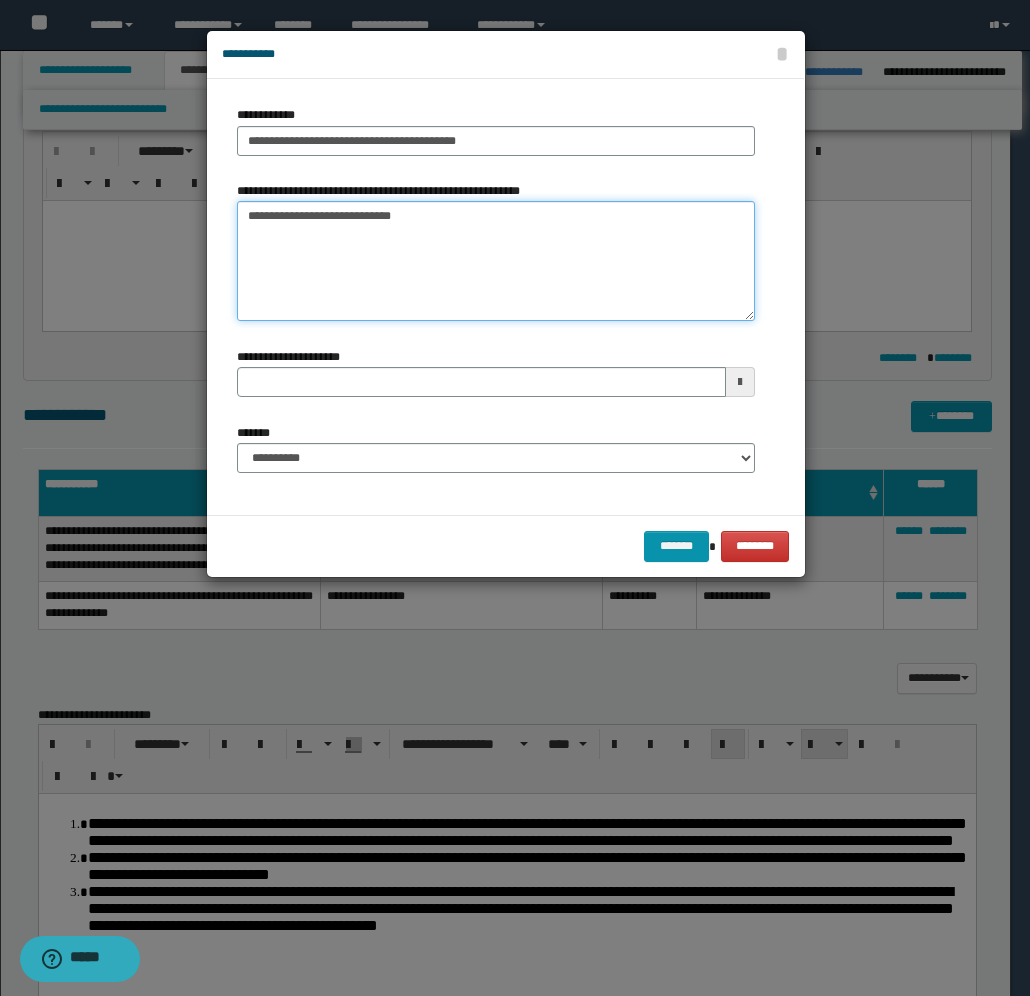 type on "**********" 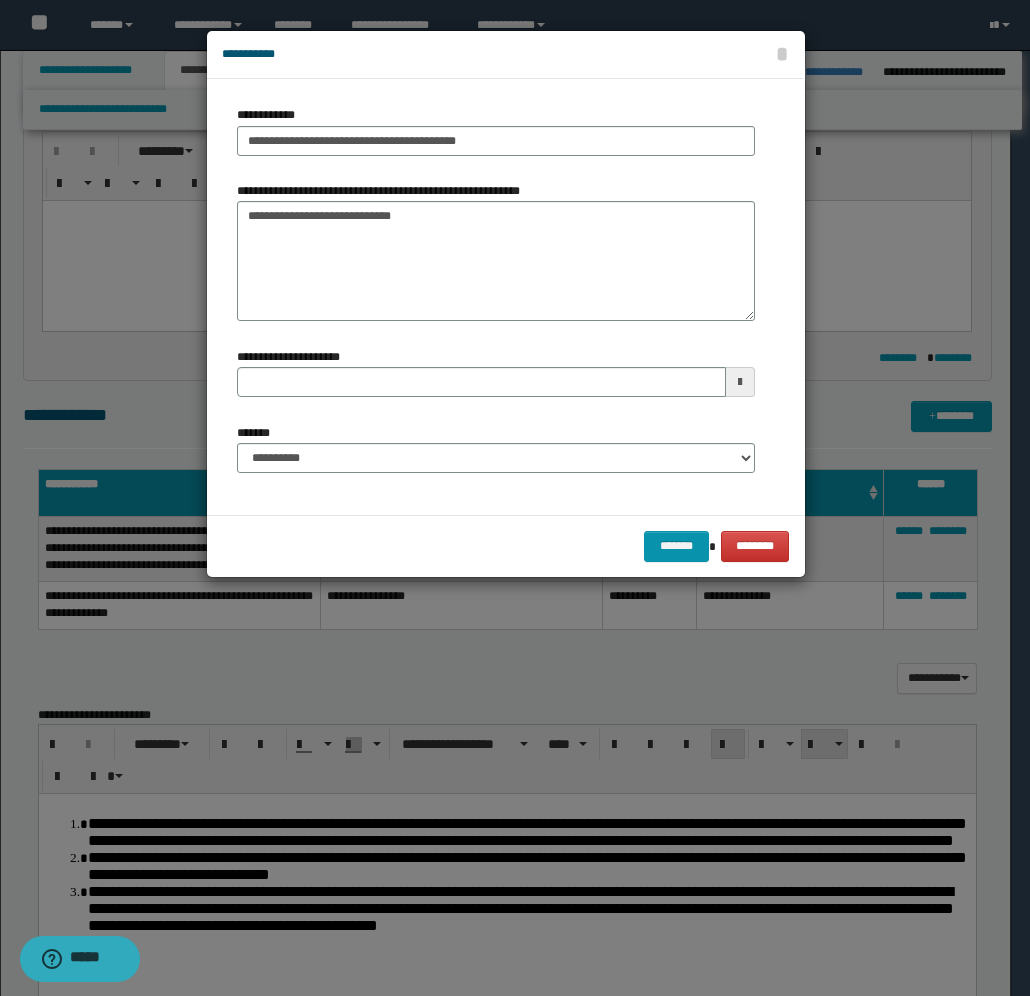 click at bounding box center [740, 382] 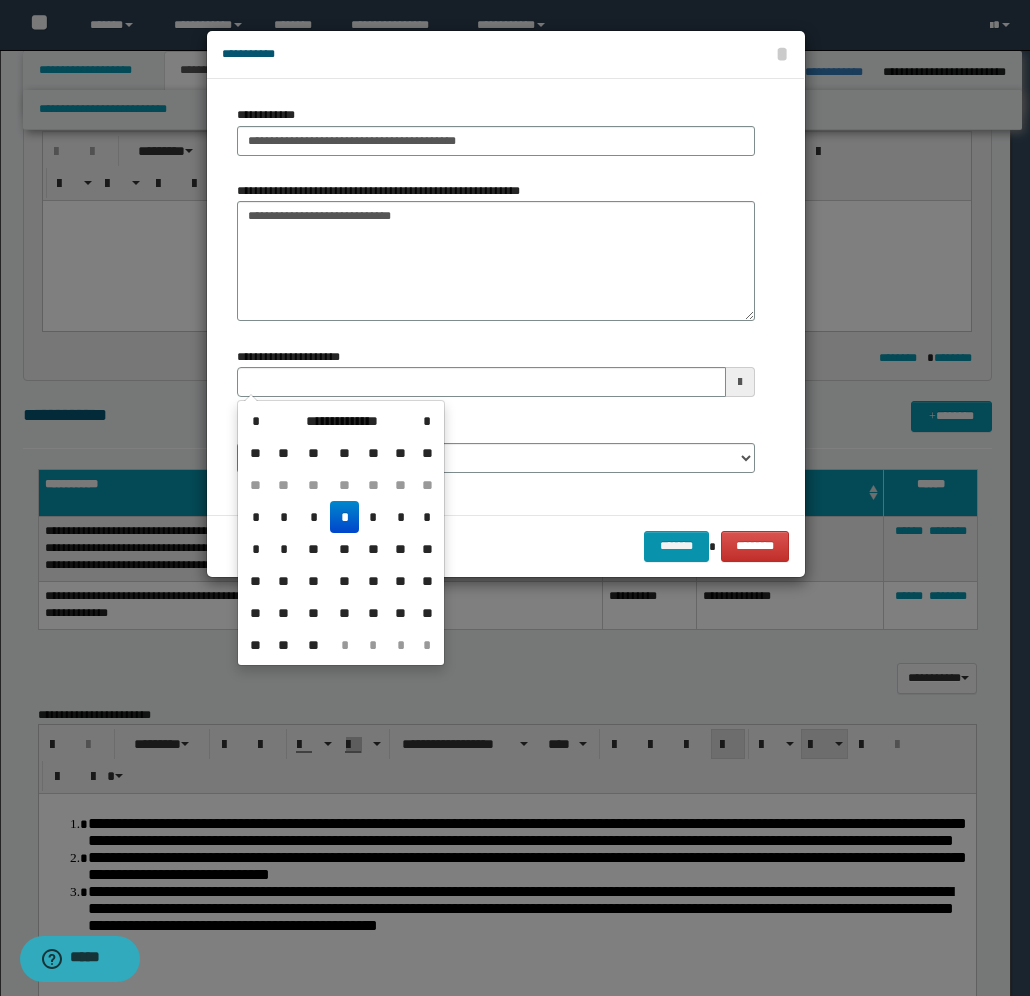 click on "*" at bounding box center (344, 517) 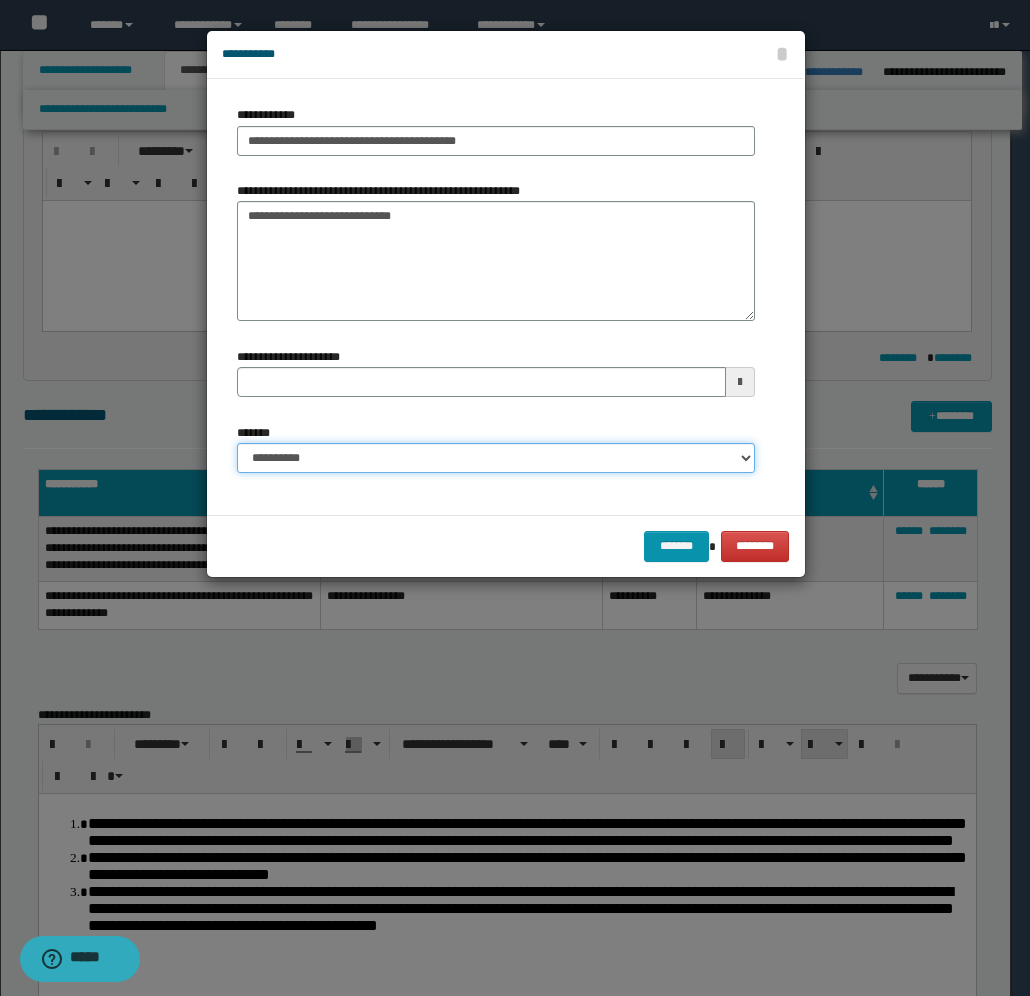 click on "**********" at bounding box center [496, 458] 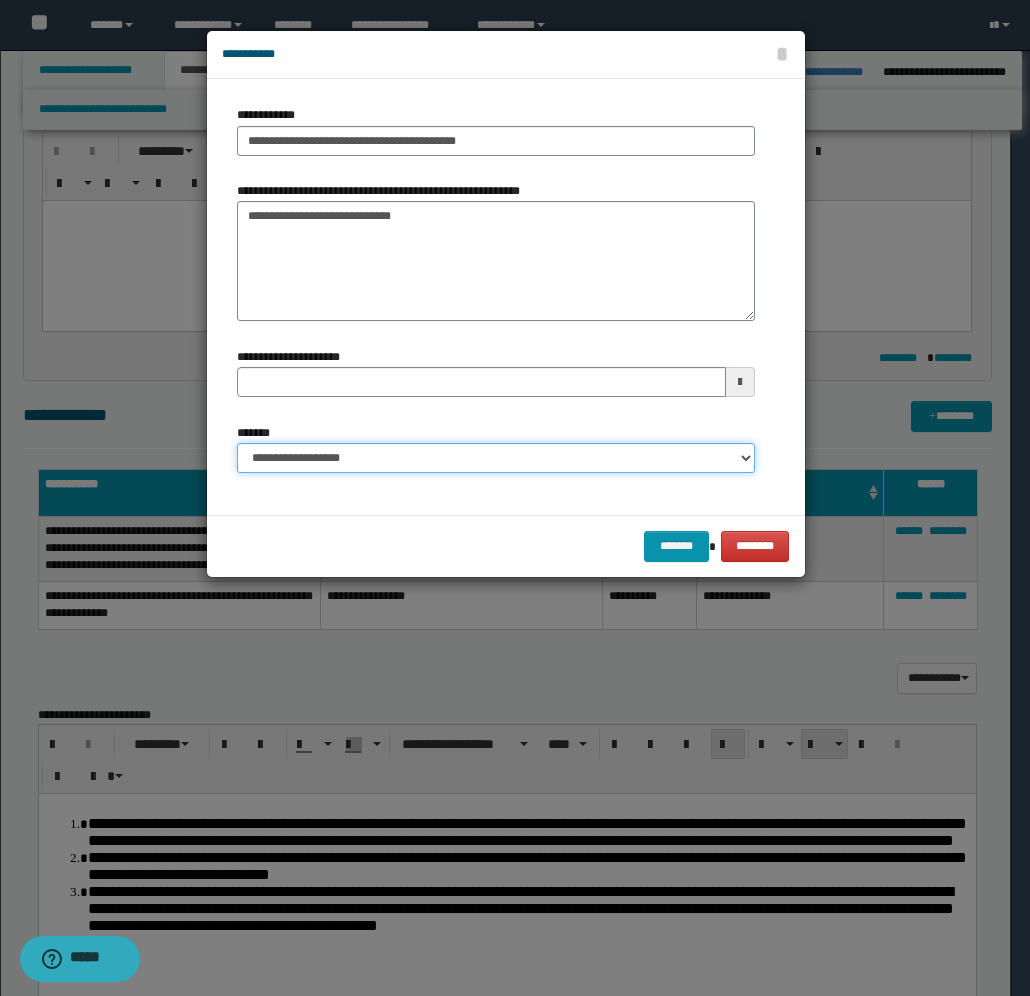 click on "**********" at bounding box center [496, 458] 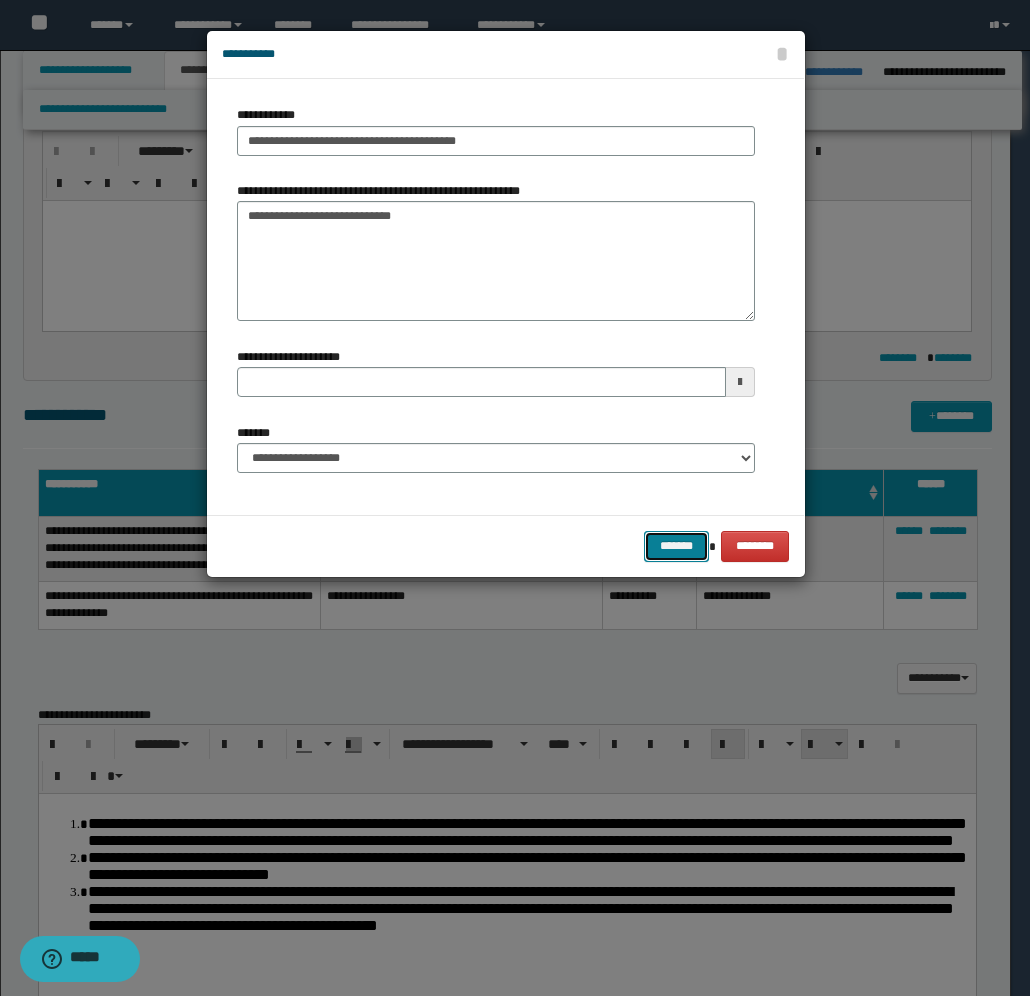 click on "*******" at bounding box center (676, 546) 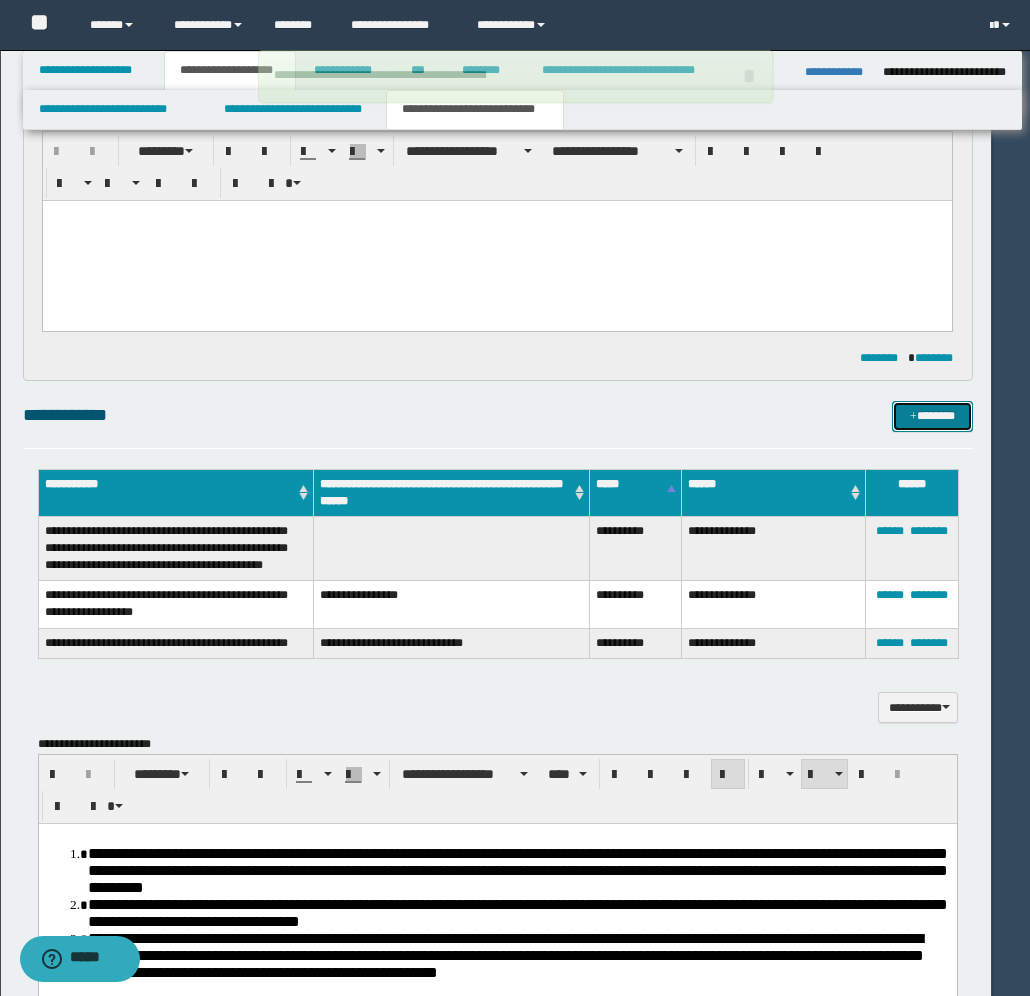 type 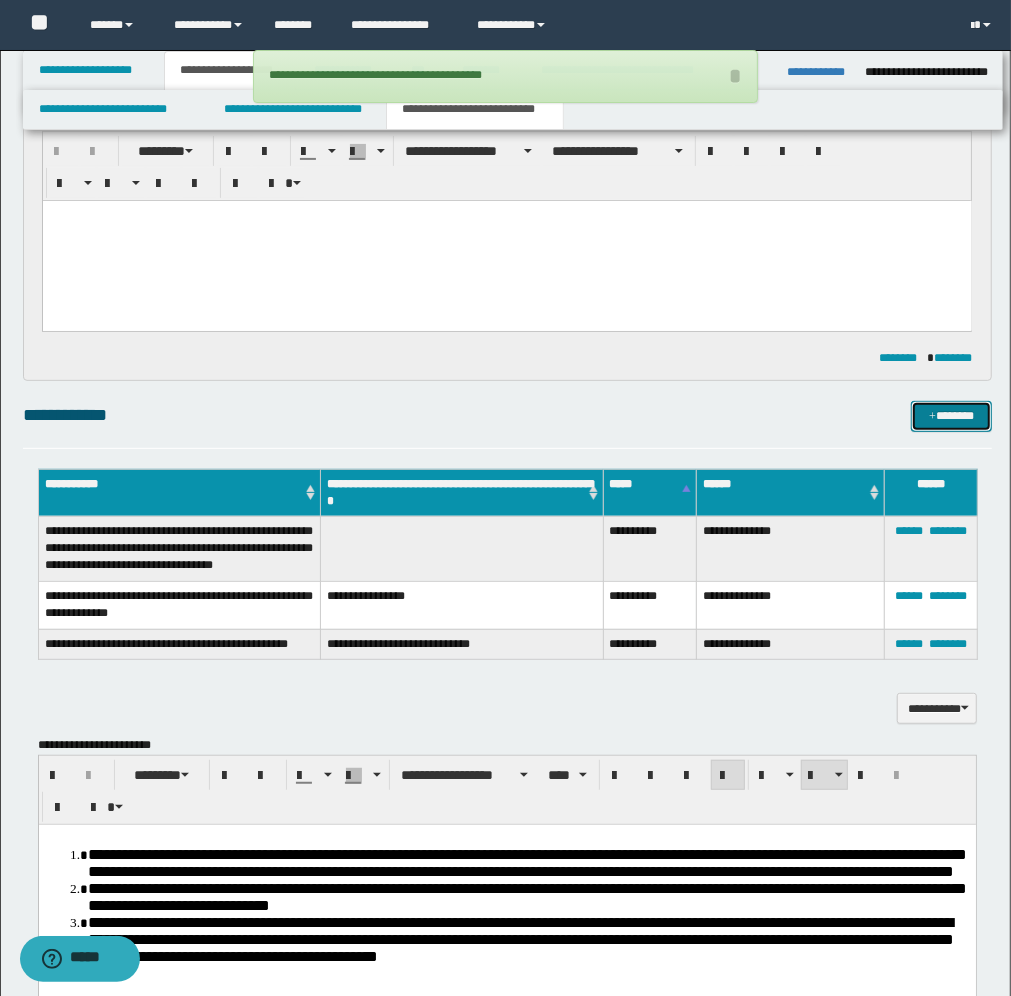 click on "*******" at bounding box center (951, 416) 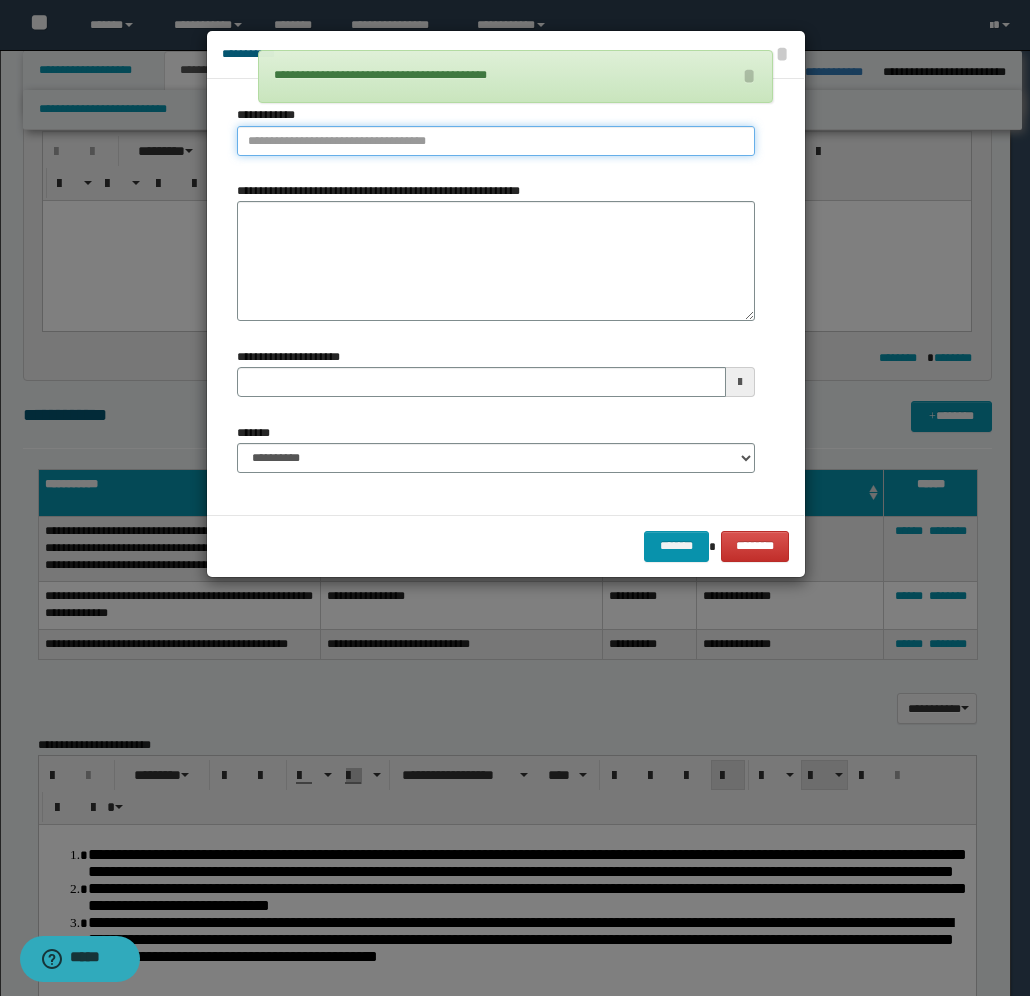 type on "**********" 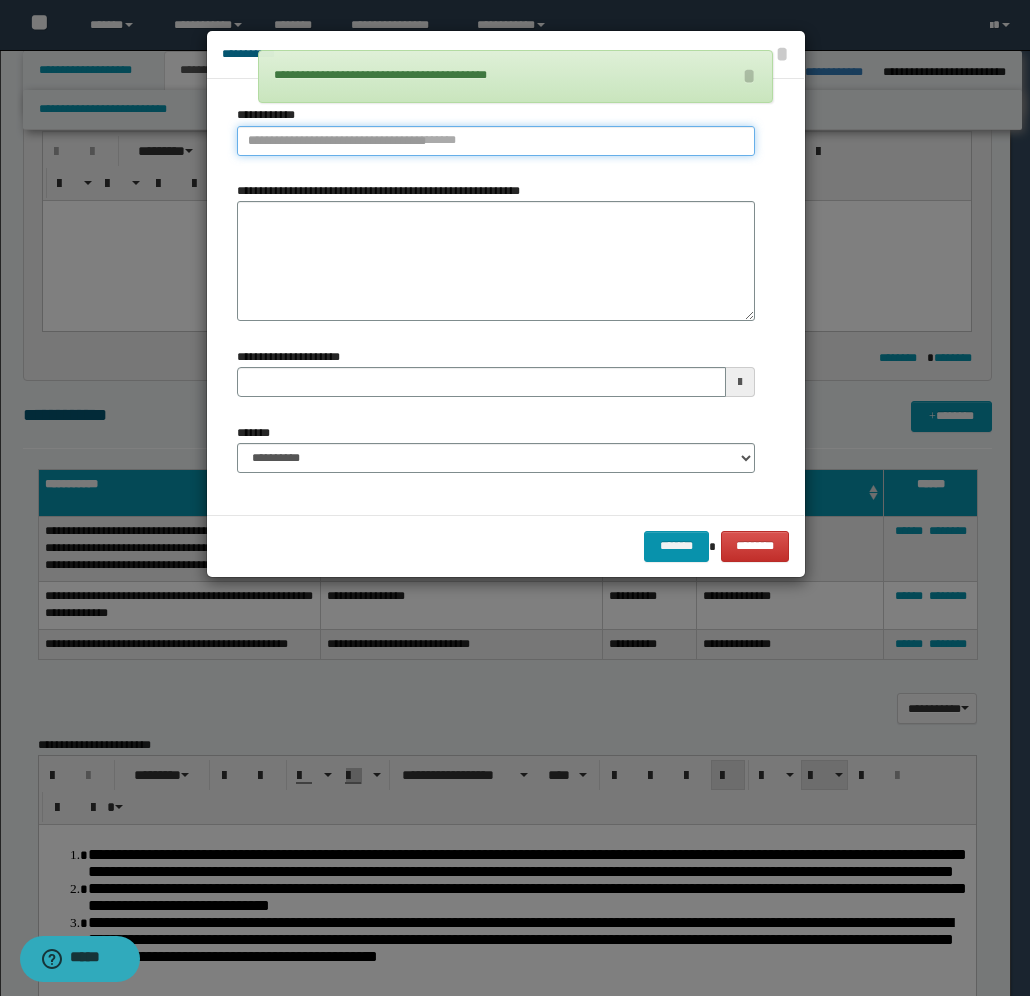 click on "**********" at bounding box center (496, 141) 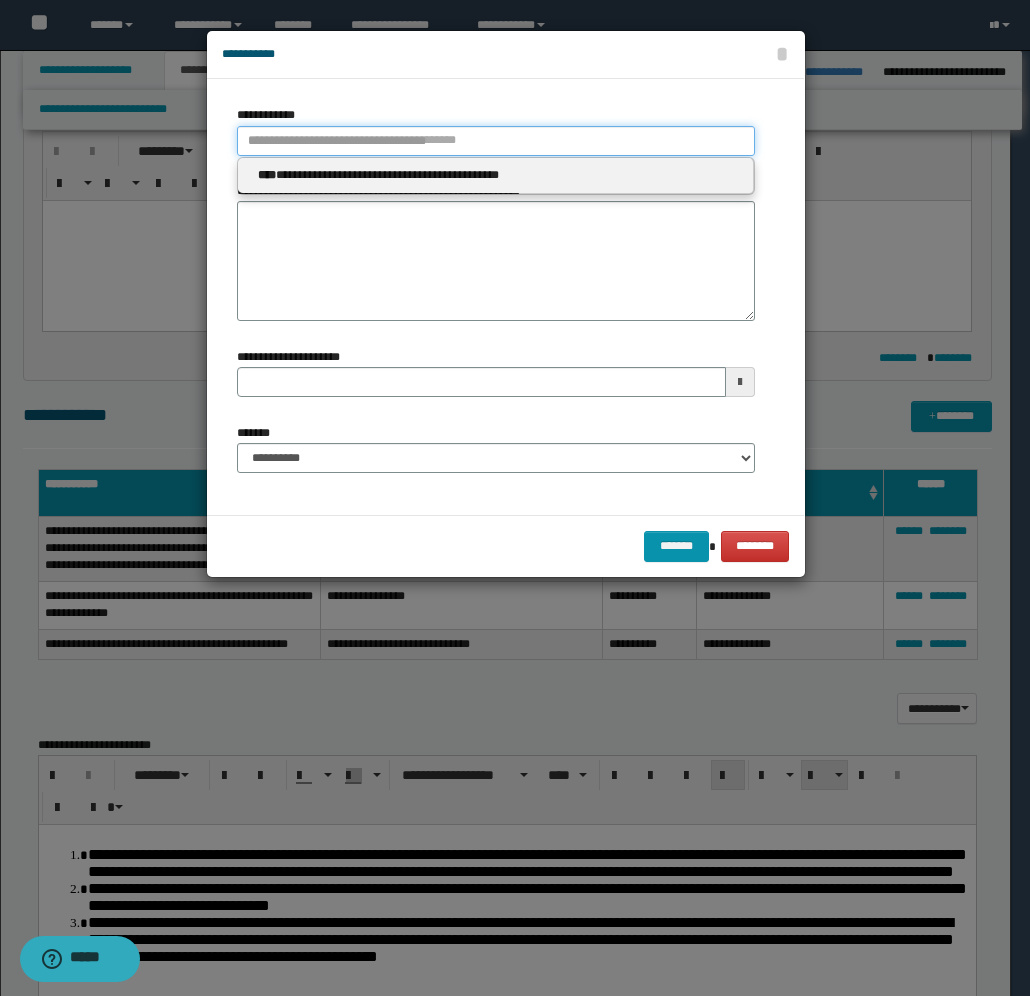 type 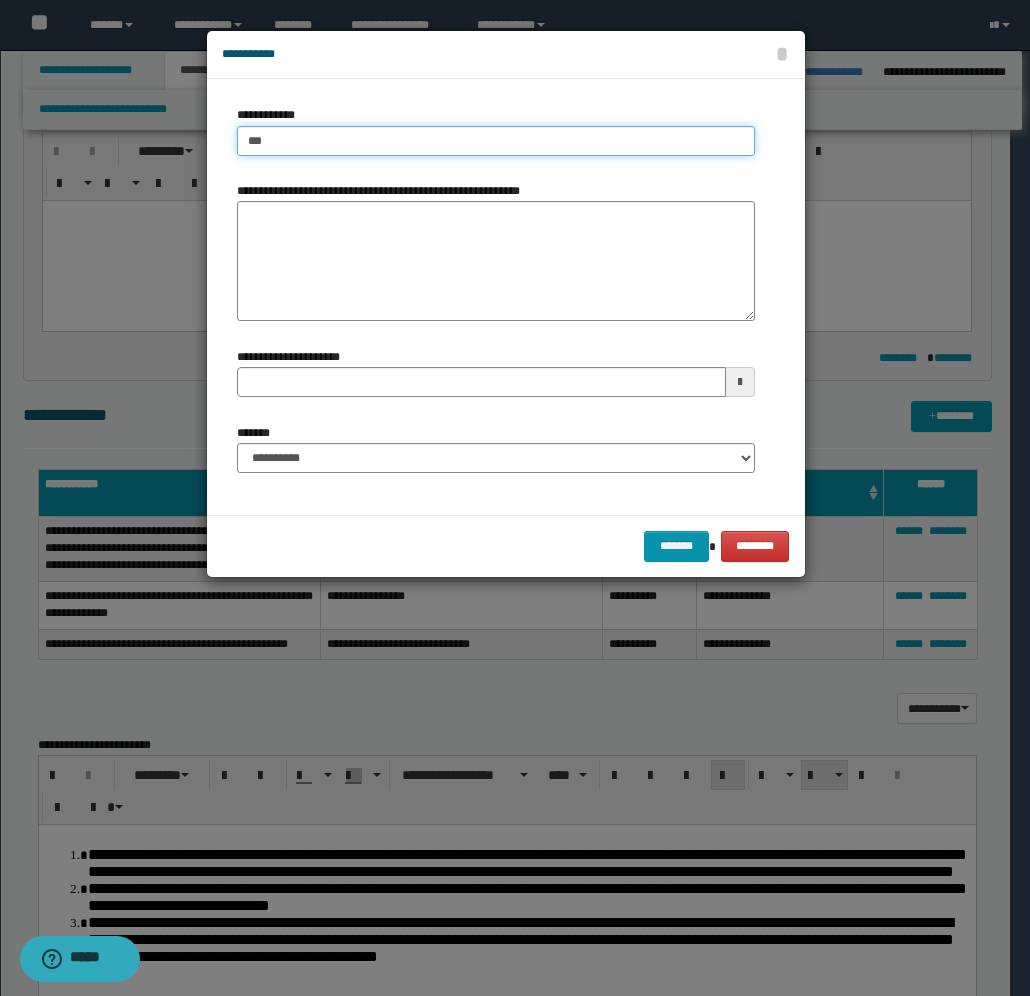 type on "****" 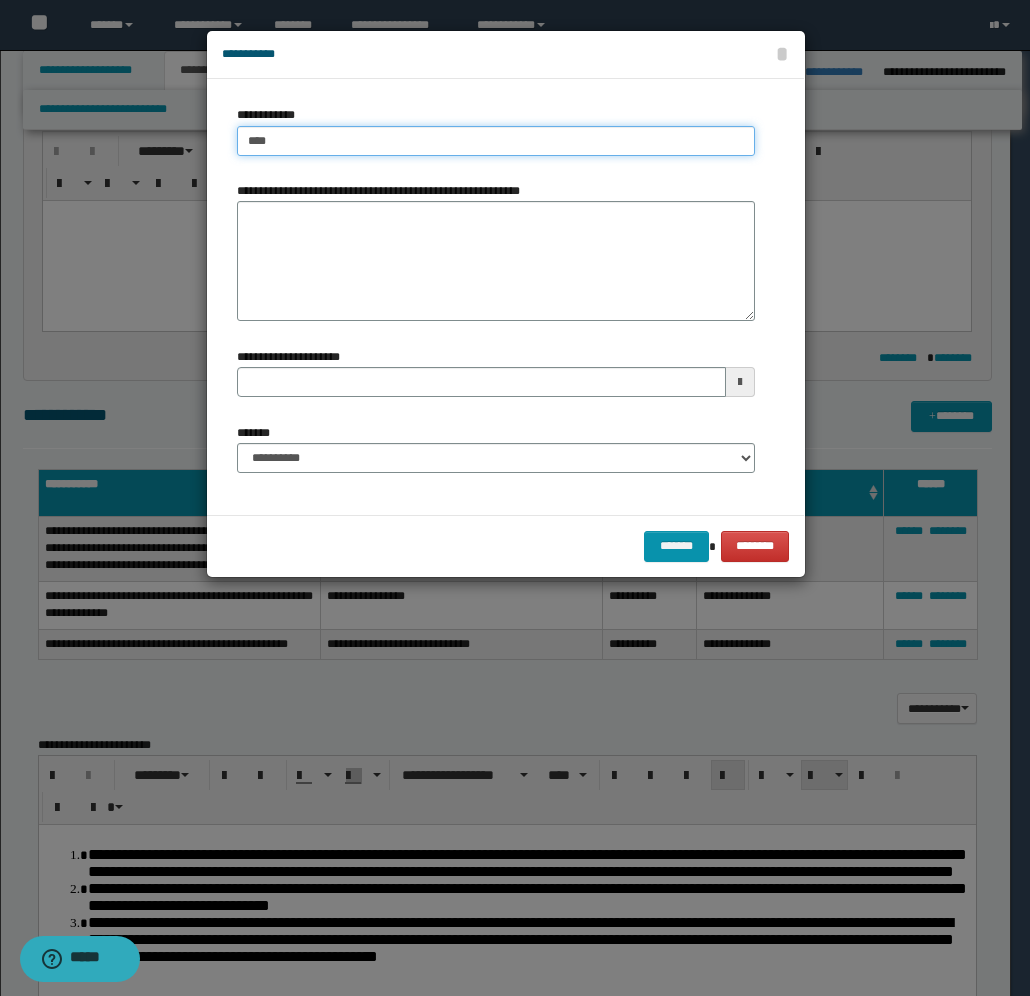 type on "****" 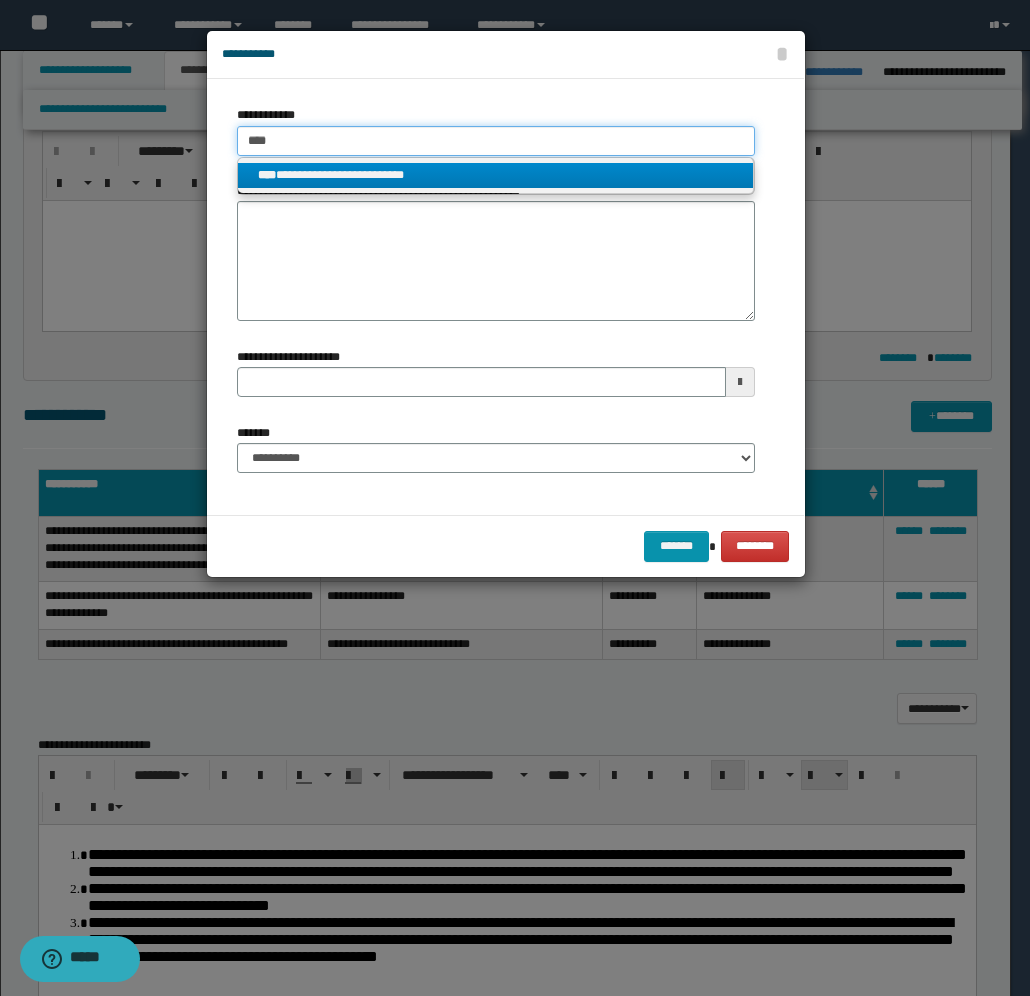 type on "****" 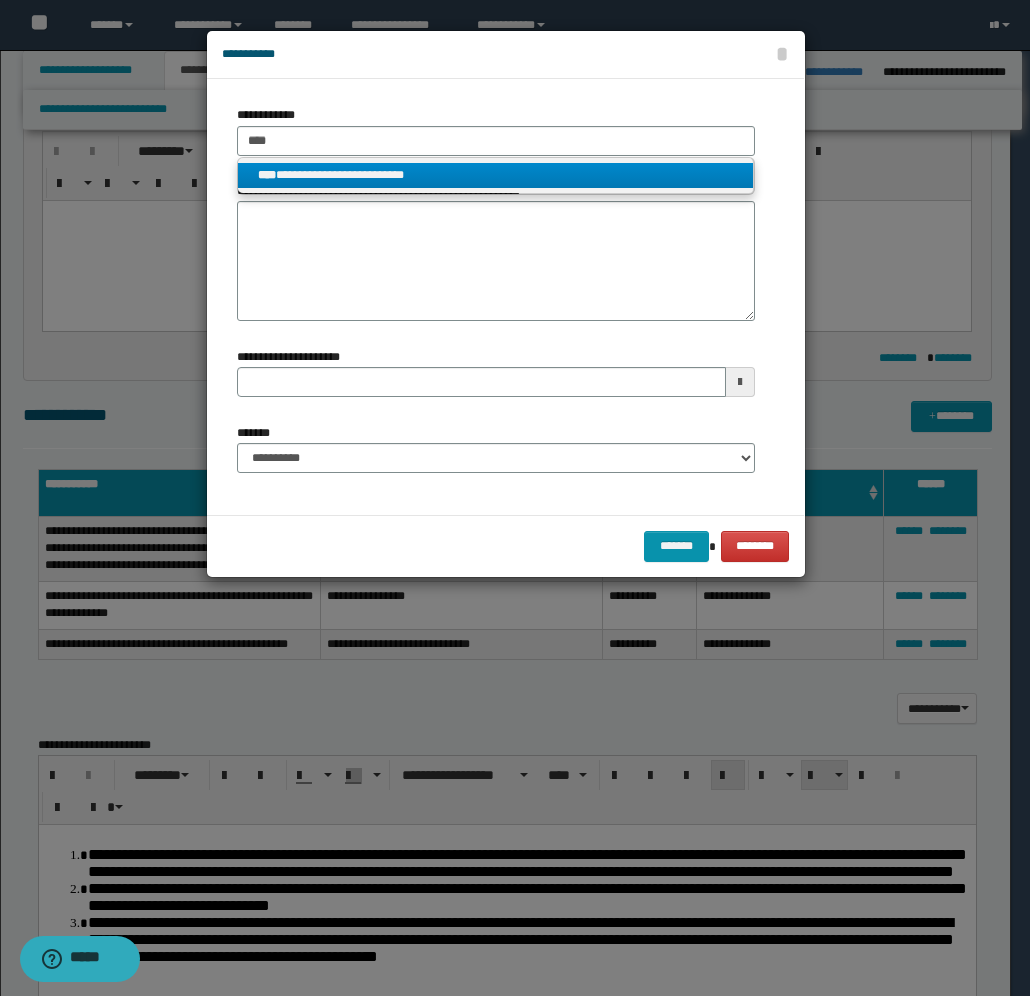 click on "**********" at bounding box center (496, 175) 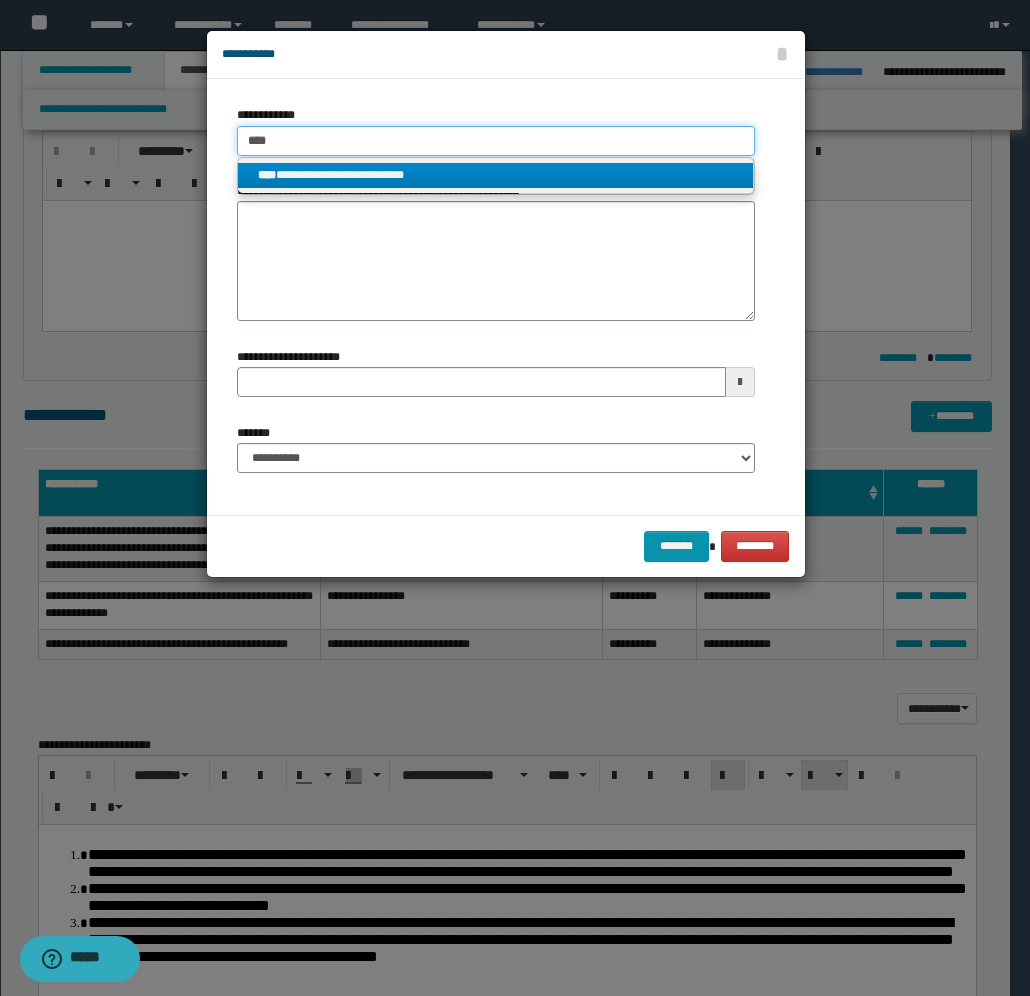type 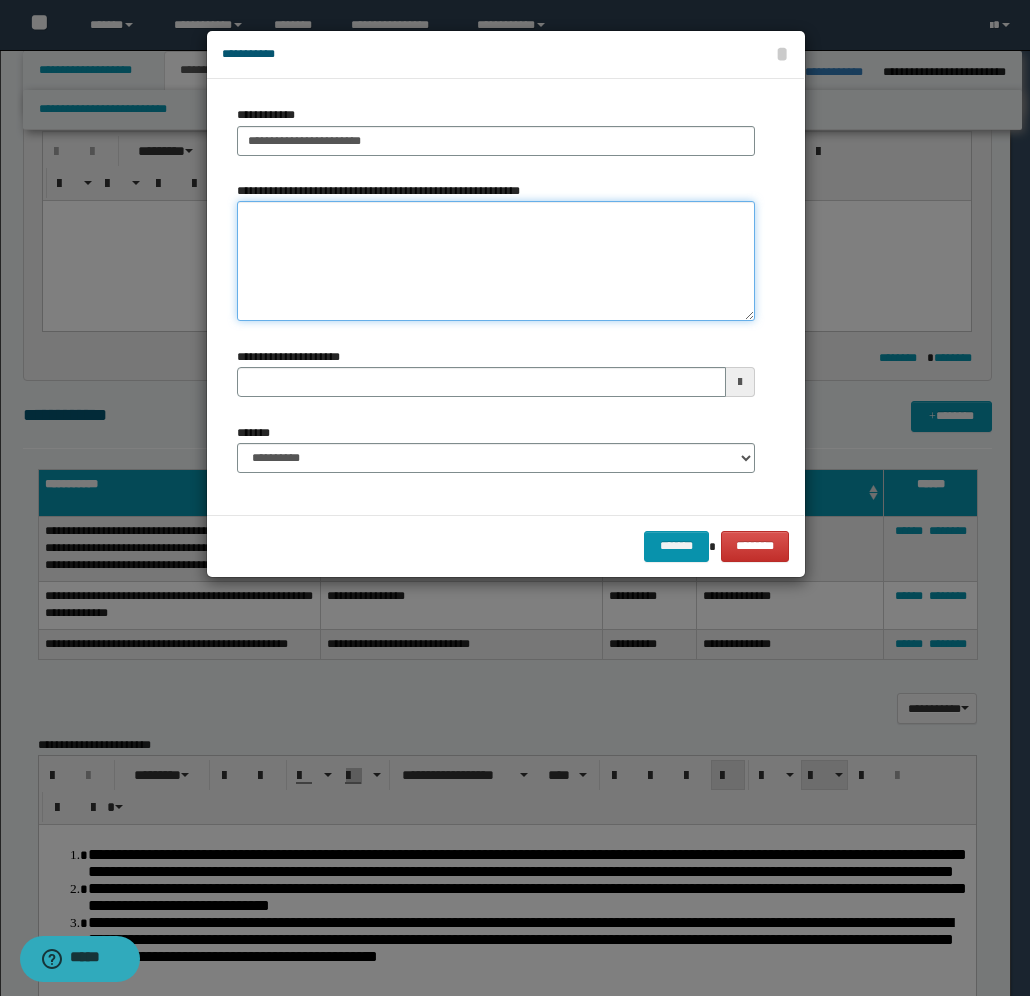 click on "**********" at bounding box center (496, 261) 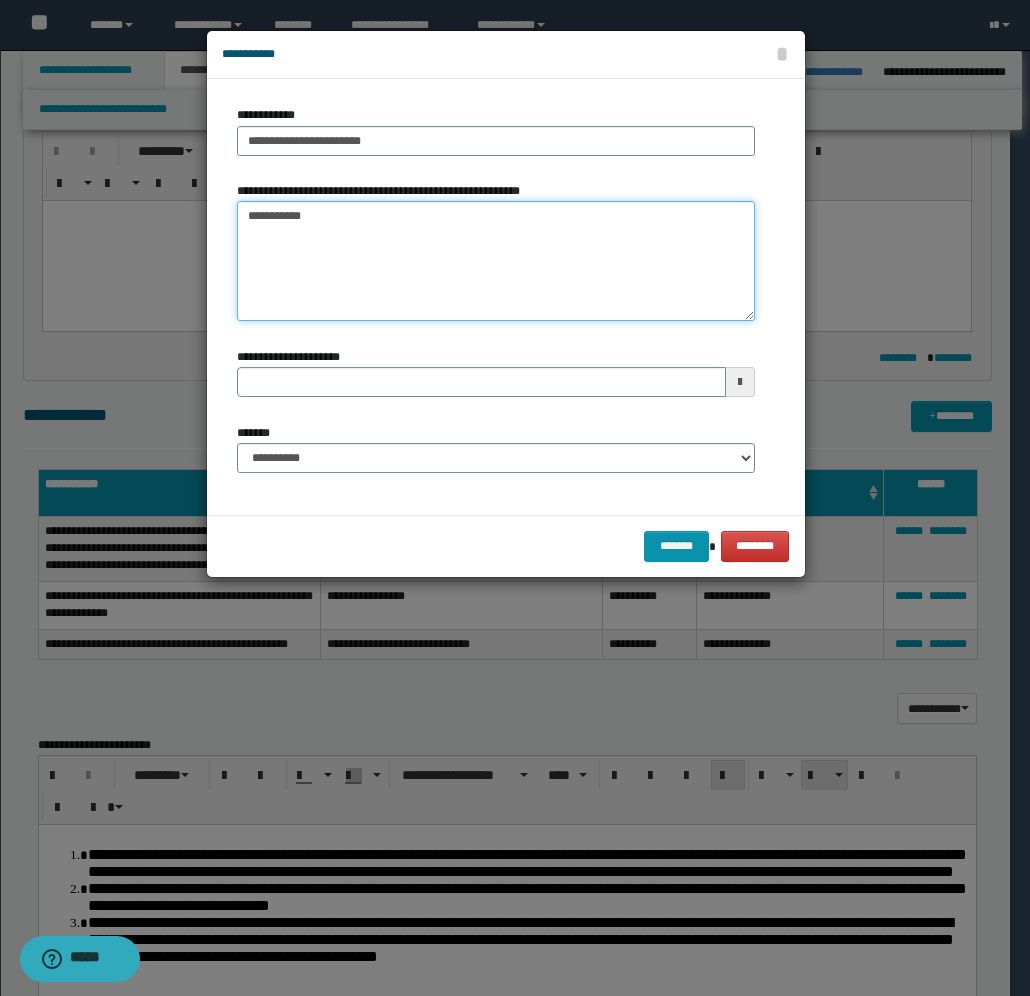 type on "**********" 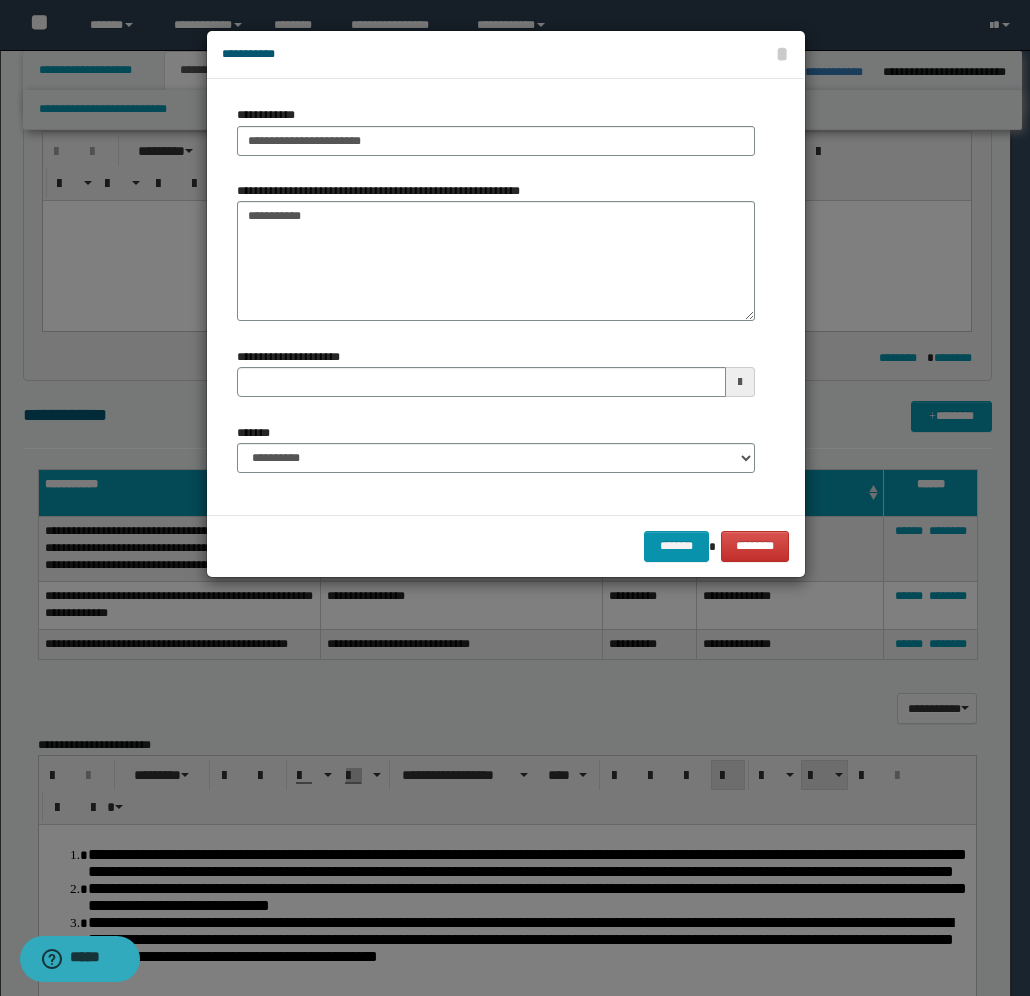 click at bounding box center (740, 382) 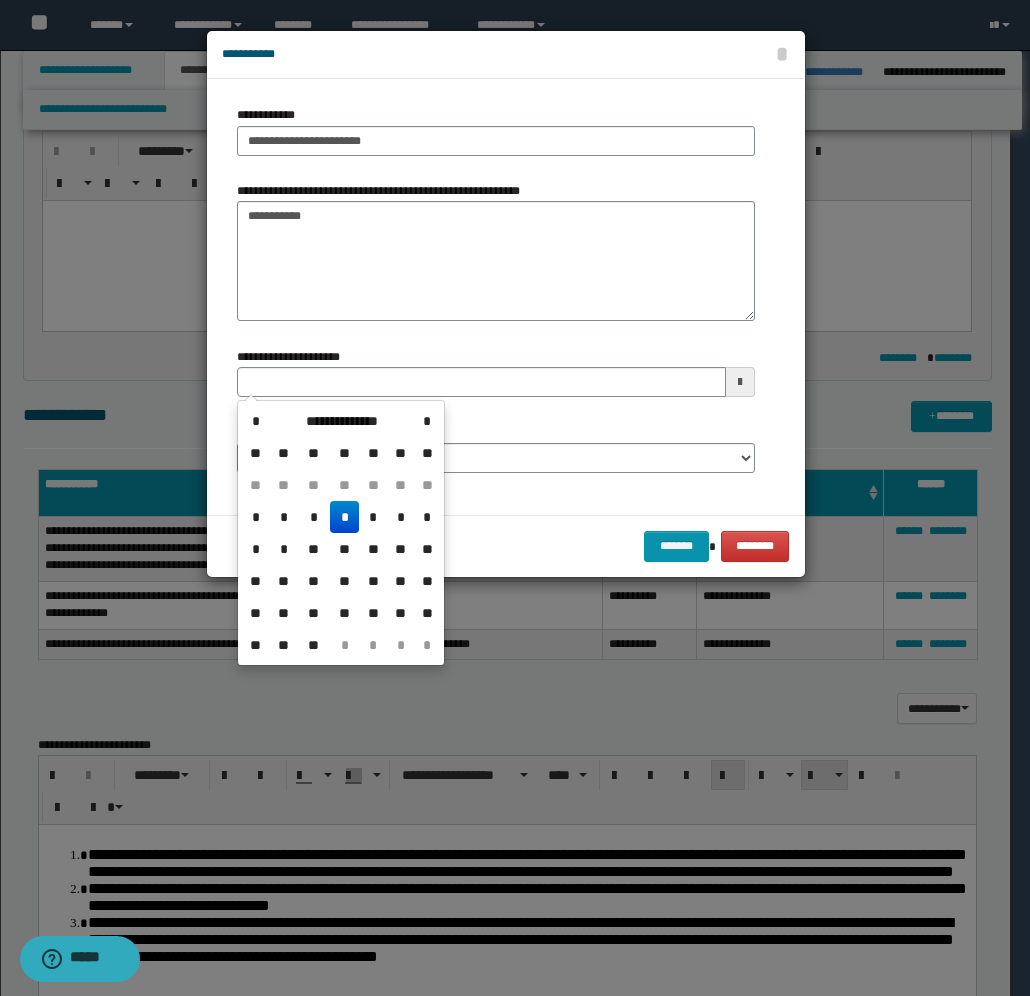 click on "*" at bounding box center (344, 517) 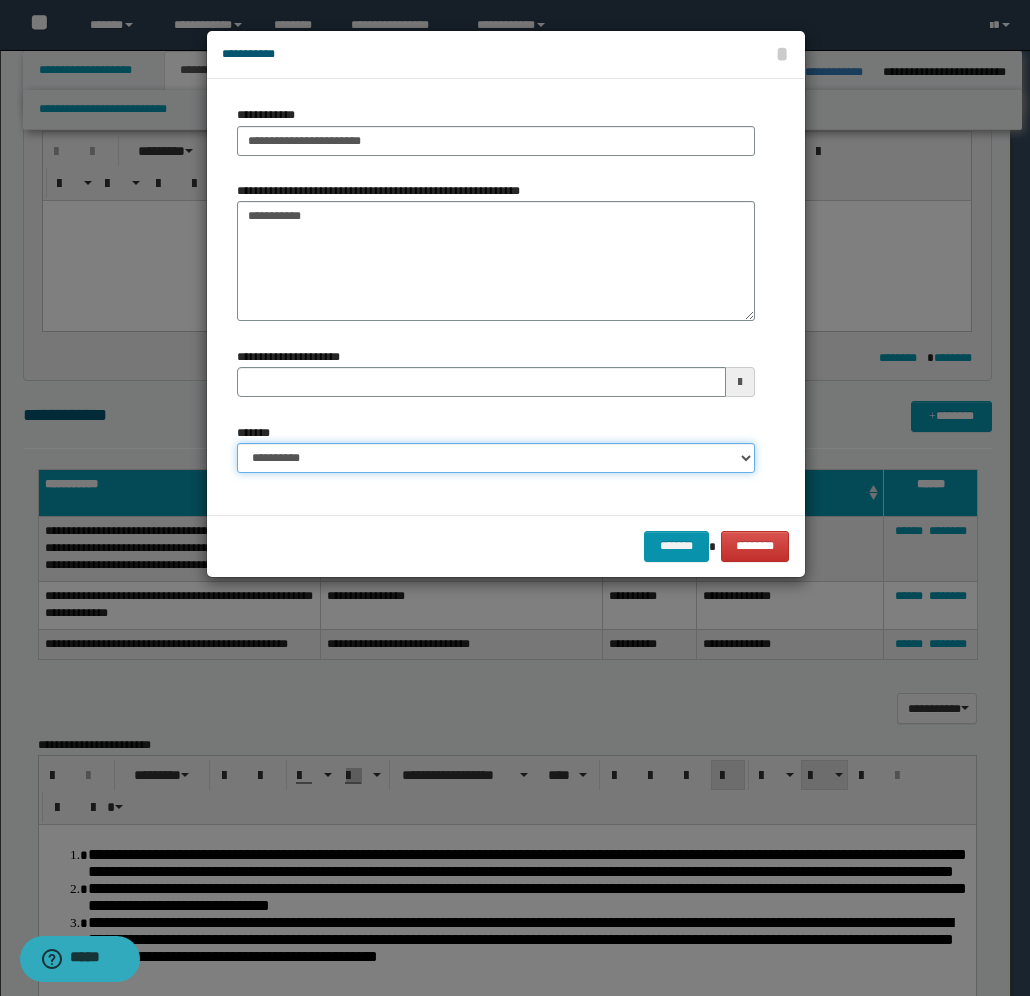 click on "**********" at bounding box center (496, 458) 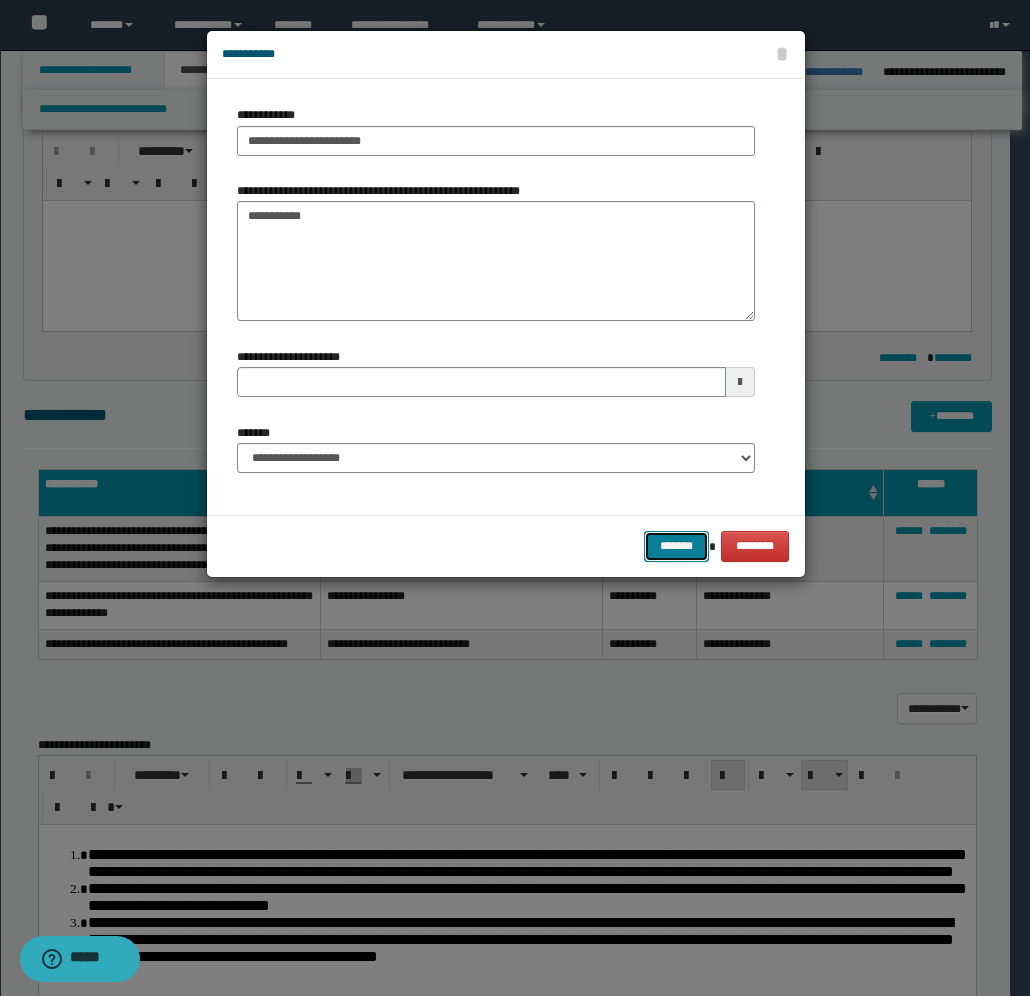 click on "*******" at bounding box center [676, 546] 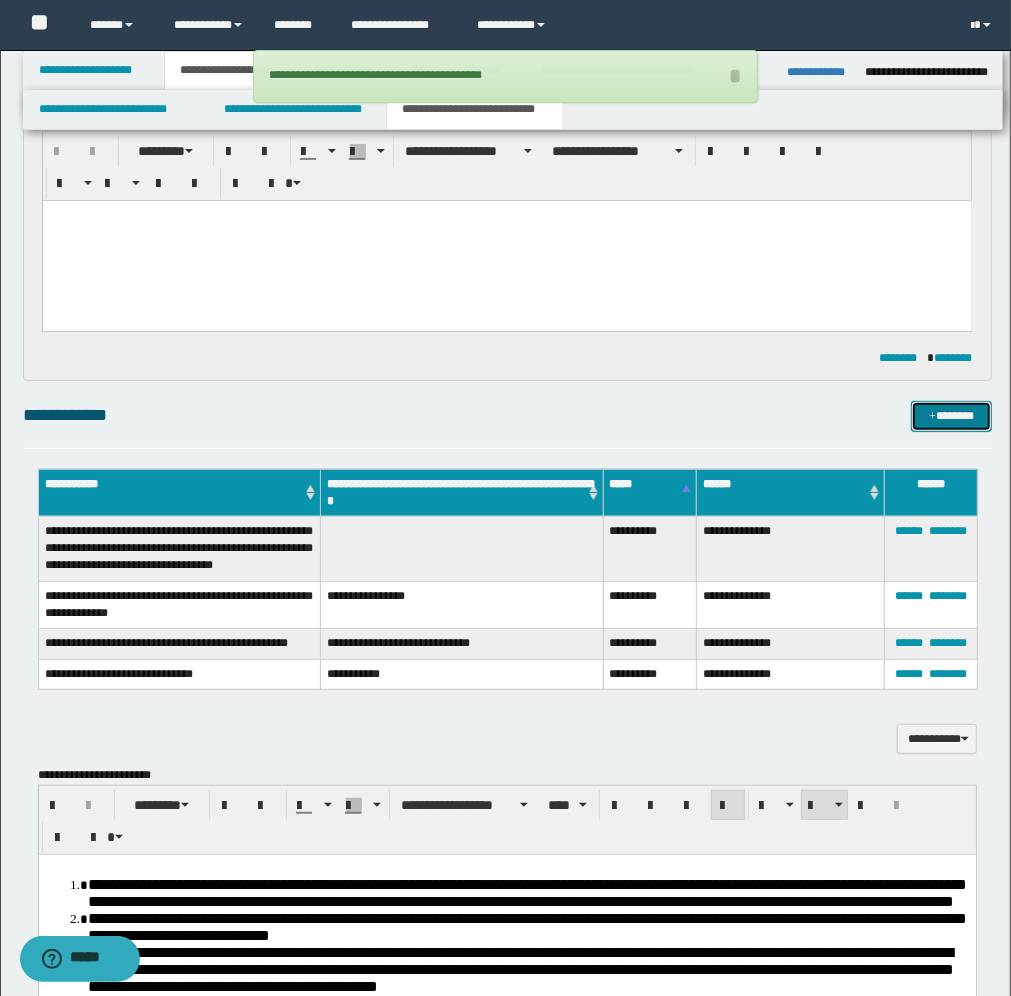 click on "*******" at bounding box center (951, 416) 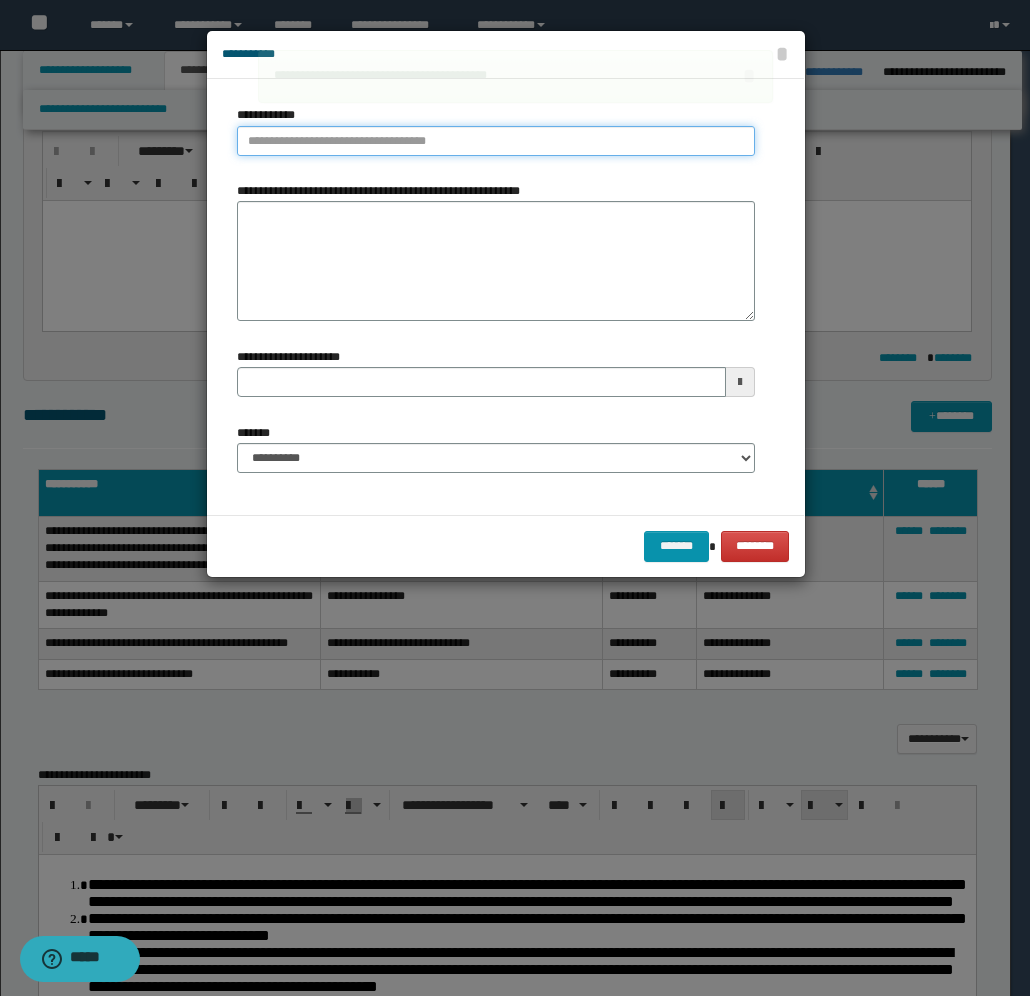 type on "**********" 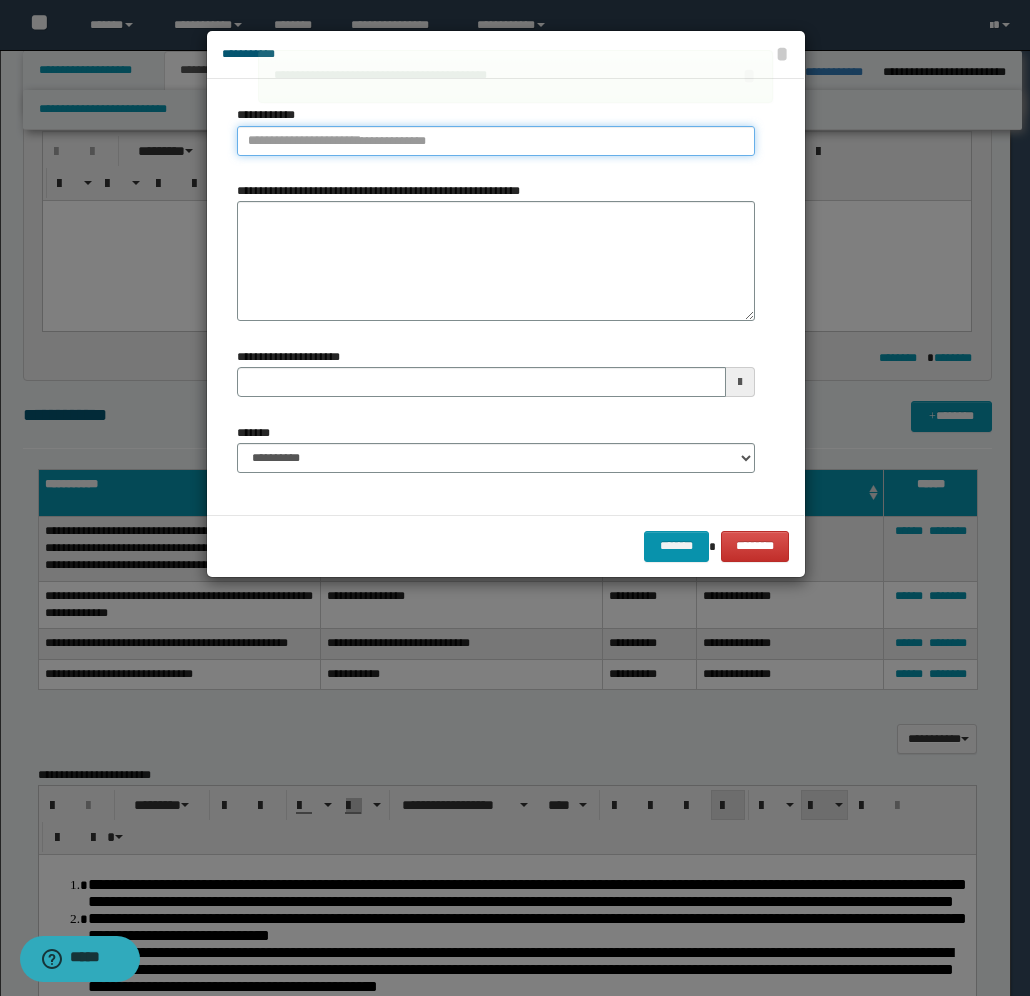 click on "**********" at bounding box center (496, 141) 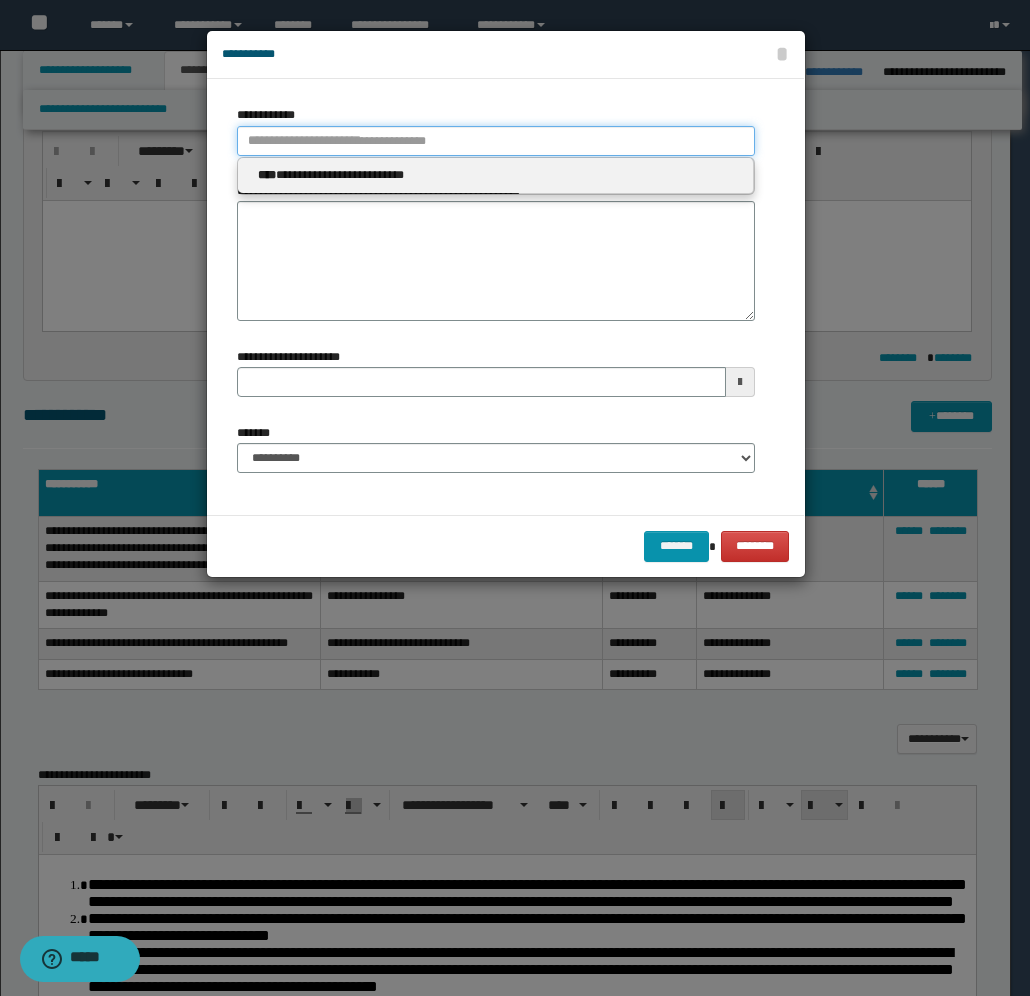 type 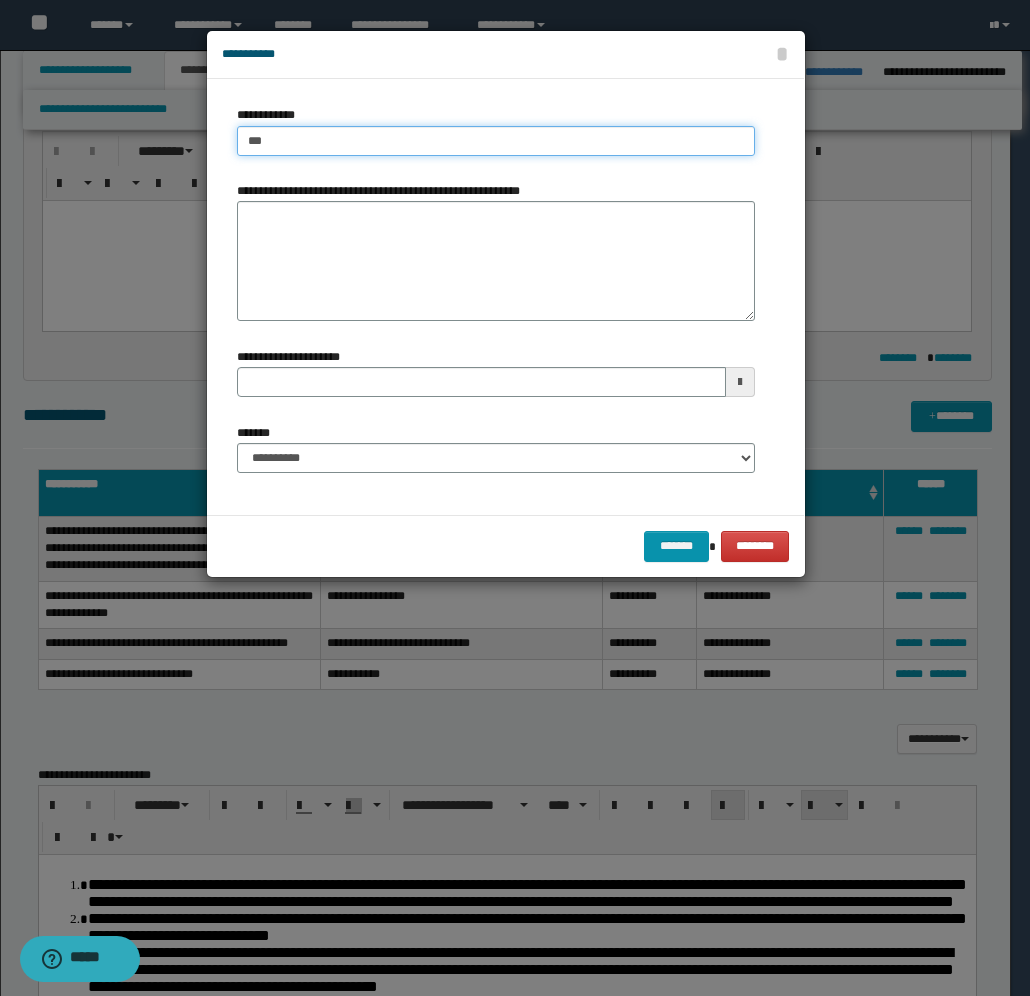 type on "****" 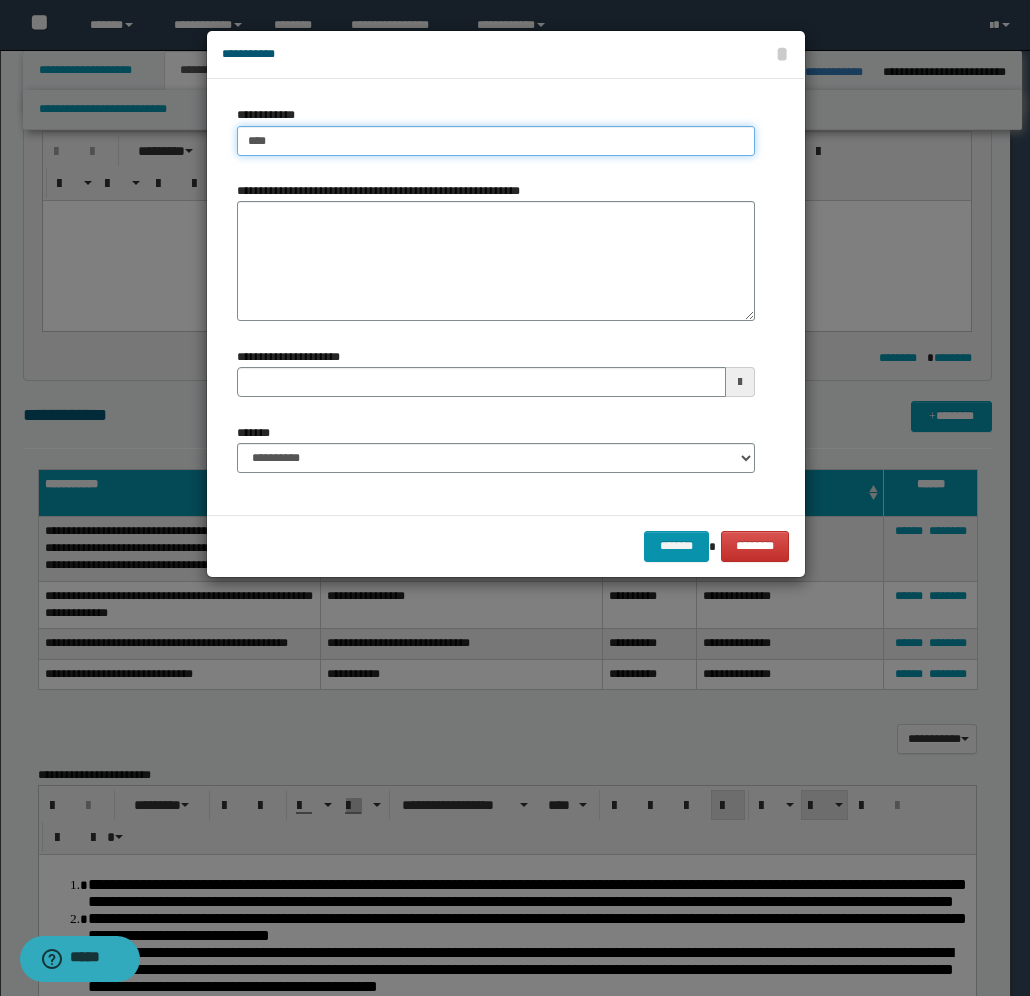 type on "****" 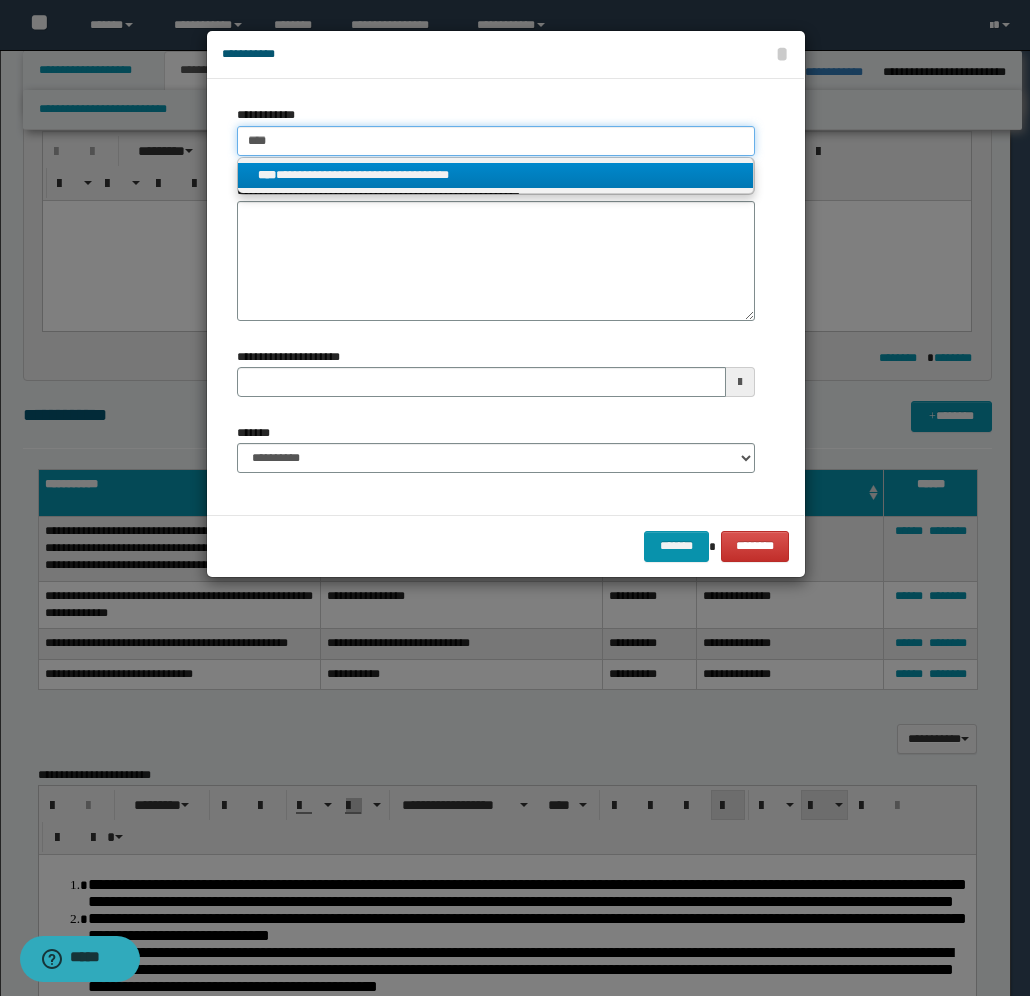 type on "****" 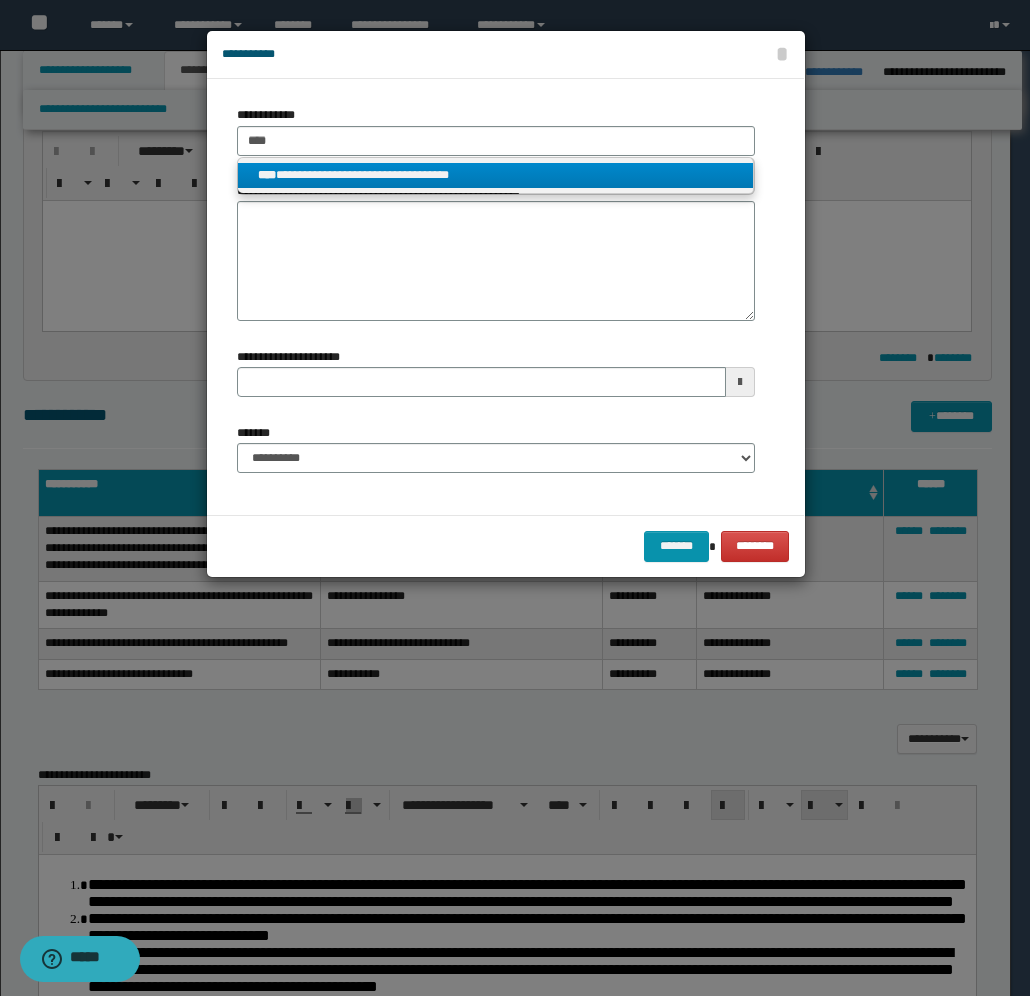 click on "**********" at bounding box center (496, 175) 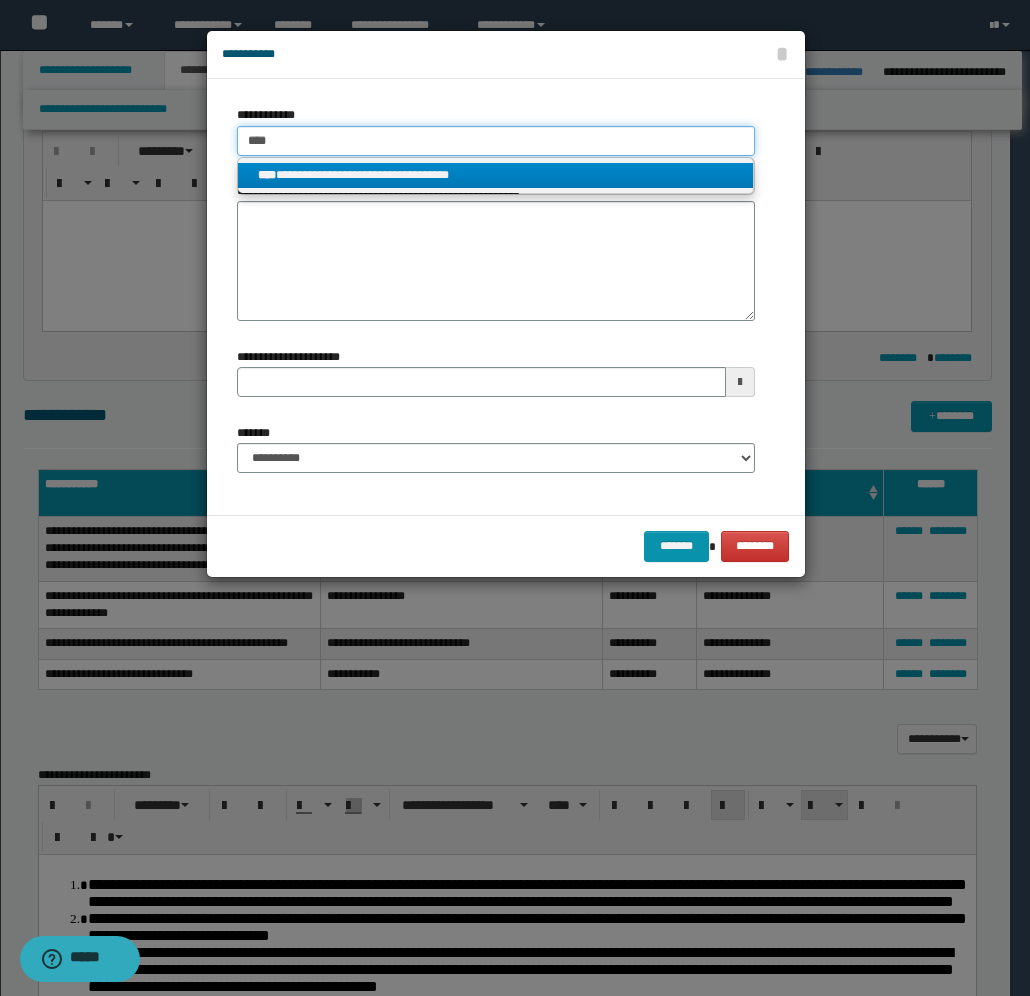 type 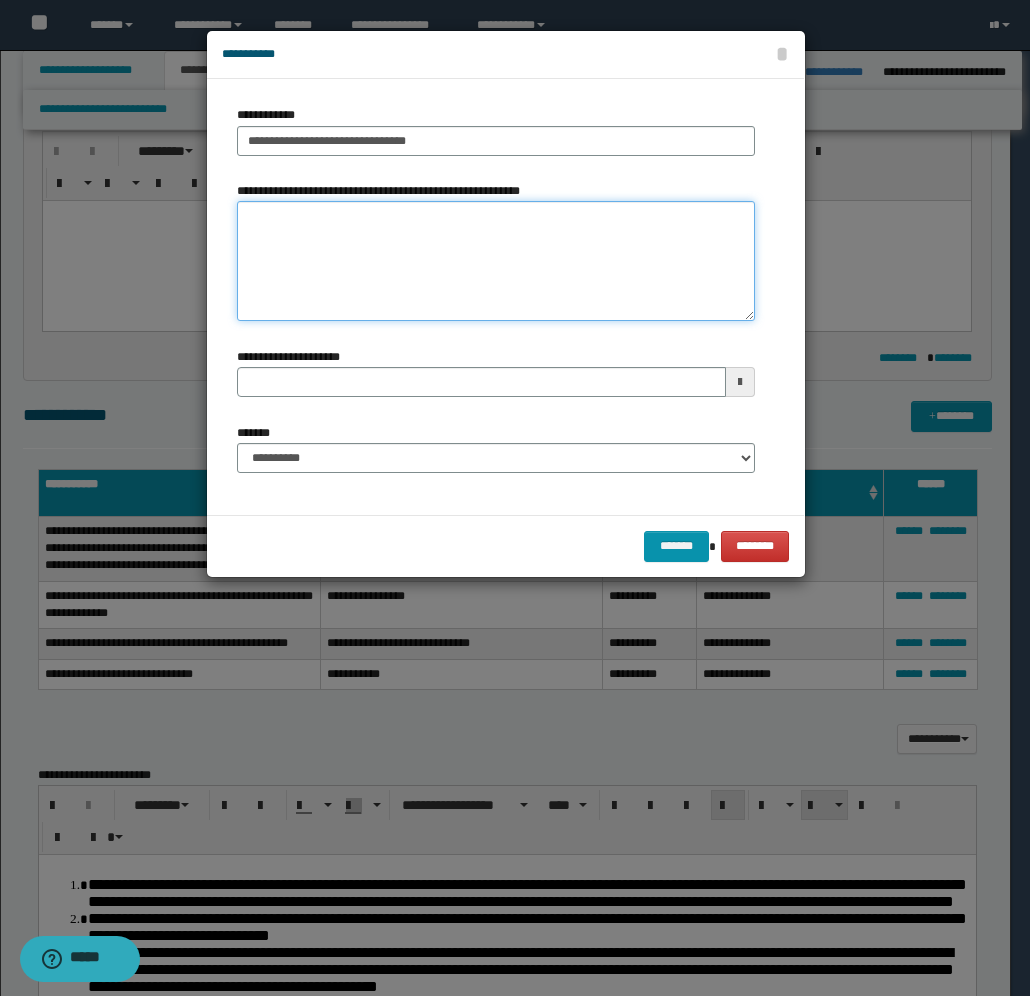 click on "**********" at bounding box center [496, 261] 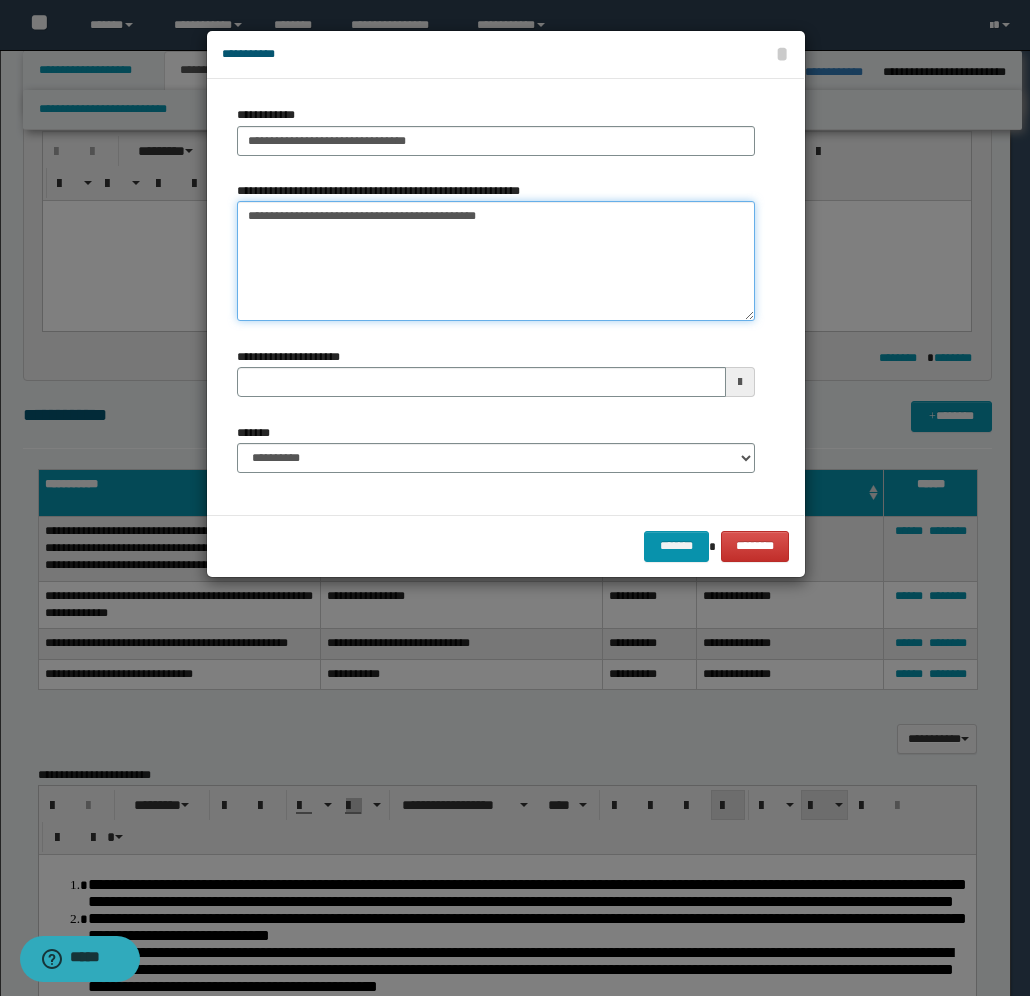 type on "**********" 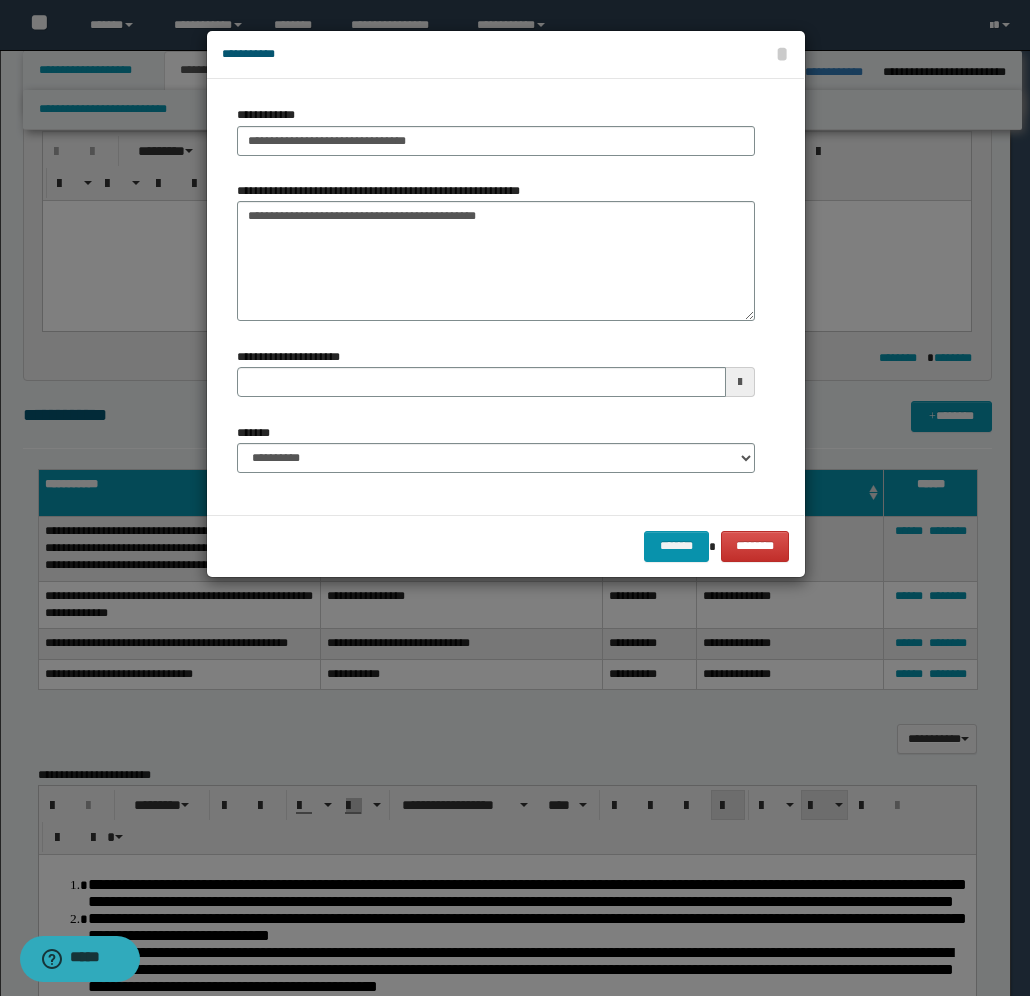 click at bounding box center (740, 382) 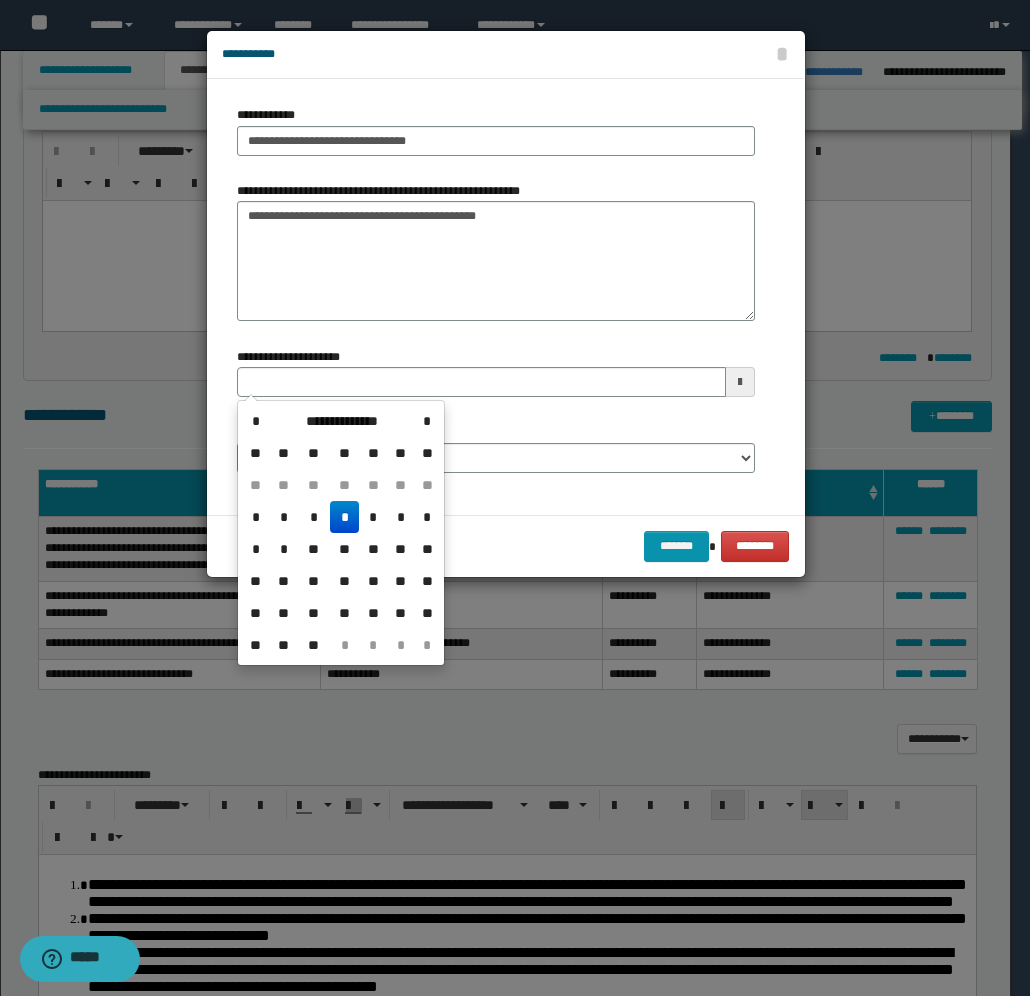 click on "*" at bounding box center [344, 517] 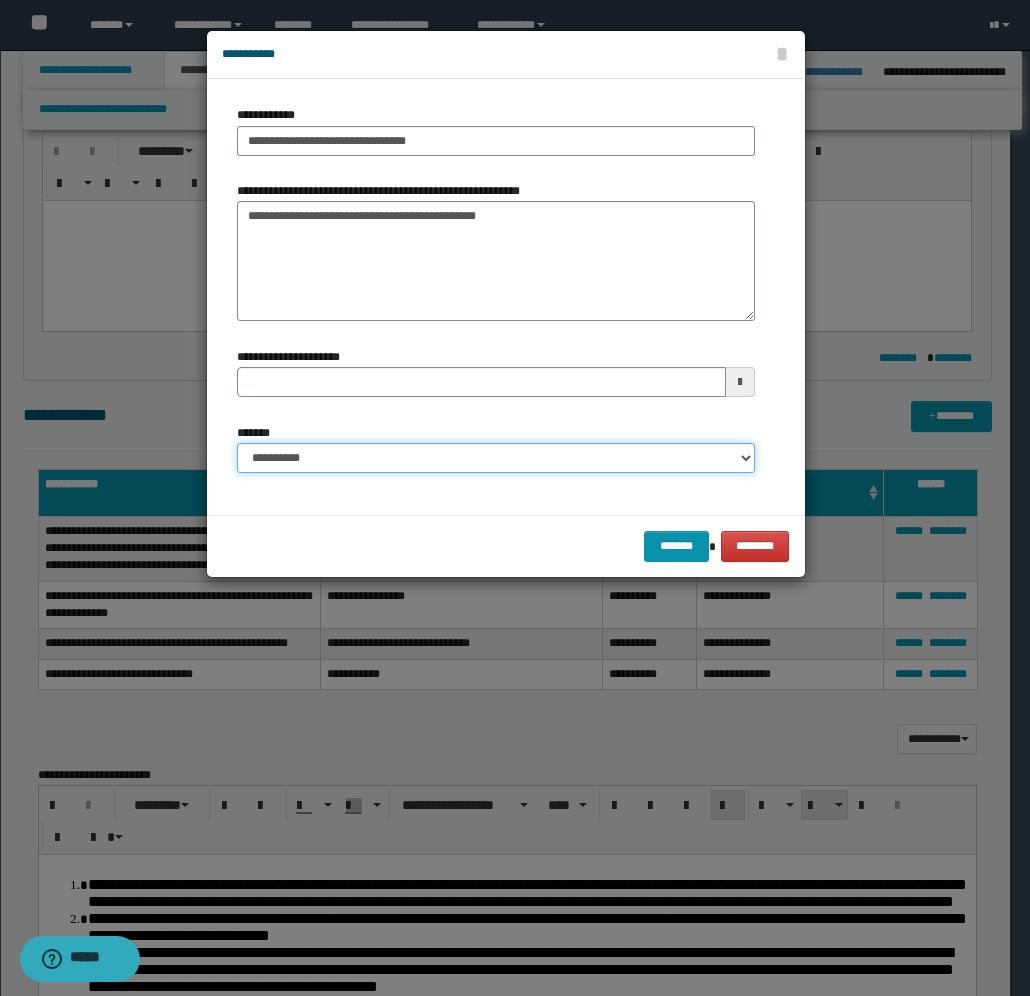 click on "**********" at bounding box center [496, 458] 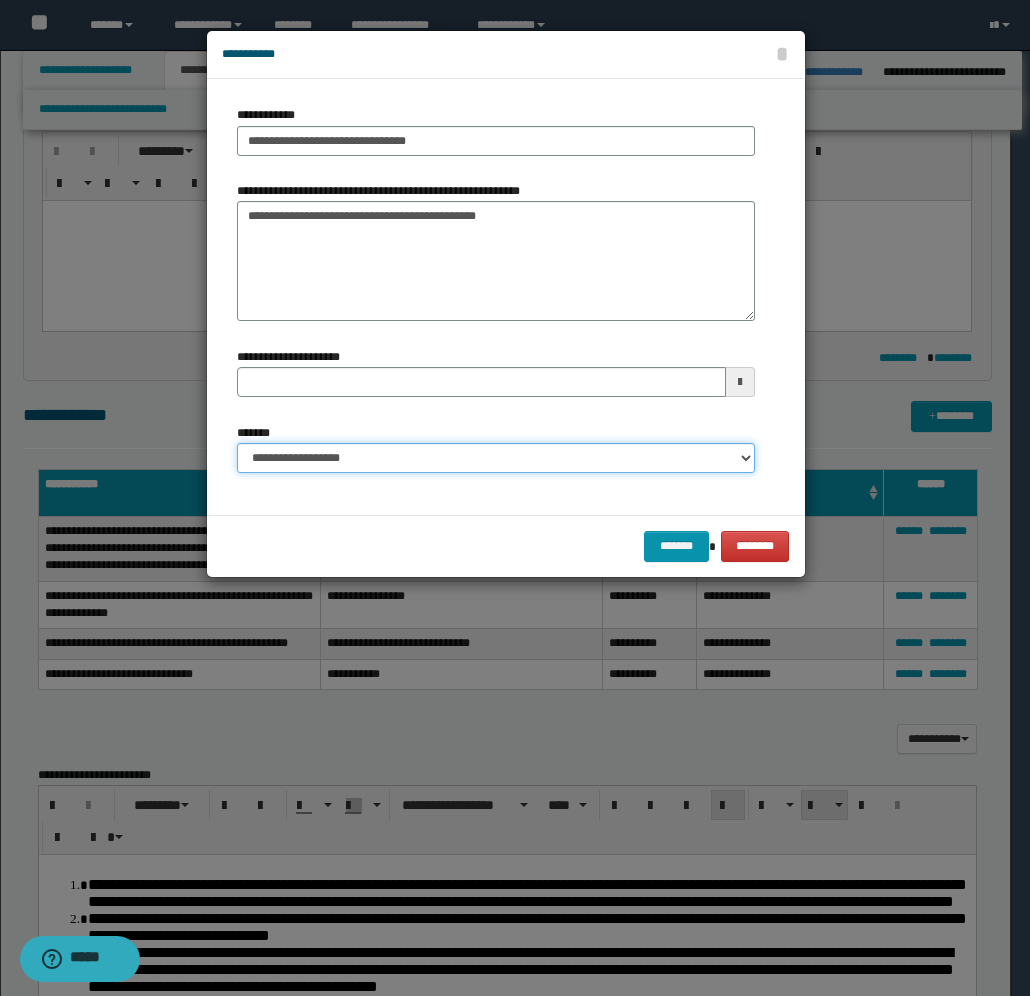 click on "**********" at bounding box center [496, 458] 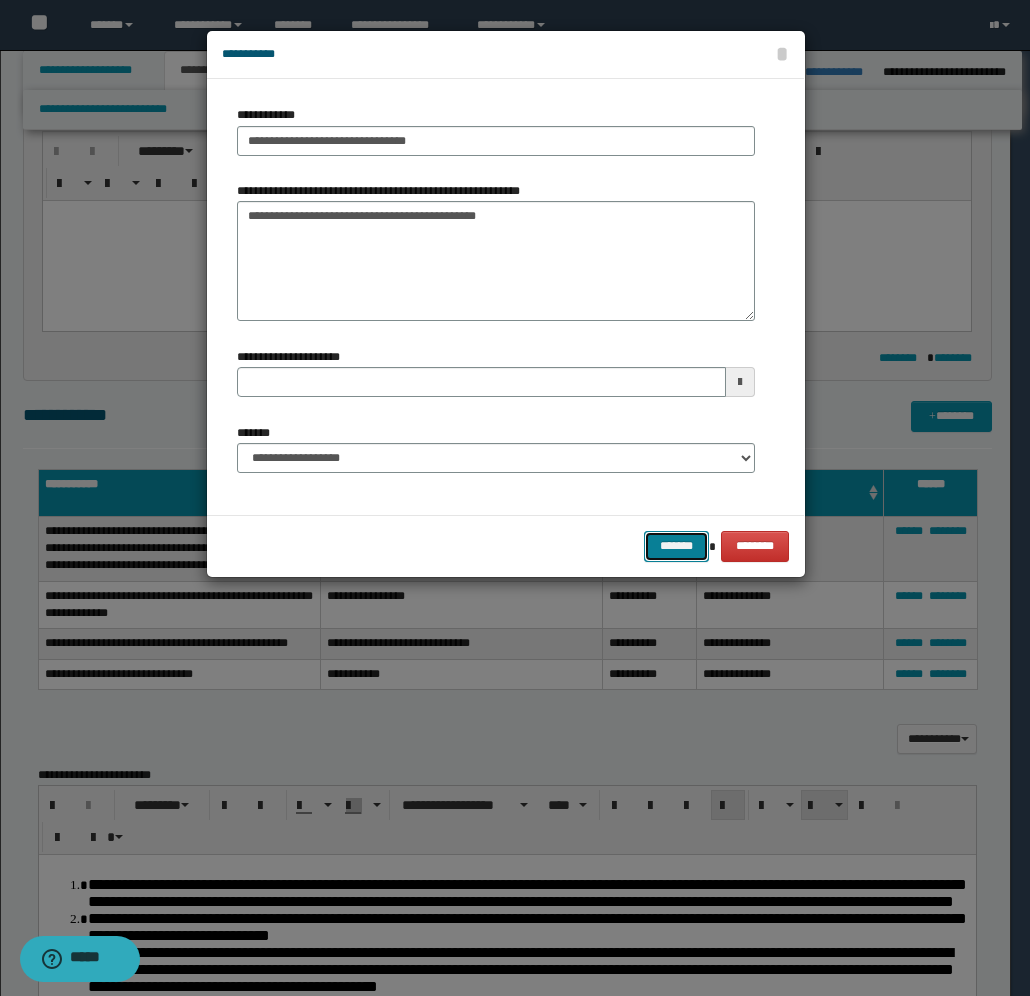 click on "*******" at bounding box center (676, 546) 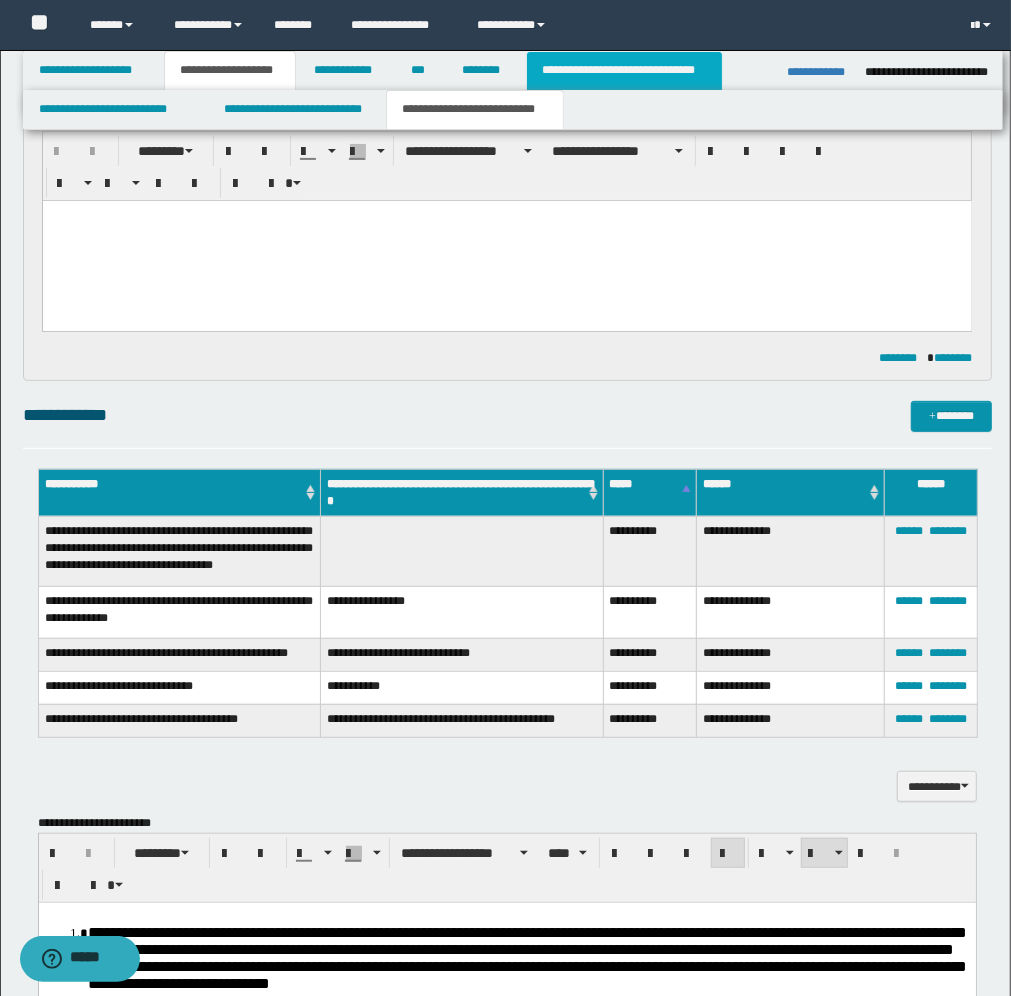click on "**********" at bounding box center (625, 71) 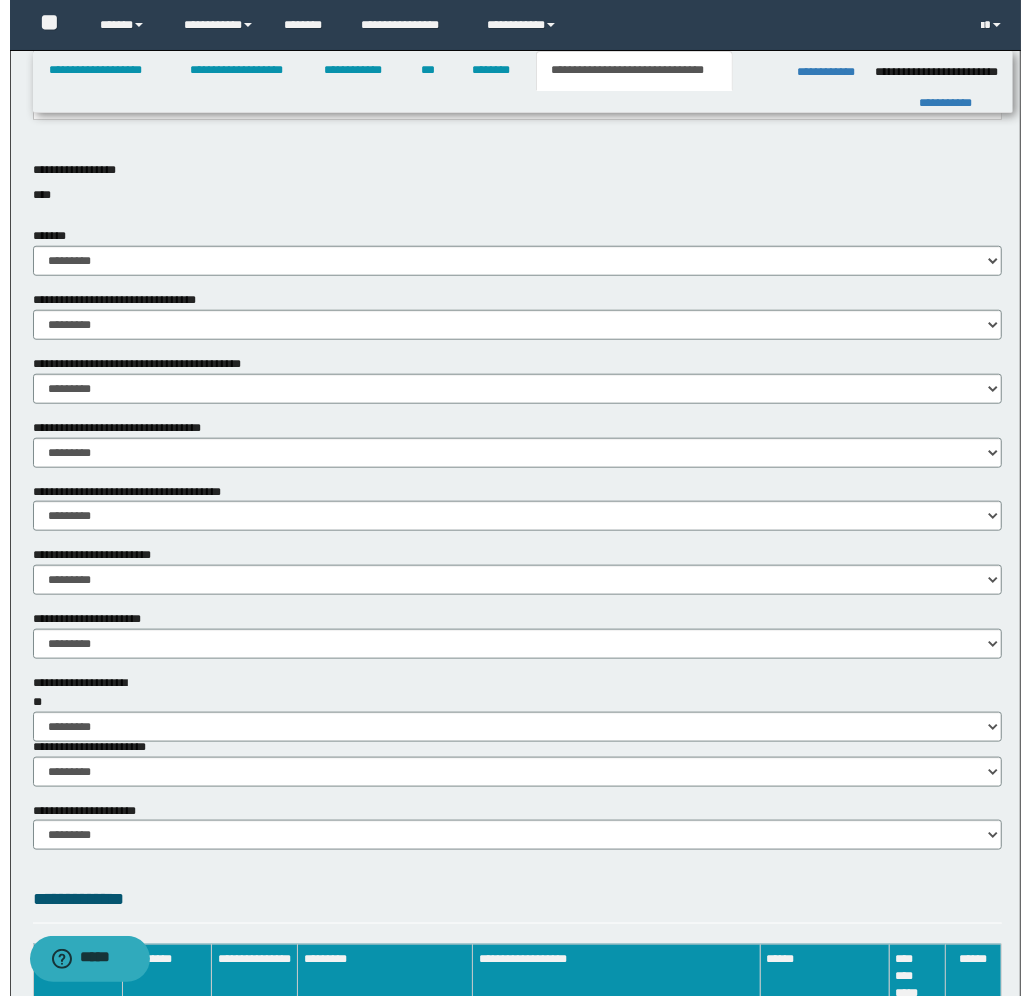scroll, scrollTop: 1106, scrollLeft: 0, axis: vertical 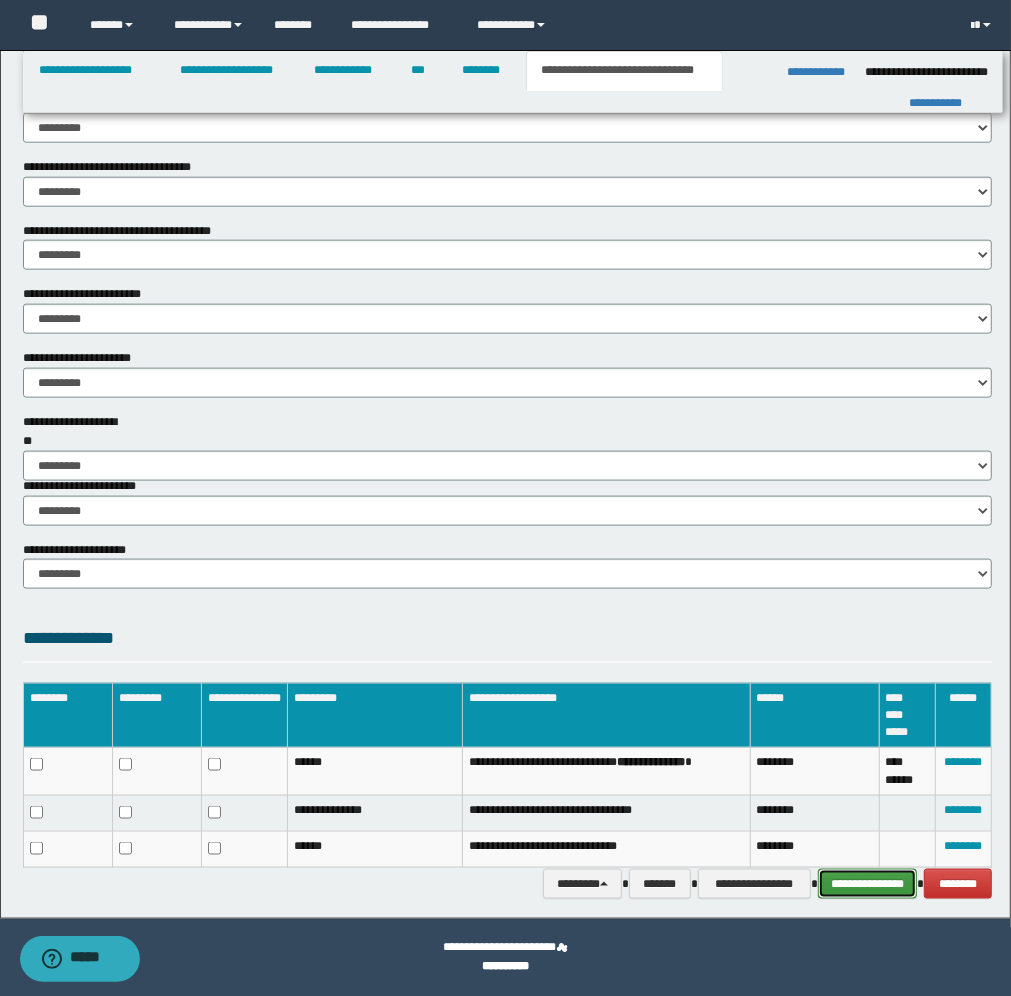 click on "**********" at bounding box center [867, 884] 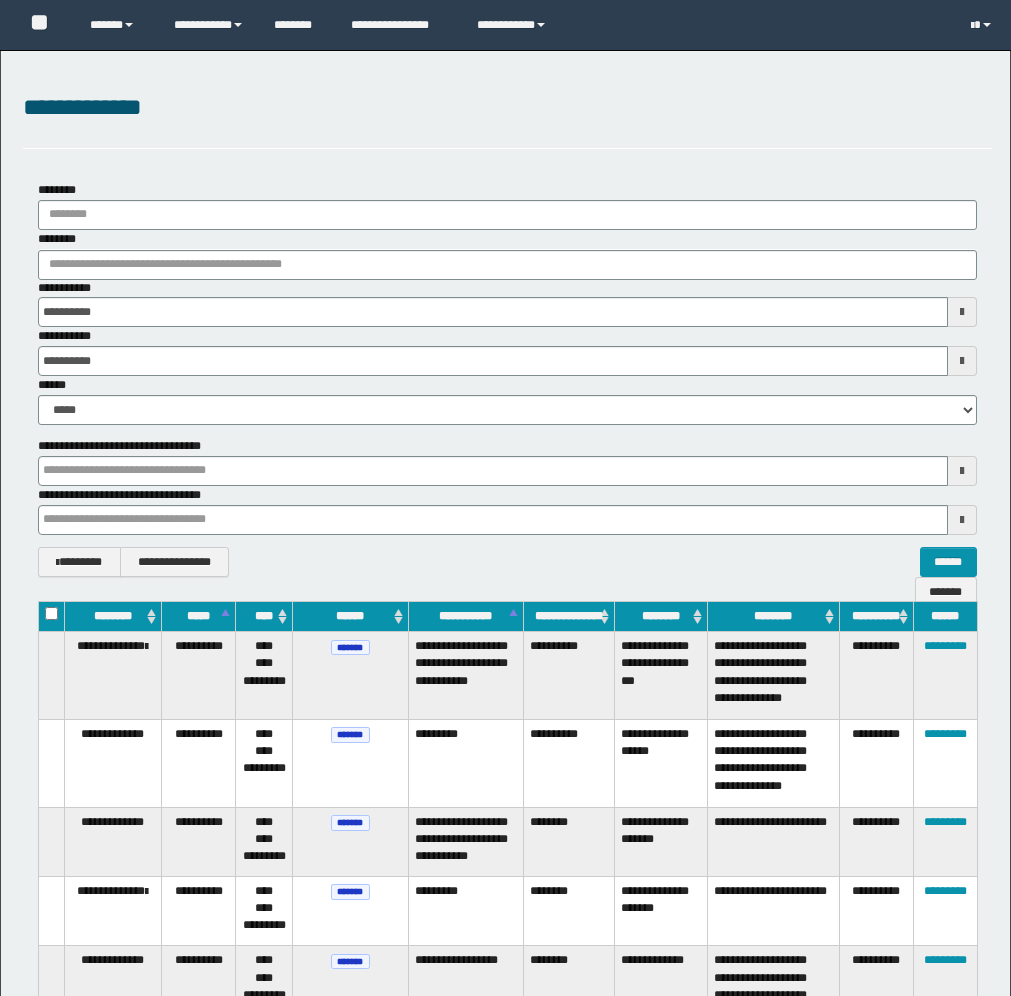 scroll, scrollTop: 1001, scrollLeft: 0, axis: vertical 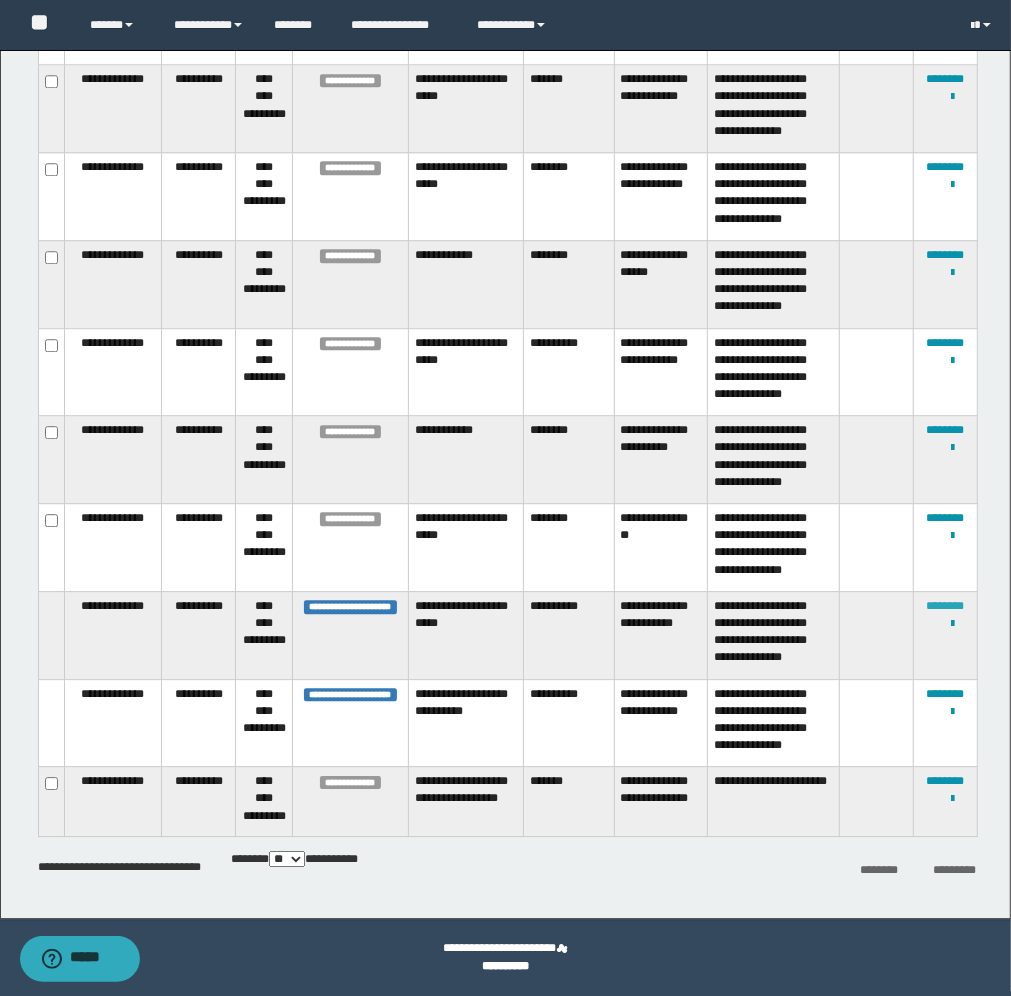 click on "********" at bounding box center [945, 606] 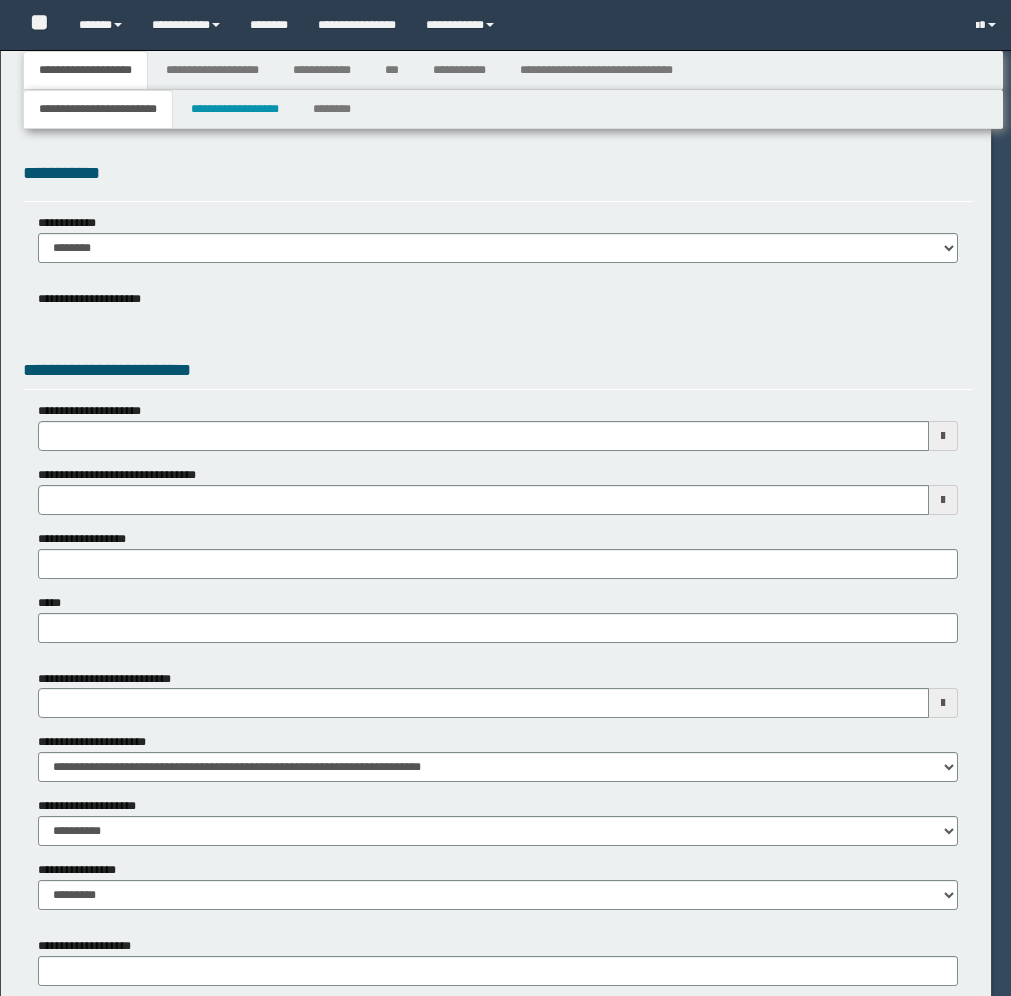 scroll, scrollTop: 0, scrollLeft: 0, axis: both 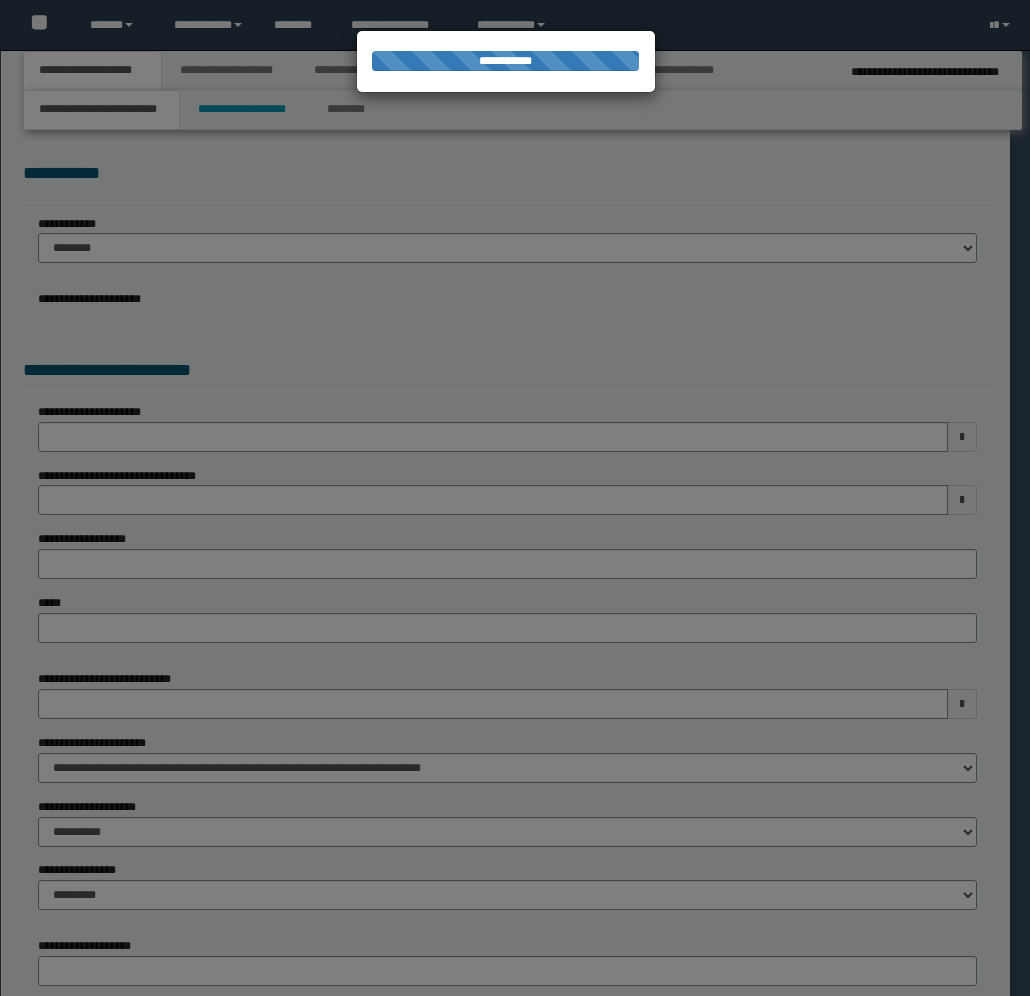 select on "*" 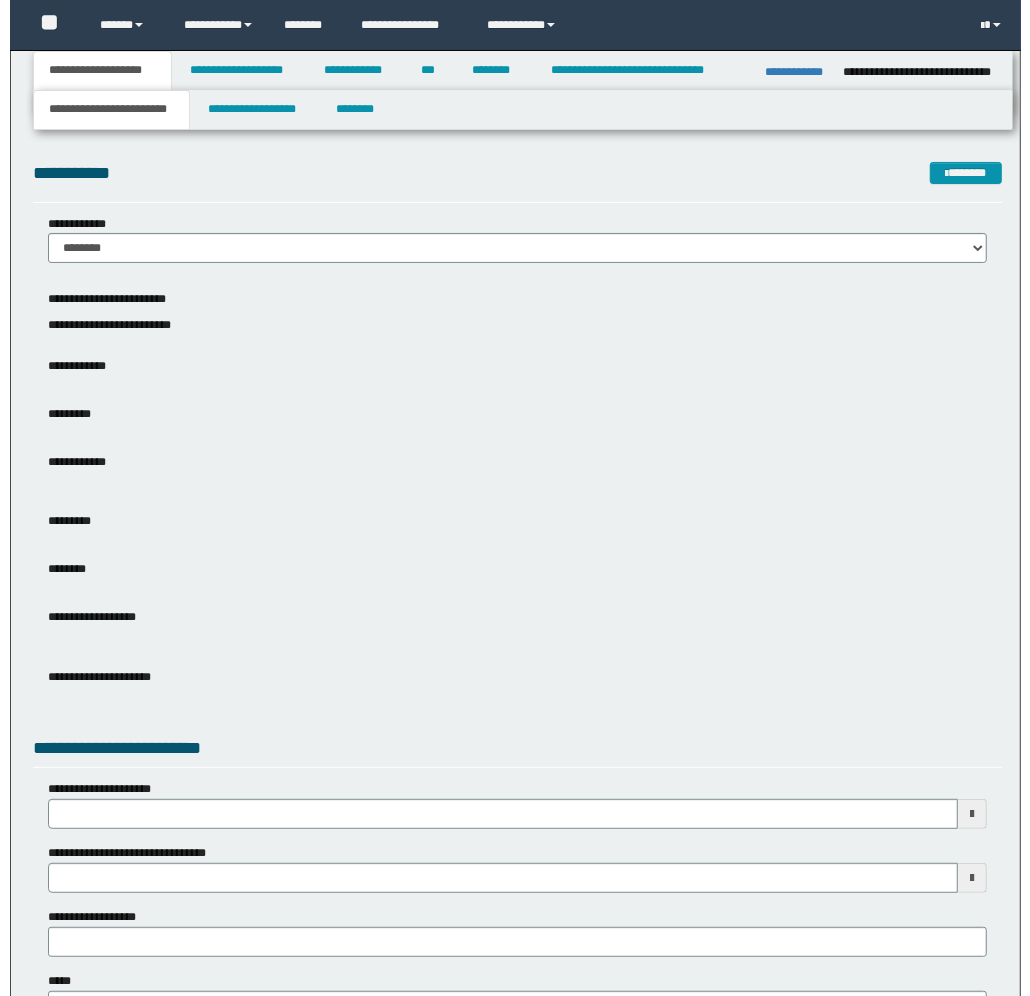 scroll, scrollTop: 0, scrollLeft: 0, axis: both 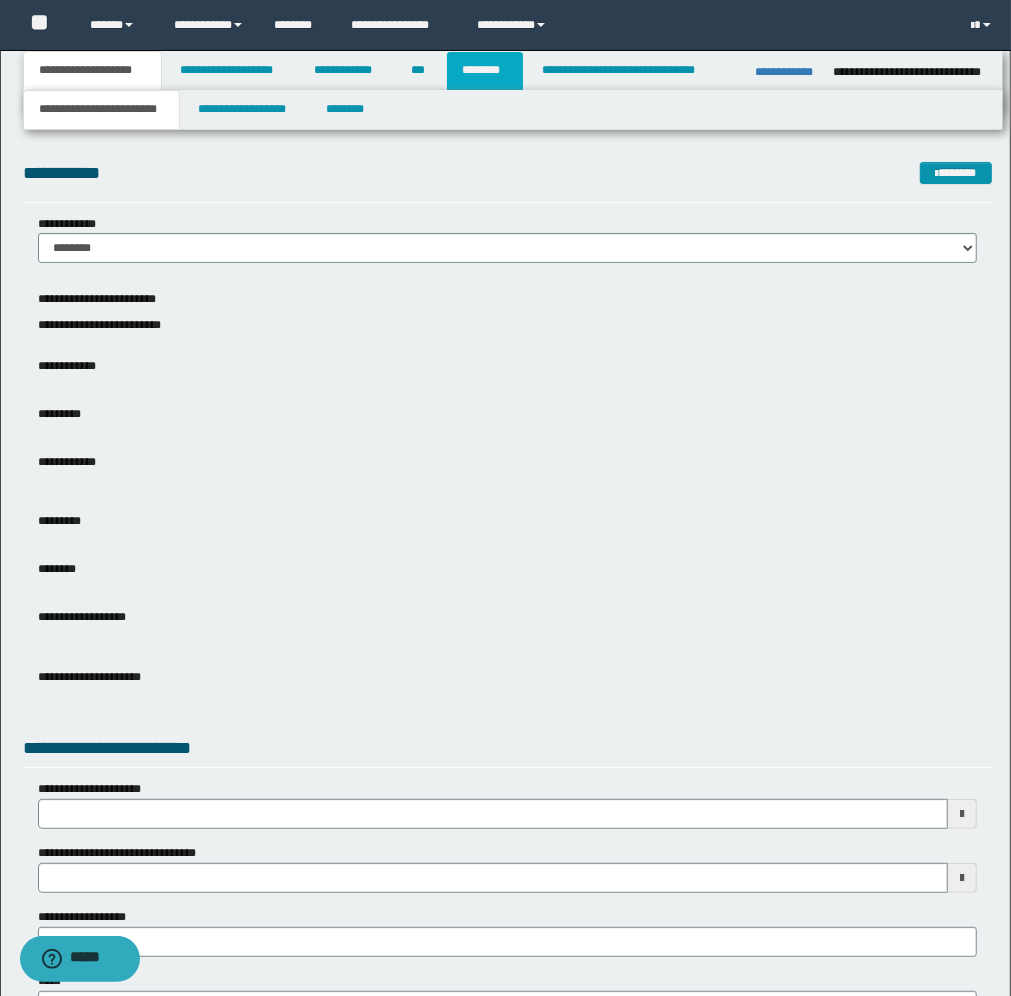 click on "********" at bounding box center [485, 71] 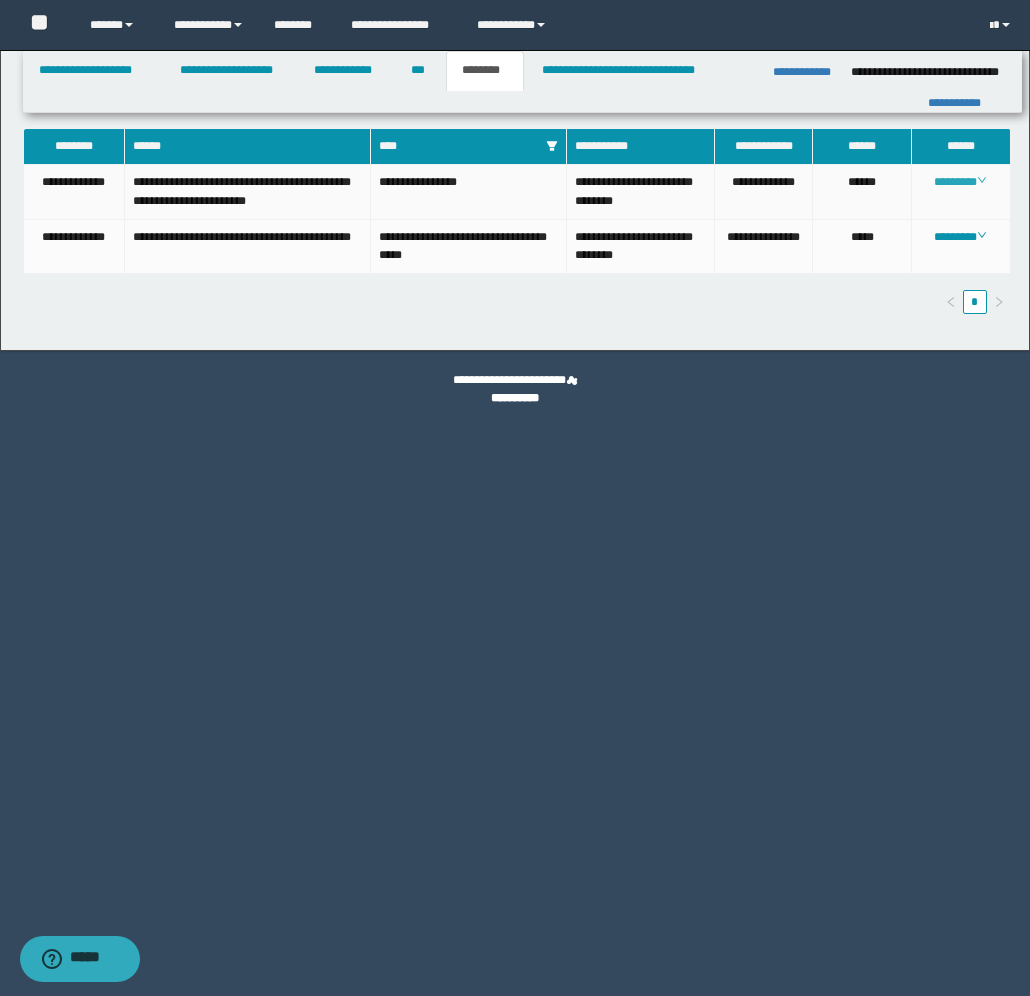 click on "********" at bounding box center (960, 182) 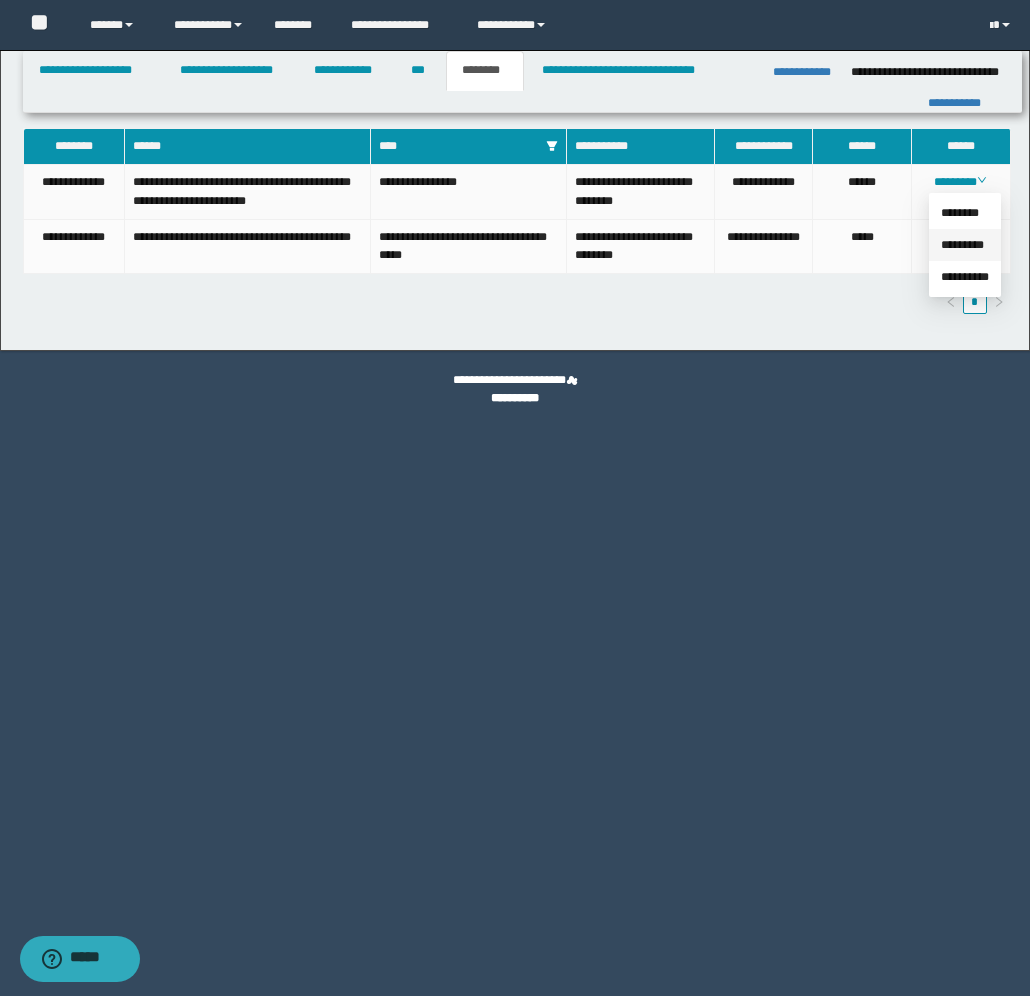 click on "*********" at bounding box center (962, 245) 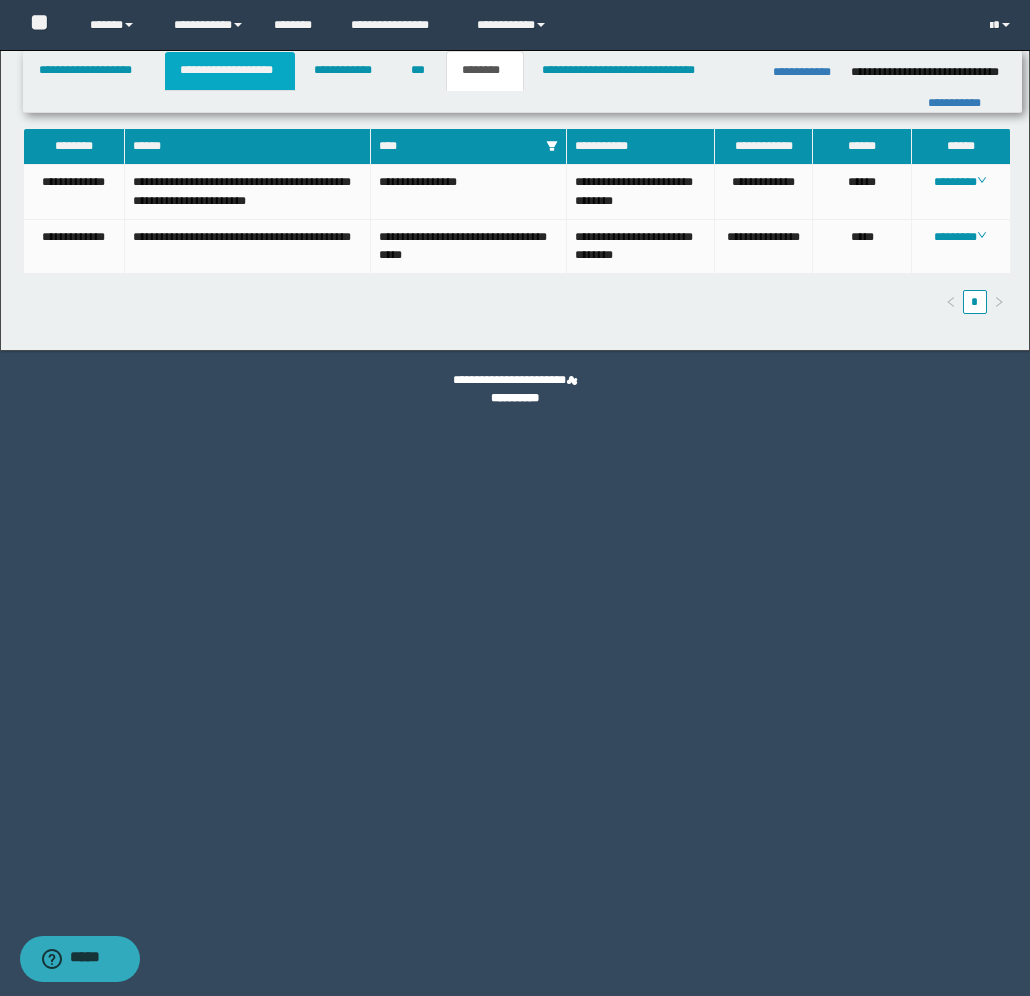 click on "**********" at bounding box center (230, 71) 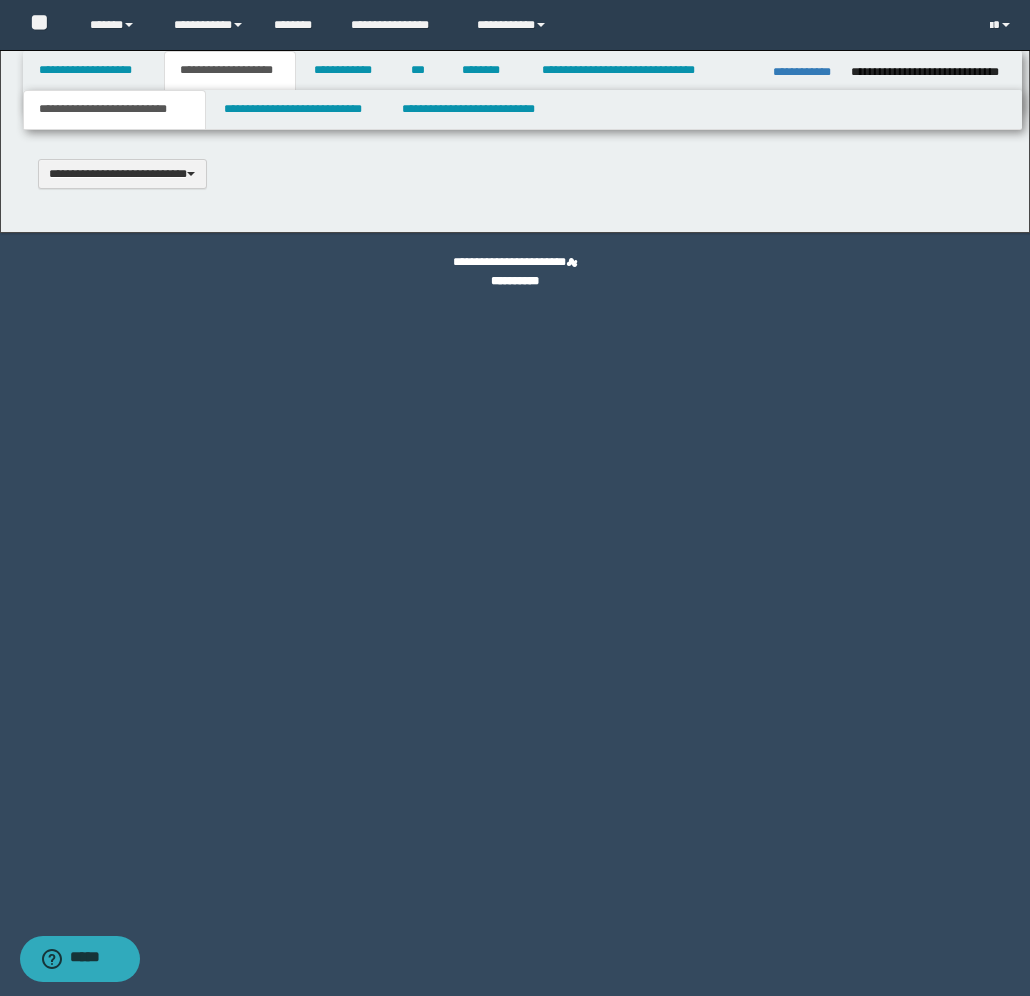 scroll, scrollTop: 0, scrollLeft: 0, axis: both 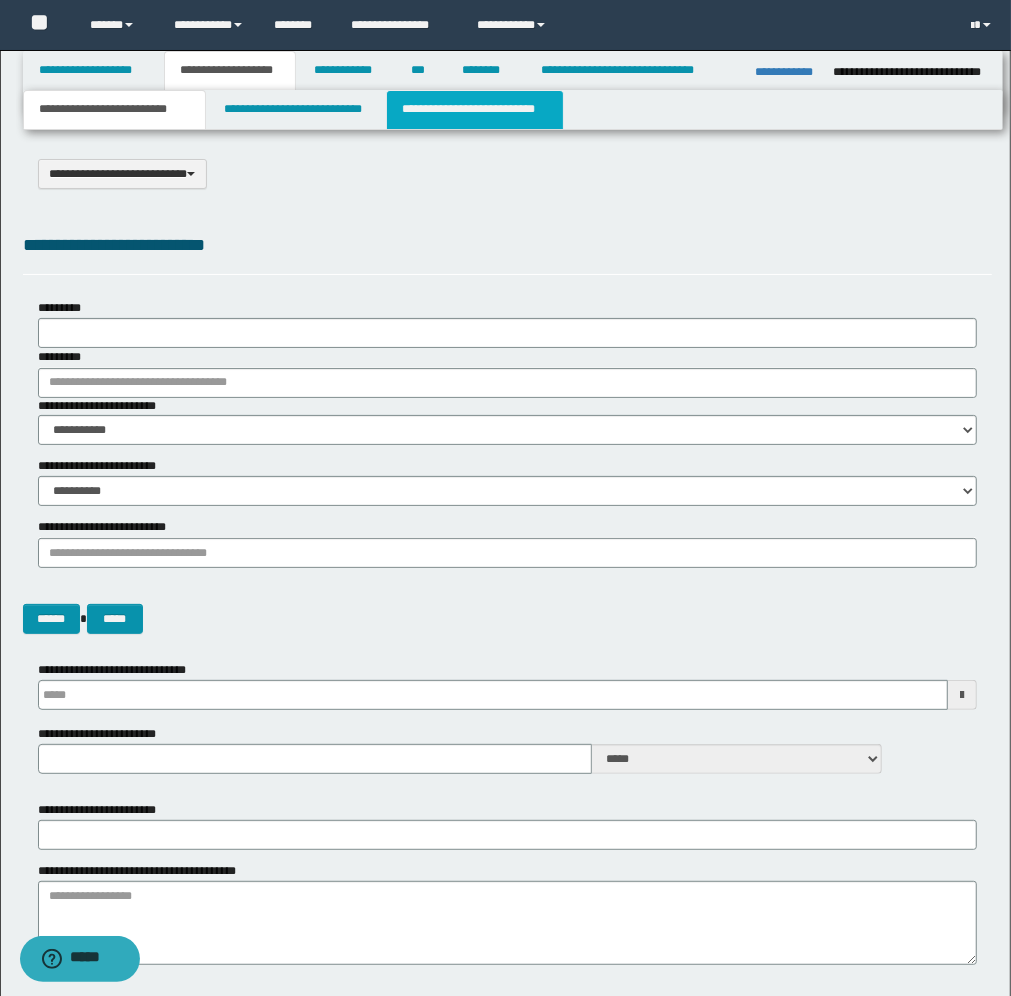click on "**********" at bounding box center (475, 110) 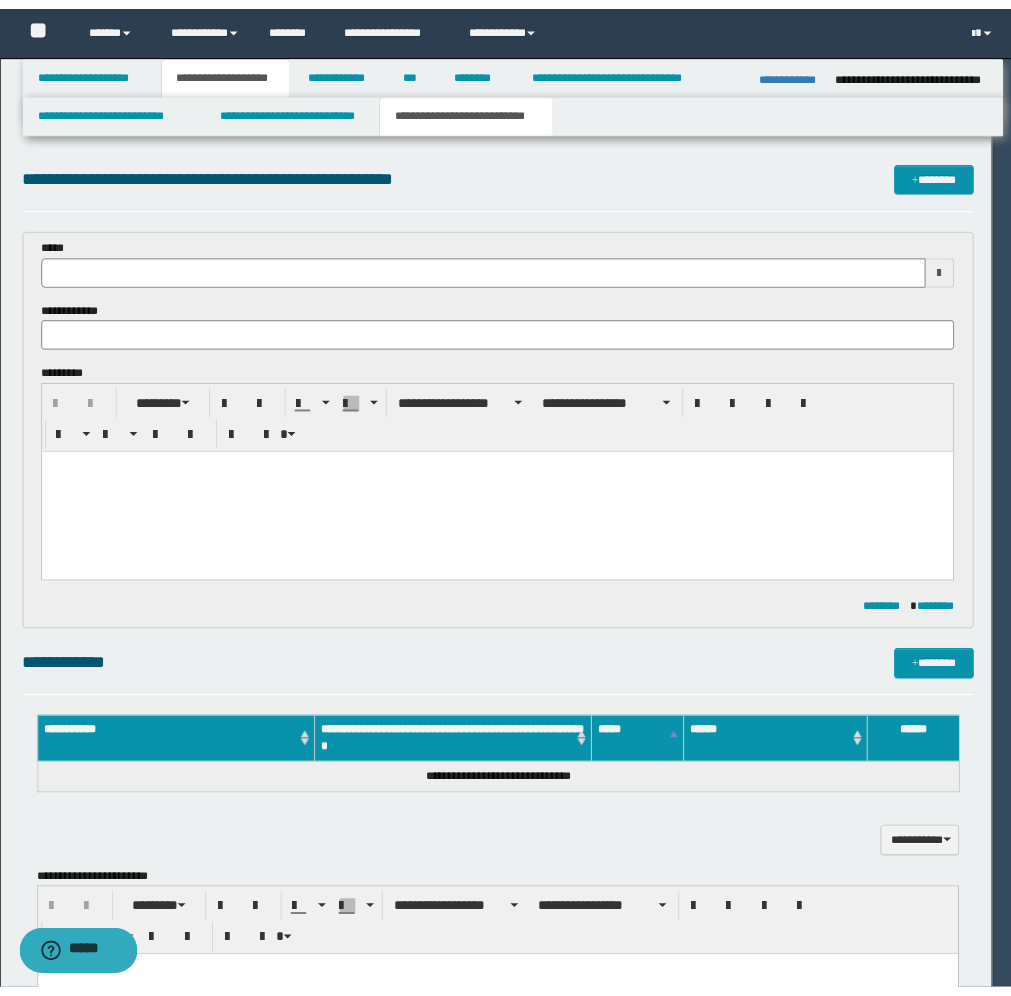 scroll, scrollTop: 0, scrollLeft: 0, axis: both 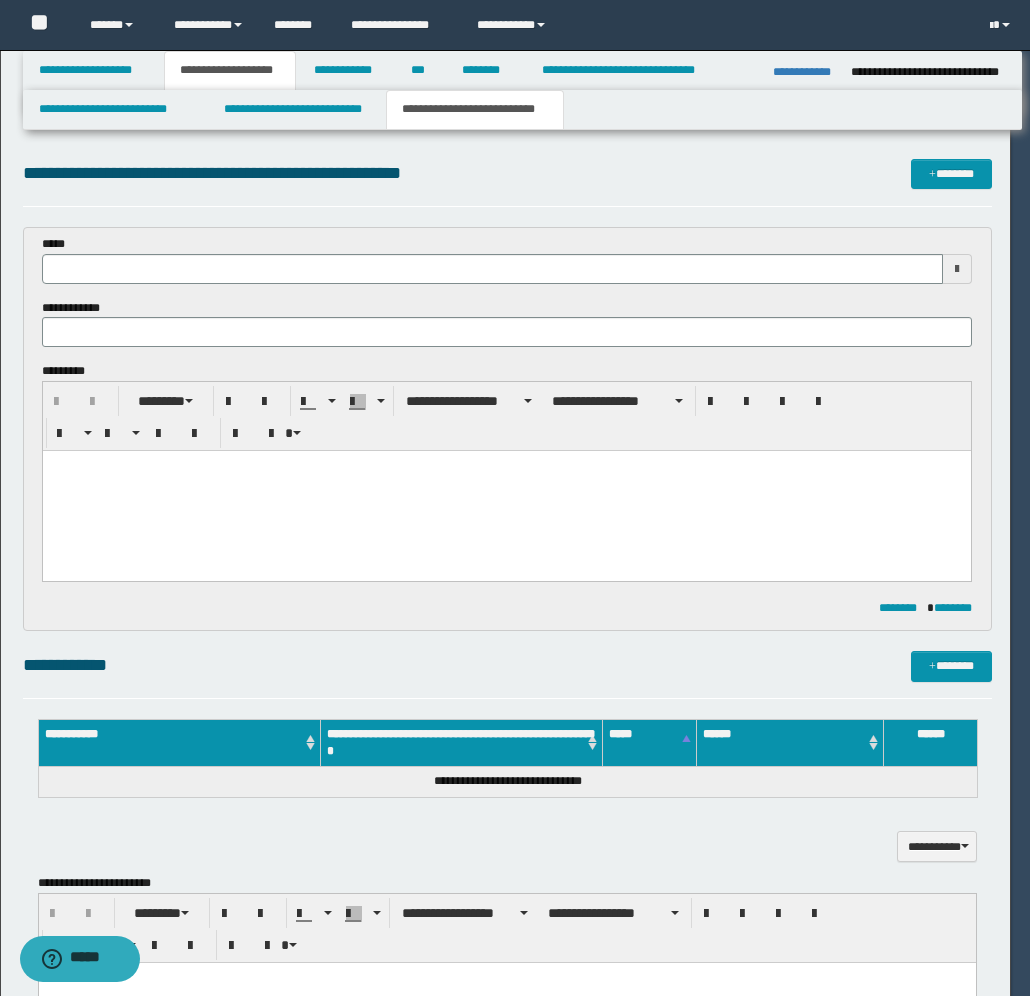 type 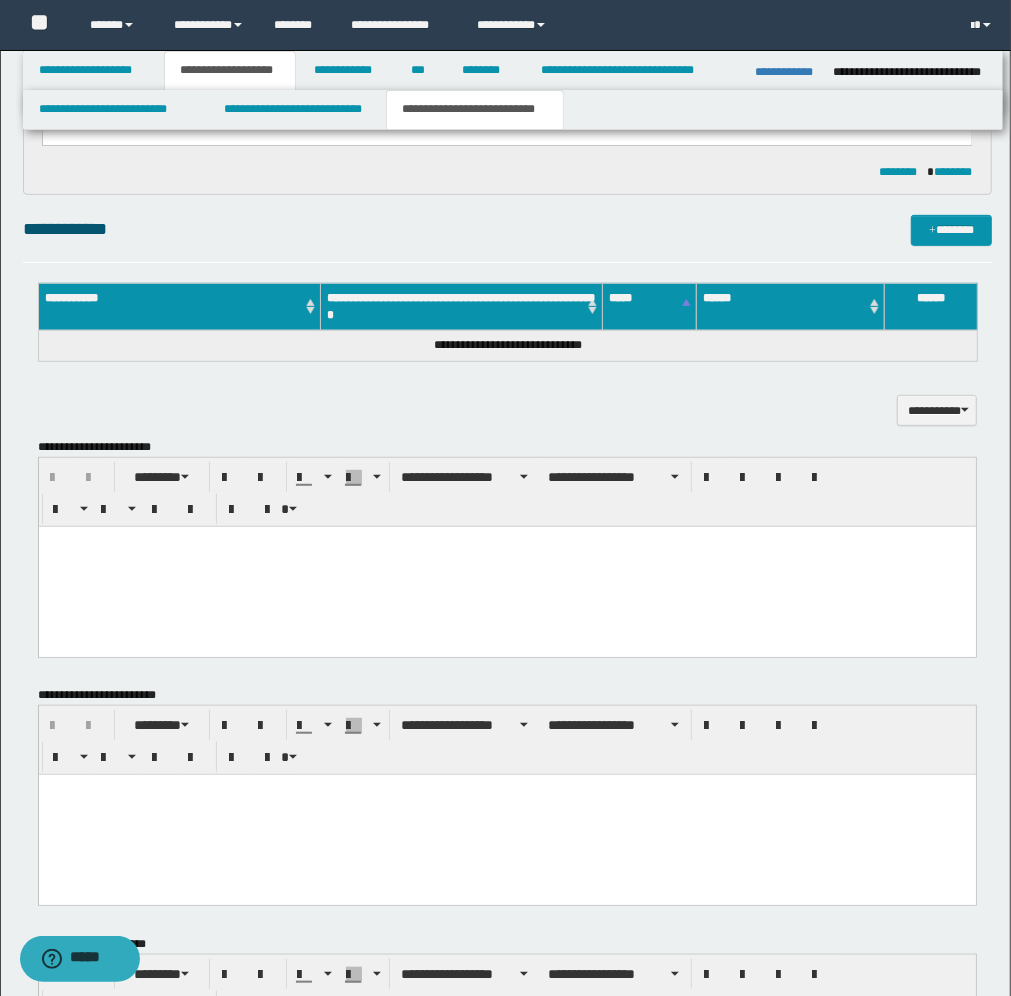 scroll, scrollTop: 500, scrollLeft: 0, axis: vertical 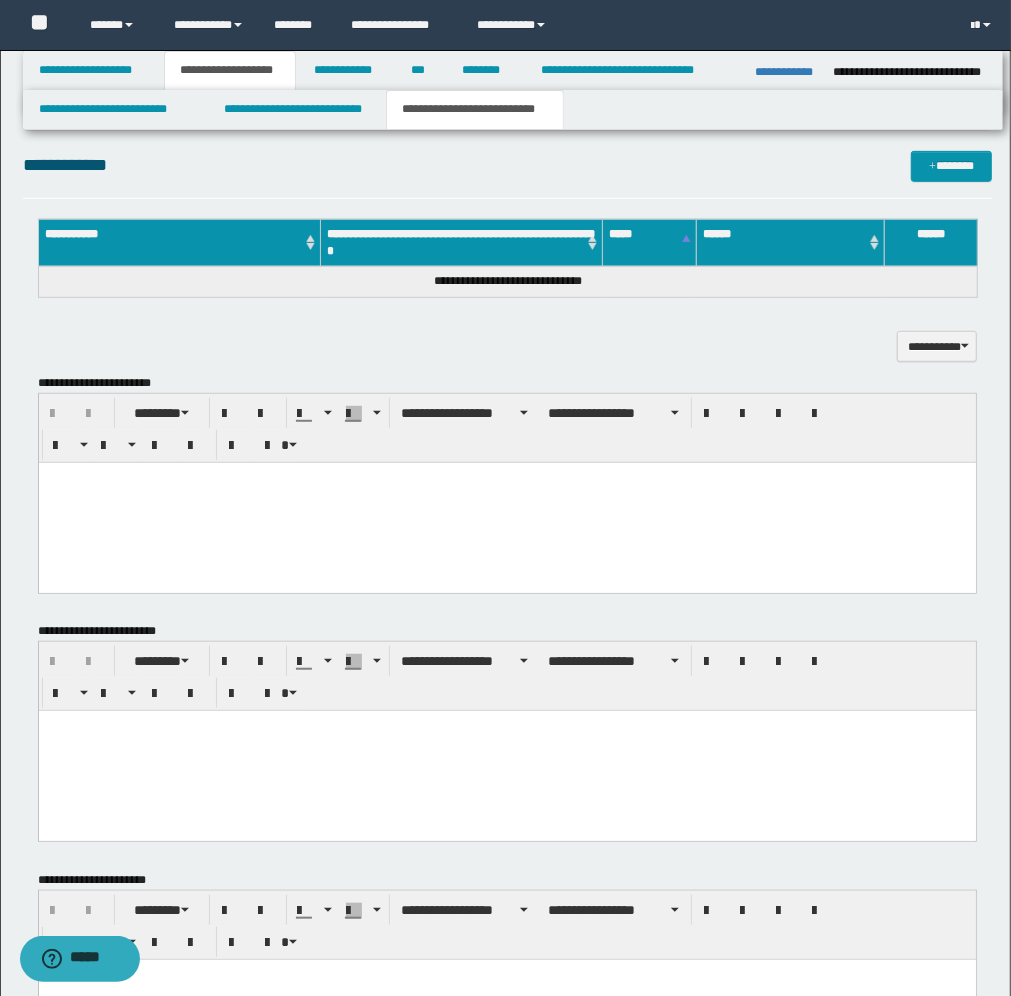 click at bounding box center [506, 502] 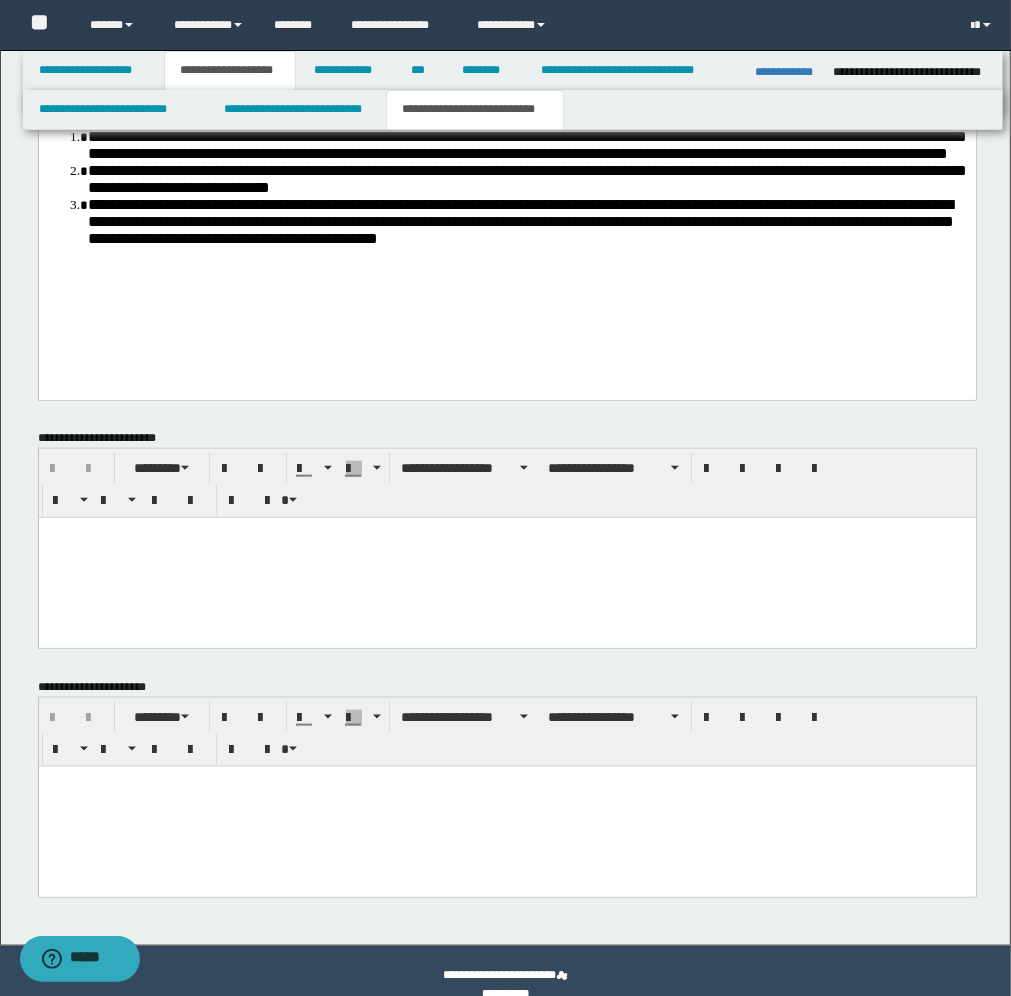 scroll, scrollTop: 883, scrollLeft: 0, axis: vertical 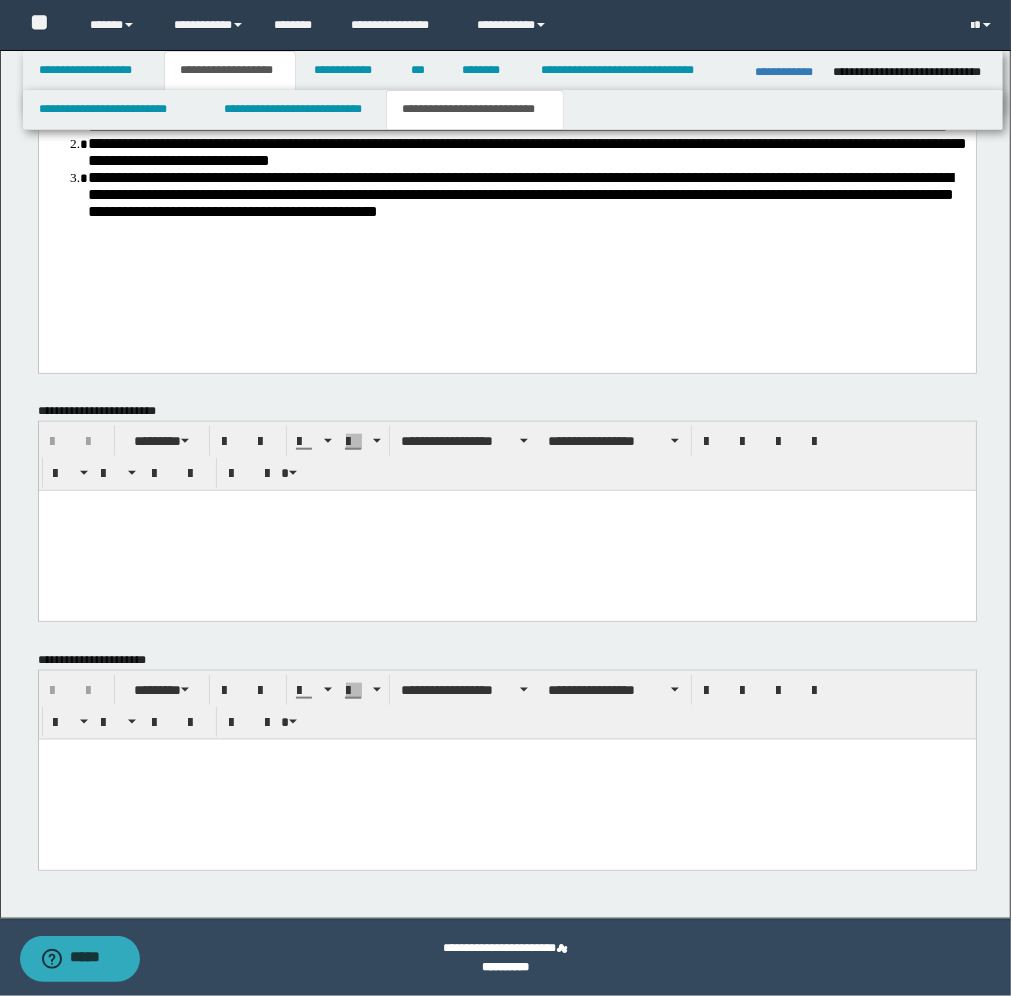 click at bounding box center (506, 754) 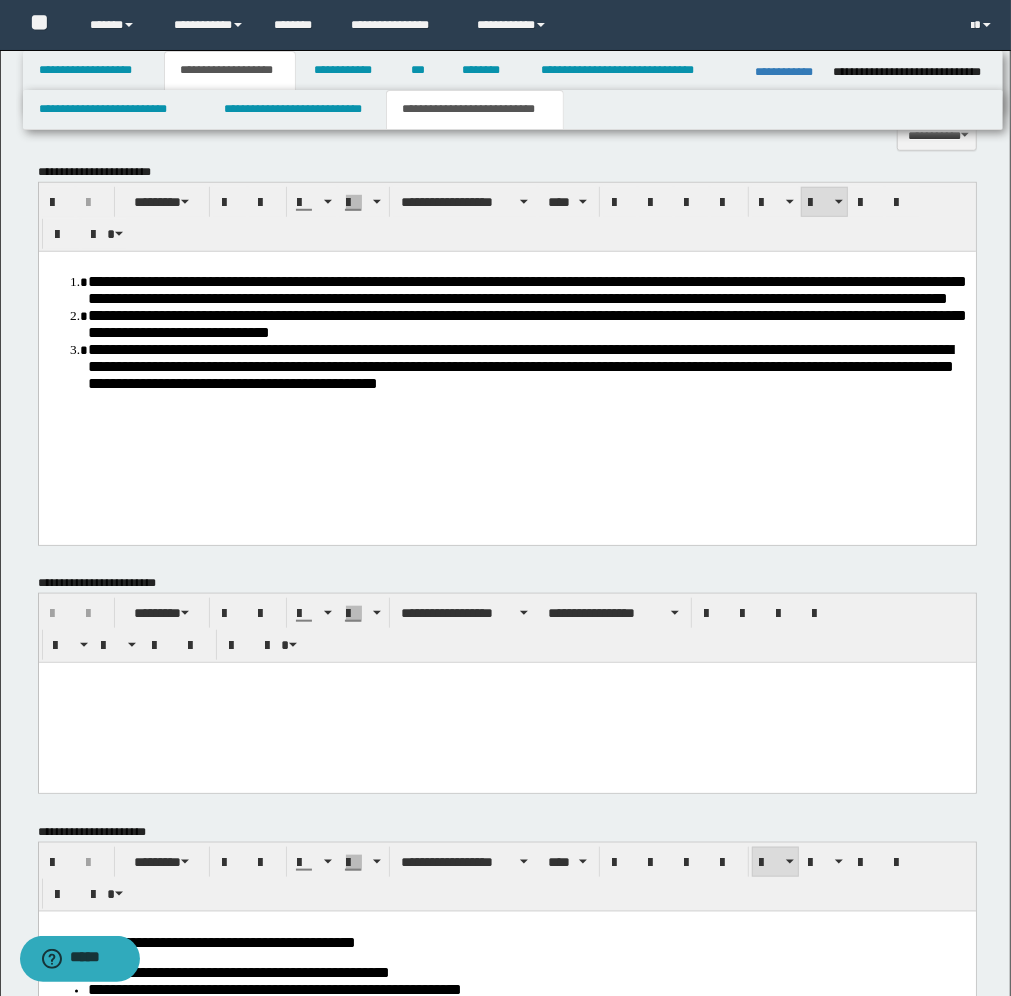 scroll, scrollTop: 633, scrollLeft: 0, axis: vertical 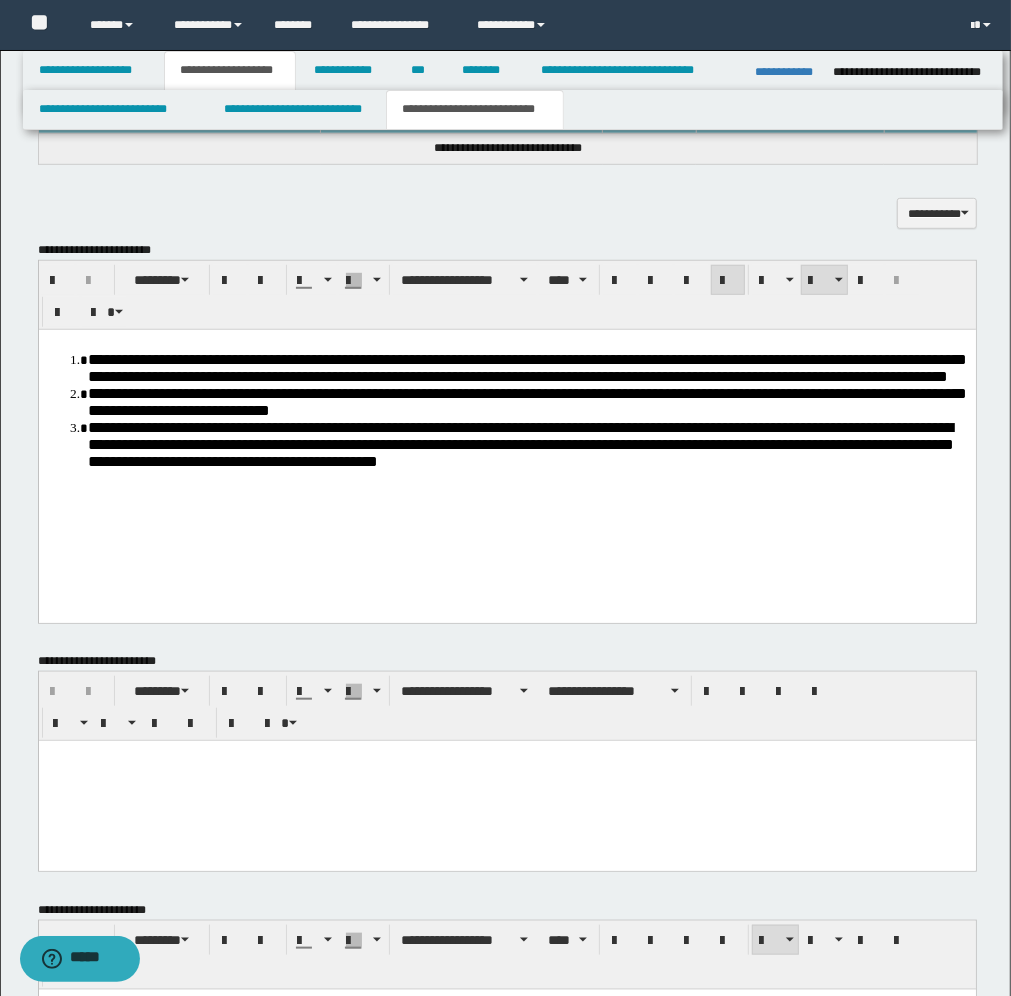 click on "**********" at bounding box center (526, 367) 